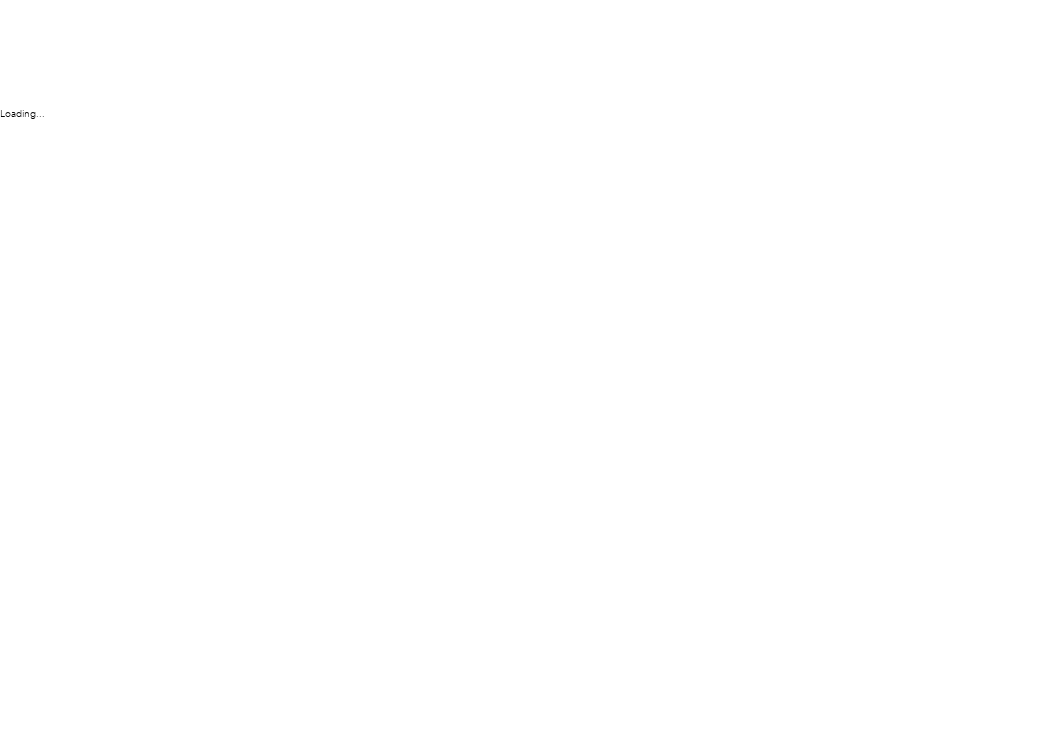 scroll, scrollTop: 0, scrollLeft: 0, axis: both 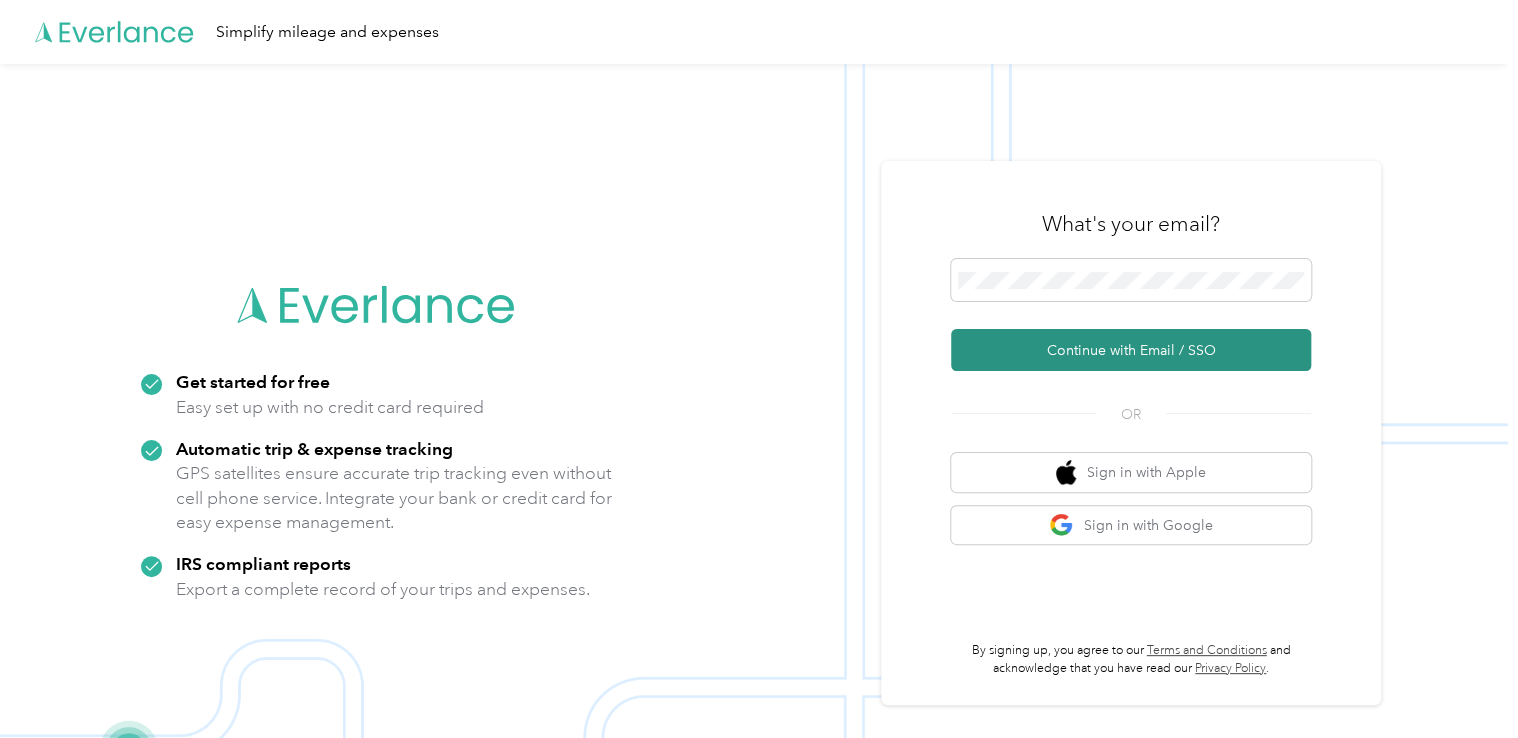 click on "Continue with Email / SSO" at bounding box center [1131, 350] 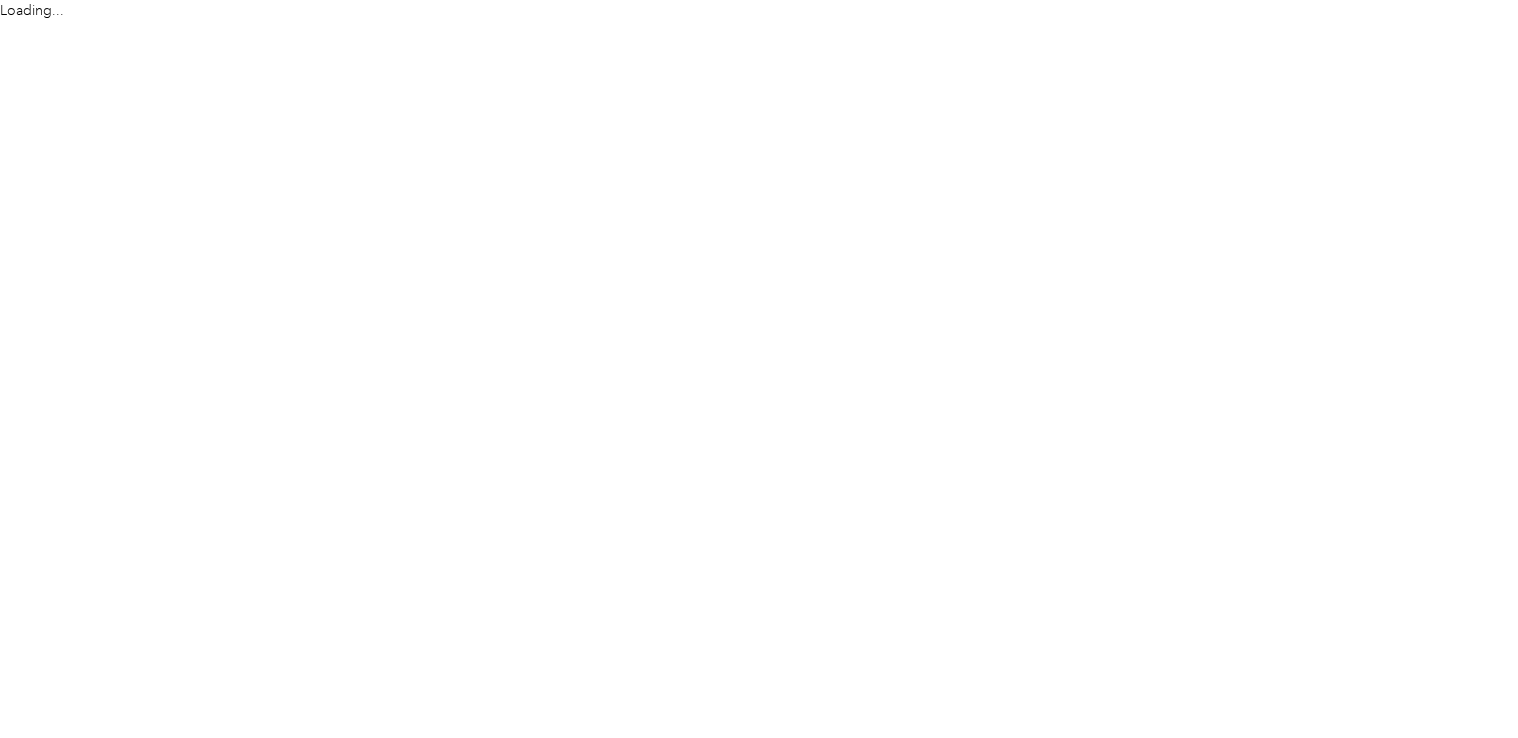 scroll, scrollTop: 0, scrollLeft: 0, axis: both 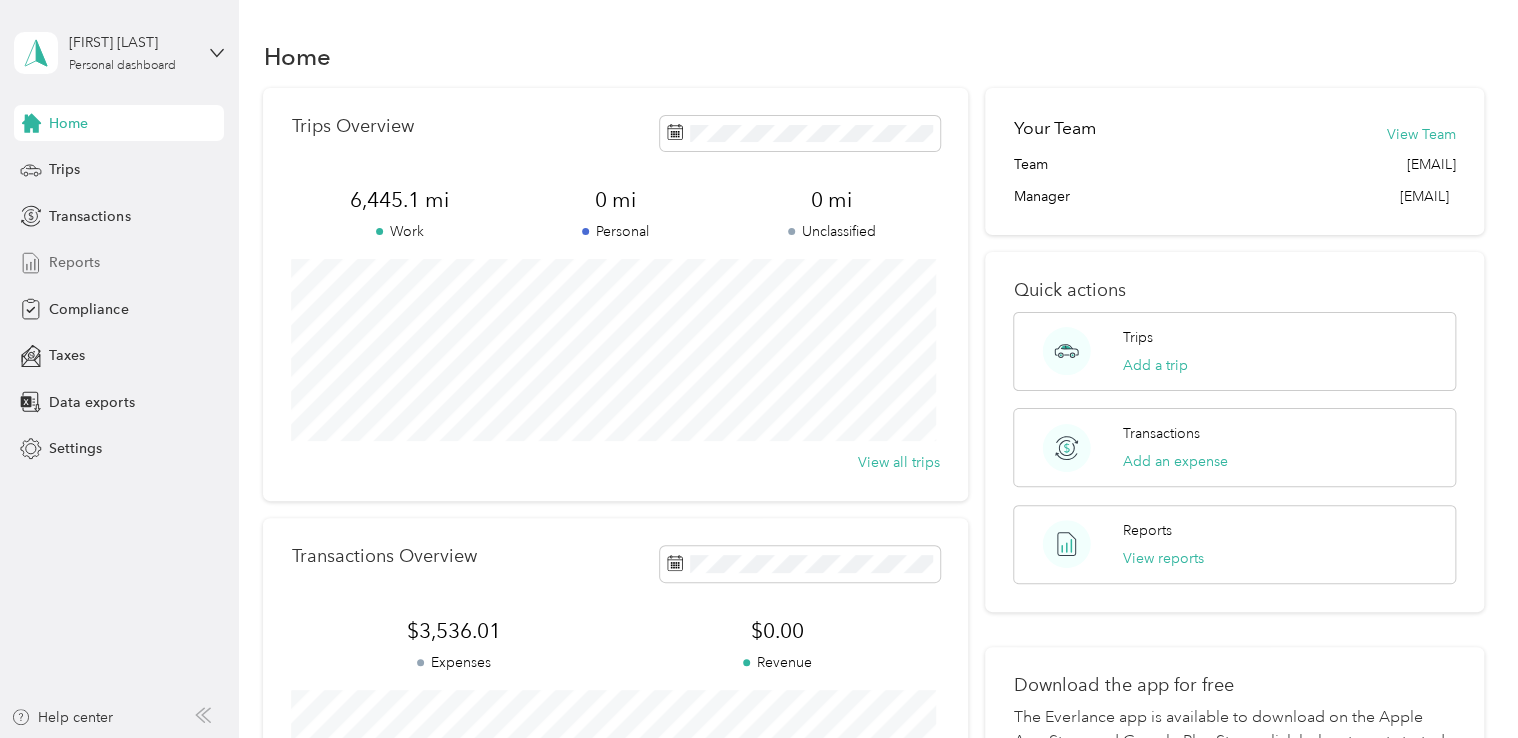 click on "Reports" at bounding box center (74, 262) 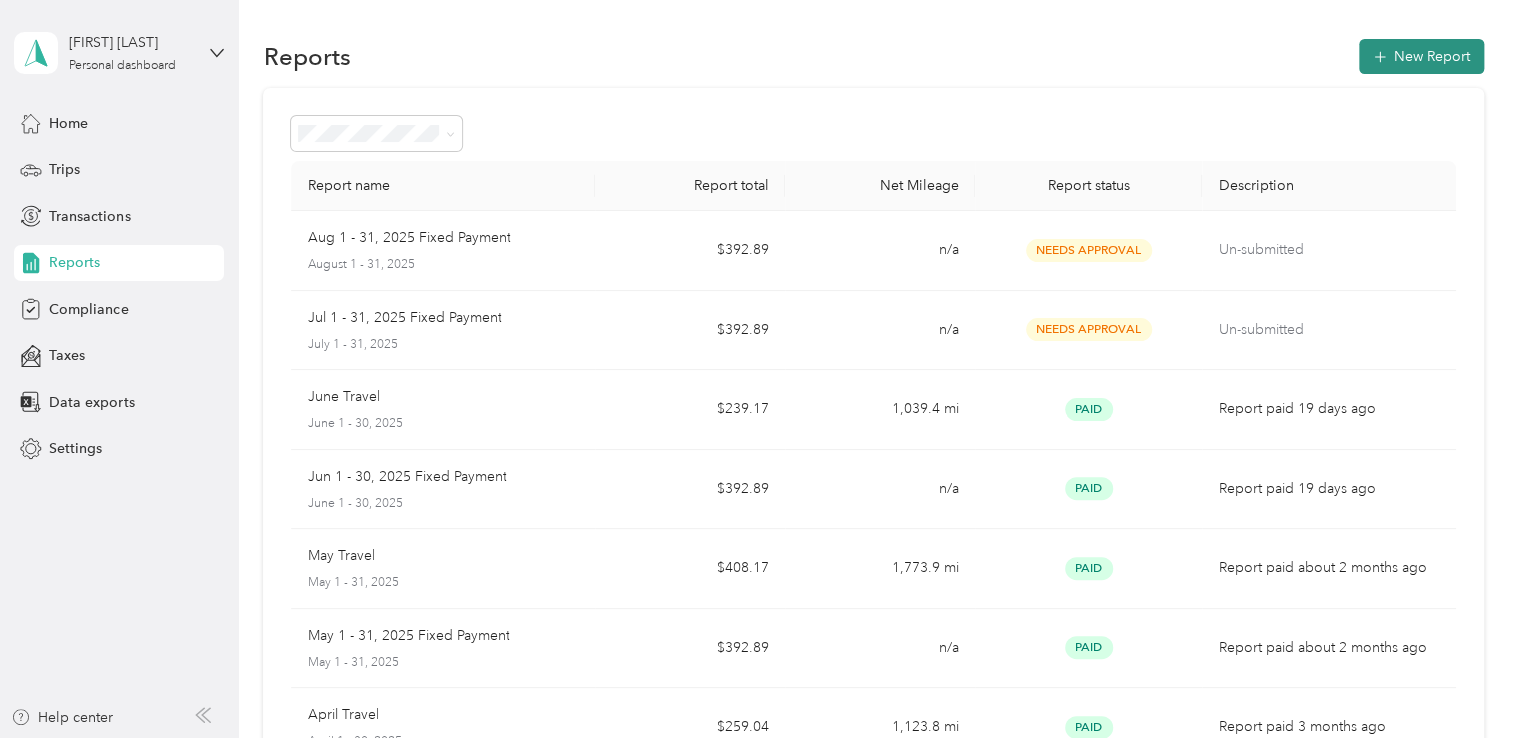 click on "New Report" at bounding box center [1421, 56] 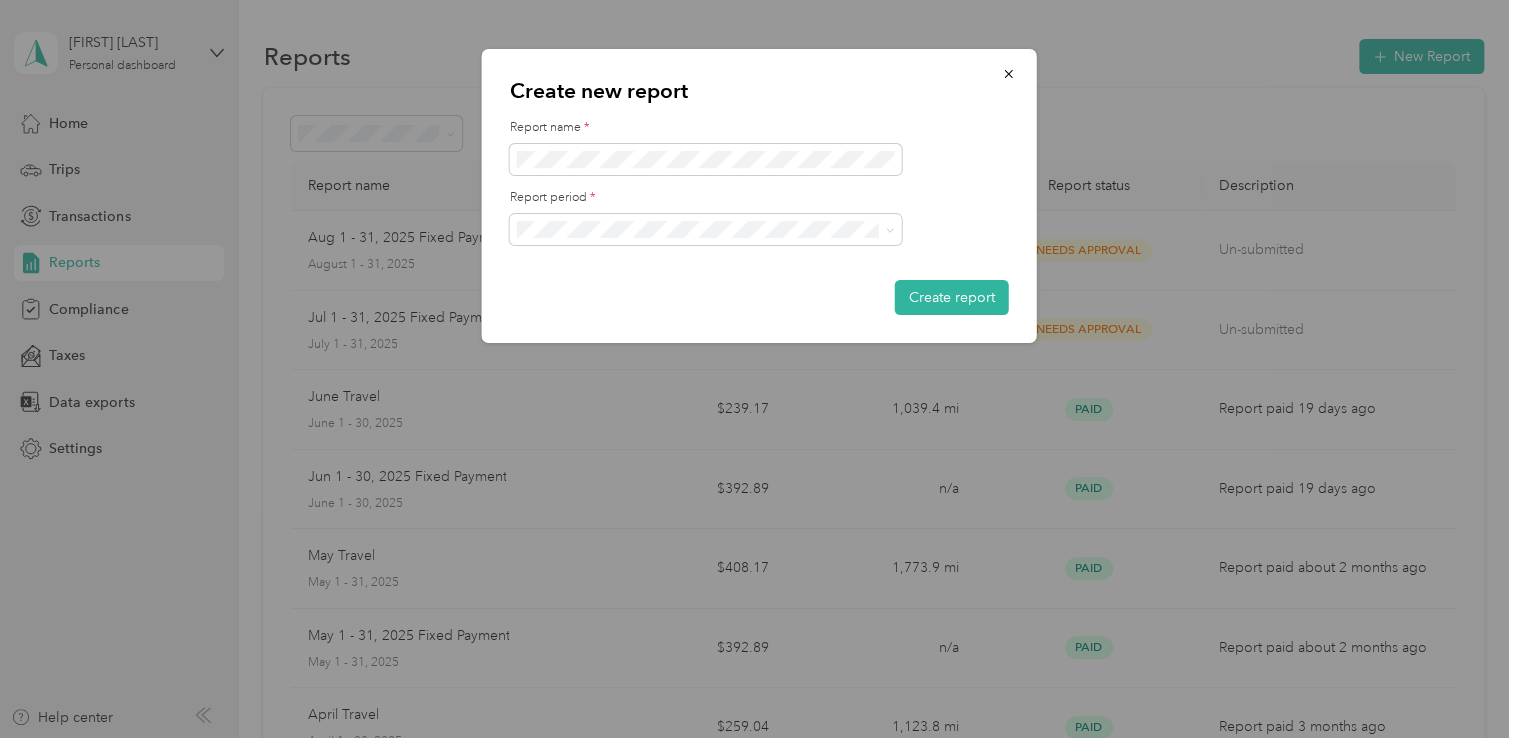 click on "Jul 1 - 31, 2025" at bounding box center (705, 299) 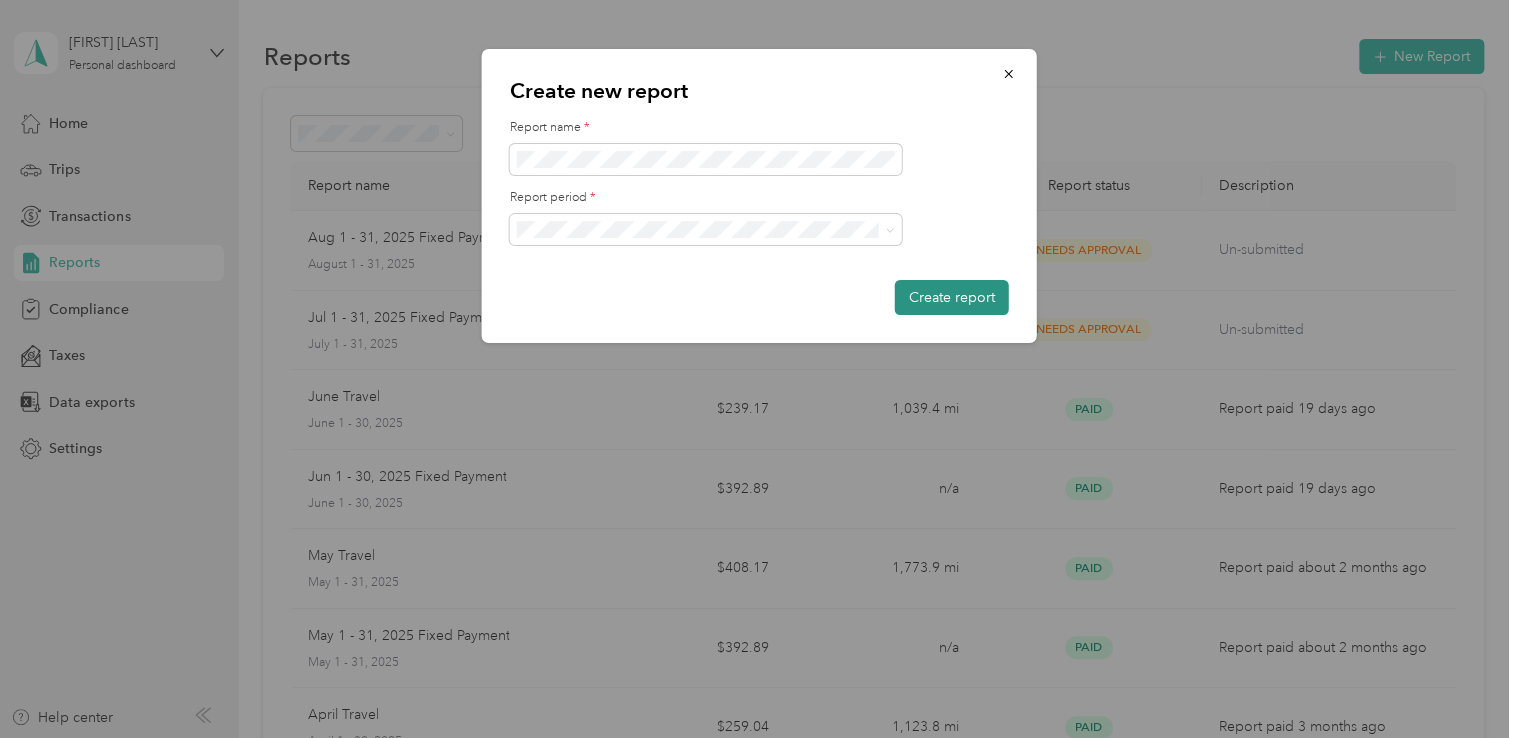 click on "Create report" at bounding box center (952, 297) 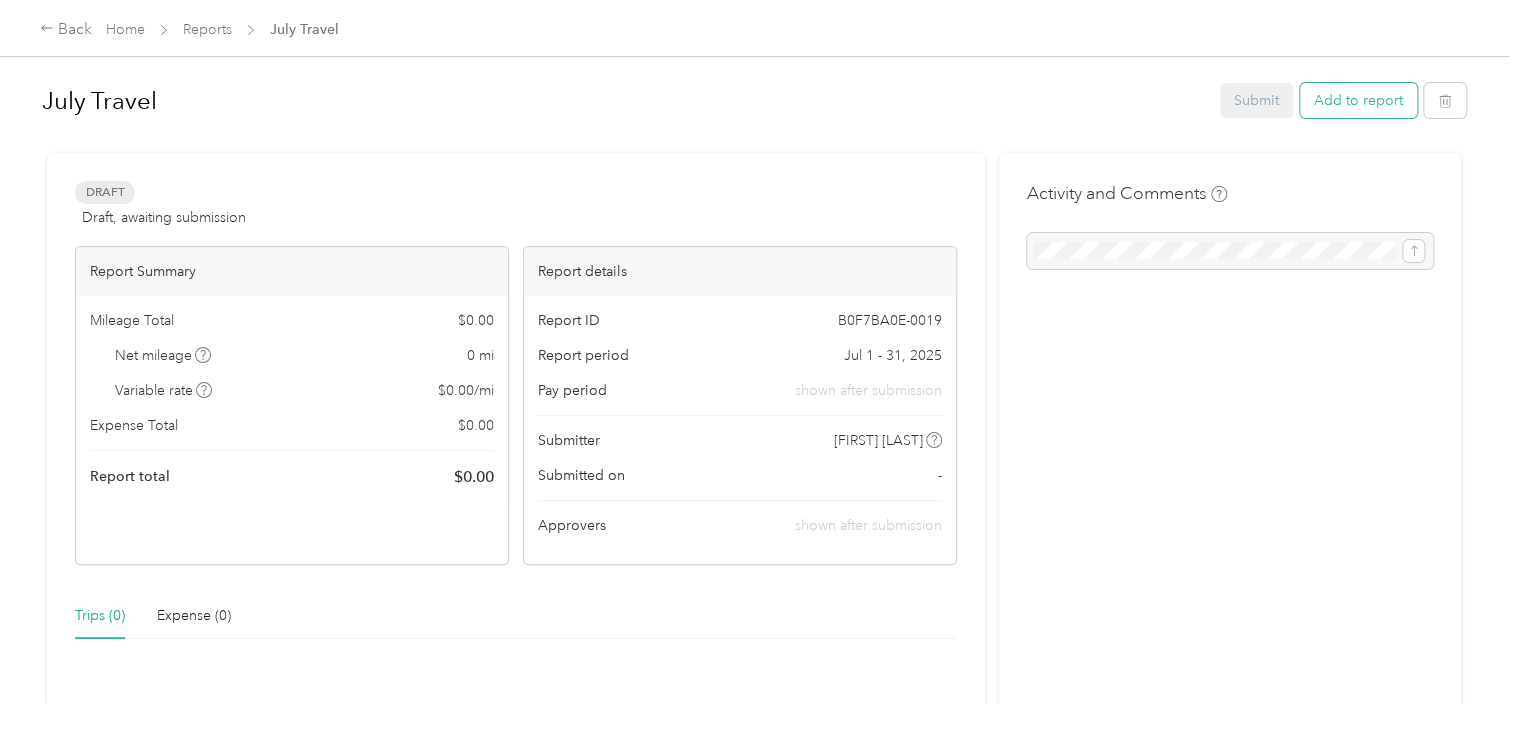 click on "Add to report" at bounding box center [1358, 100] 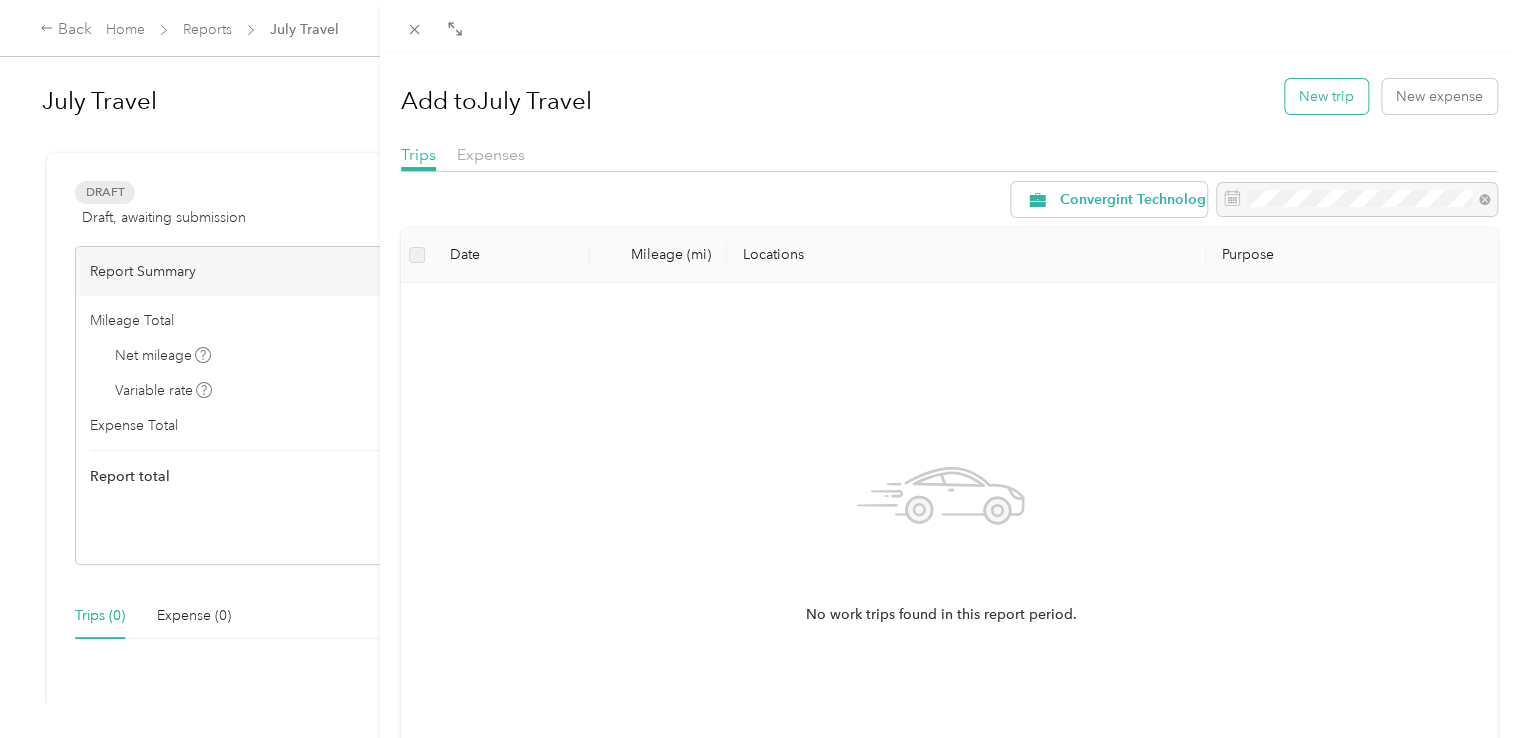 click on "New trip" at bounding box center [1326, 96] 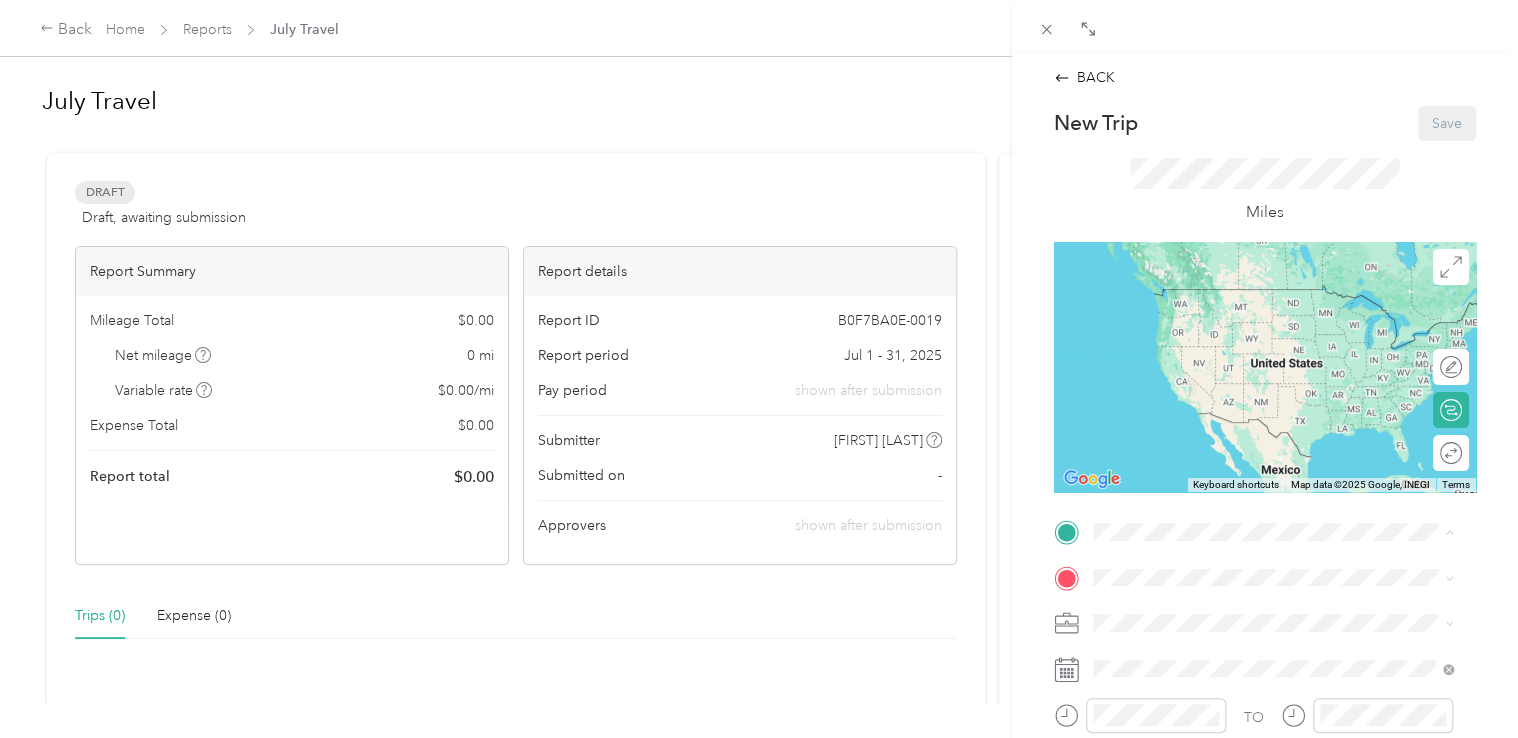 click on "Home" at bounding box center (1288, 380) 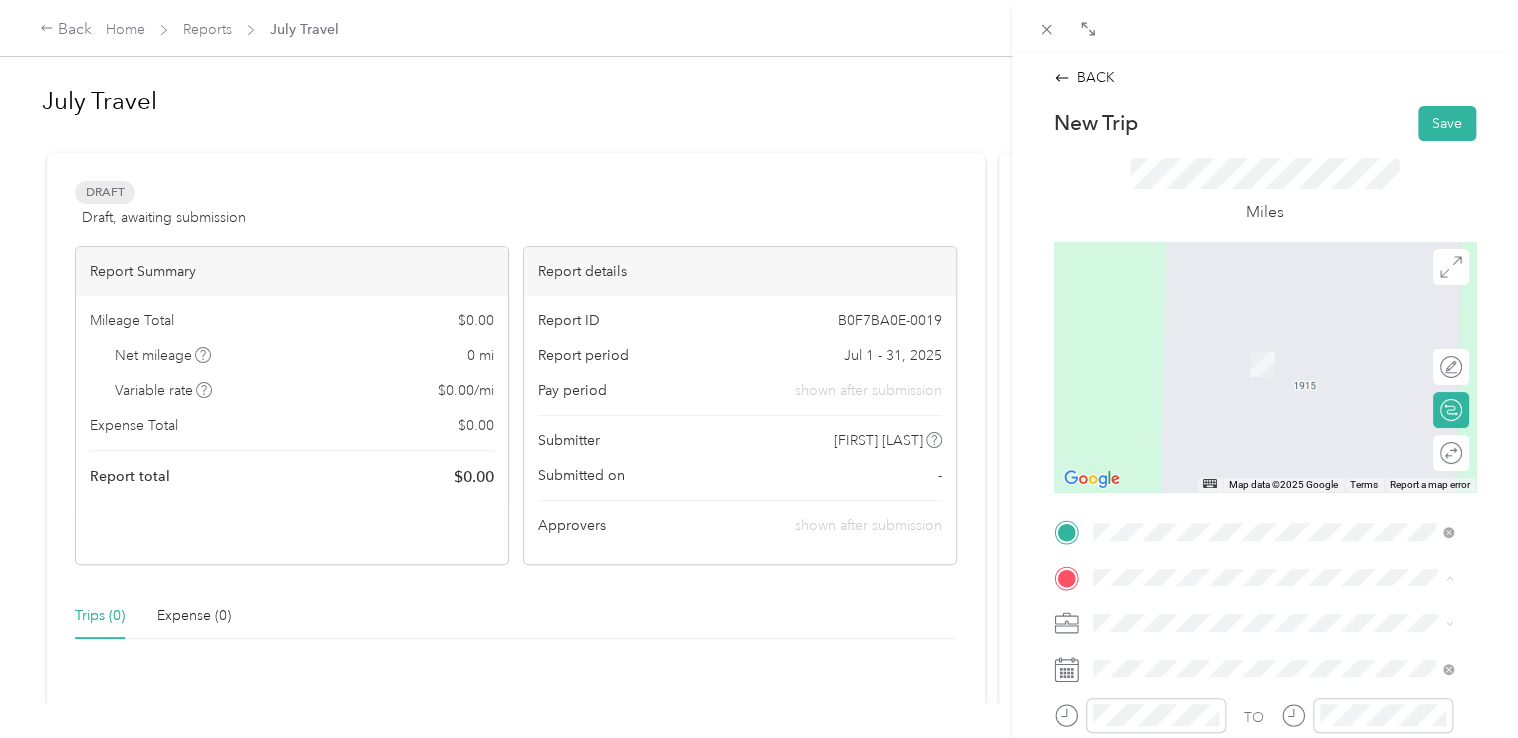click on "[NUMBER] [STREET], [POSTAL_CODE], [CITY], [STATE], [COUNTRY]" at bounding box center (1276, 374) 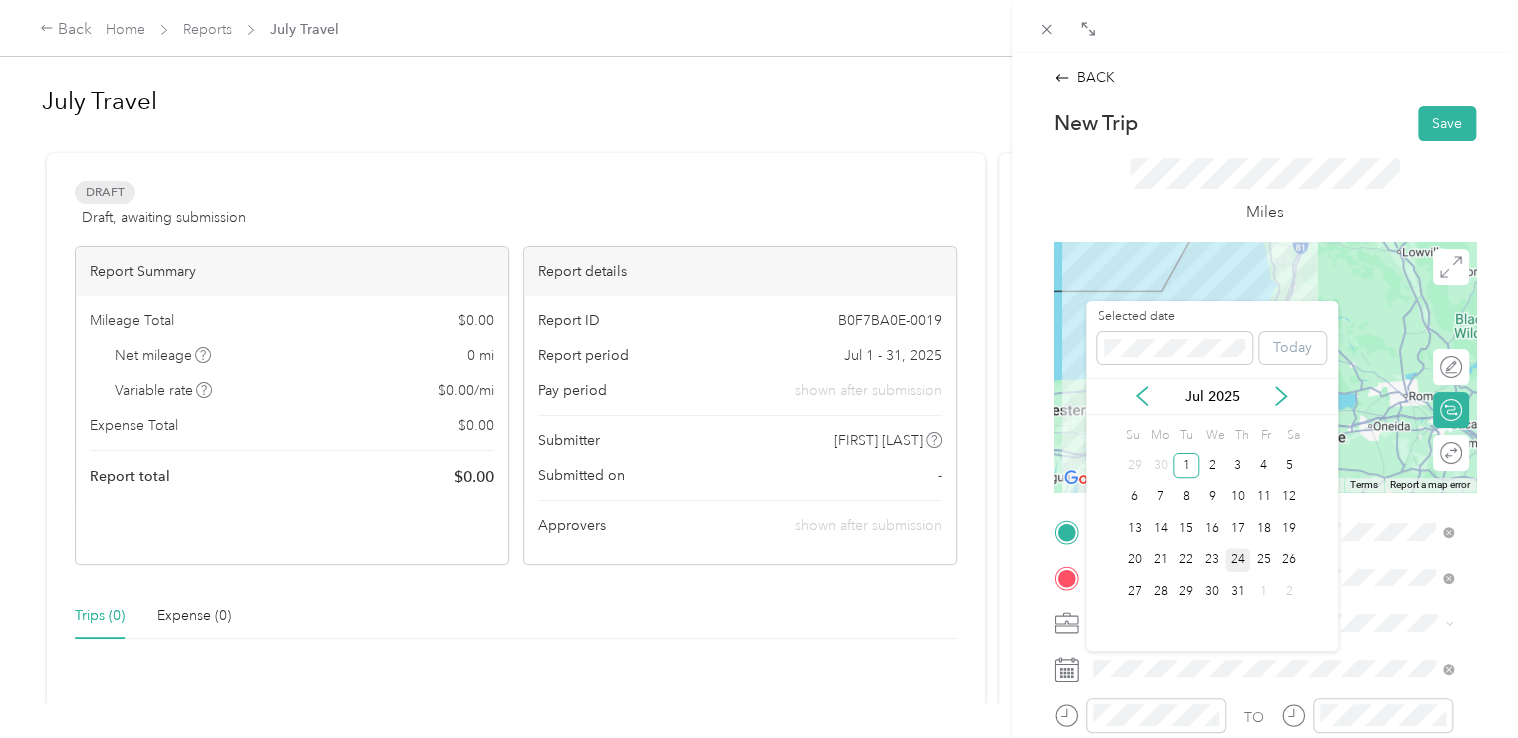 click on "24" at bounding box center [1238, 560] 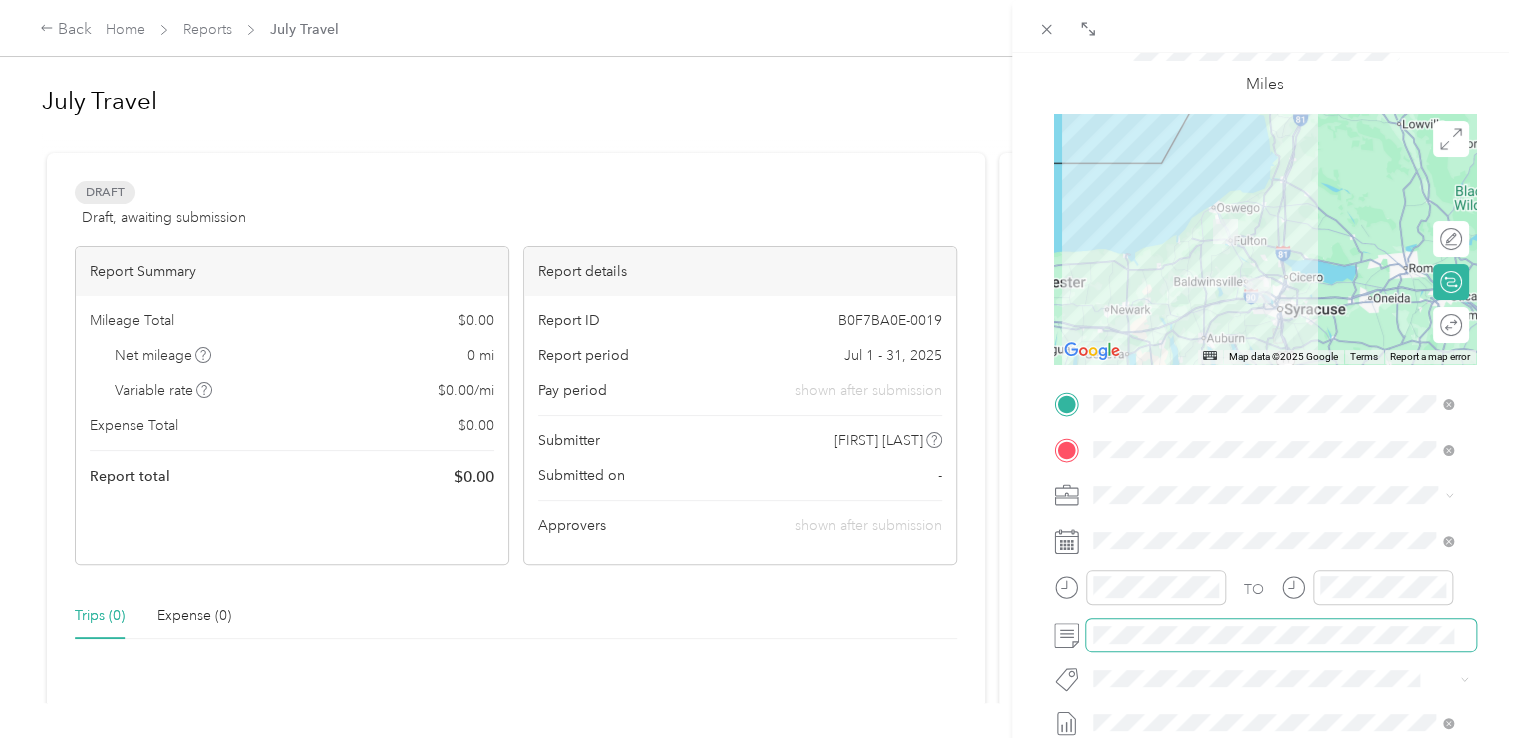 scroll, scrollTop: 200, scrollLeft: 0, axis: vertical 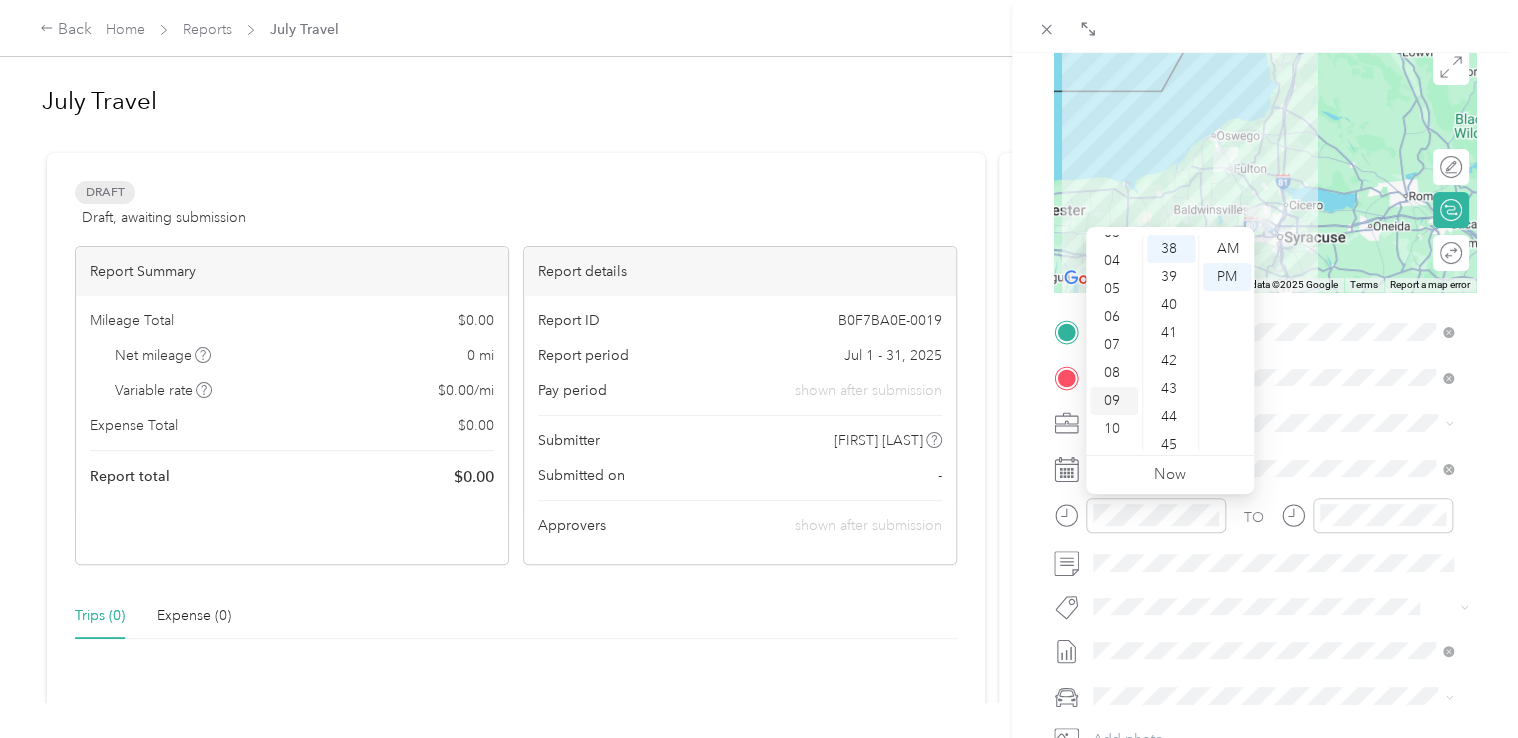 click on "09" at bounding box center (1114, 401) 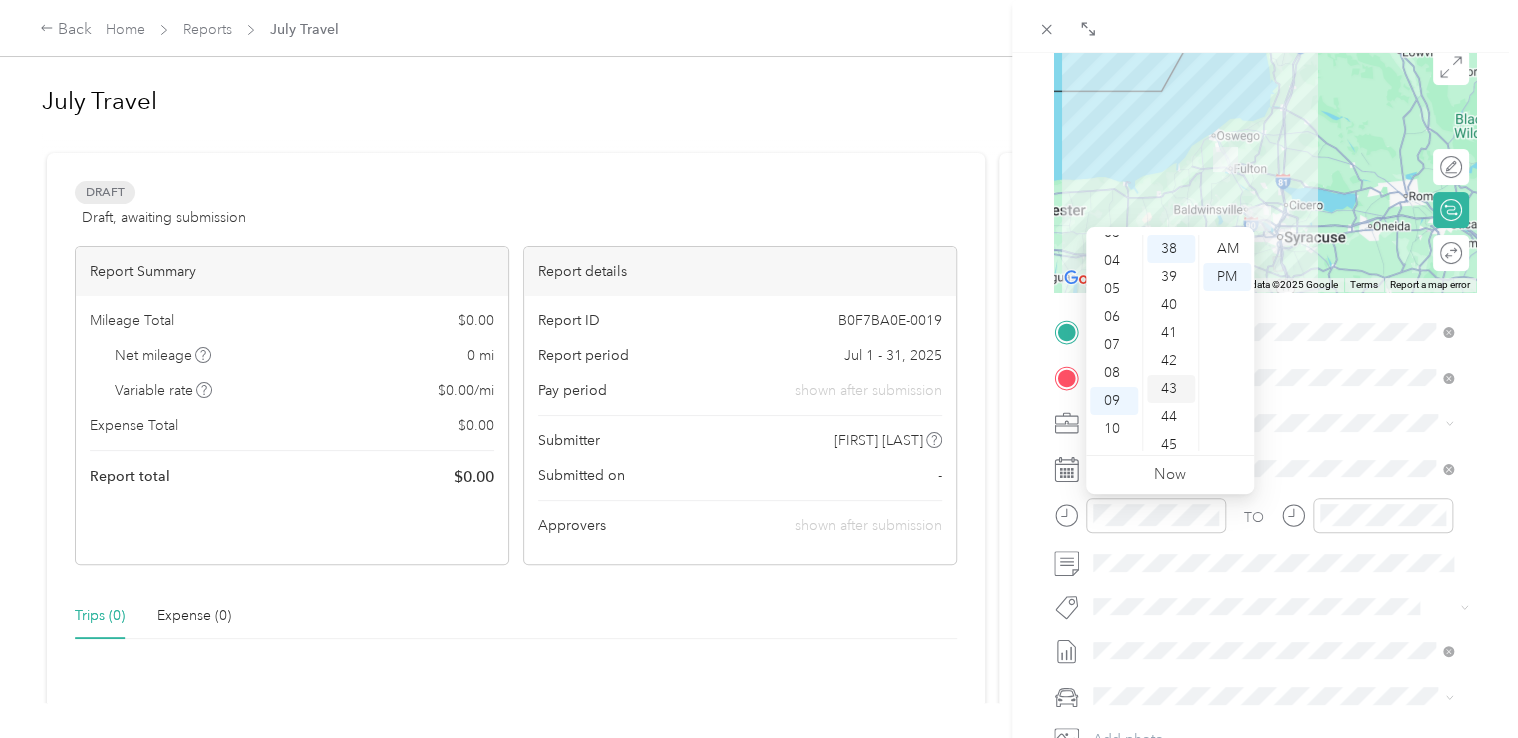 scroll, scrollTop: 120, scrollLeft: 0, axis: vertical 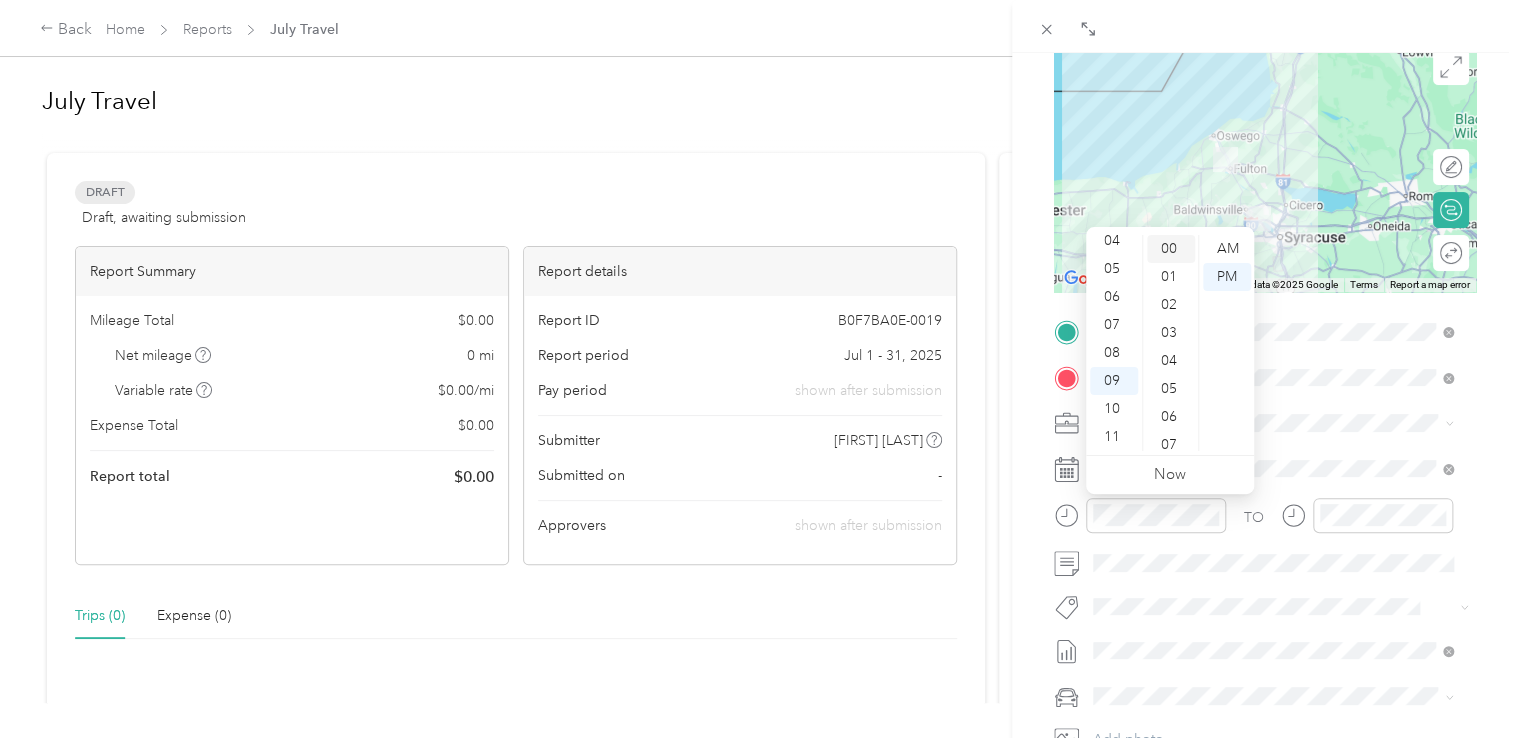 click on "00" at bounding box center (1171, 249) 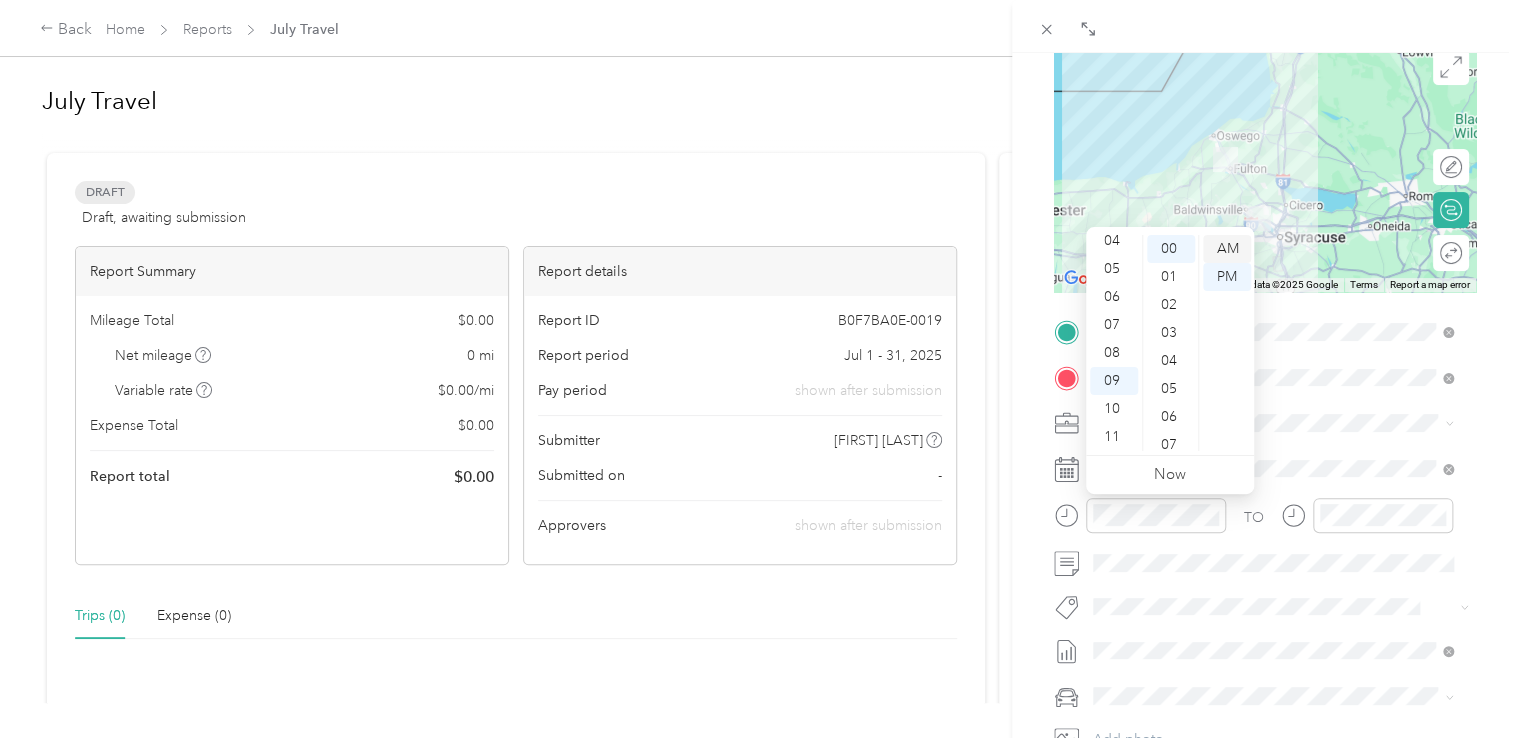 click on "AM" at bounding box center [1227, 249] 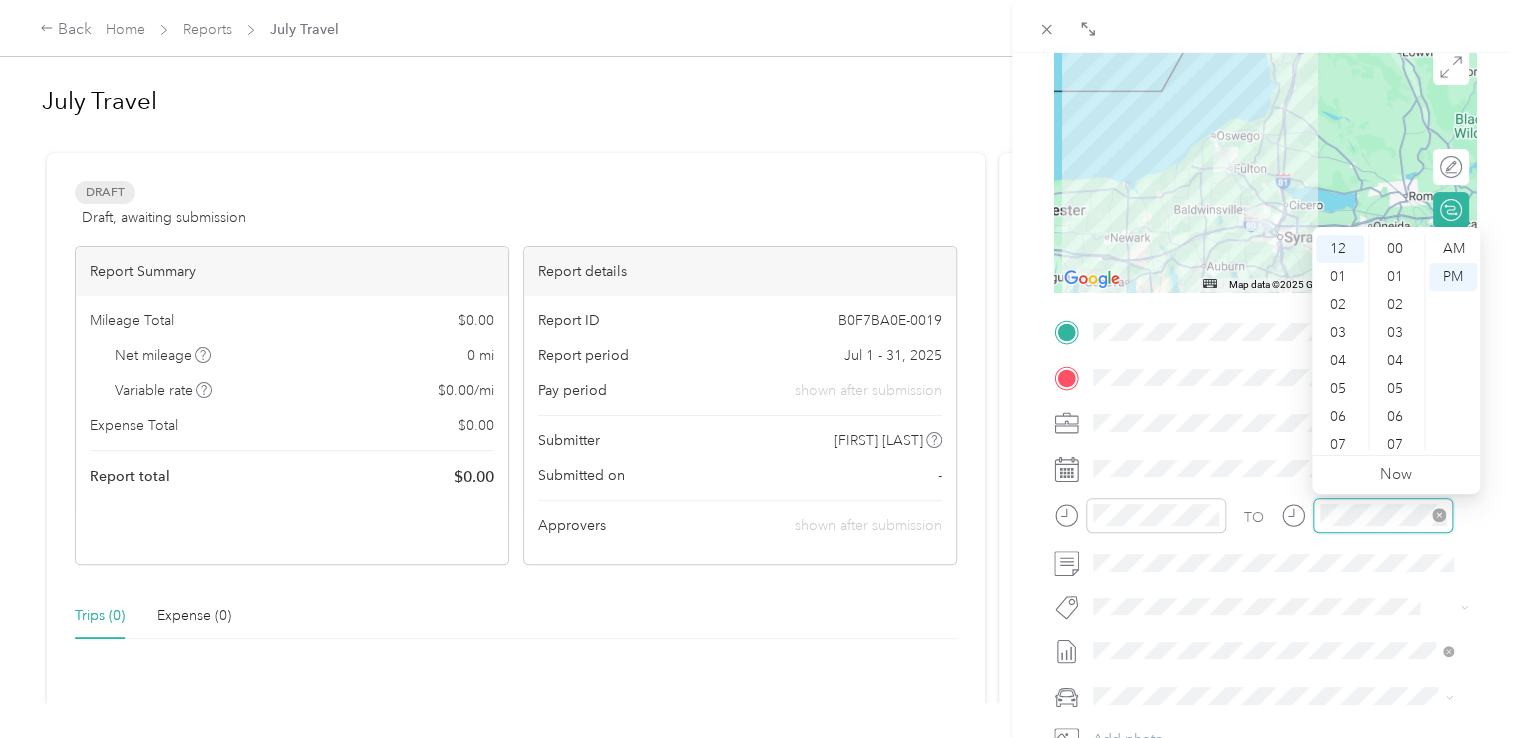 scroll, scrollTop: 1064, scrollLeft: 0, axis: vertical 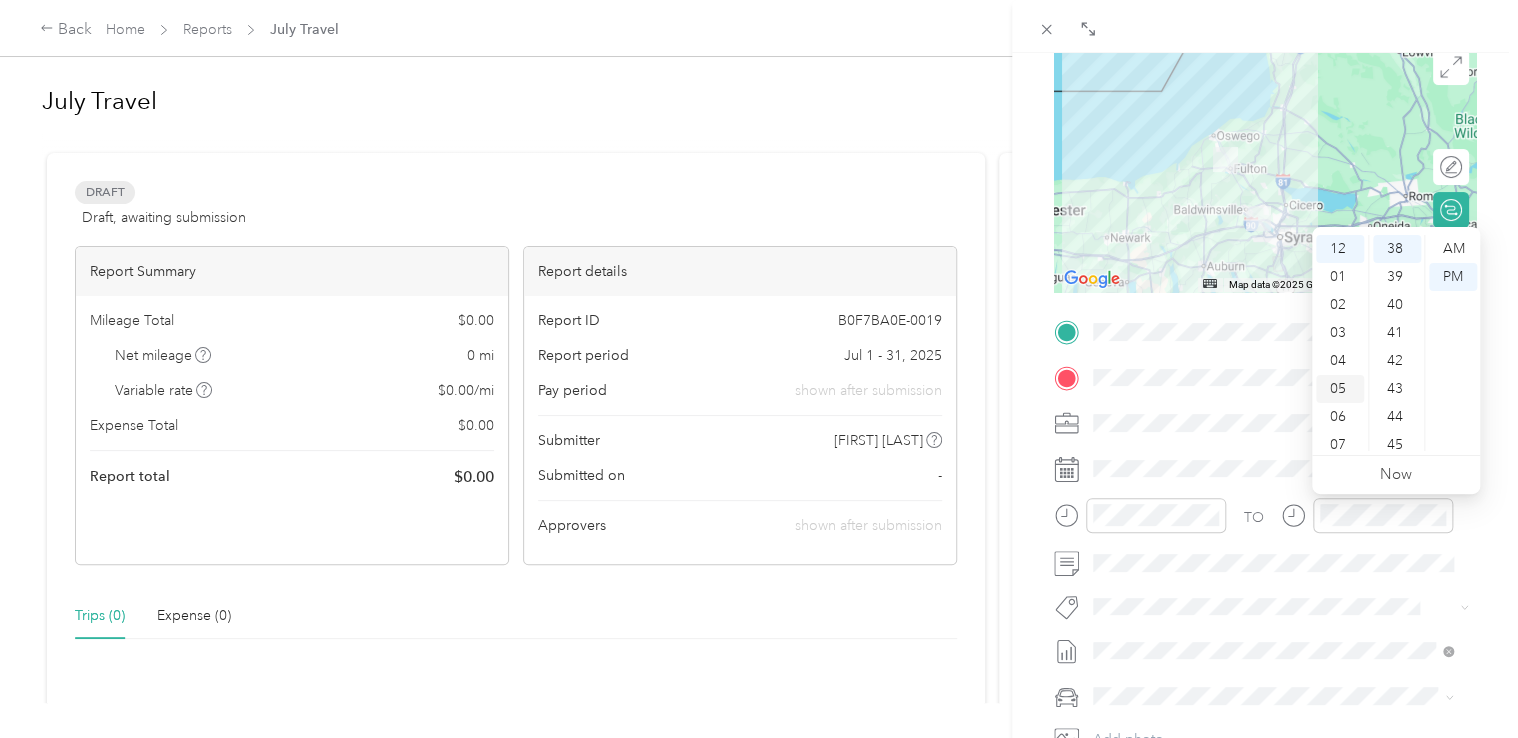 click on "05" at bounding box center [1340, 389] 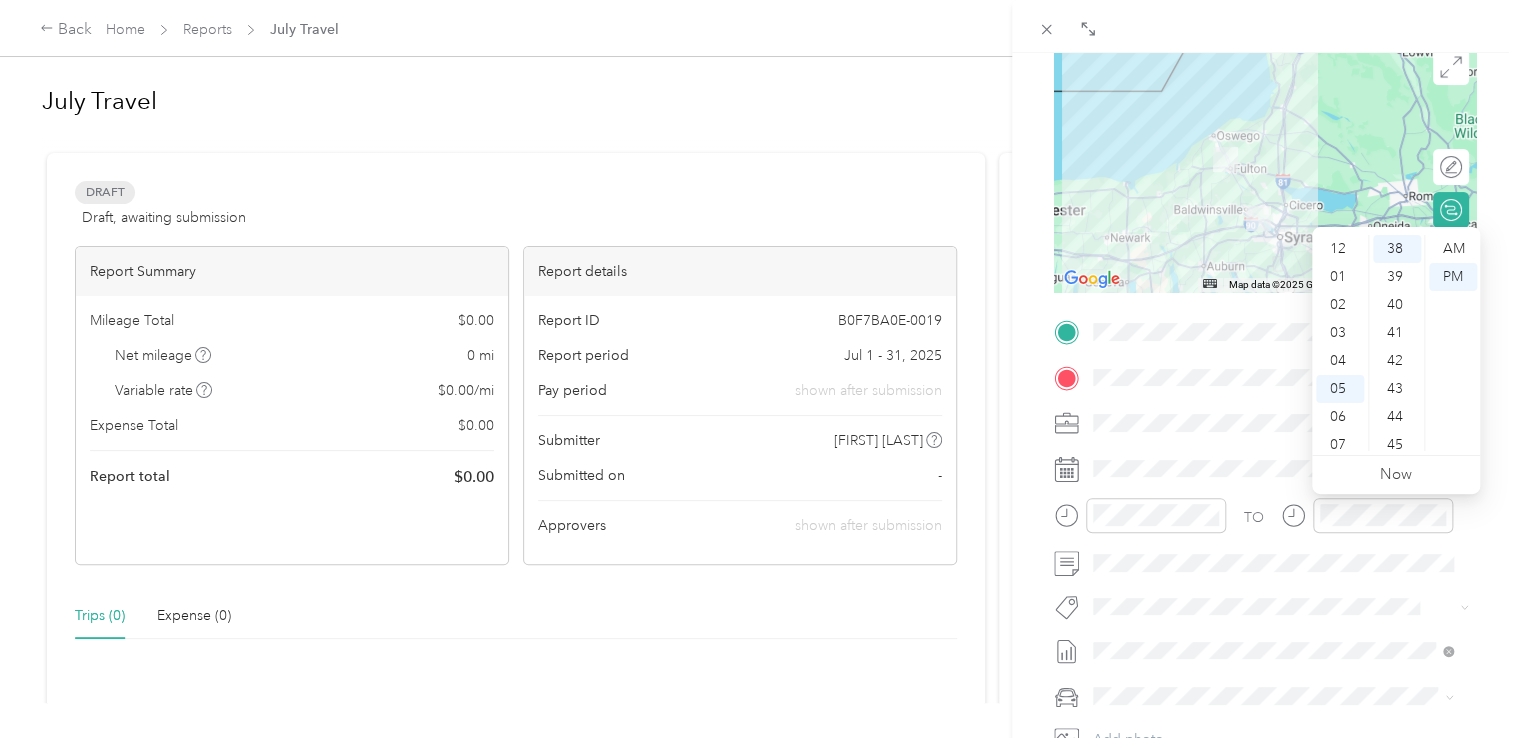 scroll, scrollTop: 120, scrollLeft: 0, axis: vertical 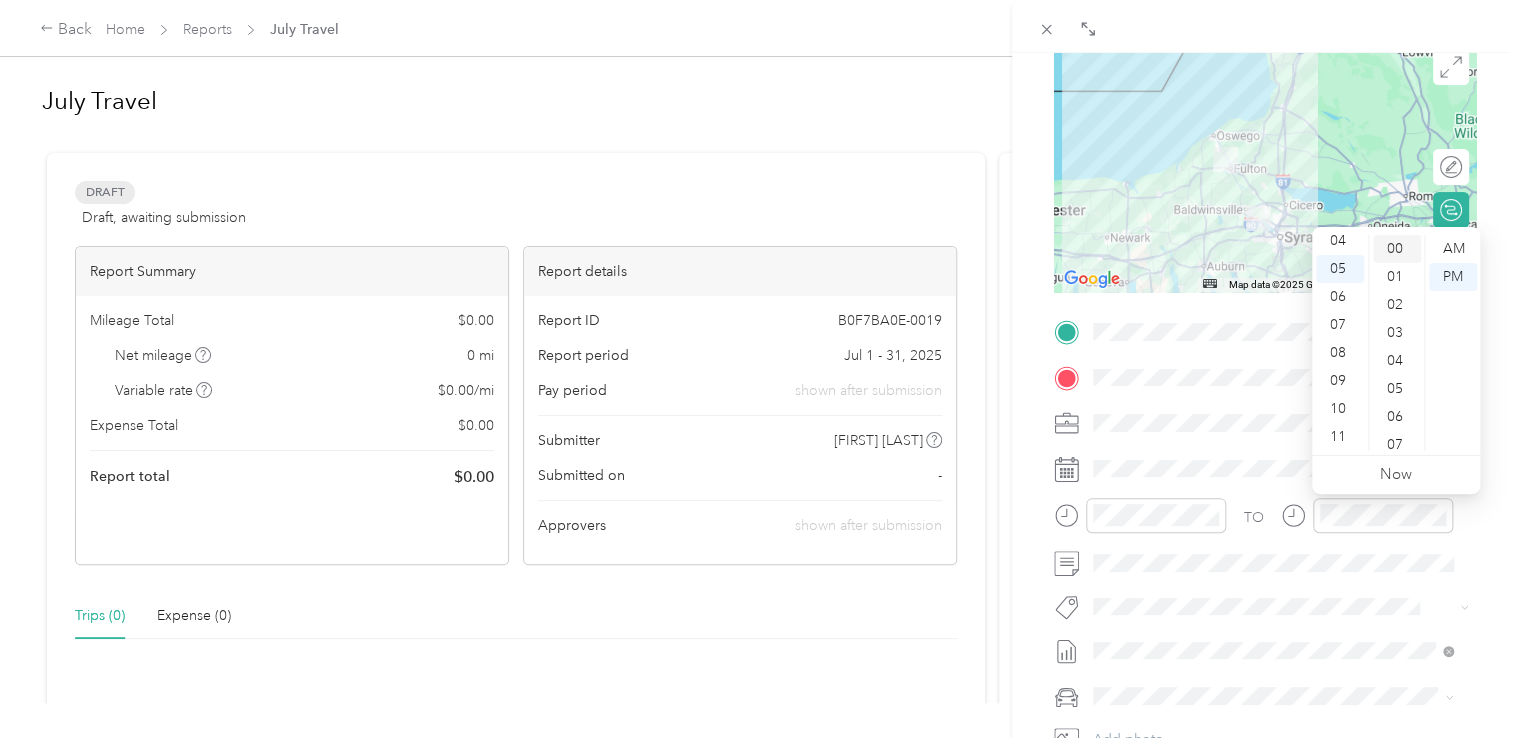 click on "00" at bounding box center [1397, 249] 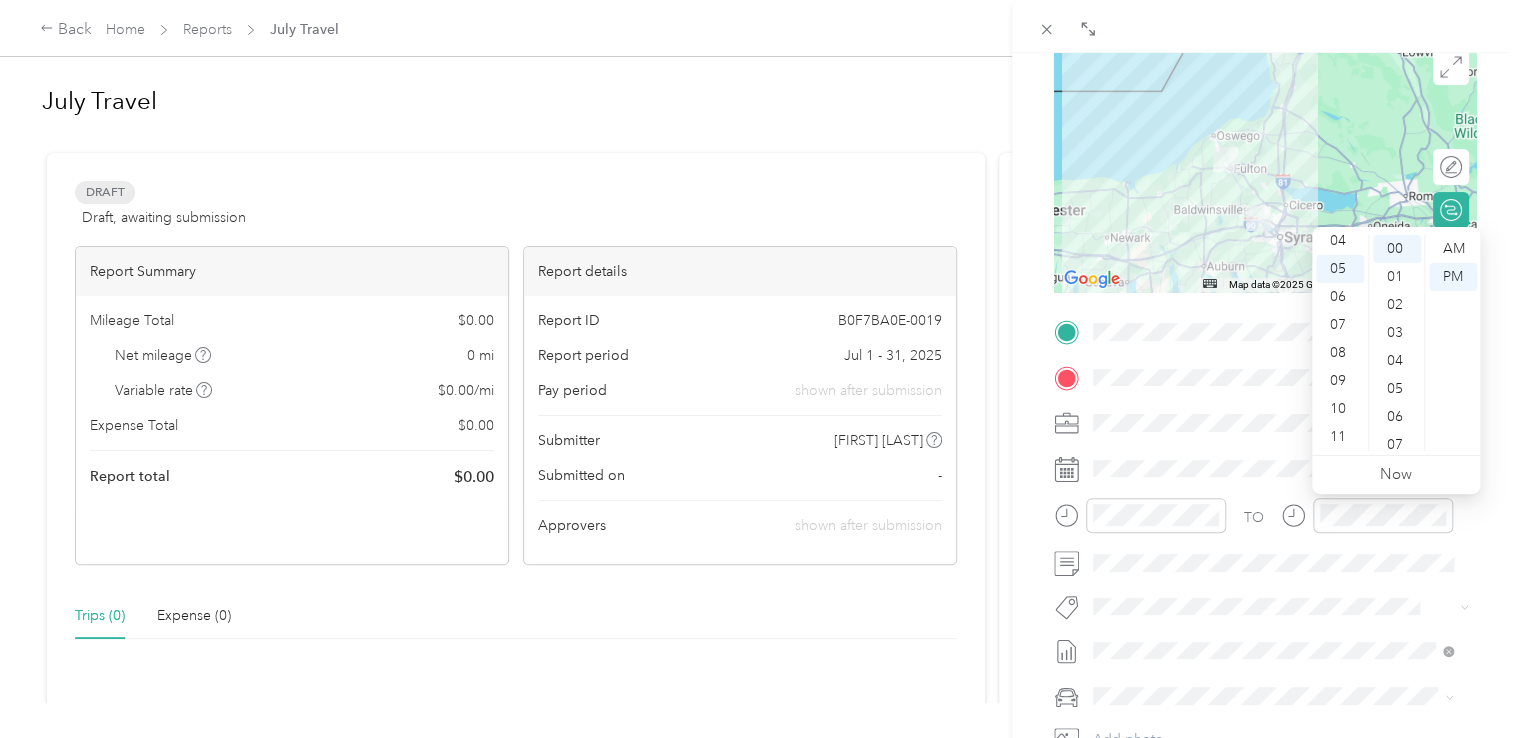 click on "New Trip Save This trip cannot be edited because it is either under review, approved, or paid. Contact your Team Manager to edit it. Miles ← Move left → Move right ↑ Move up ↓ Move down + Zoom in - Zoom out Home Jump left by 75% End Jump right by 75% Page Up Jump up by 75% Page Down Jump down by 75% Map Data Map data ©2025 Google Map data ©2025 Google 20 km  Click to toggle between metric and imperial units Terms Report a map error Edit route Calculate route Round trip TO Add photo" at bounding box center [1265, 353] 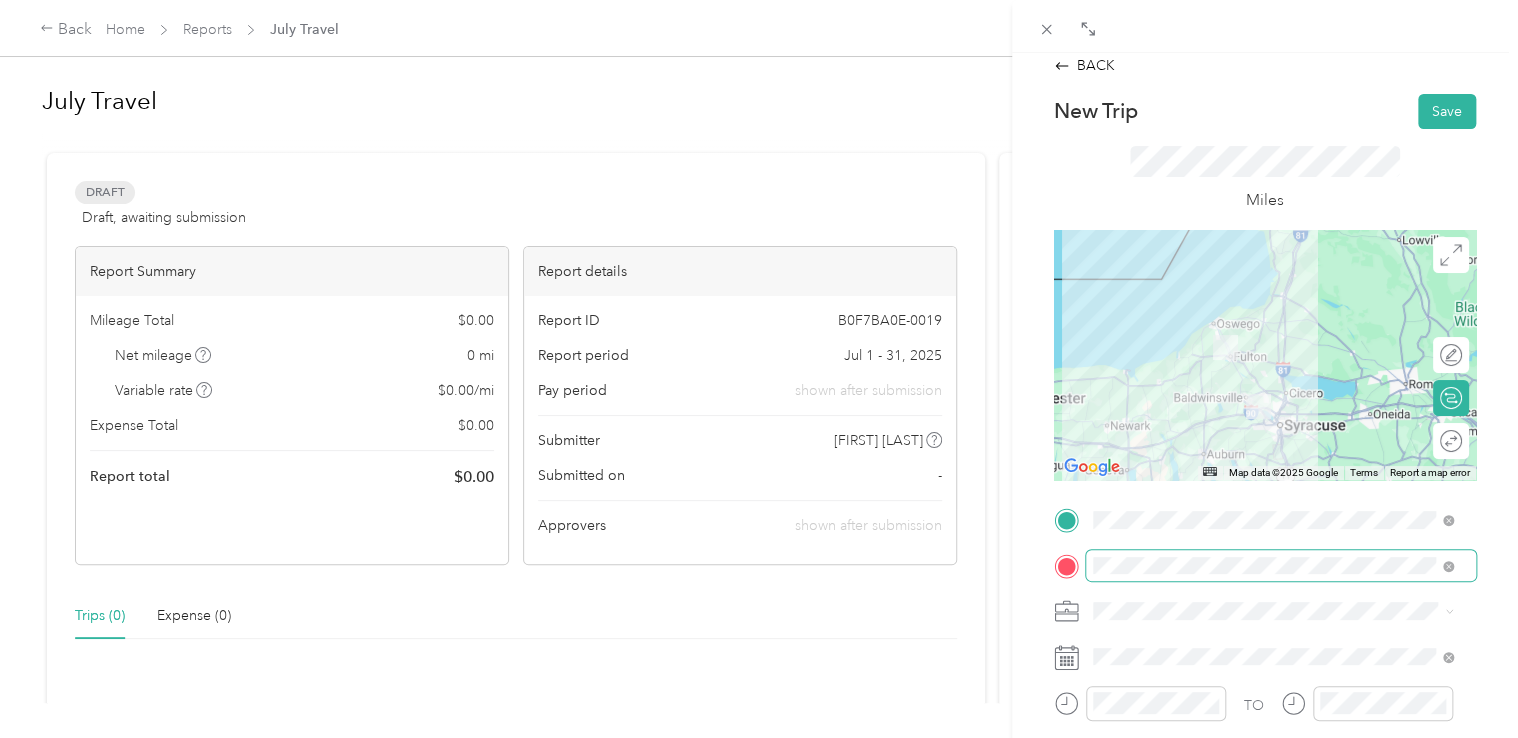 scroll, scrollTop: 0, scrollLeft: 0, axis: both 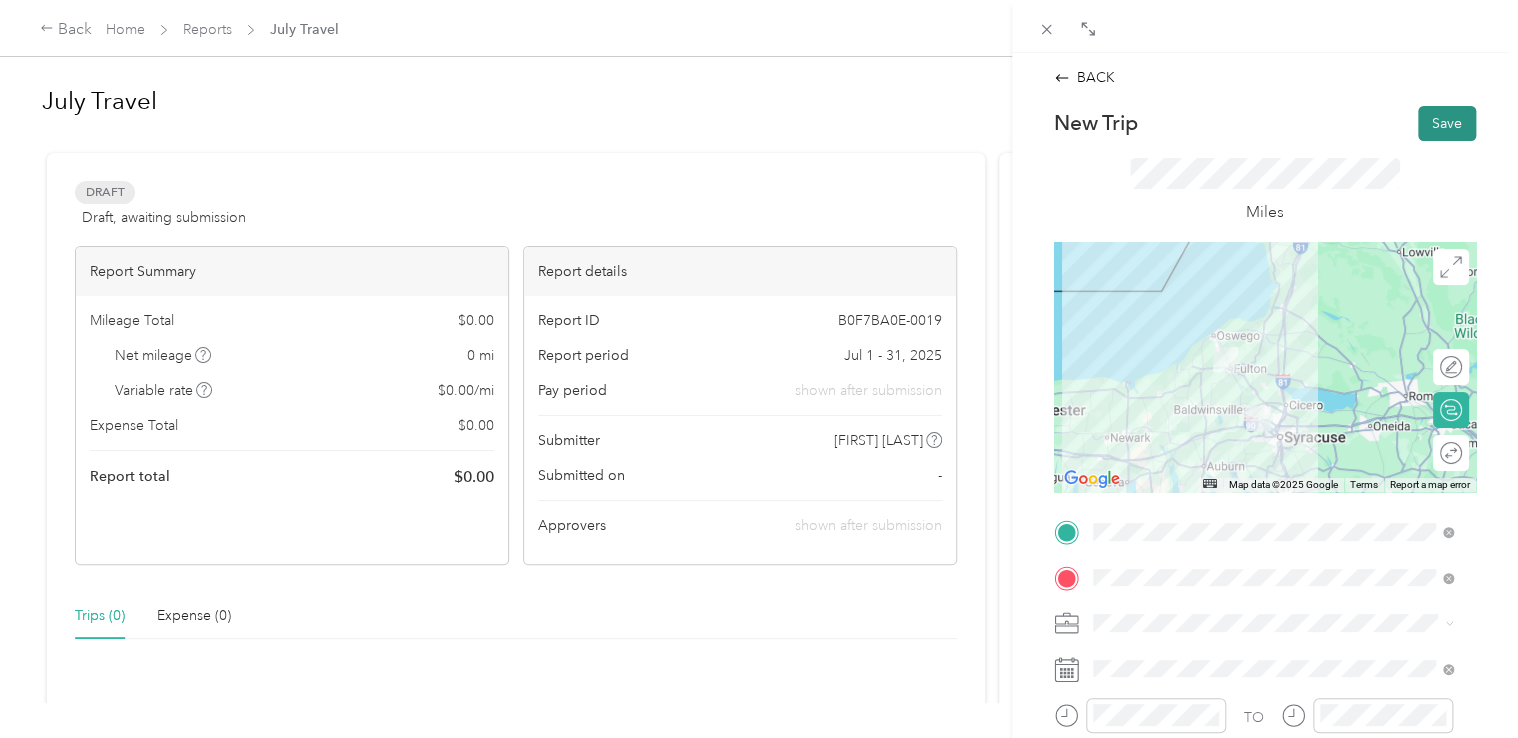 click on "Save" at bounding box center [1447, 123] 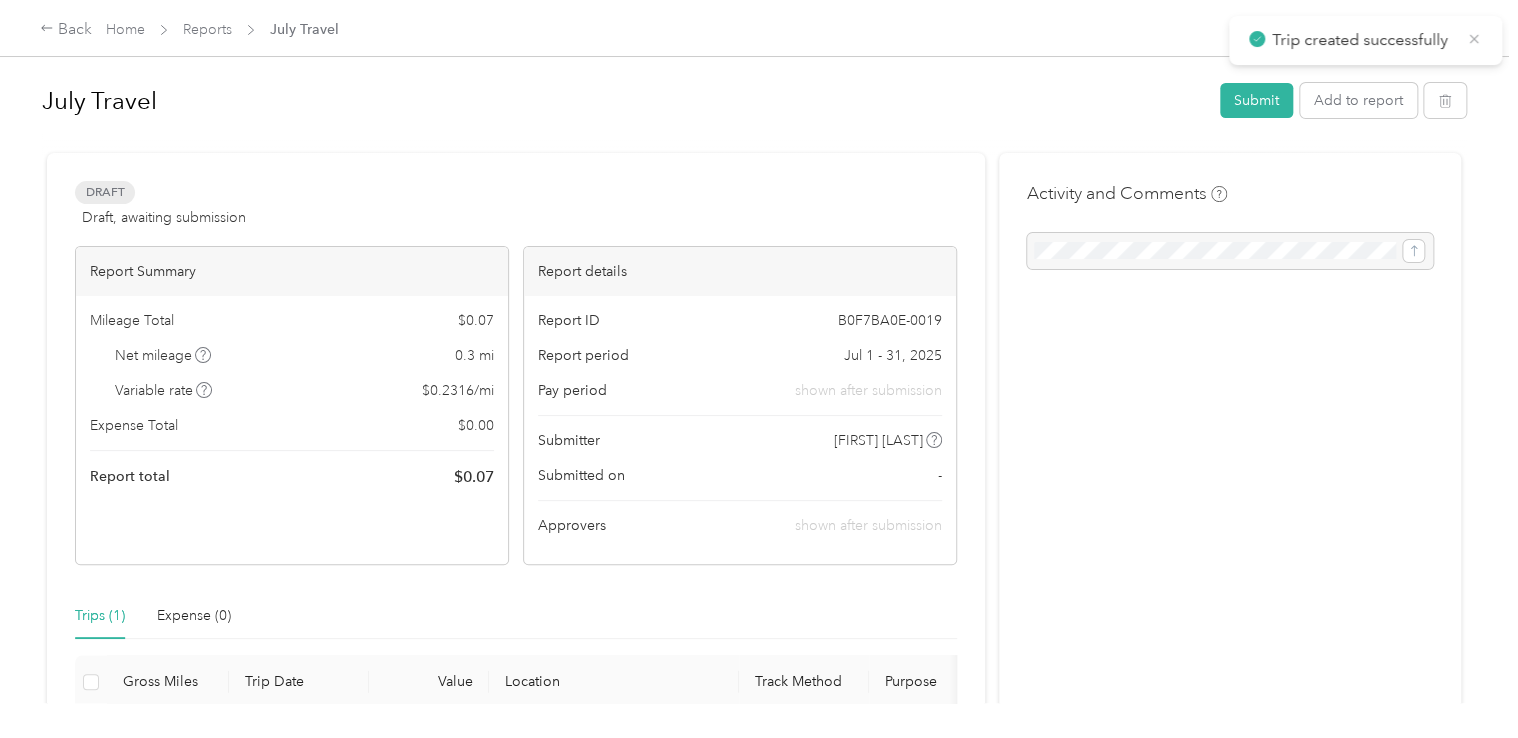 click 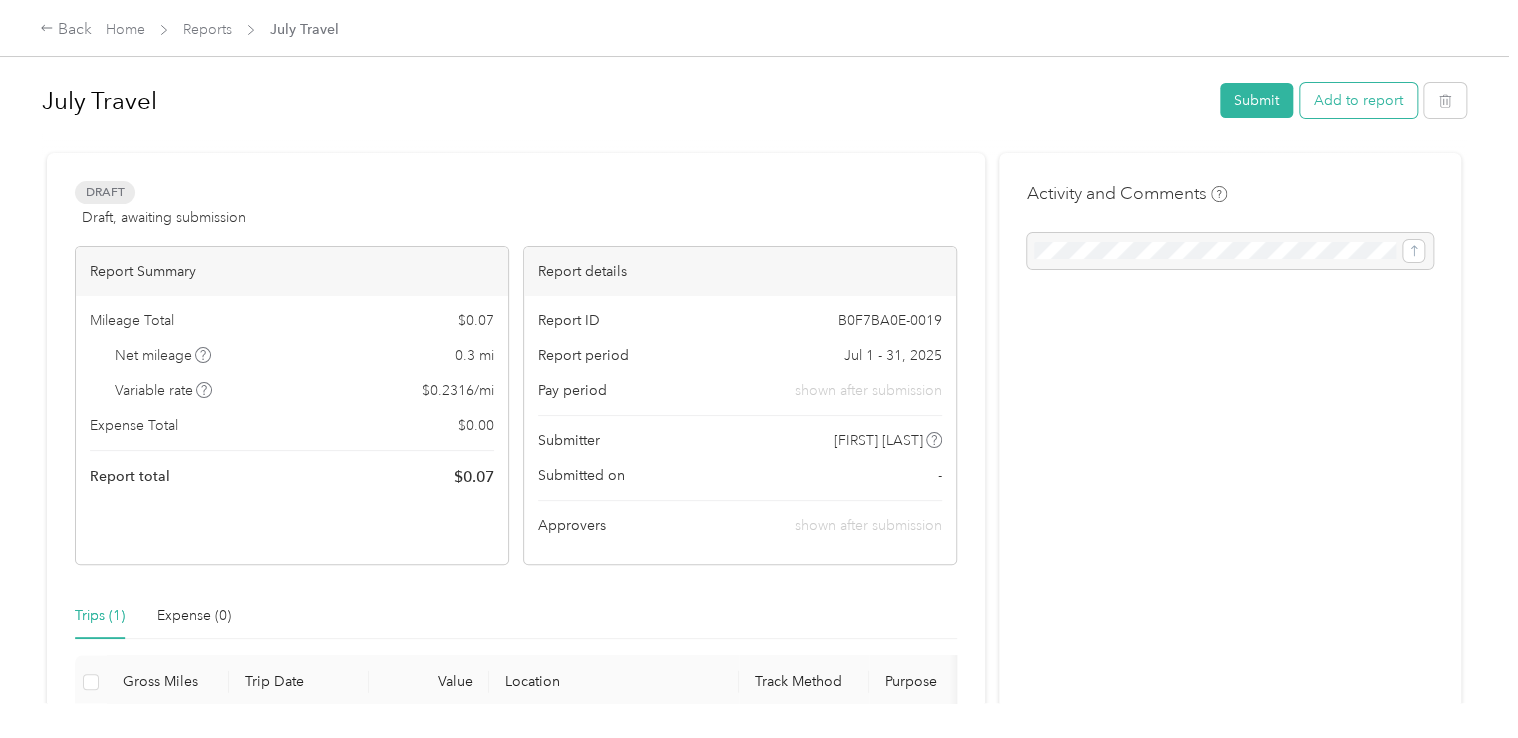 click on "Add to report" at bounding box center [1358, 100] 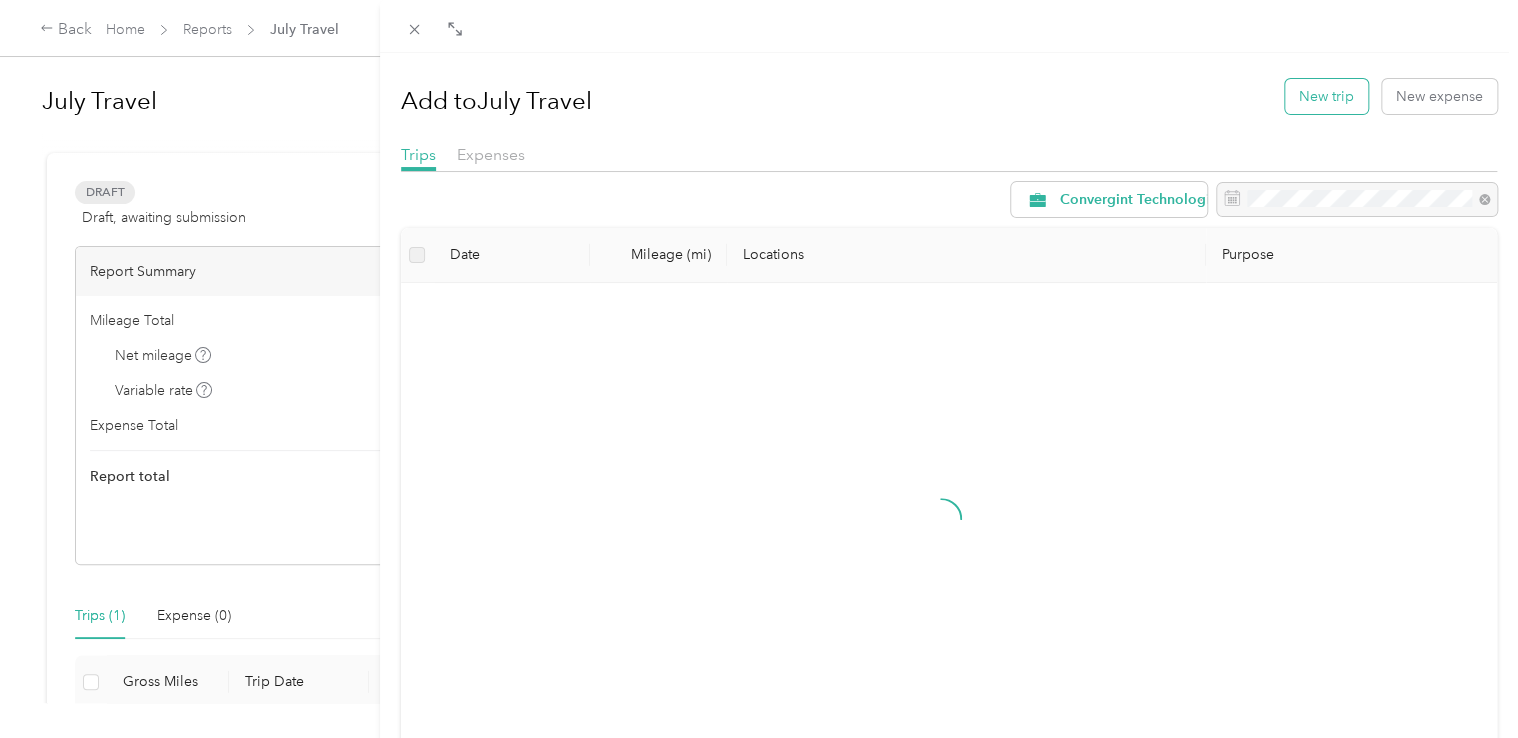 click on "New trip" at bounding box center (1326, 96) 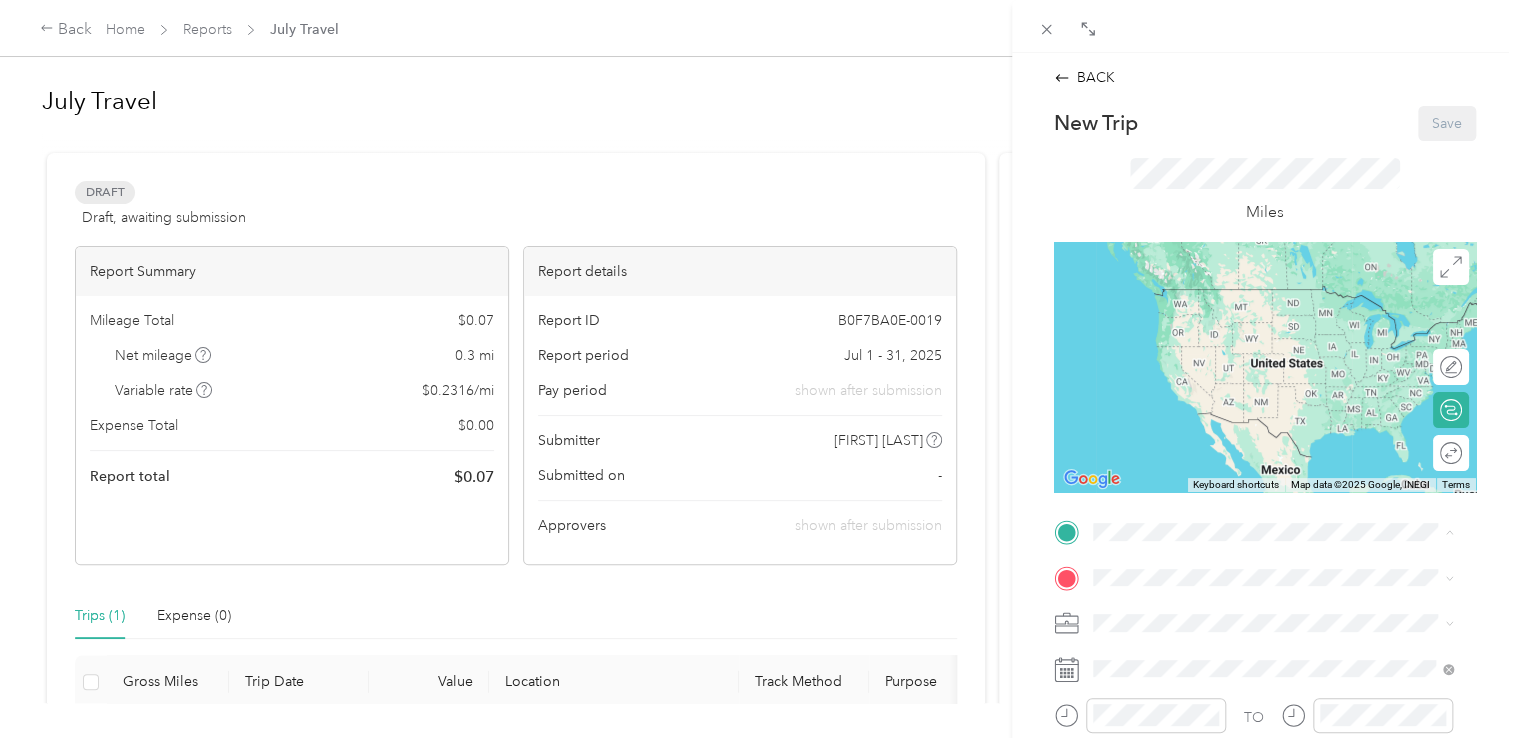 click on "[NUMBER] [STREET], [POSTAL_CODE], [CITY], [STATE], [COUNTRY]" at bounding box center (1276, 329) 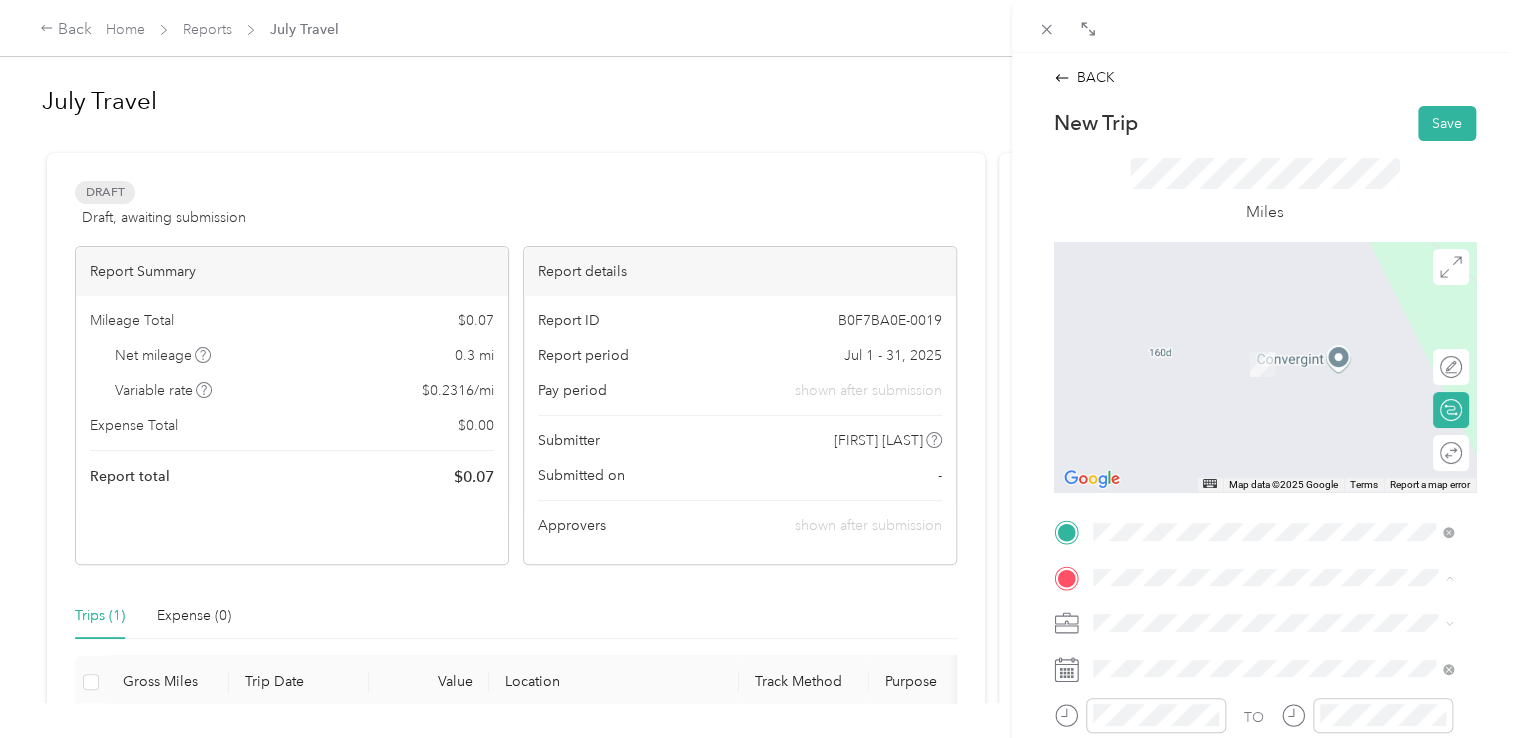click on "[NUMBER] [STREET], [POSTAL_CODE], [CITY], [STATE], [COUNTRY]" at bounding box center [1276, 458] 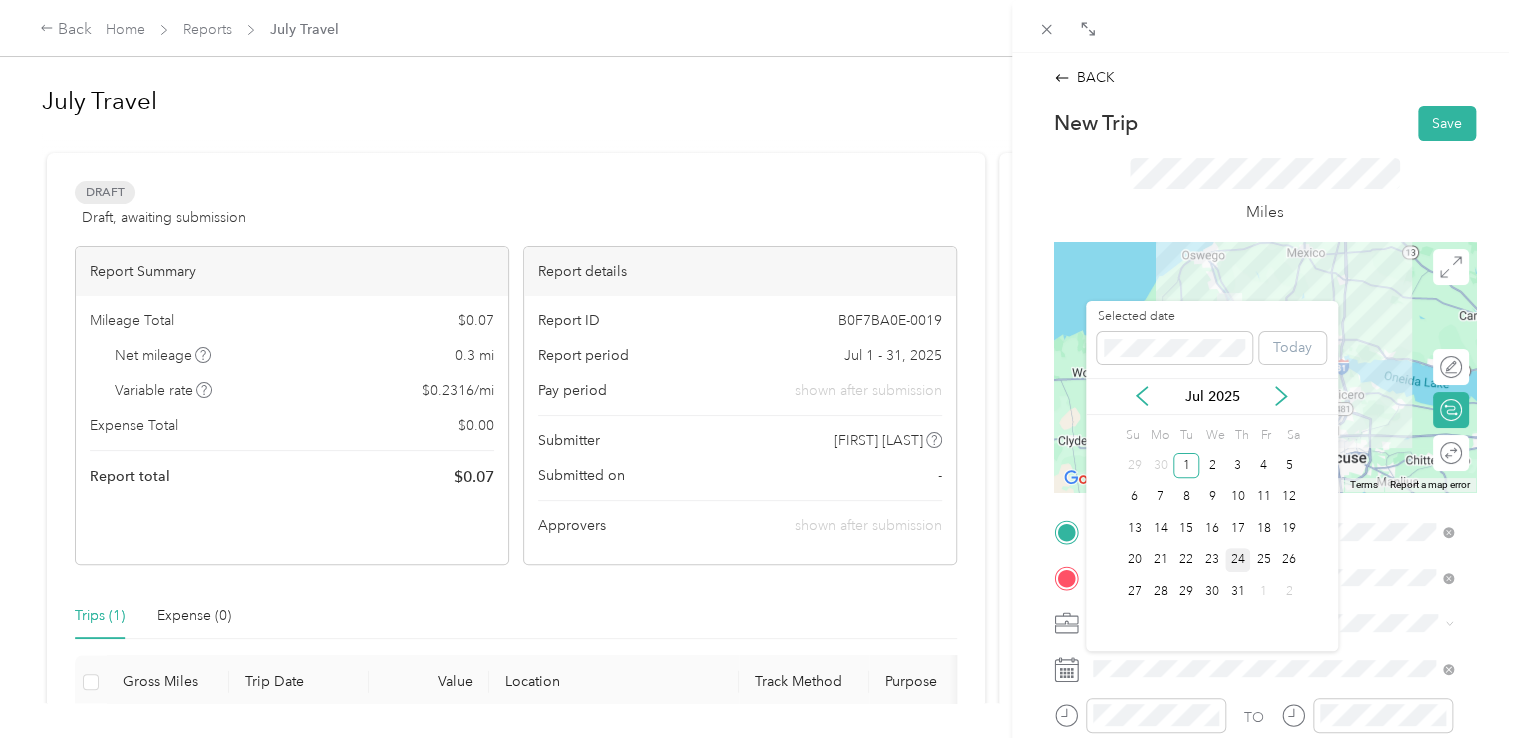 click on "24" at bounding box center (1238, 560) 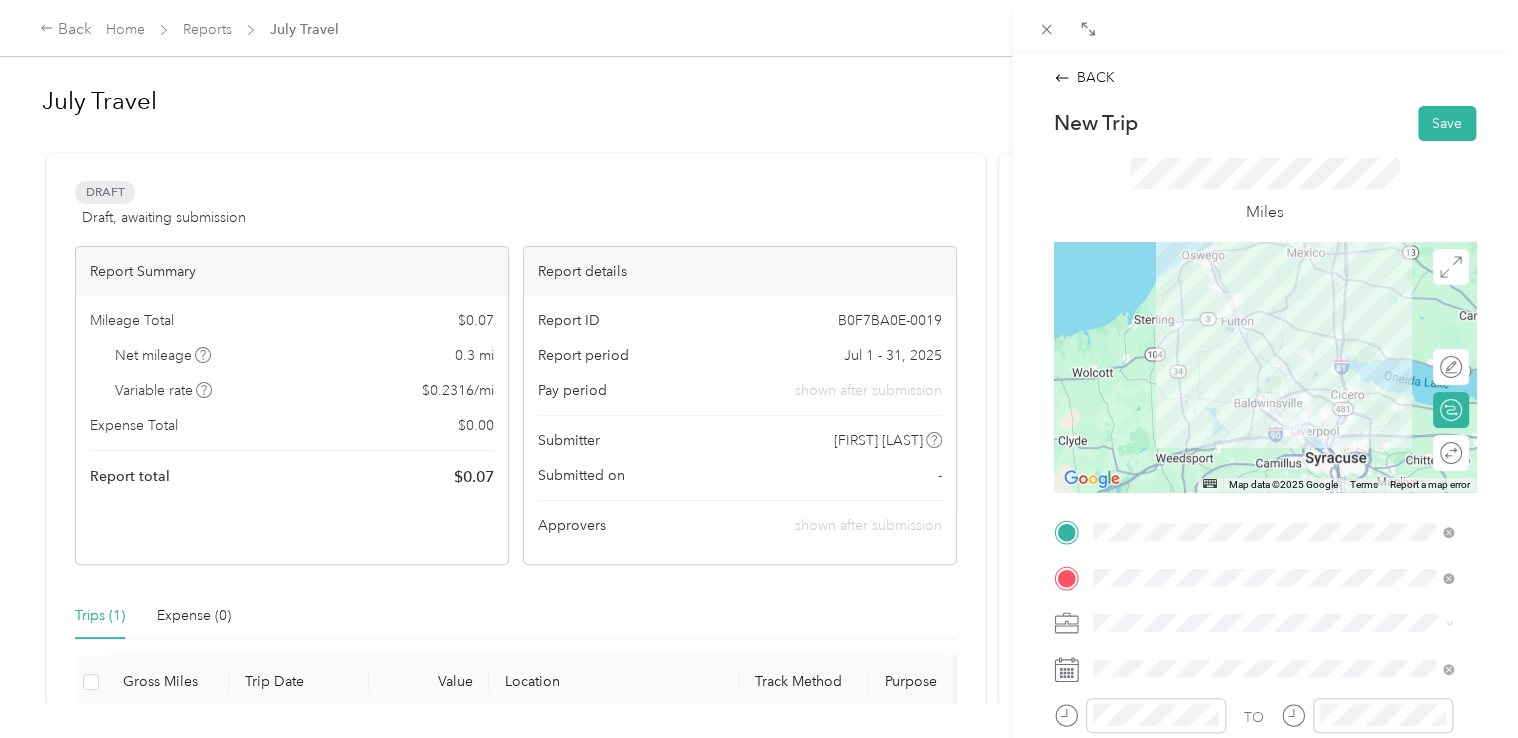 click on "New Trip Save This trip cannot be edited because it is either under review, approved, or paid. Contact your Team Manager to edit it. Miles ← Move left → Move right ↑ Move up ↓ Move down + Zoom in - Zoom out Home Jump left by 75% End Jump right by 75% Page Up Jump up by 75% Page Down Jump down by 75% Map Data Map data ©2025 Google Map data ©2025 Google 10 km  Click to toggle between metric and imperial units Terms Report a map error Edit route Calculate route Round trip TO Add photo" at bounding box center (1265, 553) 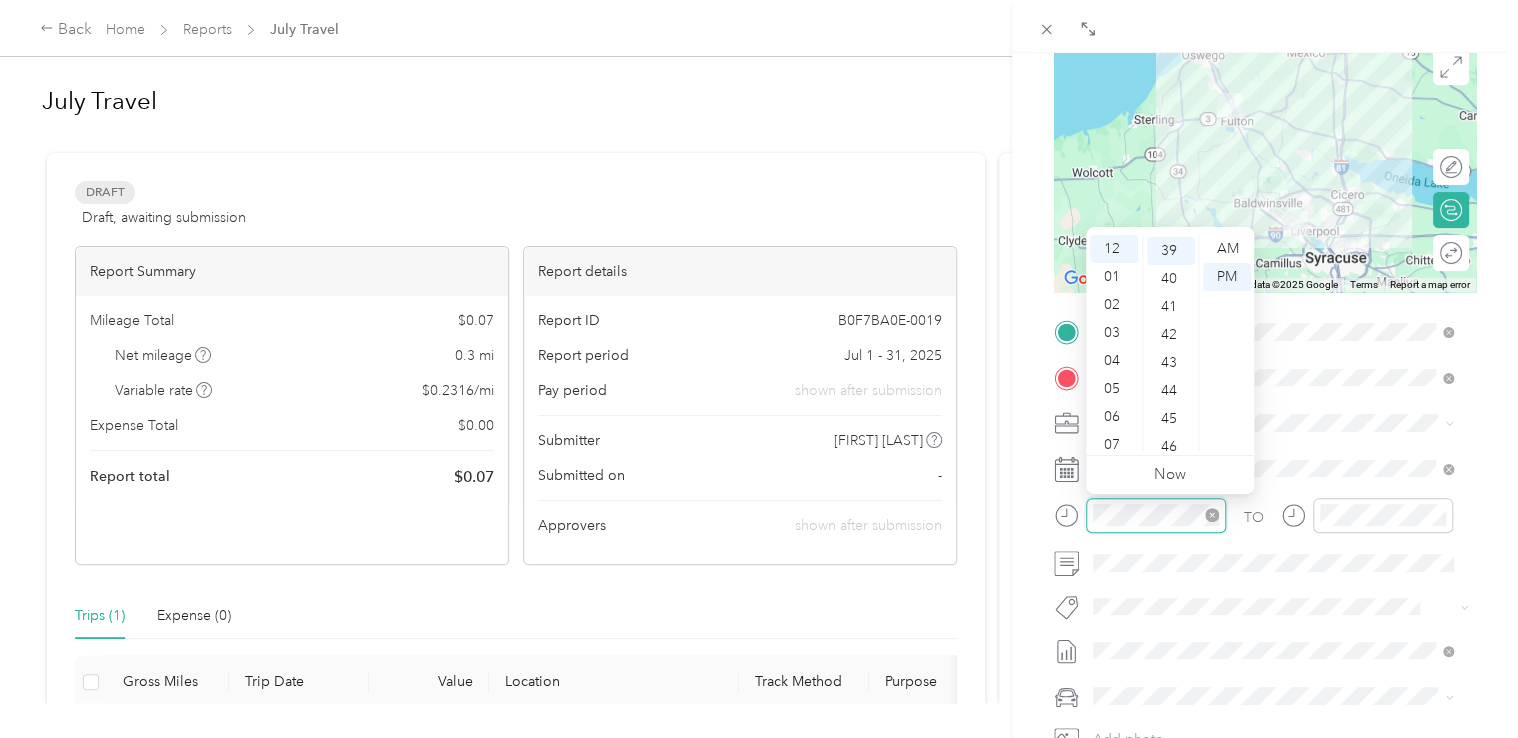 scroll, scrollTop: 1092, scrollLeft: 0, axis: vertical 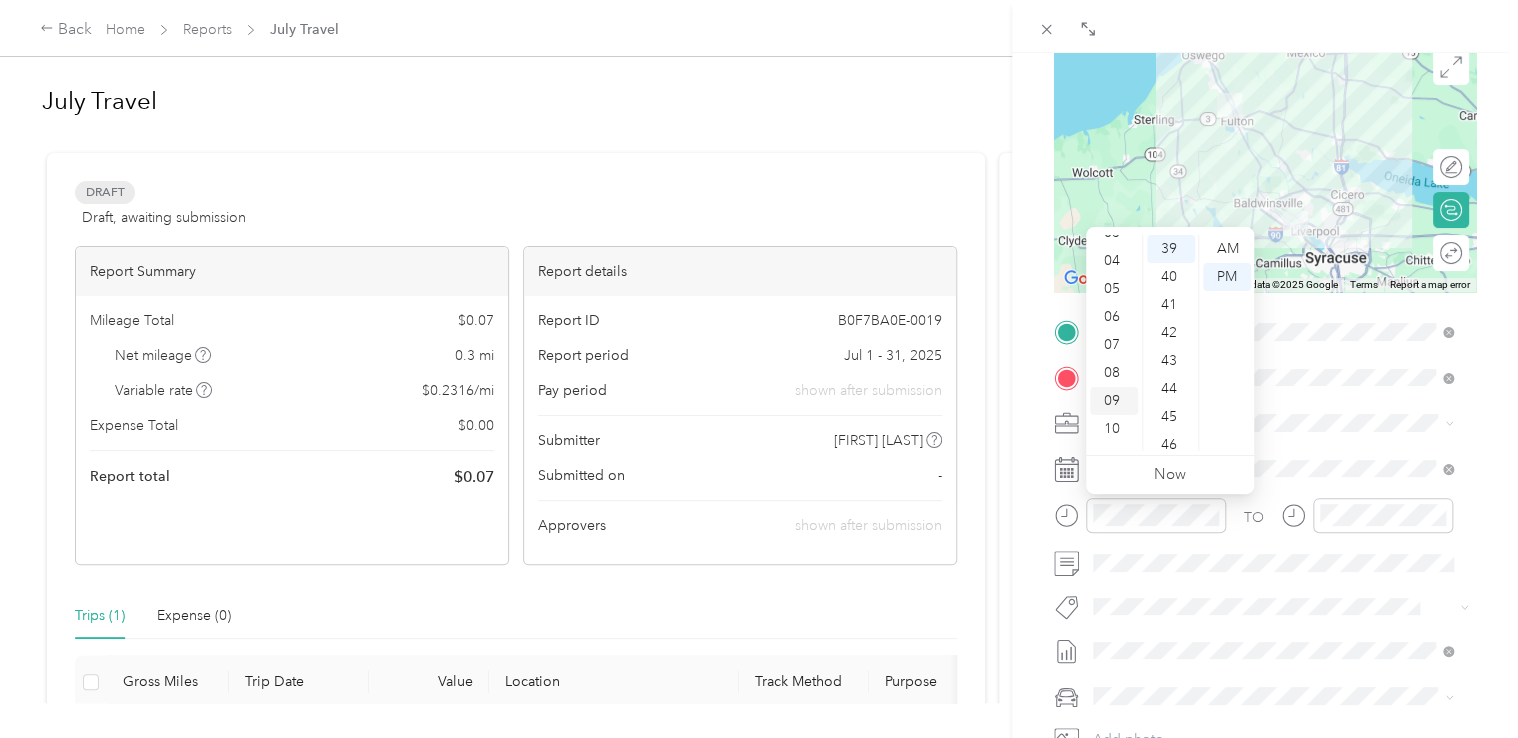 click on "09" at bounding box center (1114, 401) 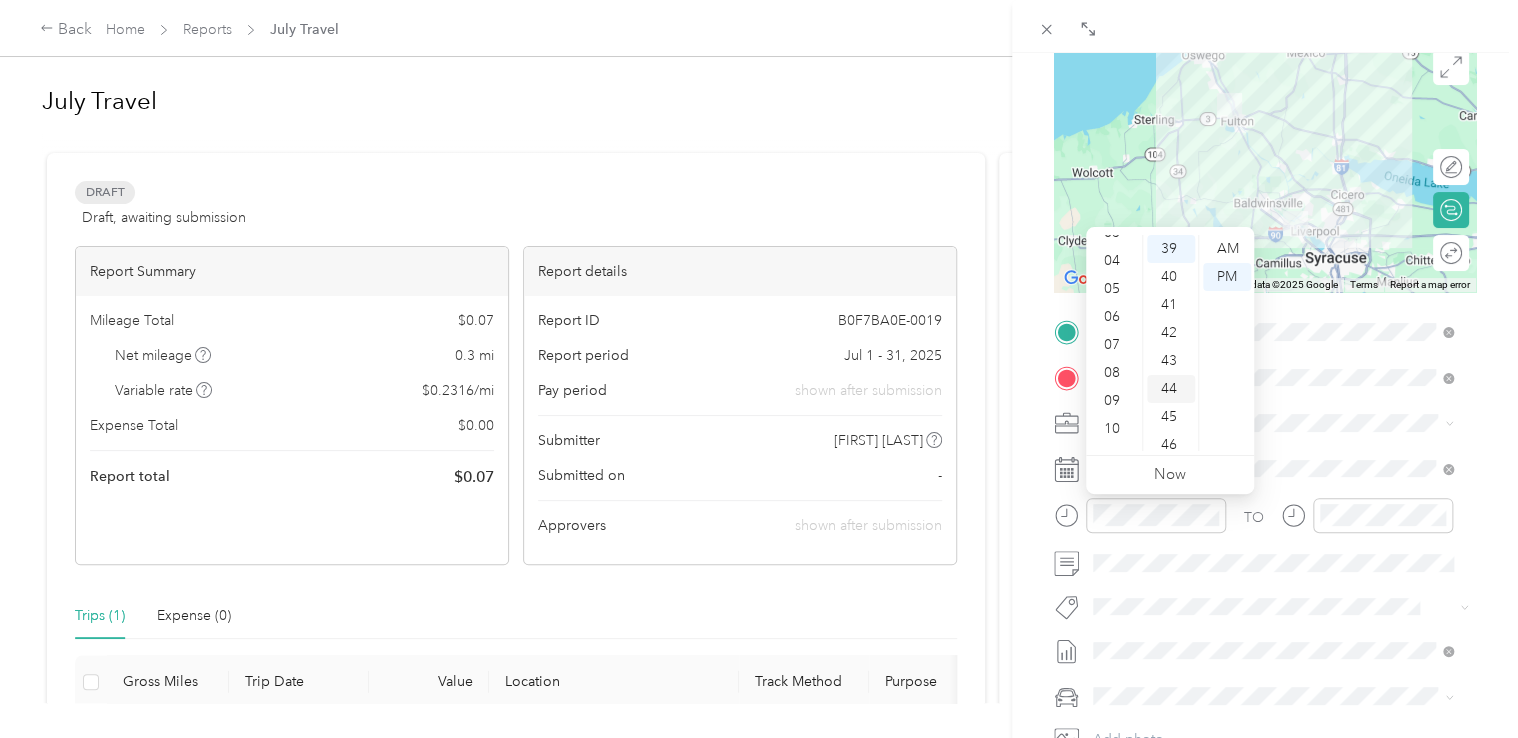 scroll, scrollTop: 120, scrollLeft: 0, axis: vertical 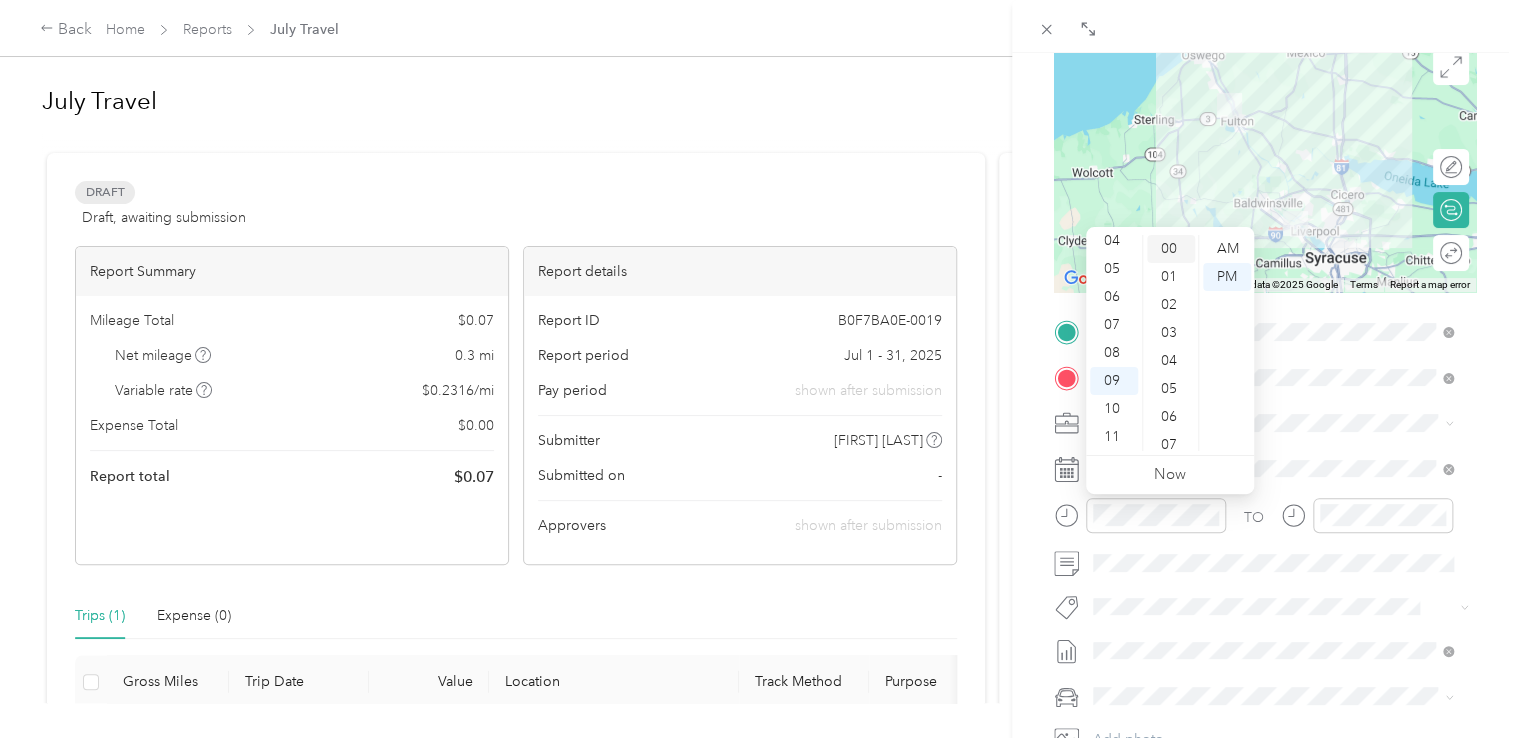click on "00" at bounding box center (1171, 249) 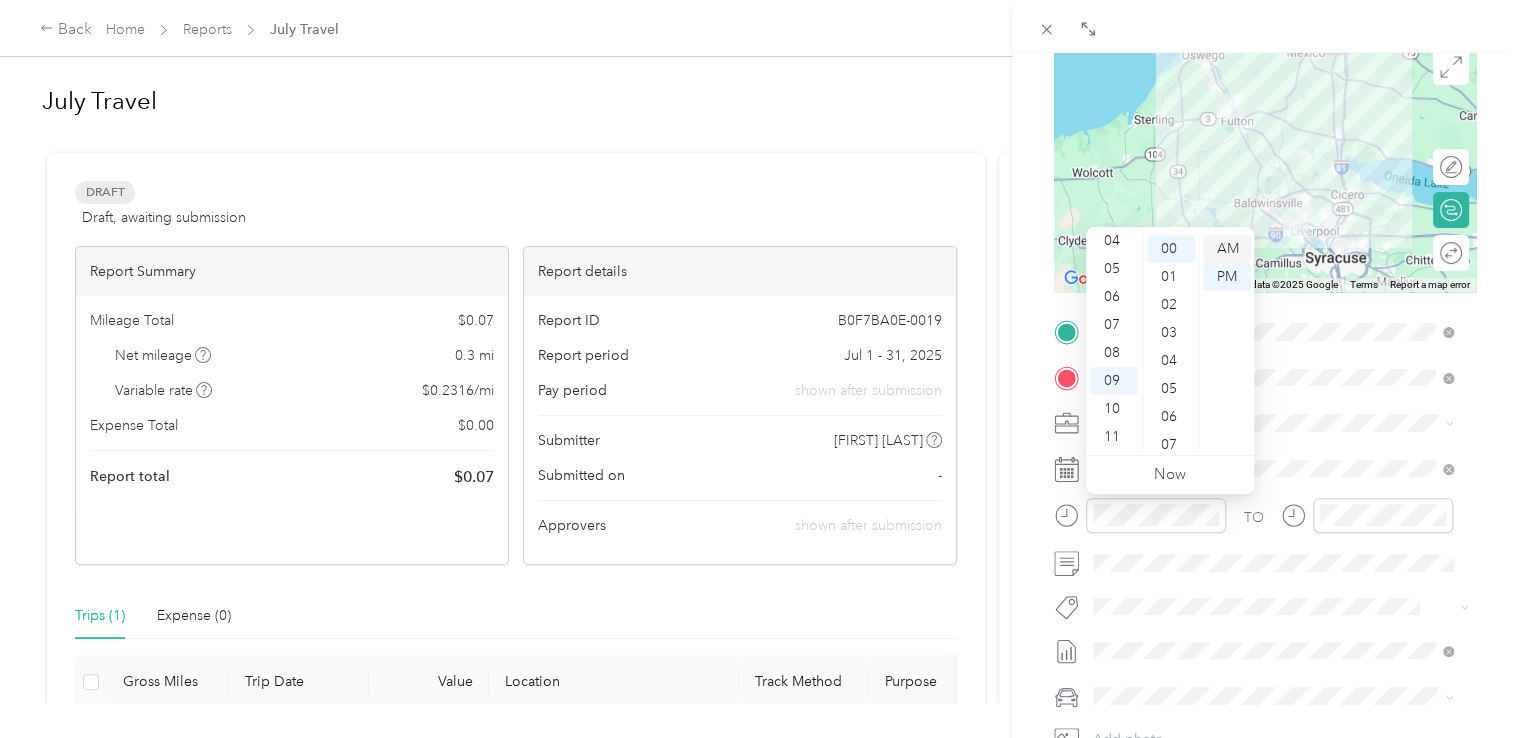 click on "AM" at bounding box center (1227, 249) 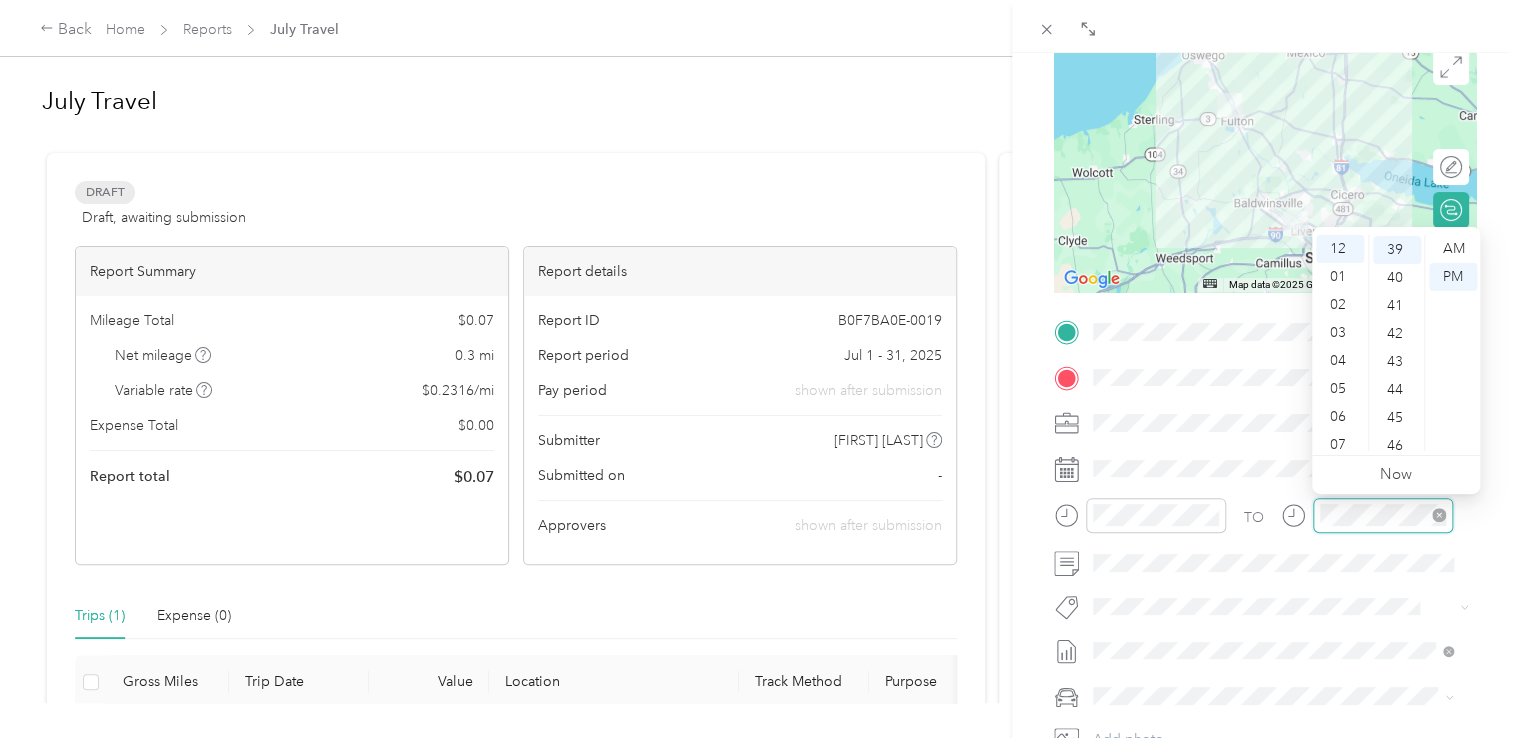 scroll, scrollTop: 1092, scrollLeft: 0, axis: vertical 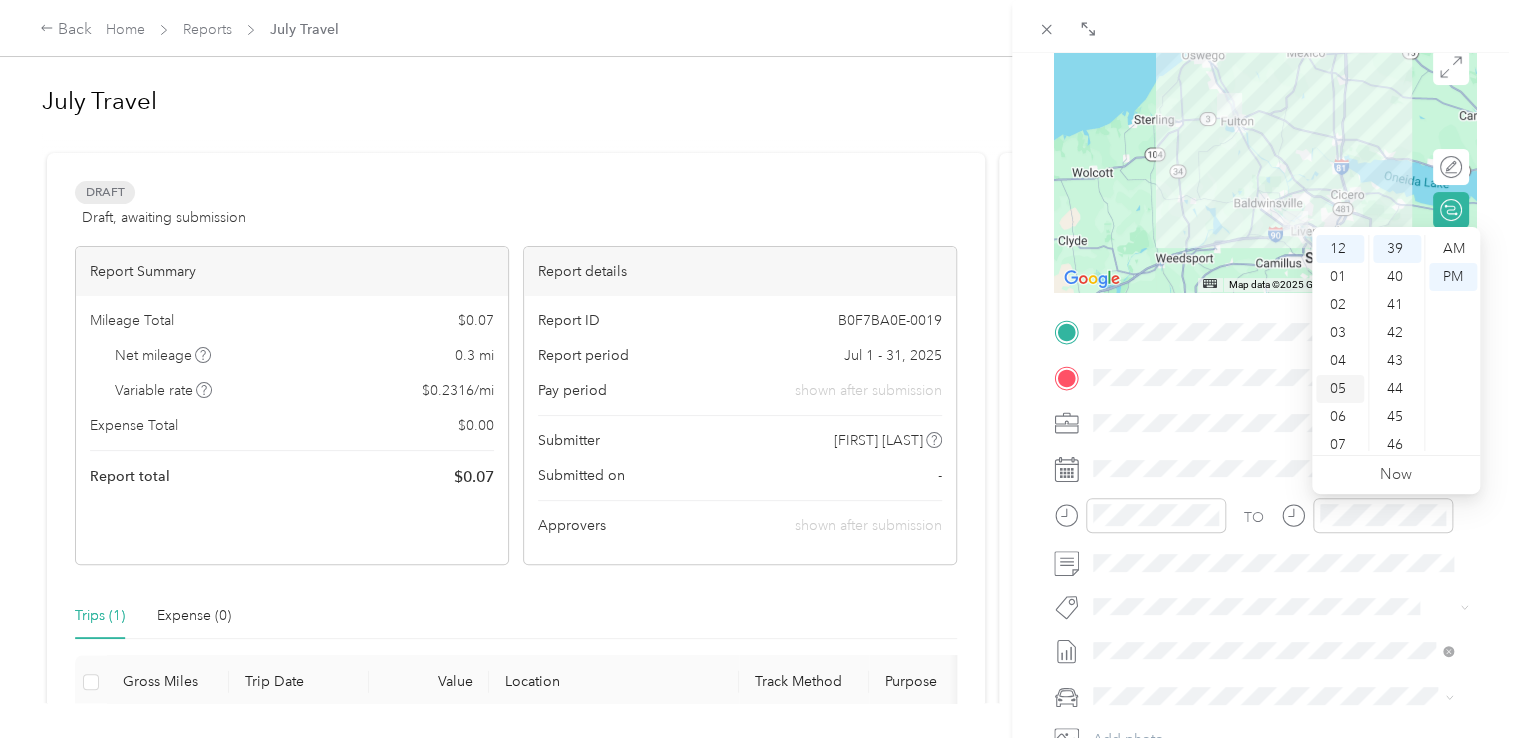 click on "05" at bounding box center [1340, 389] 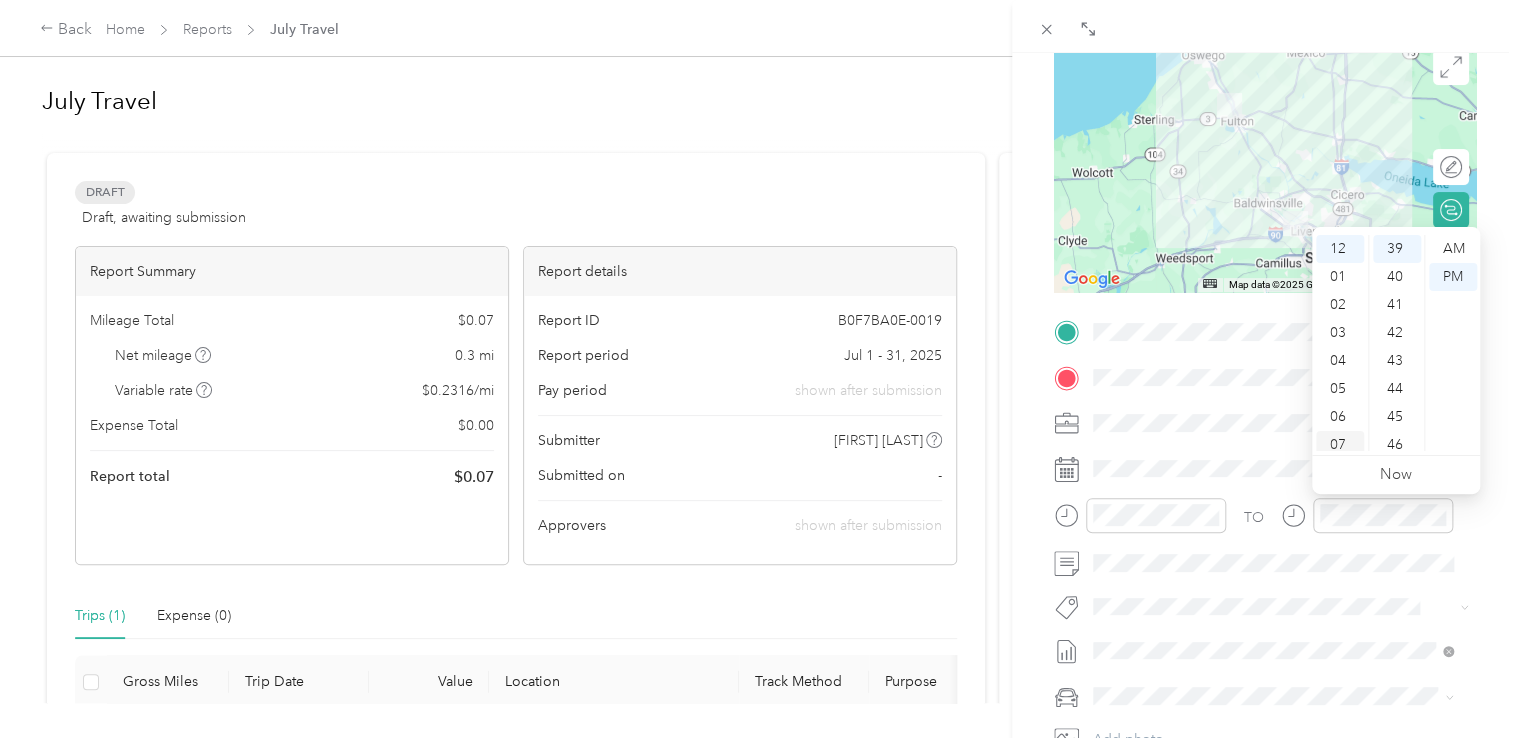 scroll, scrollTop: 120, scrollLeft: 0, axis: vertical 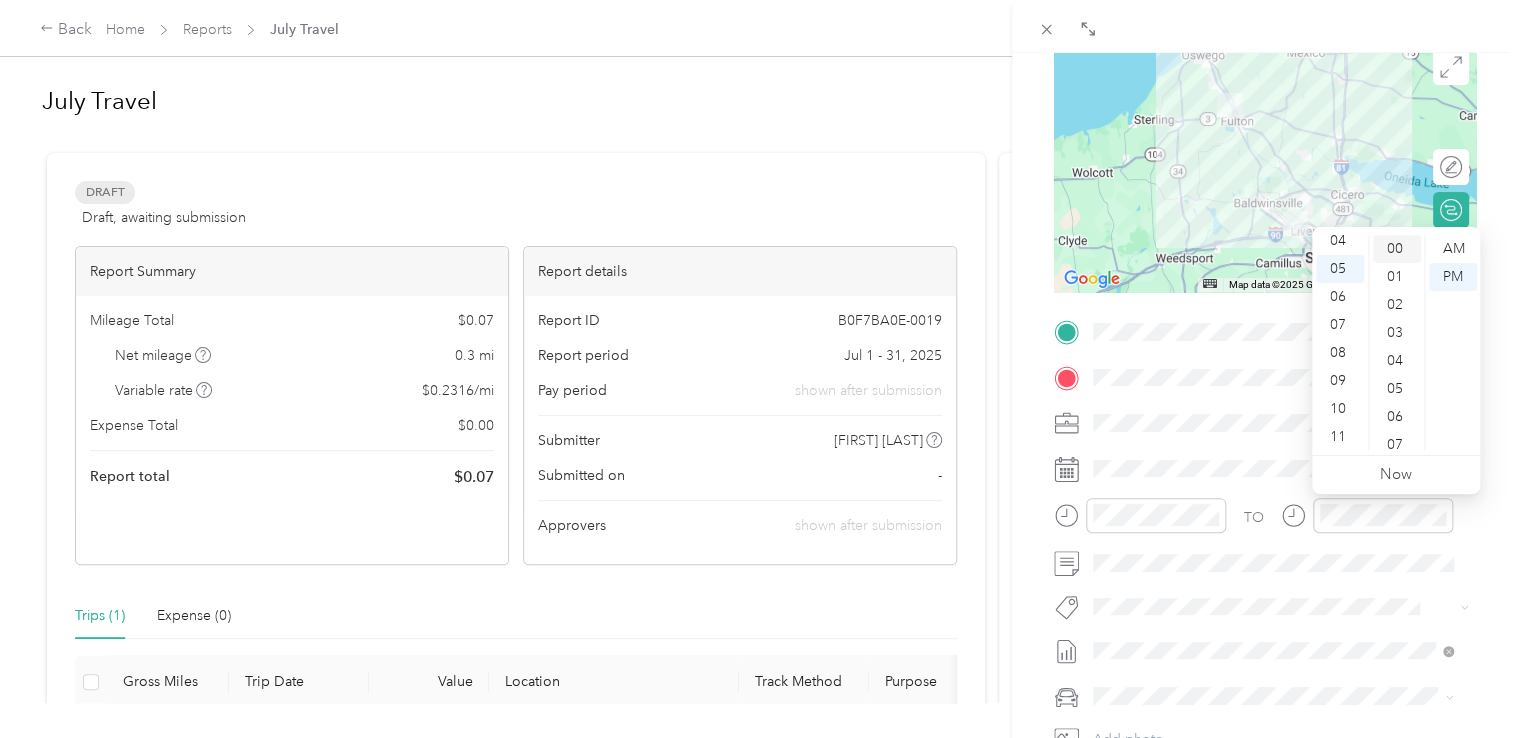click on "00" at bounding box center (1397, 249) 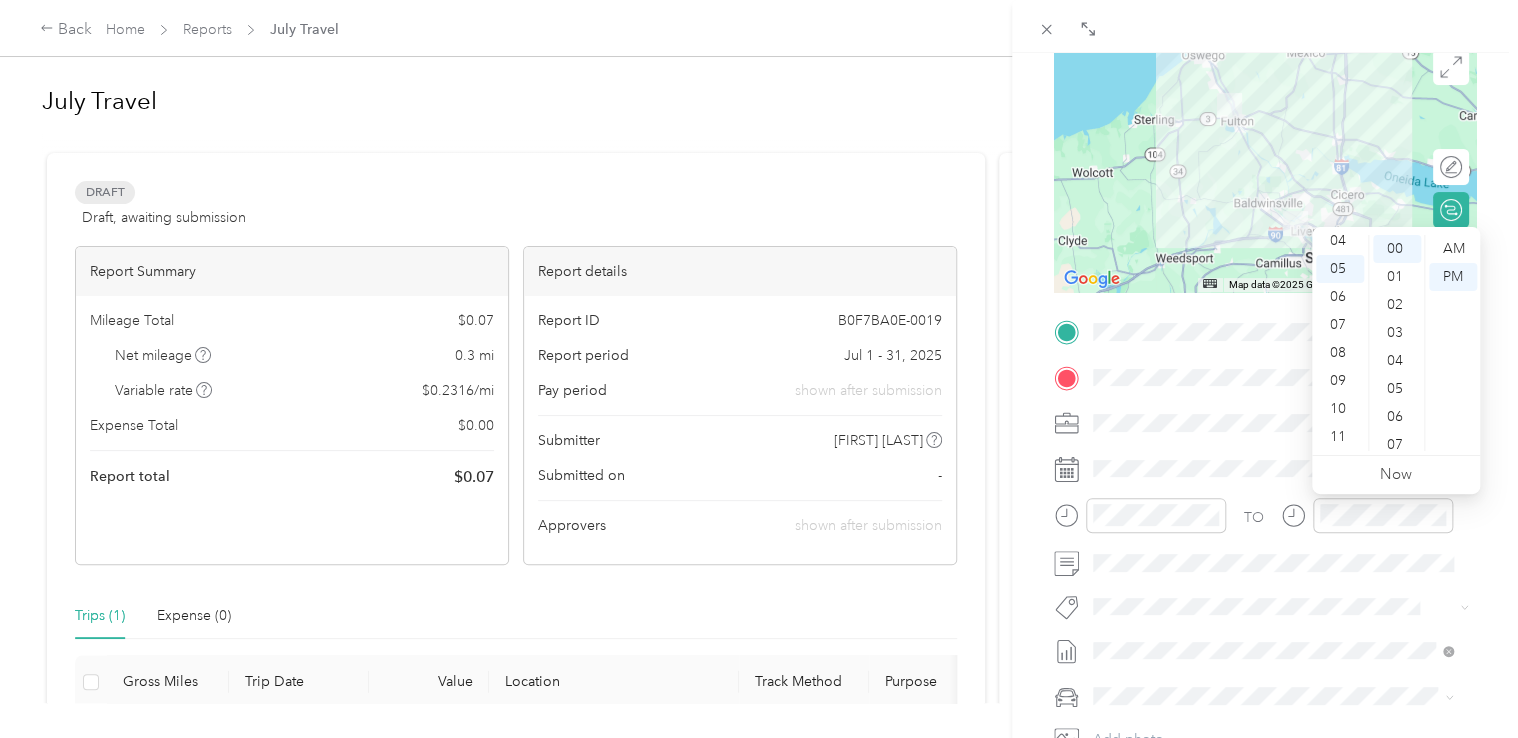 click on "BACK New Trip Save This trip cannot be edited because it is either under review, approved, or paid. Contact your Team Manager to edit it. Miles ← Move left → Move right ↑ Move up ↓ Move down + Zoom in - Zoom out Home Jump left by 75% End Jump right by 75% Page Up Jump up by 75% Page Down Jump down by 75% Map Data Map data ©2025 Google Map data ©2025 Google 10 km  Click to toggle between metric and imperial units Terms Report a map error Edit route Calculate route Round trip TO Add photo" at bounding box center (1265, 422) 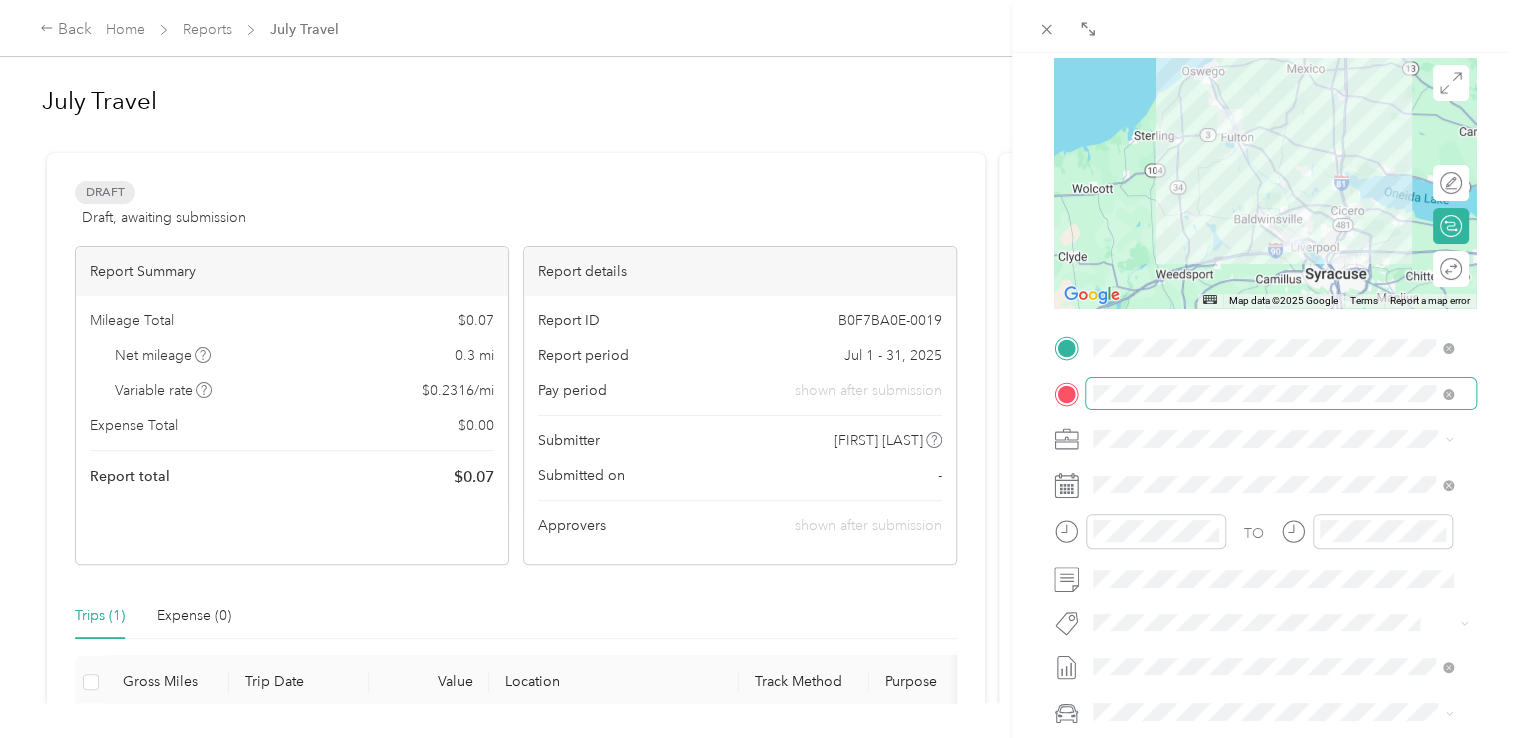 scroll, scrollTop: 0, scrollLeft: 0, axis: both 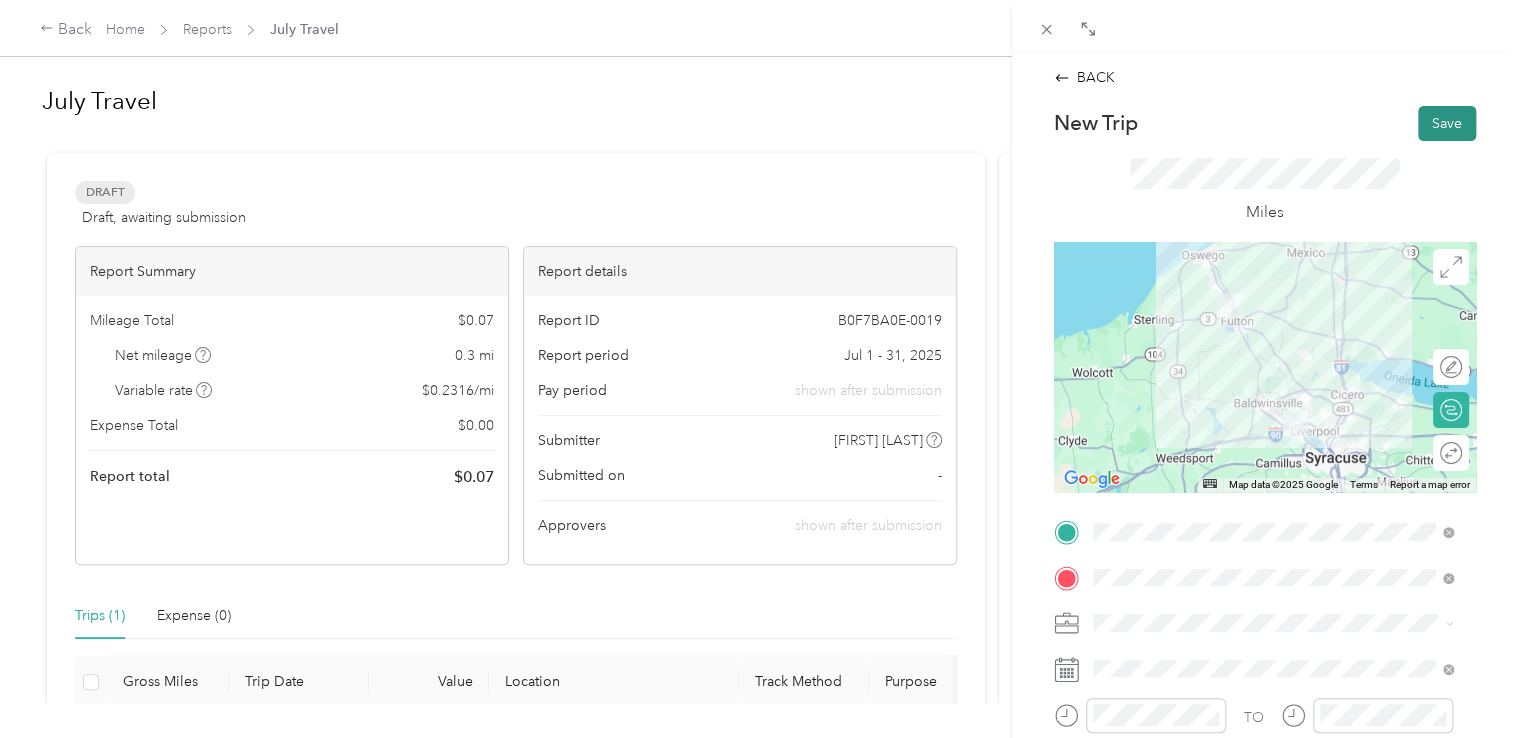 click on "Save" at bounding box center [1447, 123] 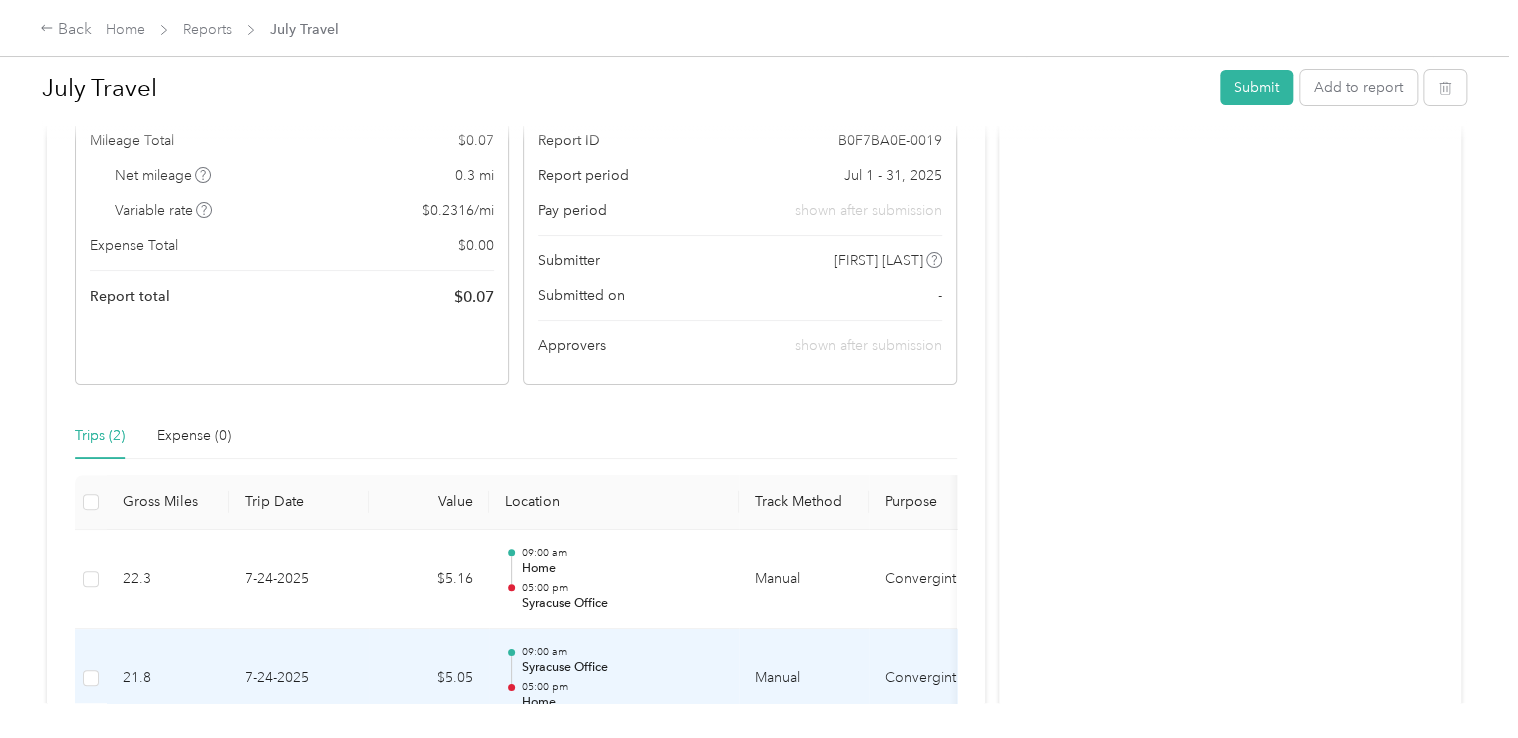 scroll, scrollTop: 0, scrollLeft: 0, axis: both 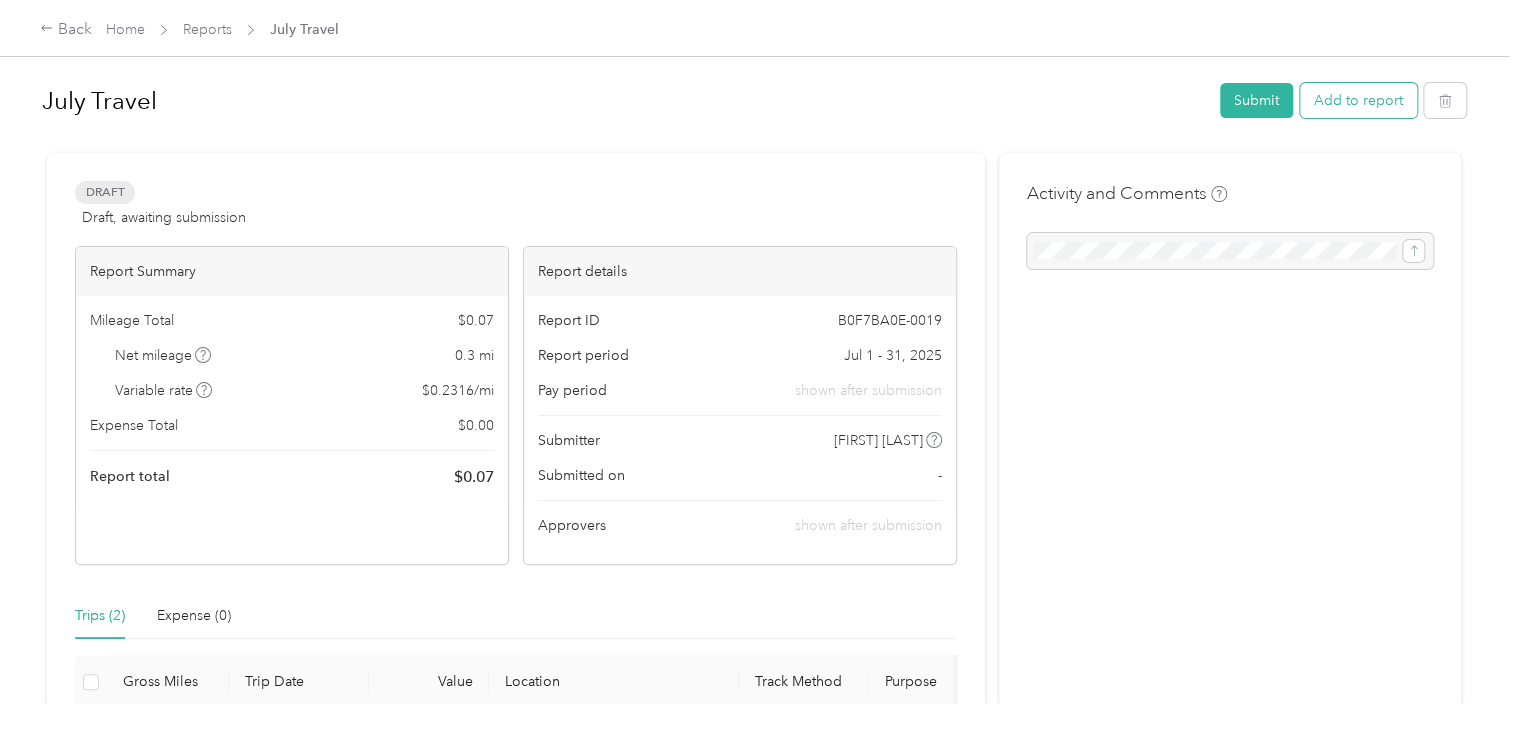click on "Add to report" at bounding box center [1358, 100] 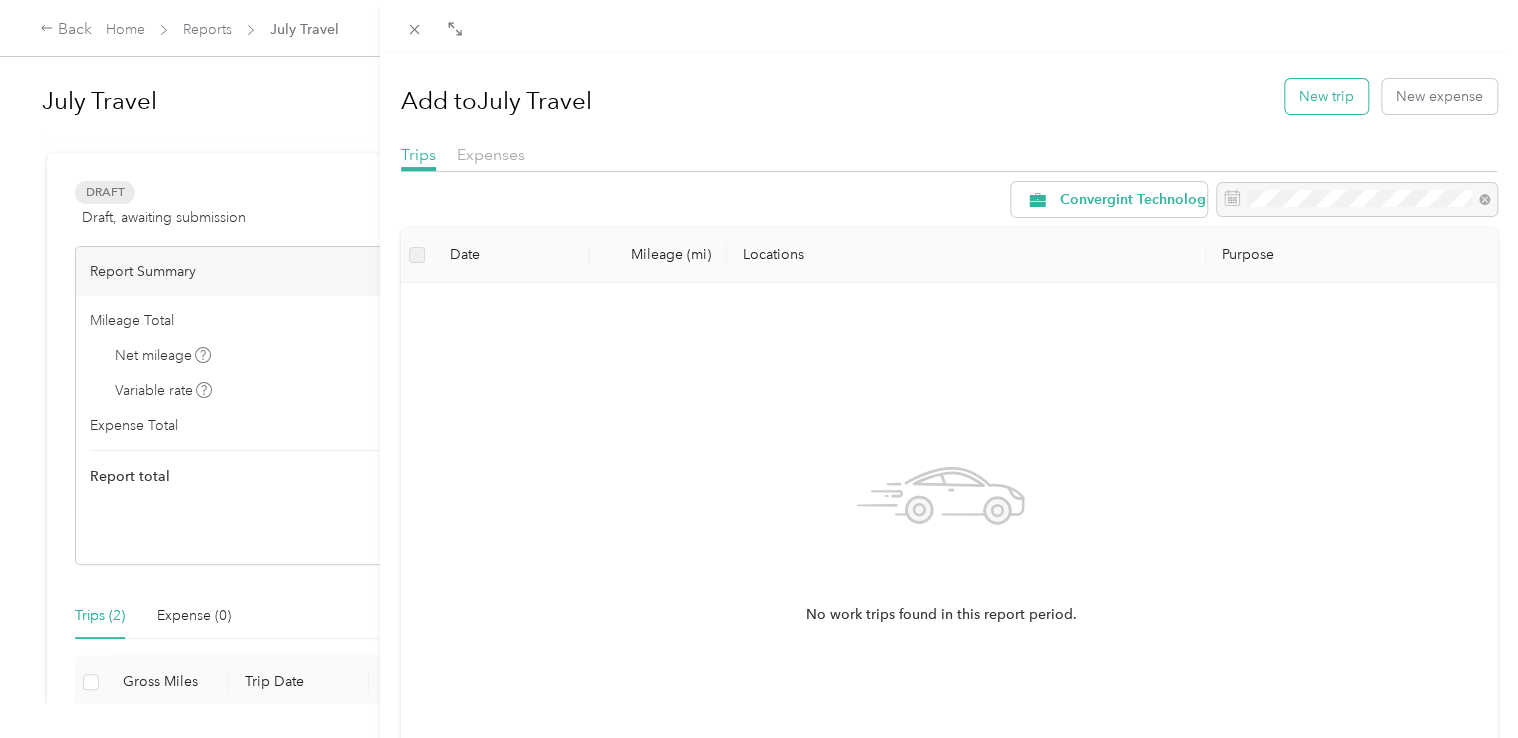 click on "New trip" at bounding box center [1326, 96] 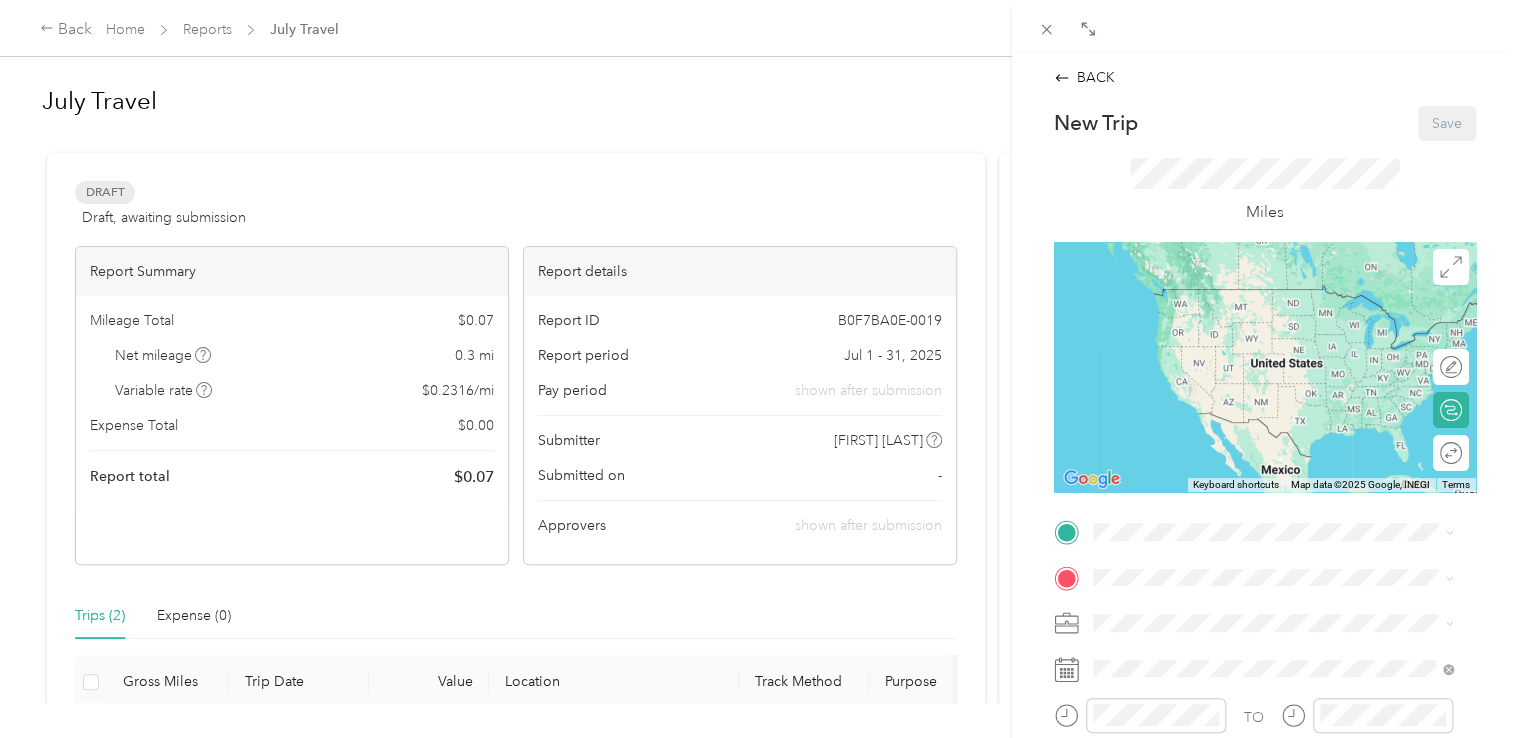 click on "[NUMBER] [STREET], [POSTAL_CODE], [CITY], [STATE], [COUNTRY]" at bounding box center [1276, 328] 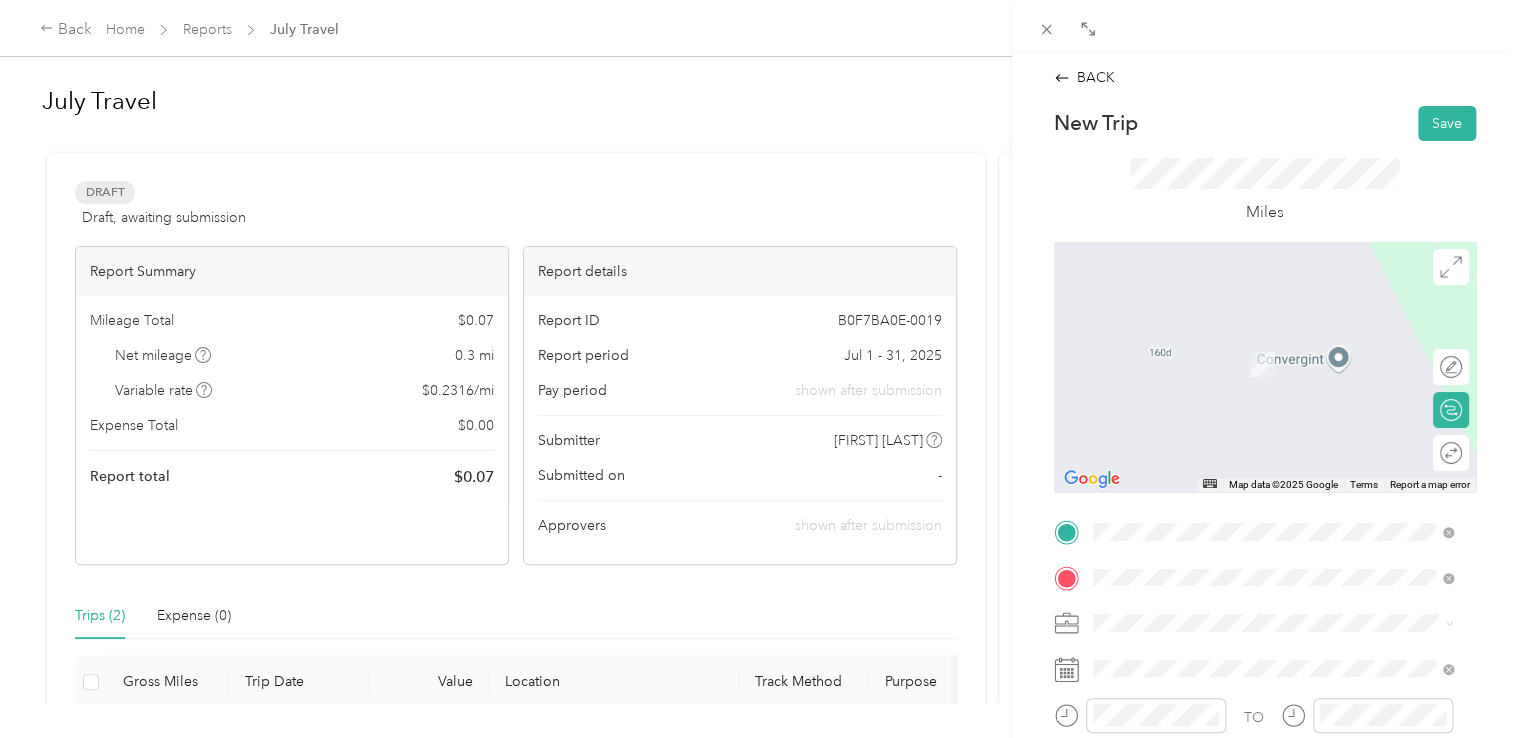 click on "[NUMBER] [STREET]
[CITY], [STATE] [POSTAL_CODE], [COUNTRY]" at bounding box center [1274, 342] 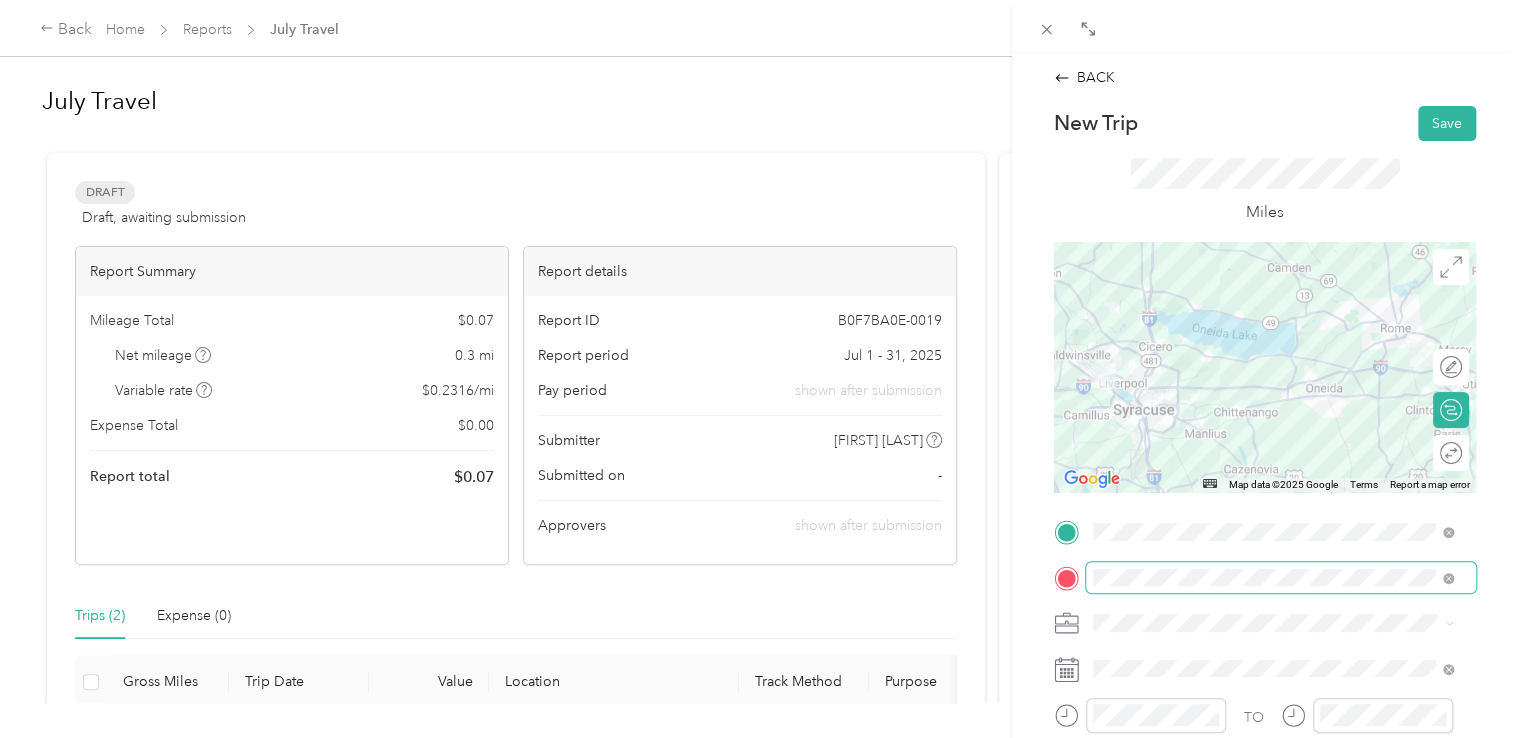 scroll, scrollTop: 100, scrollLeft: 0, axis: vertical 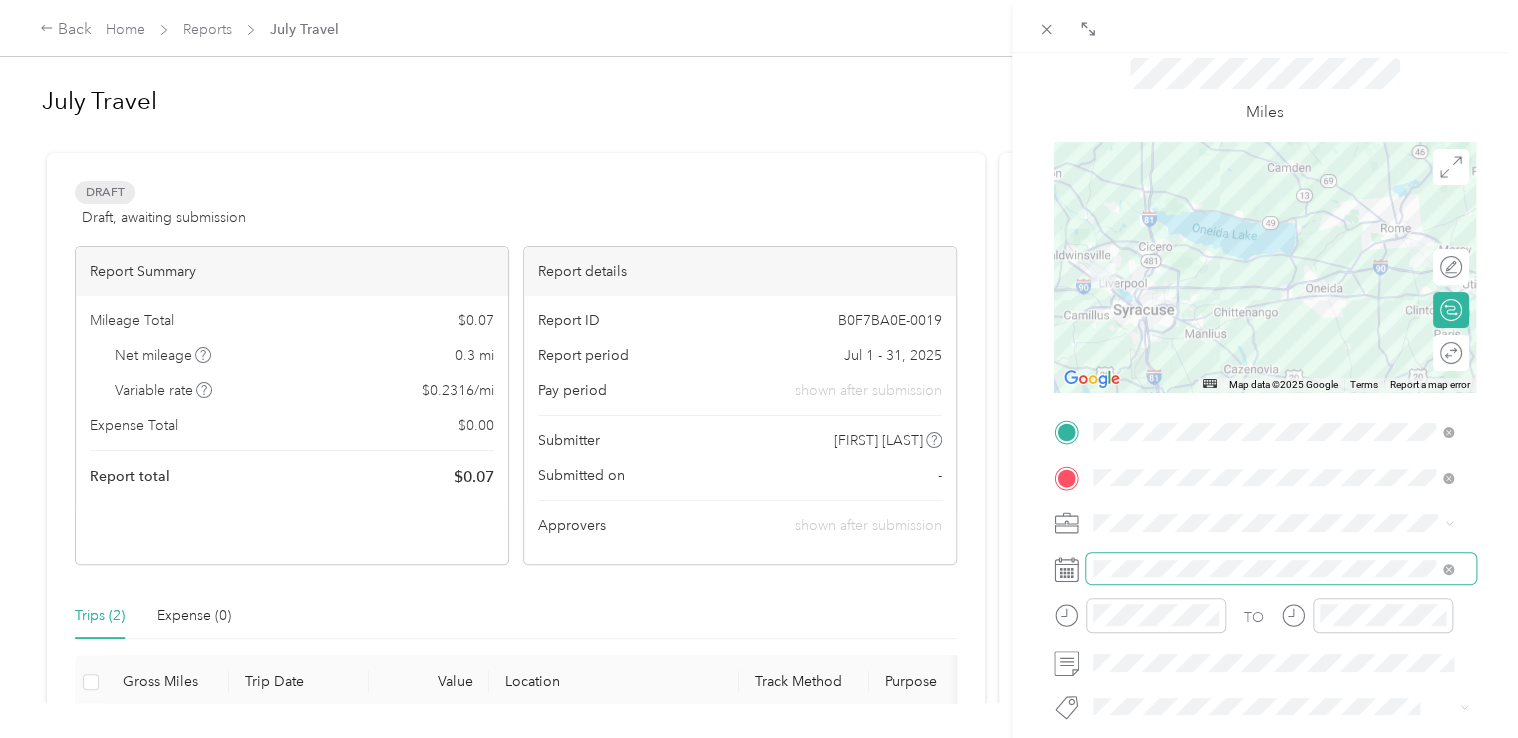 click at bounding box center [1281, 569] 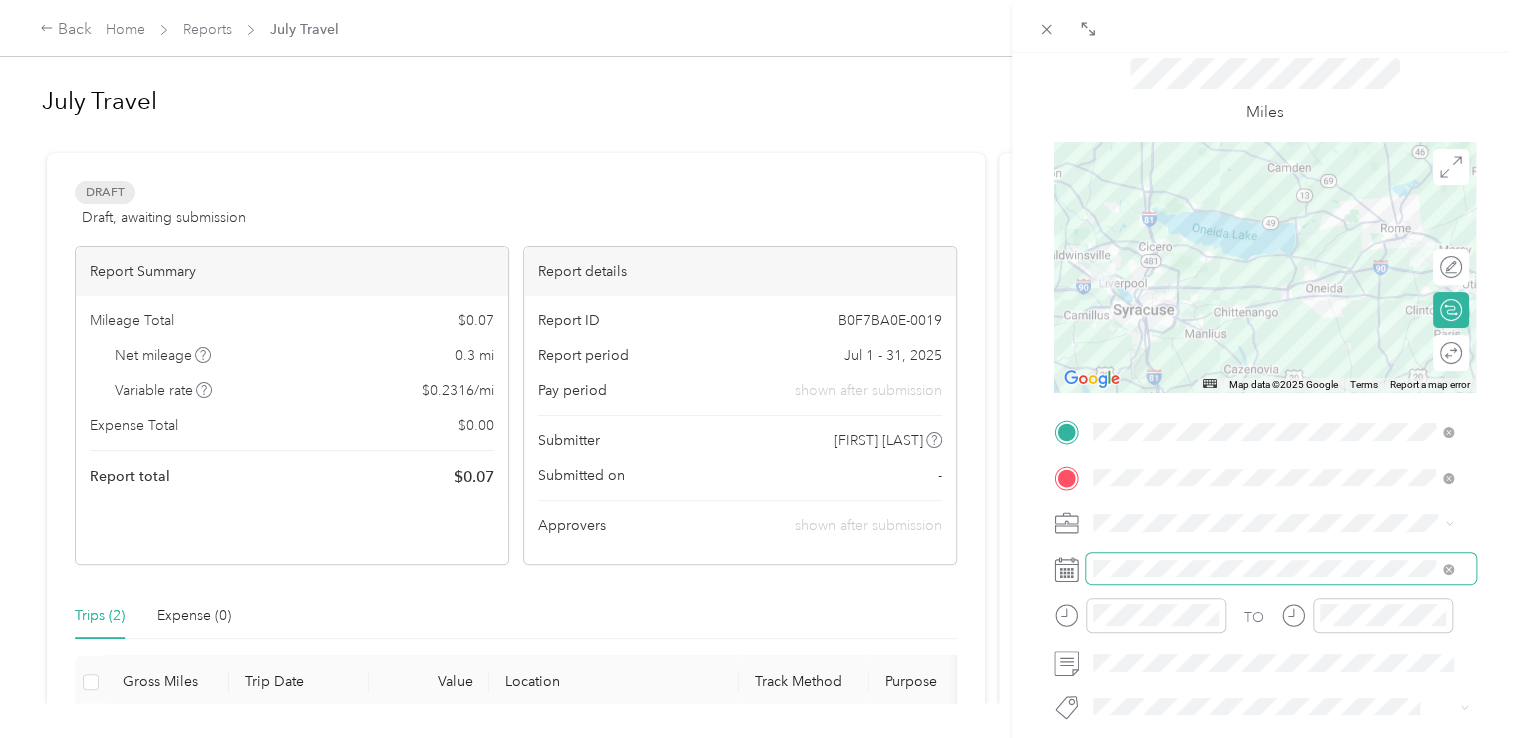 click at bounding box center (1281, 569) 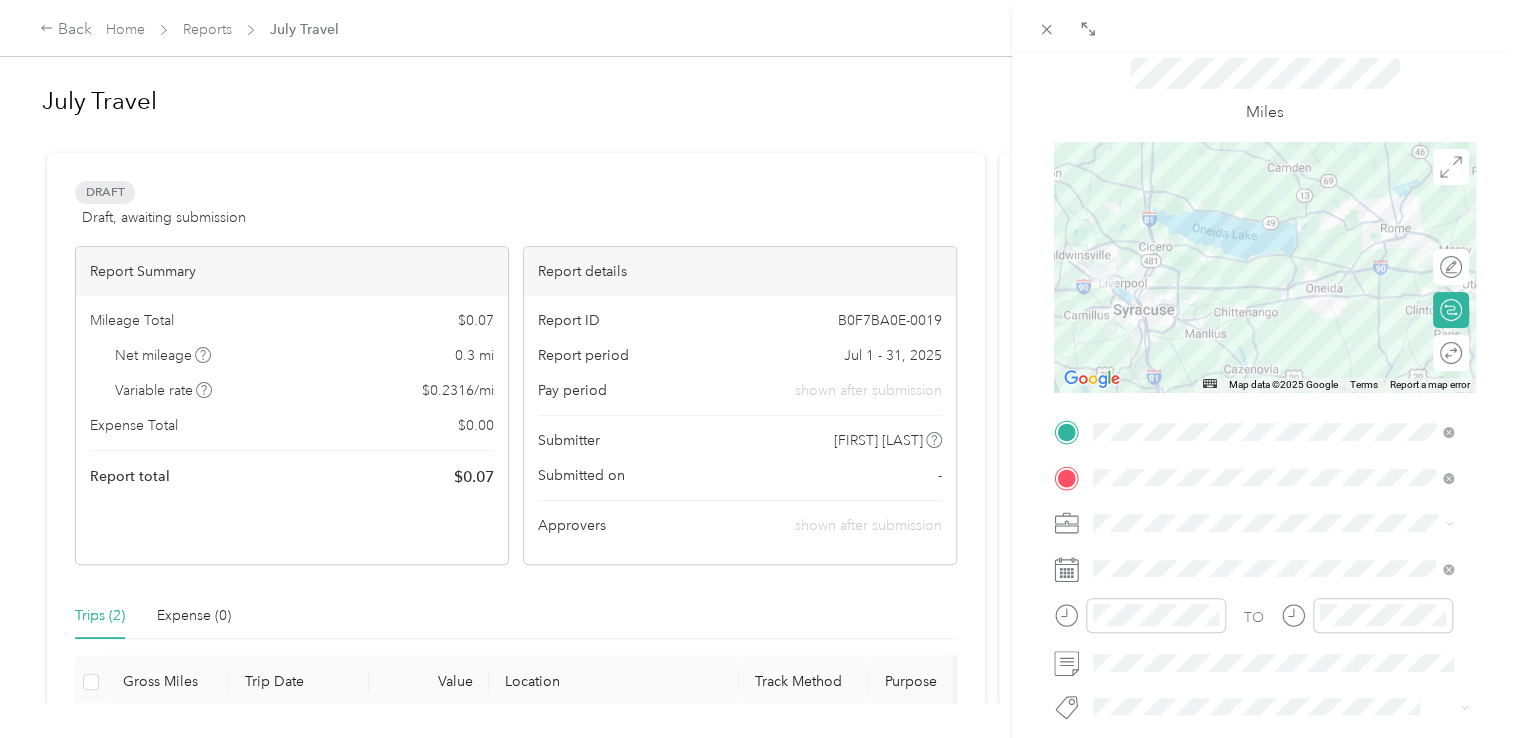 click 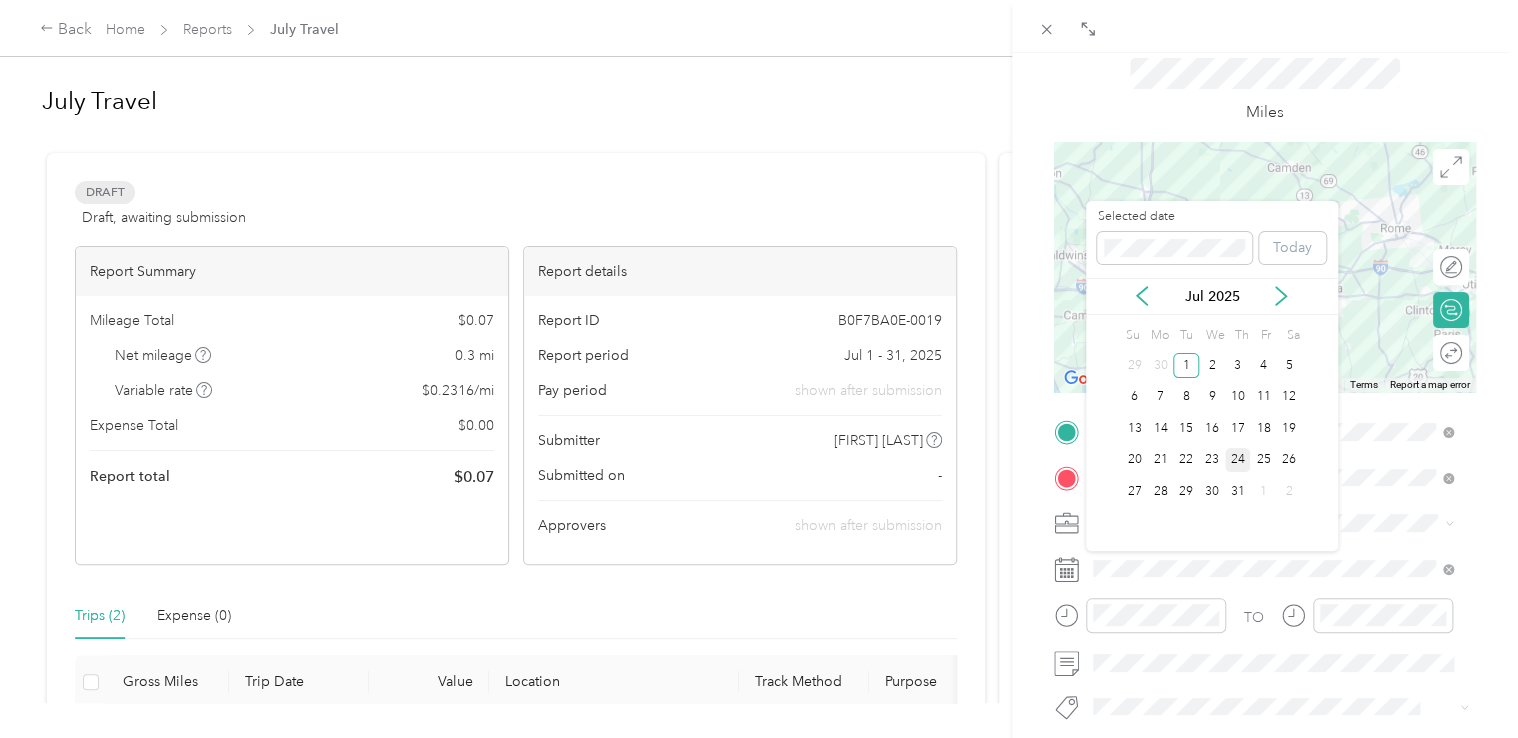 click on "24" at bounding box center (1238, 460) 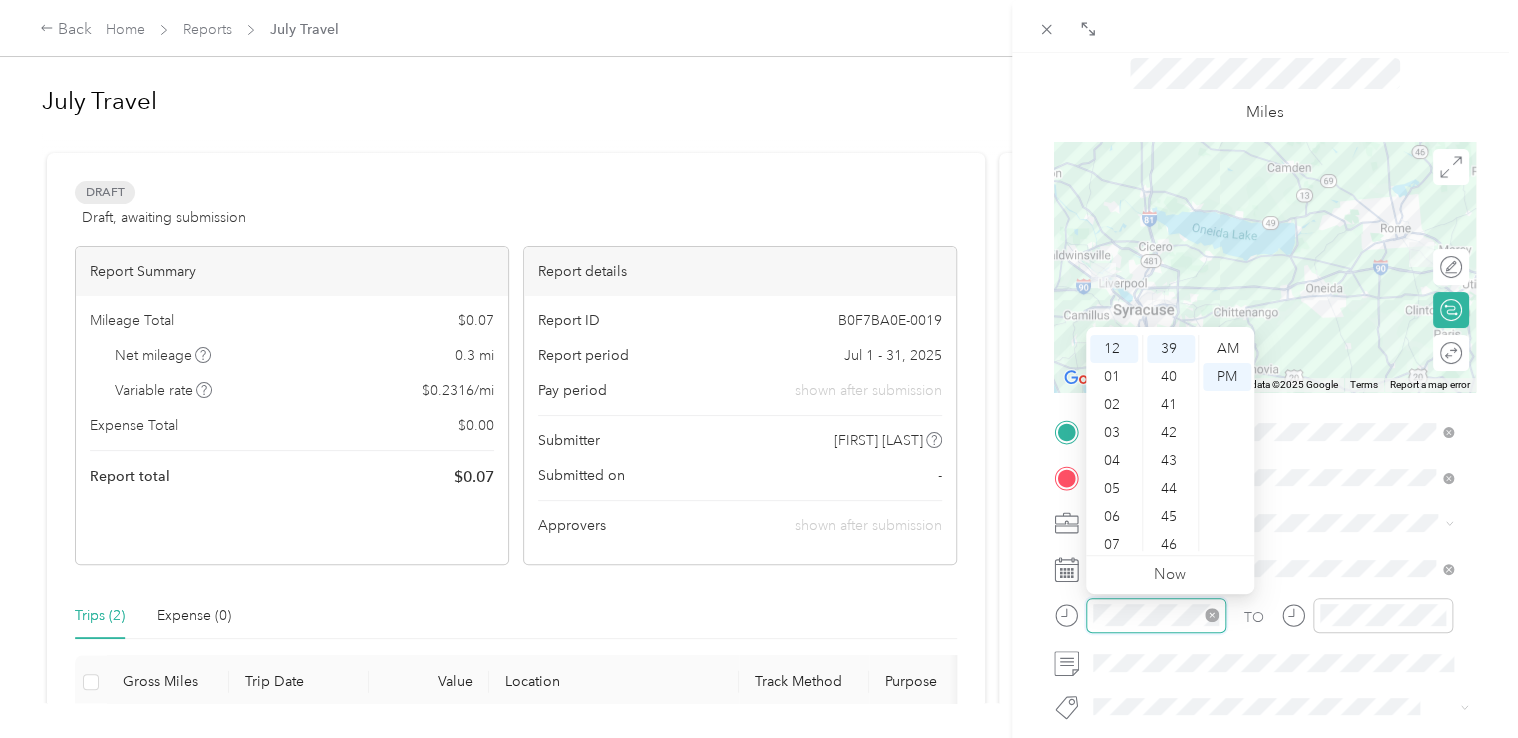 scroll, scrollTop: 1092, scrollLeft: 0, axis: vertical 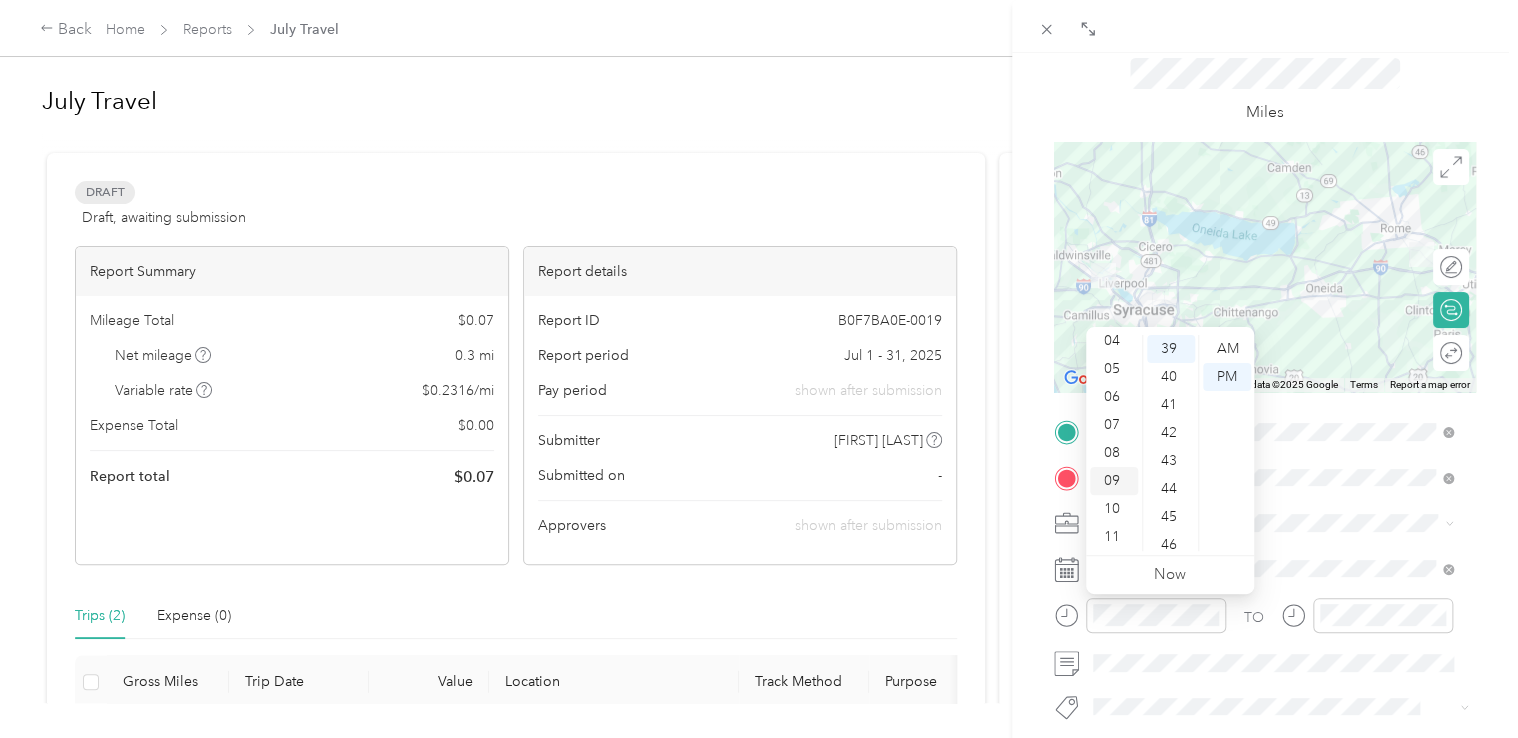 click on "09" at bounding box center (1114, 481) 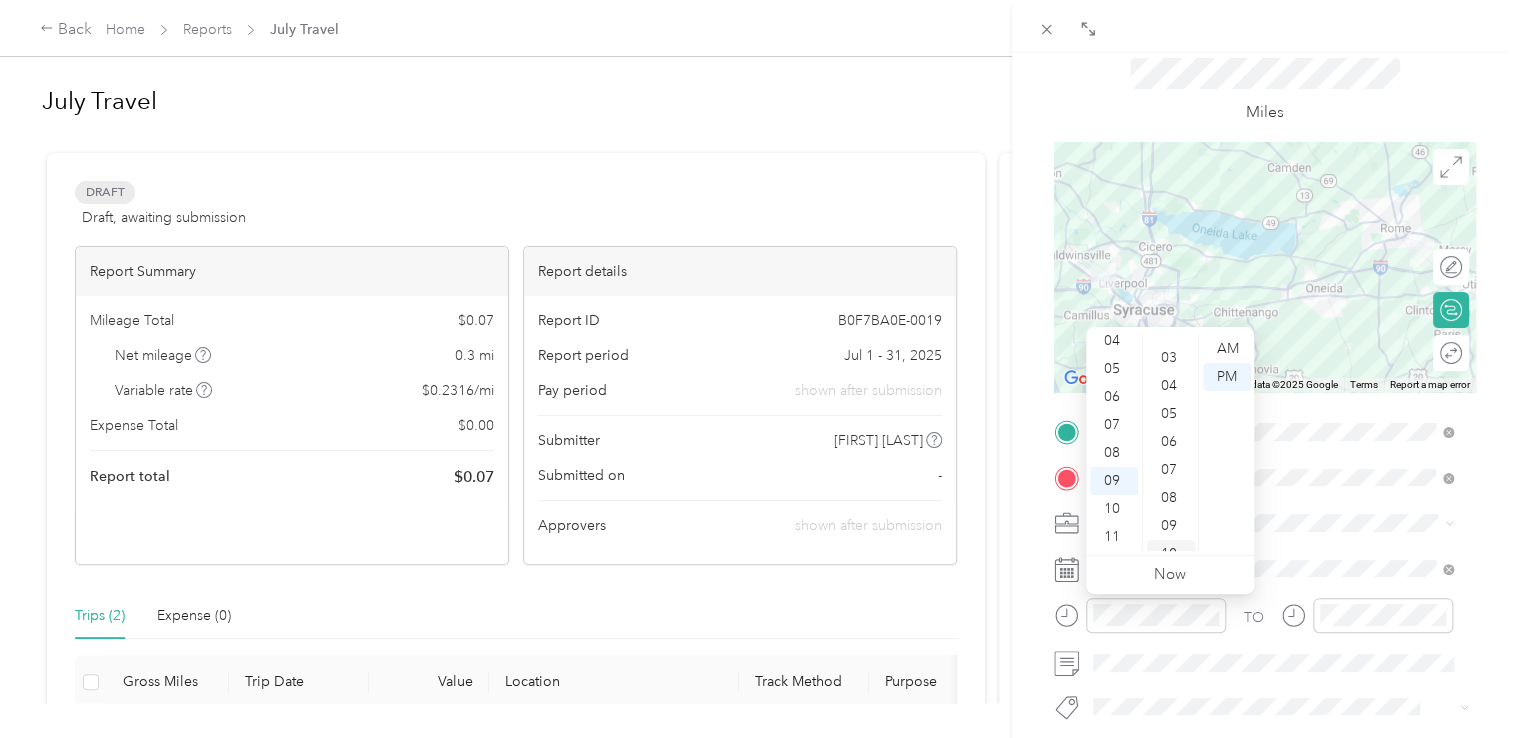 scroll, scrollTop: 0, scrollLeft: 0, axis: both 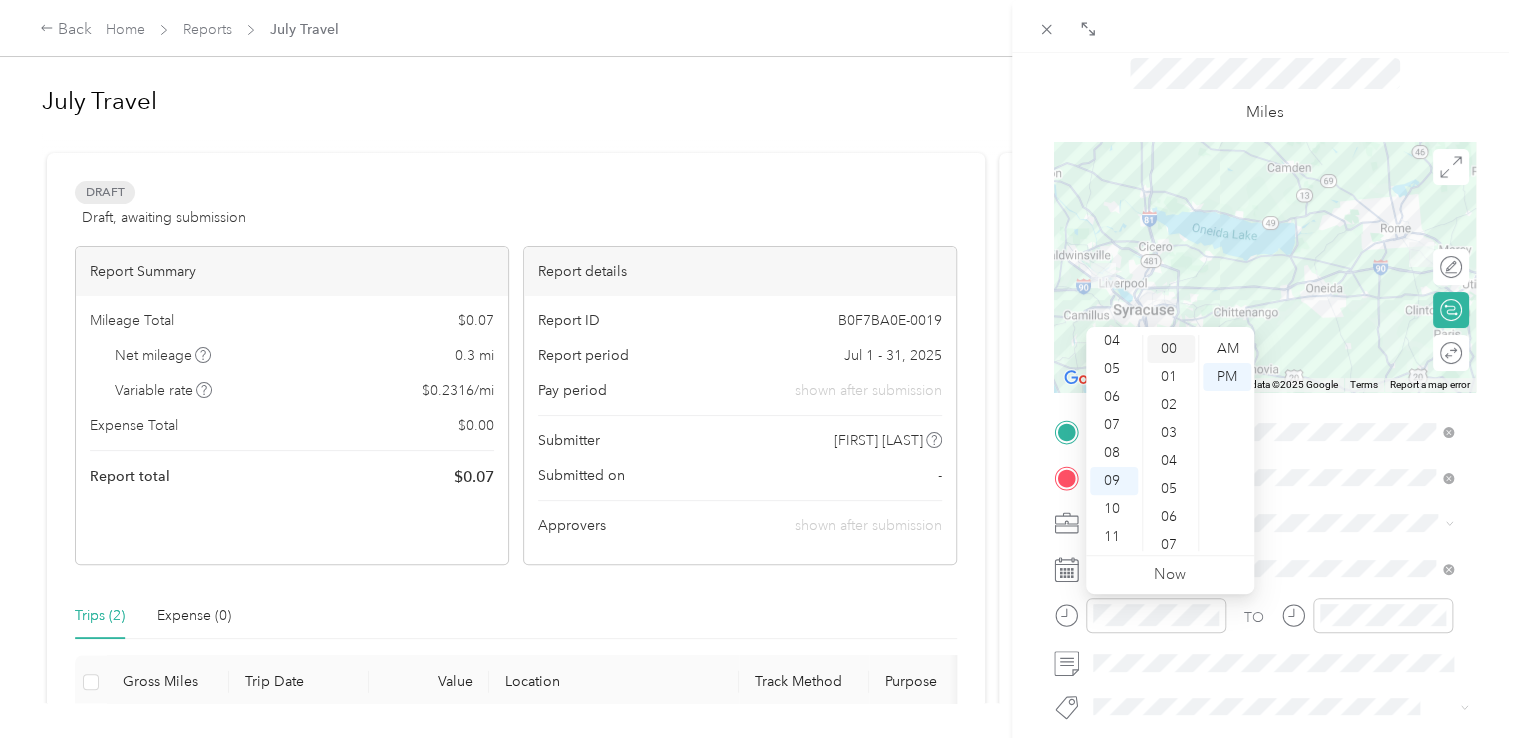 click on "00" at bounding box center [1171, 349] 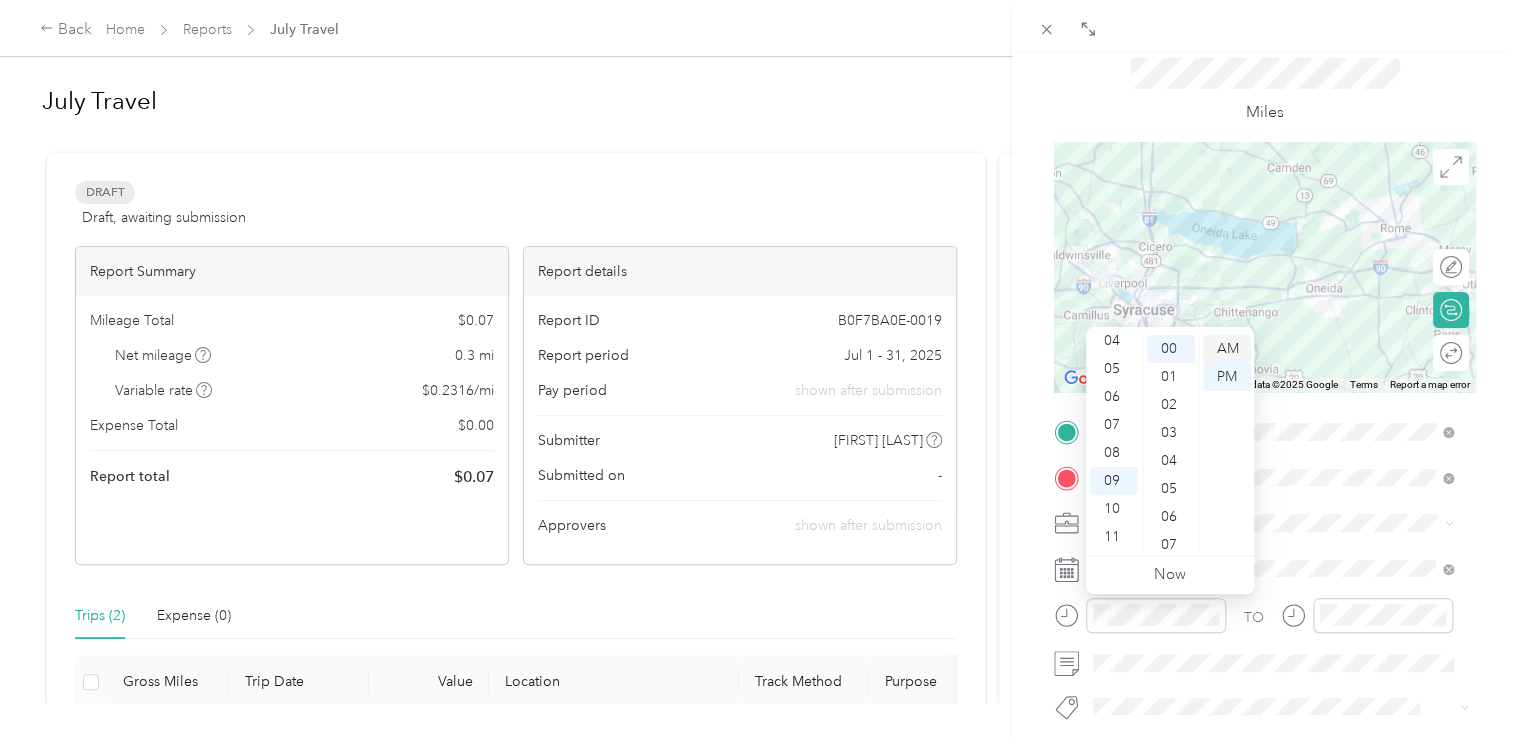 click on "AM" at bounding box center [1227, 349] 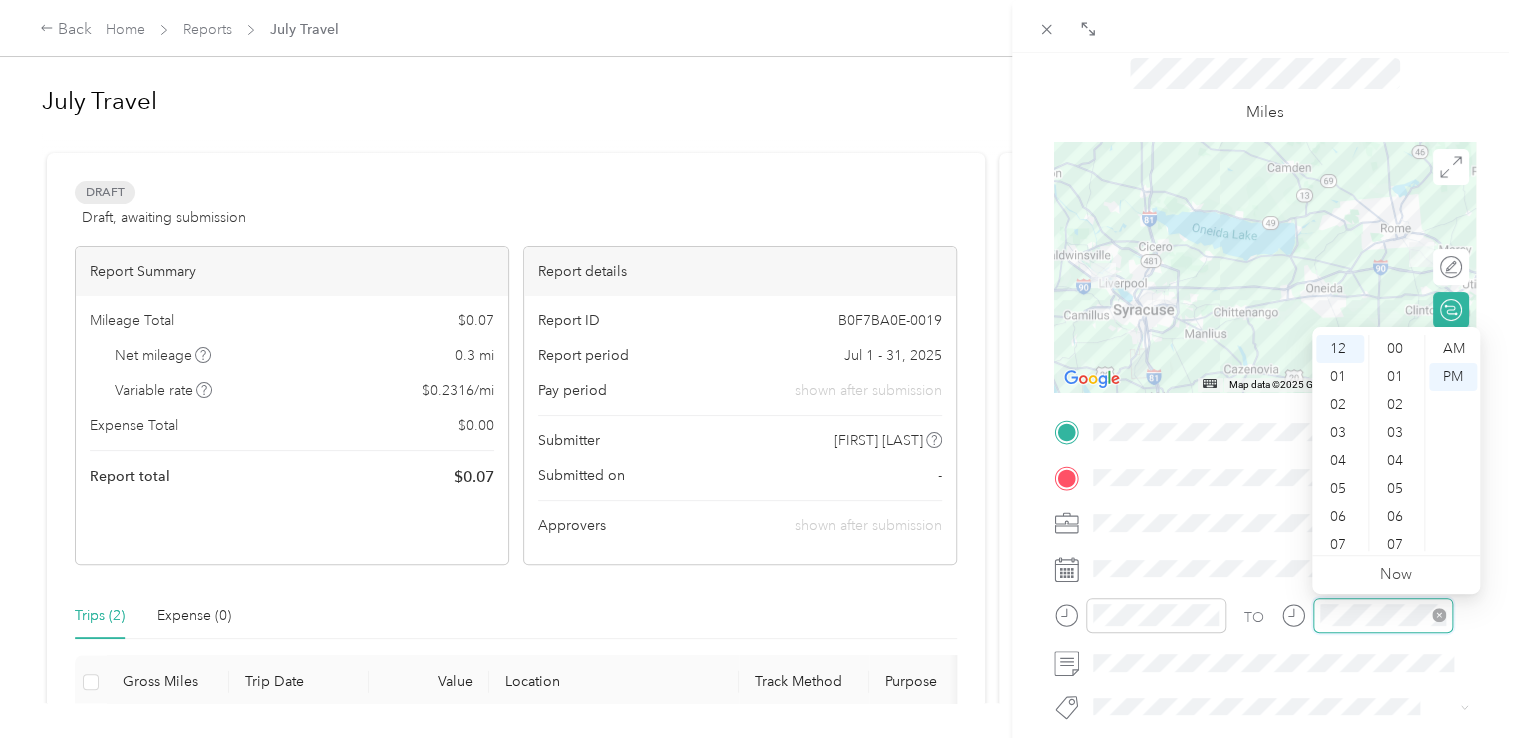 scroll, scrollTop: 1092, scrollLeft: 0, axis: vertical 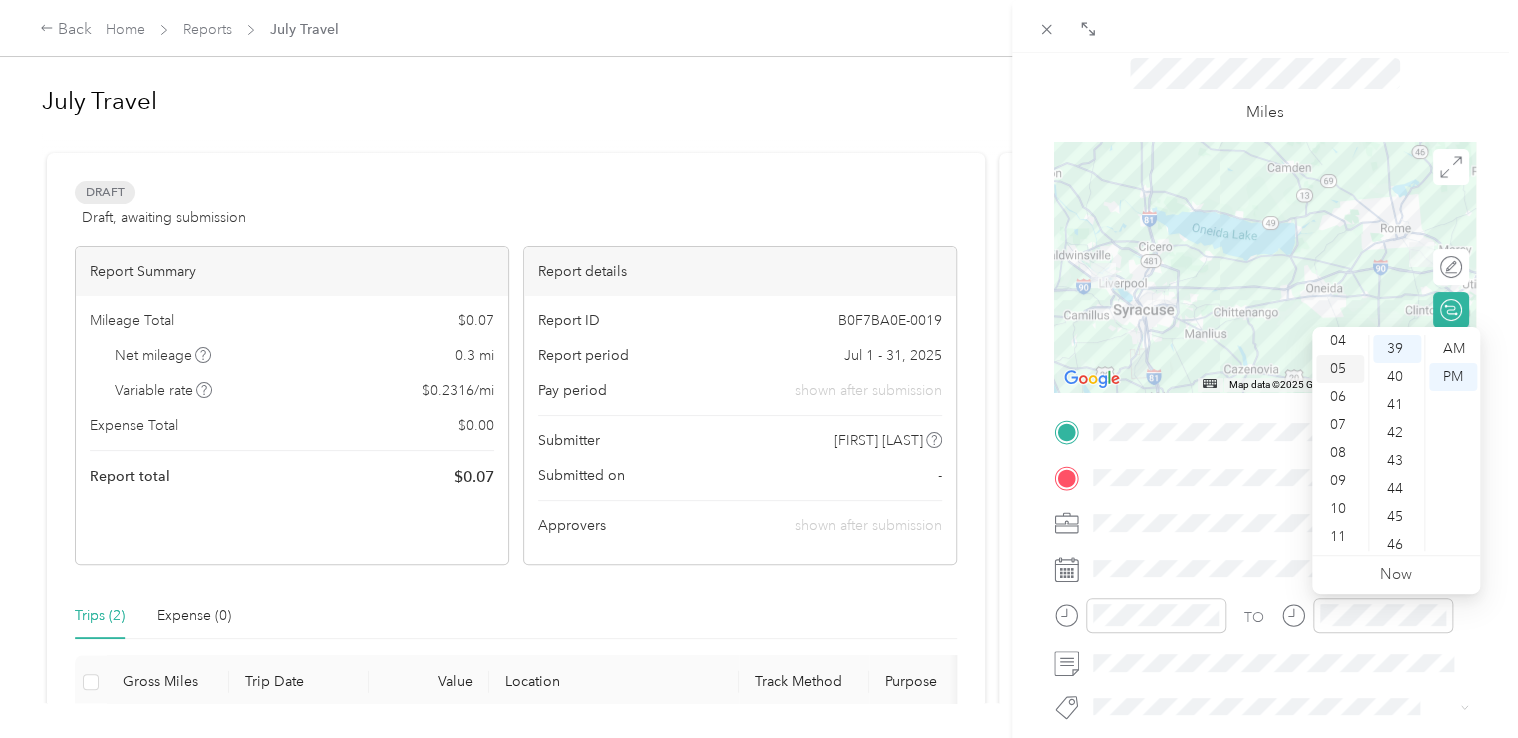 click on "05" at bounding box center [1340, 369] 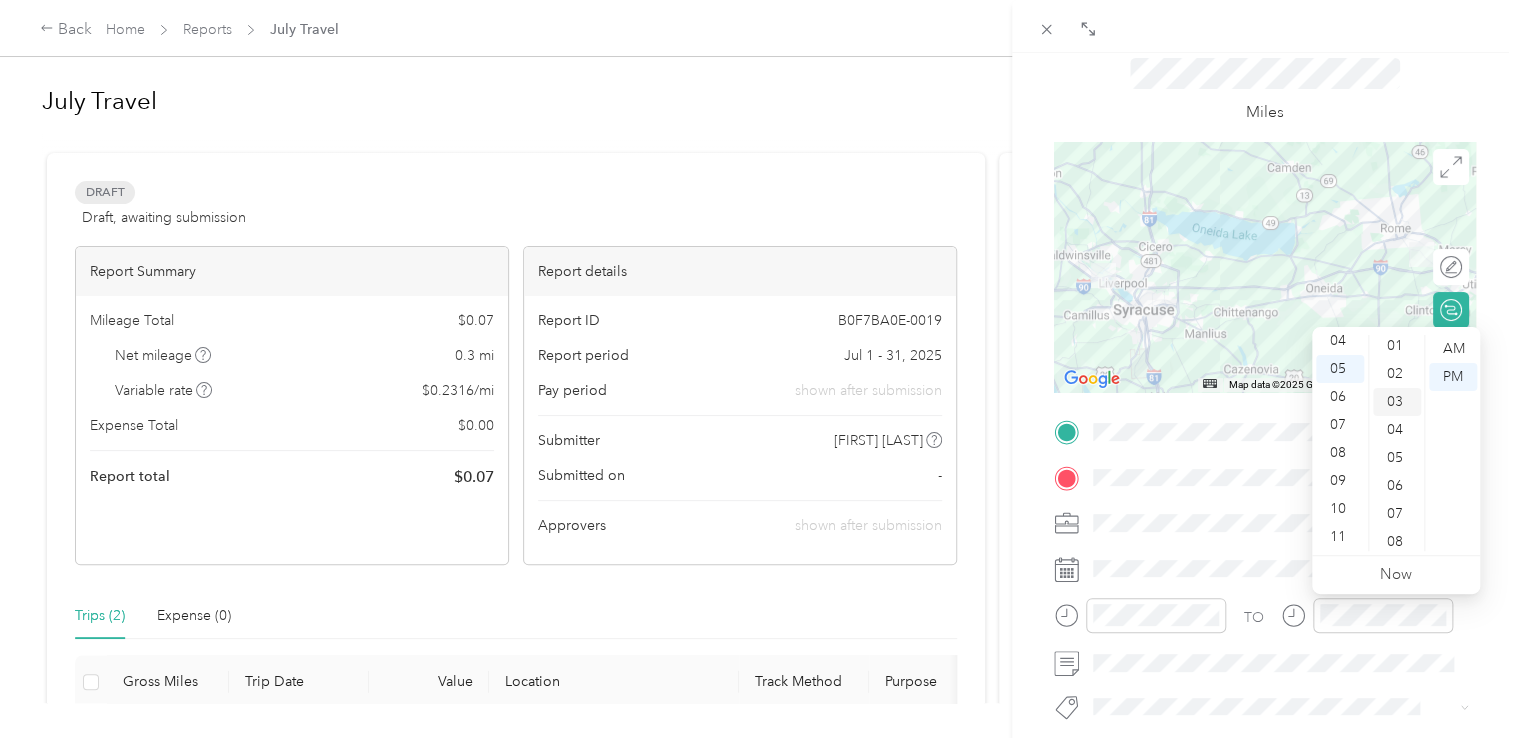 scroll, scrollTop: 0, scrollLeft: 0, axis: both 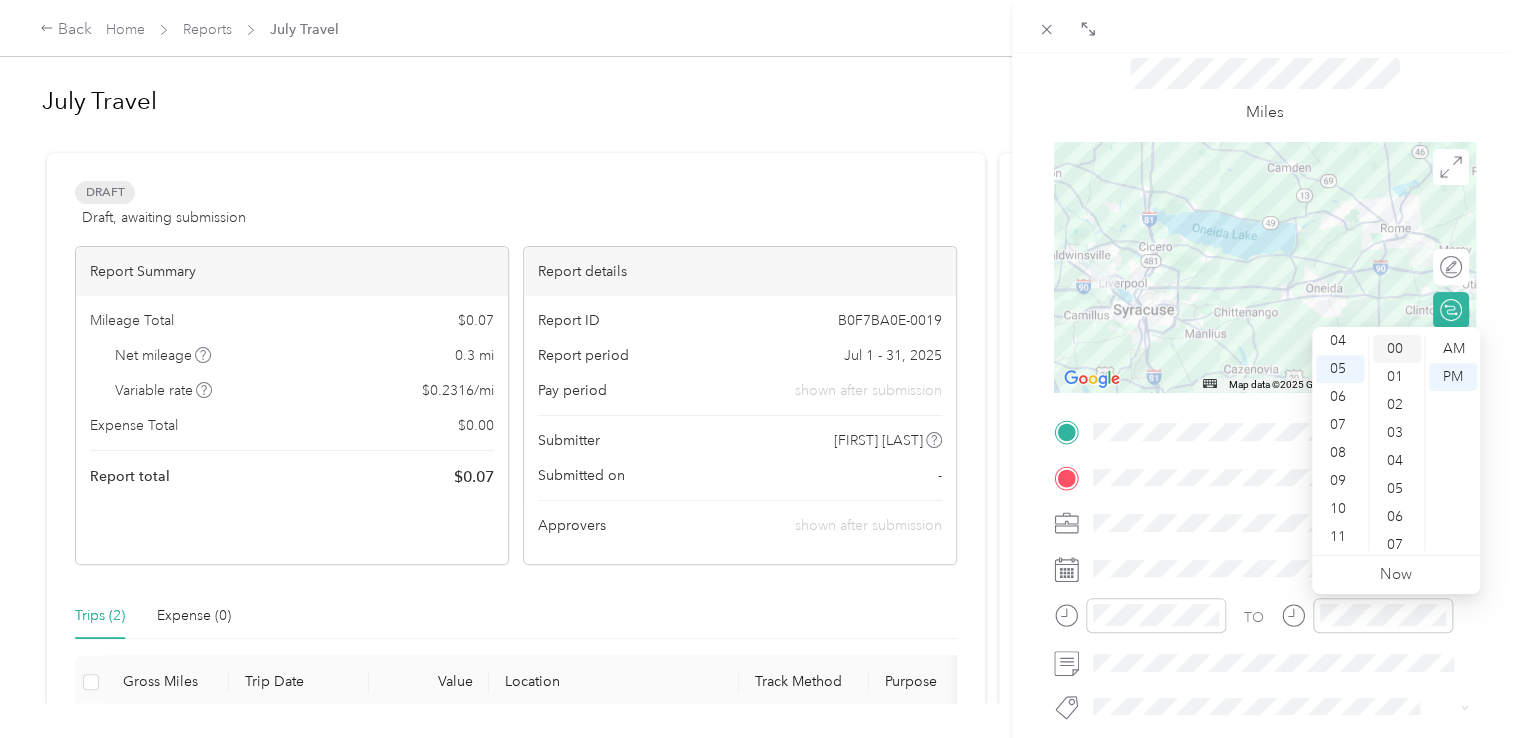 click on "00" at bounding box center [1397, 349] 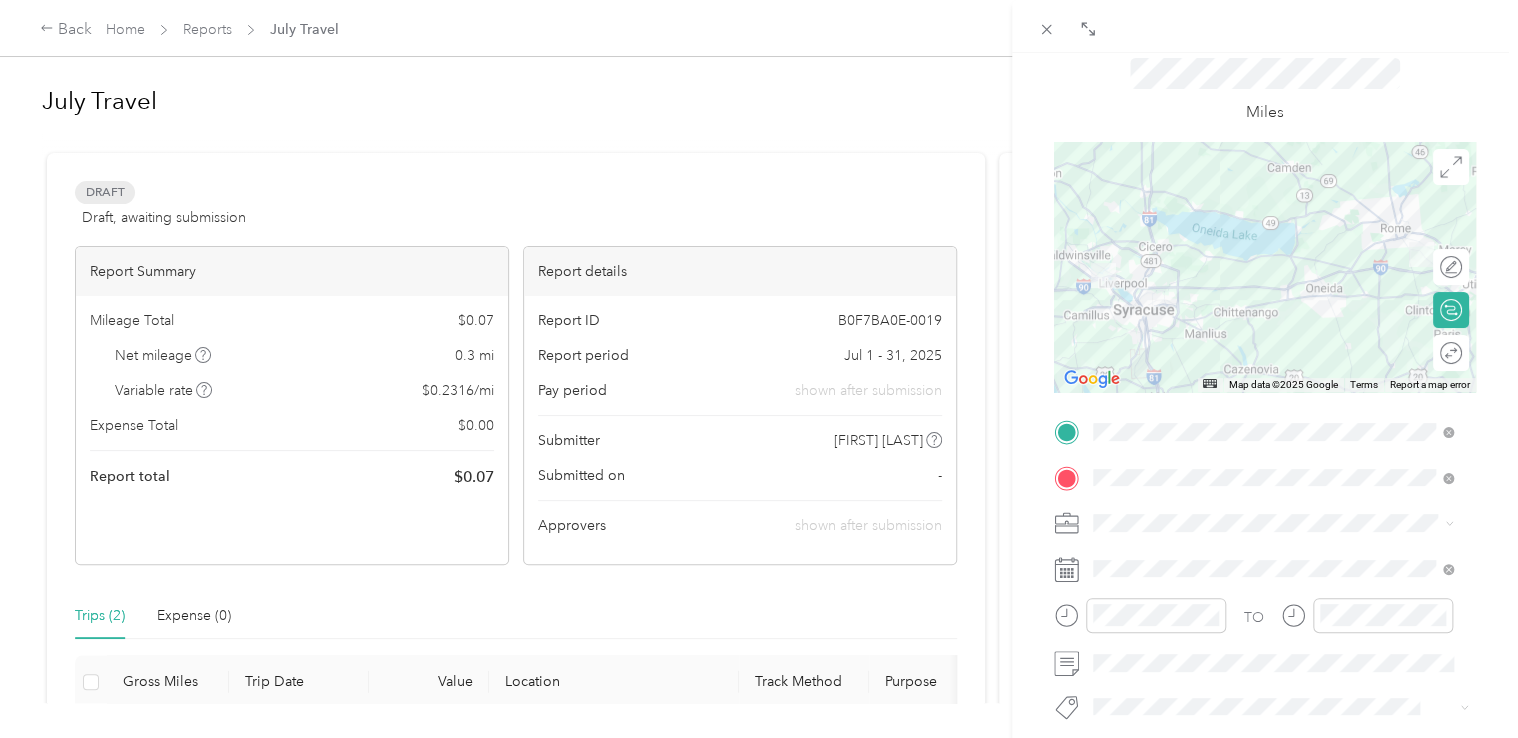 click on "Miles" at bounding box center (1265, 91) 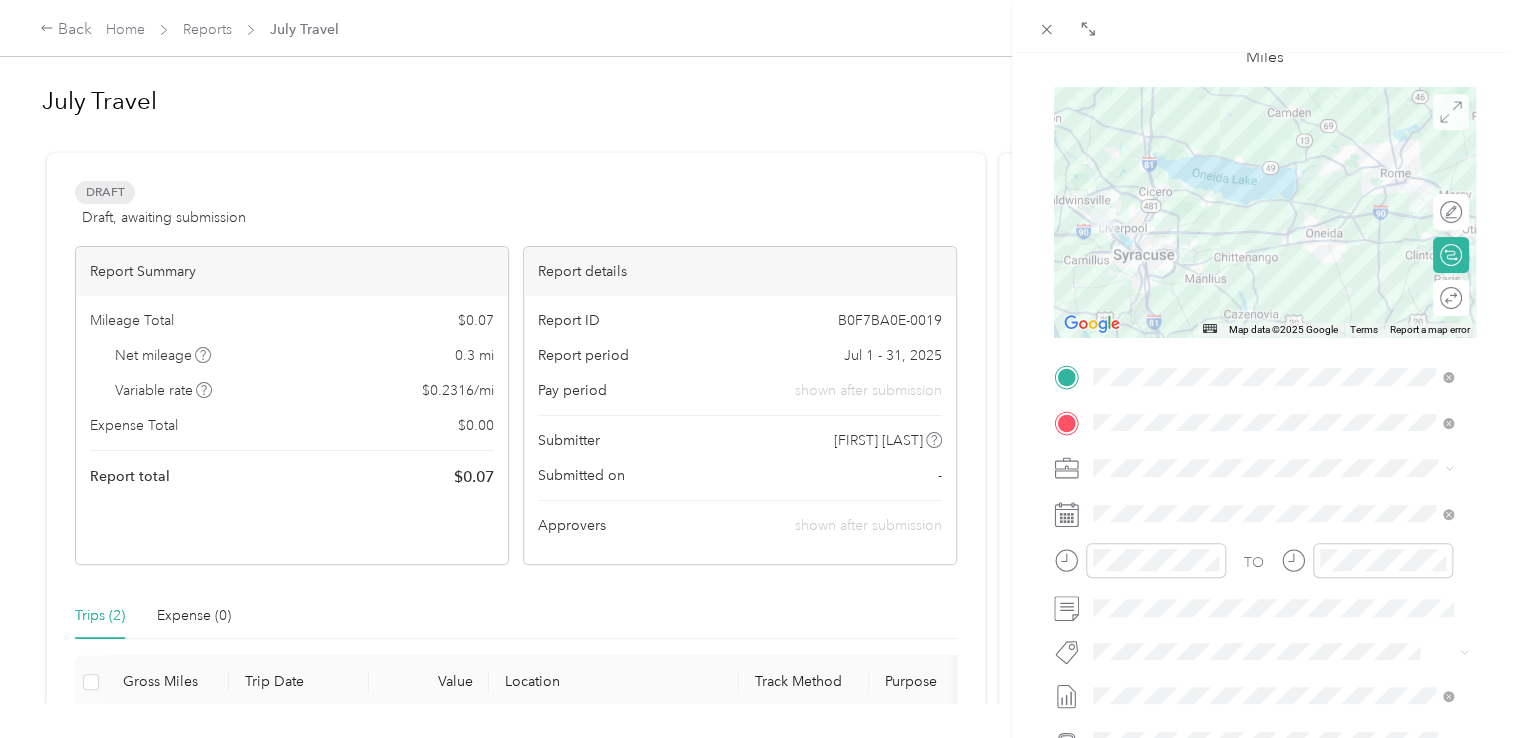 scroll, scrollTop: 0, scrollLeft: 0, axis: both 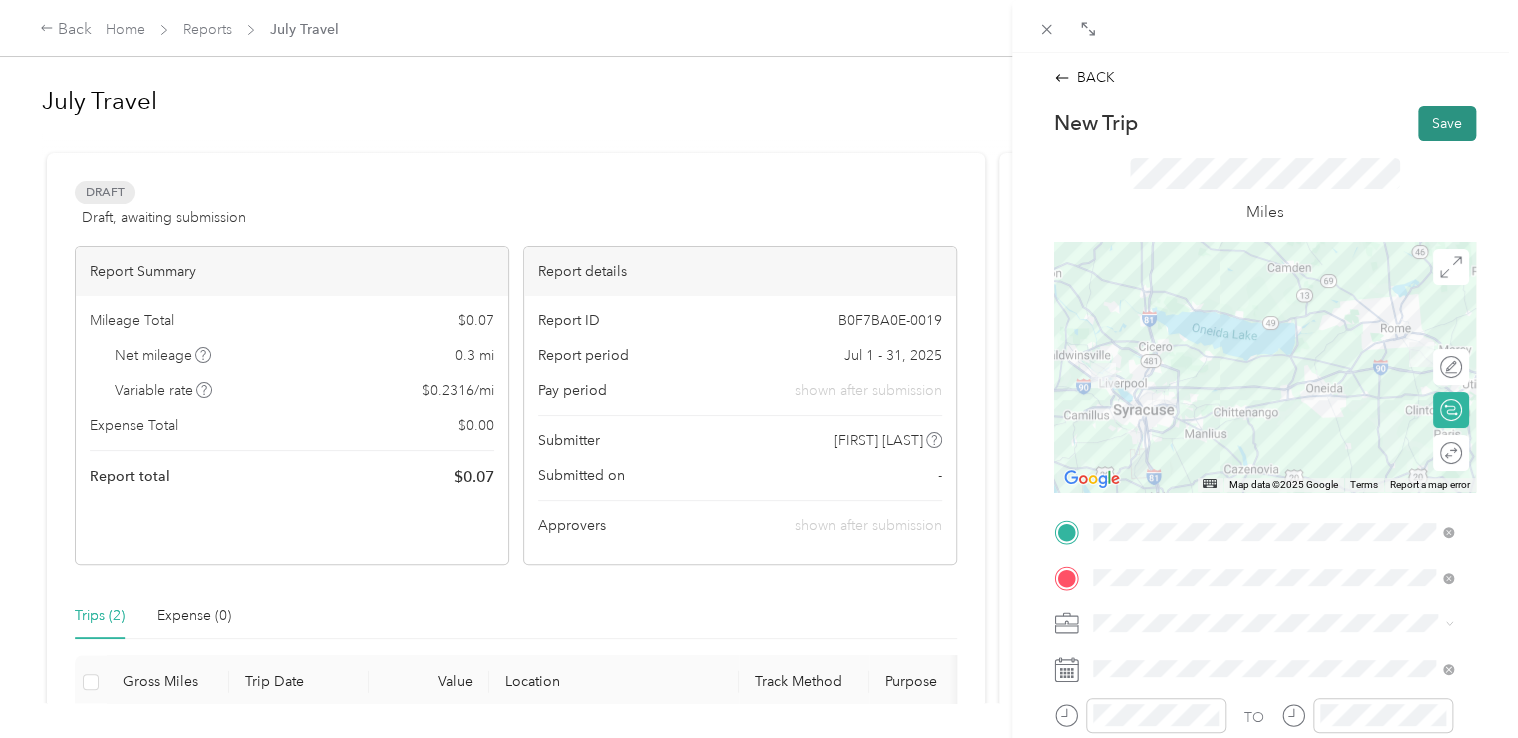 click on "Save" at bounding box center (1447, 123) 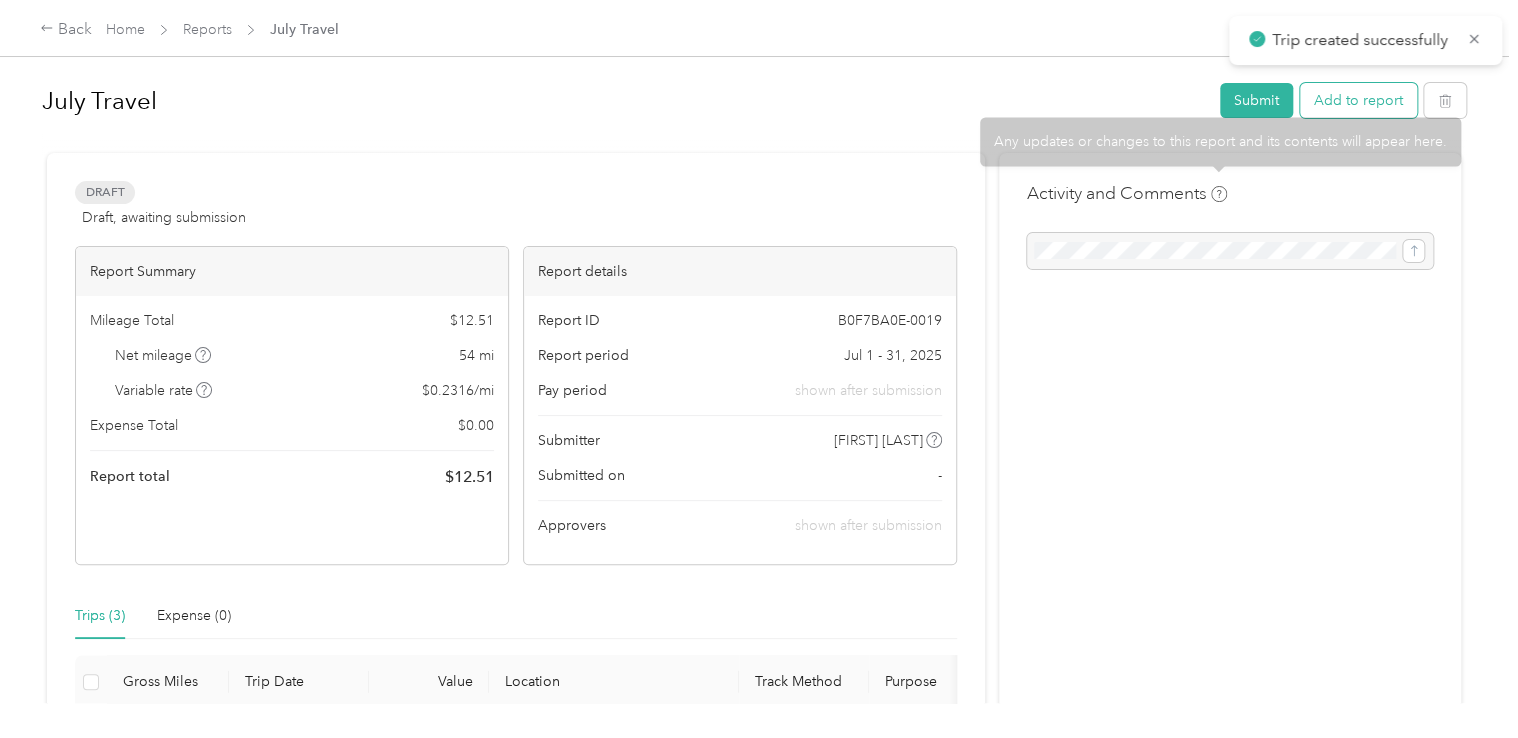 click on "Add to report" at bounding box center [1358, 100] 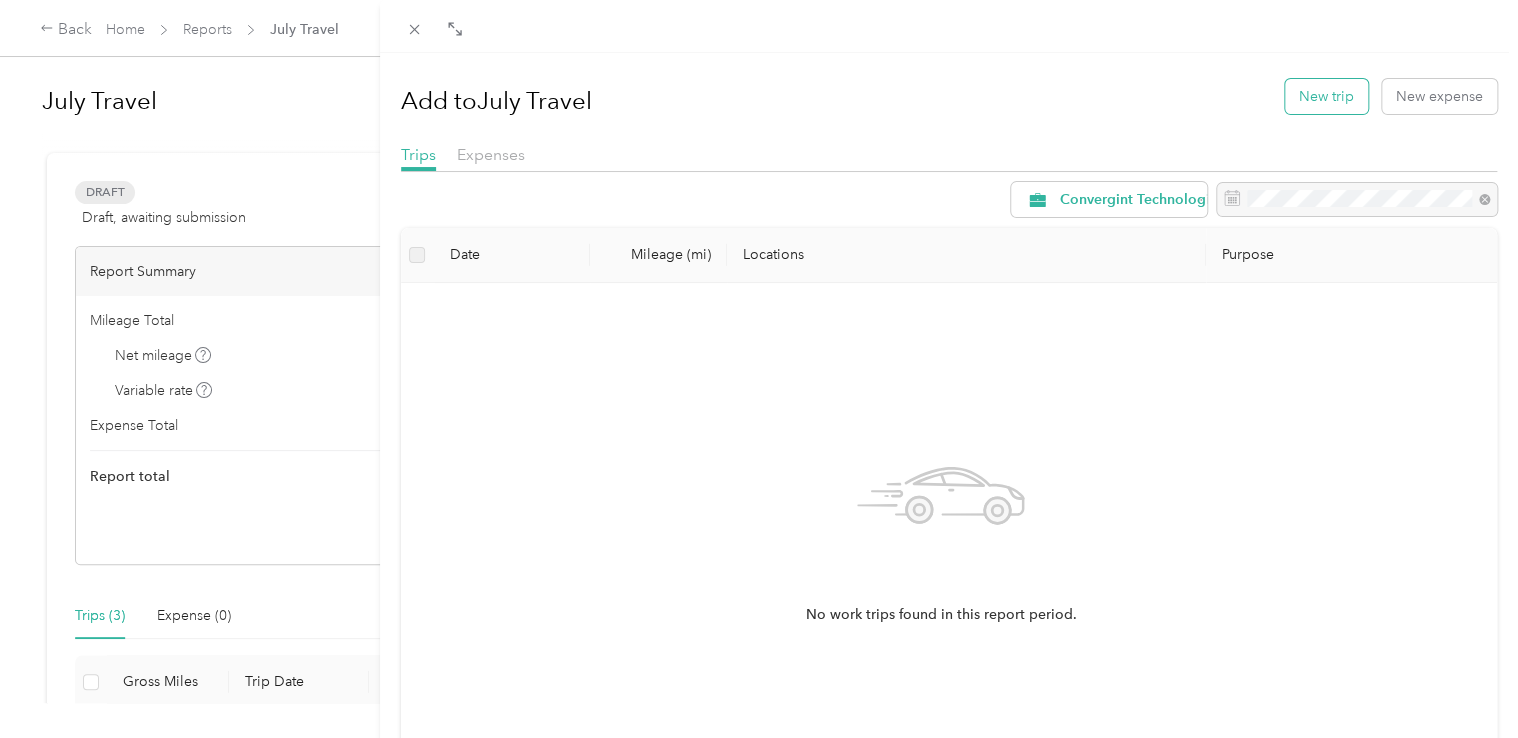 click on "New trip" at bounding box center [1326, 96] 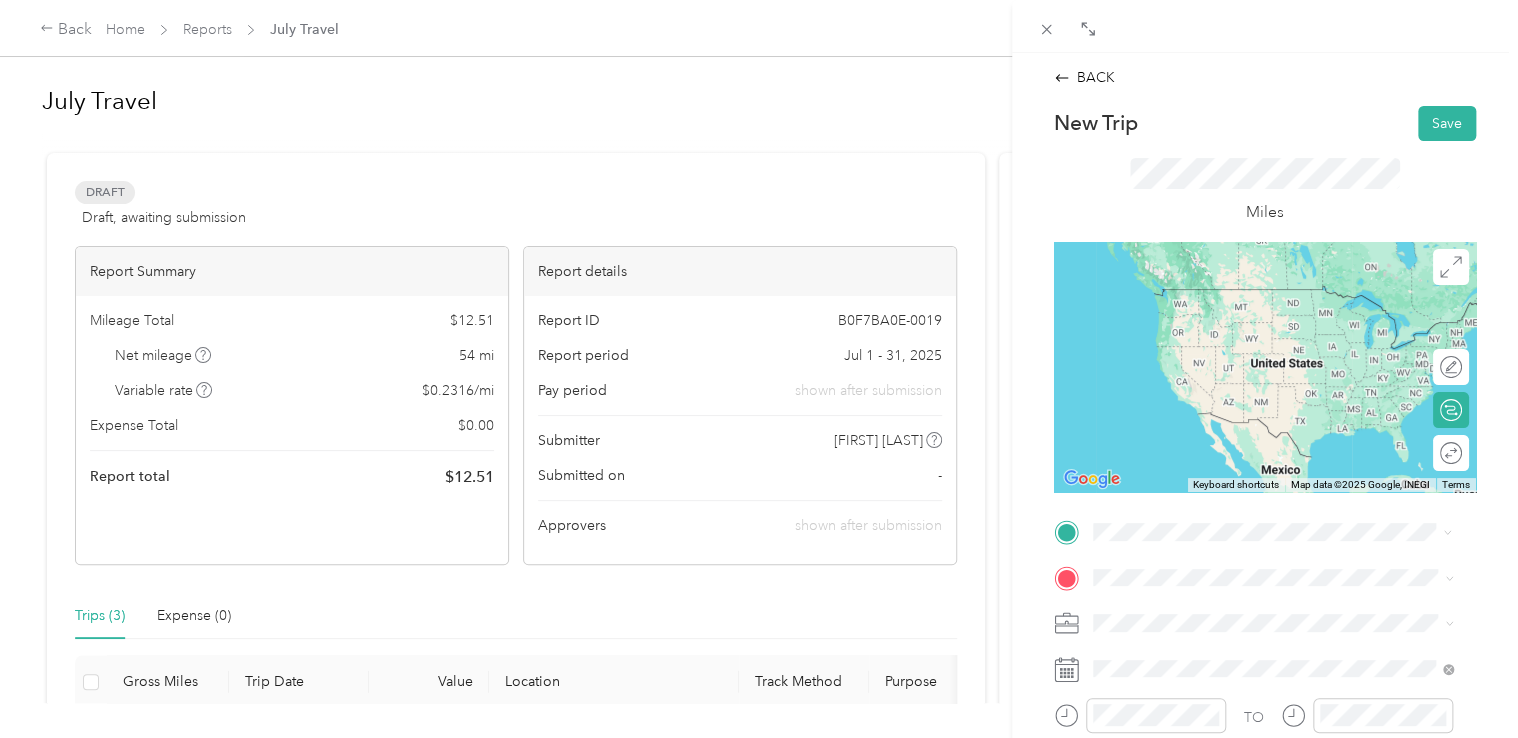 click on "[NUMBER] [STREET]
[CITY], [STATE] [POSTAL_CODE], [COUNTRY]" at bounding box center (1273, 297) 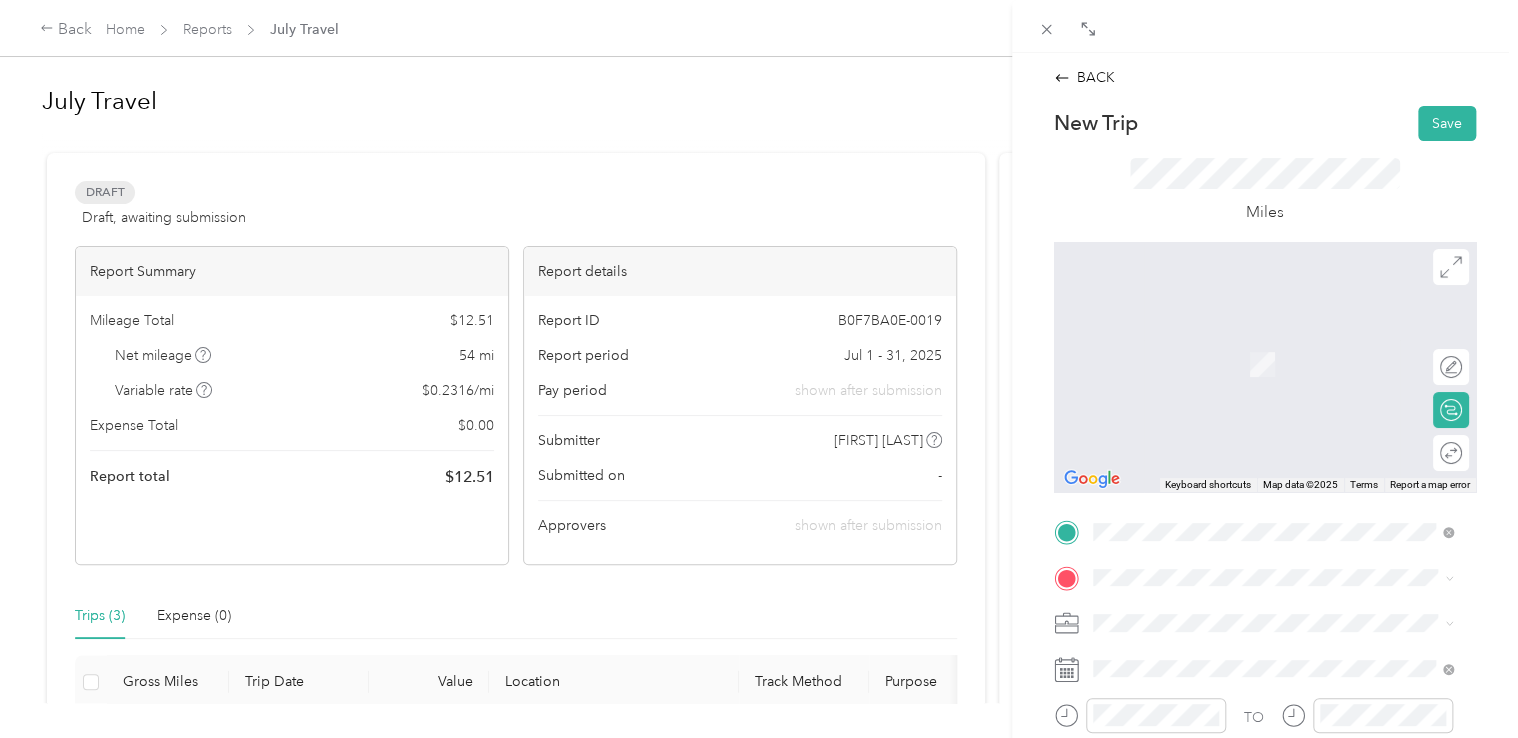 click on "[NUMBER] [STREET], [POSTAL_CODE], [CITY], [STATE], [COUNTRY]" at bounding box center (1276, 368) 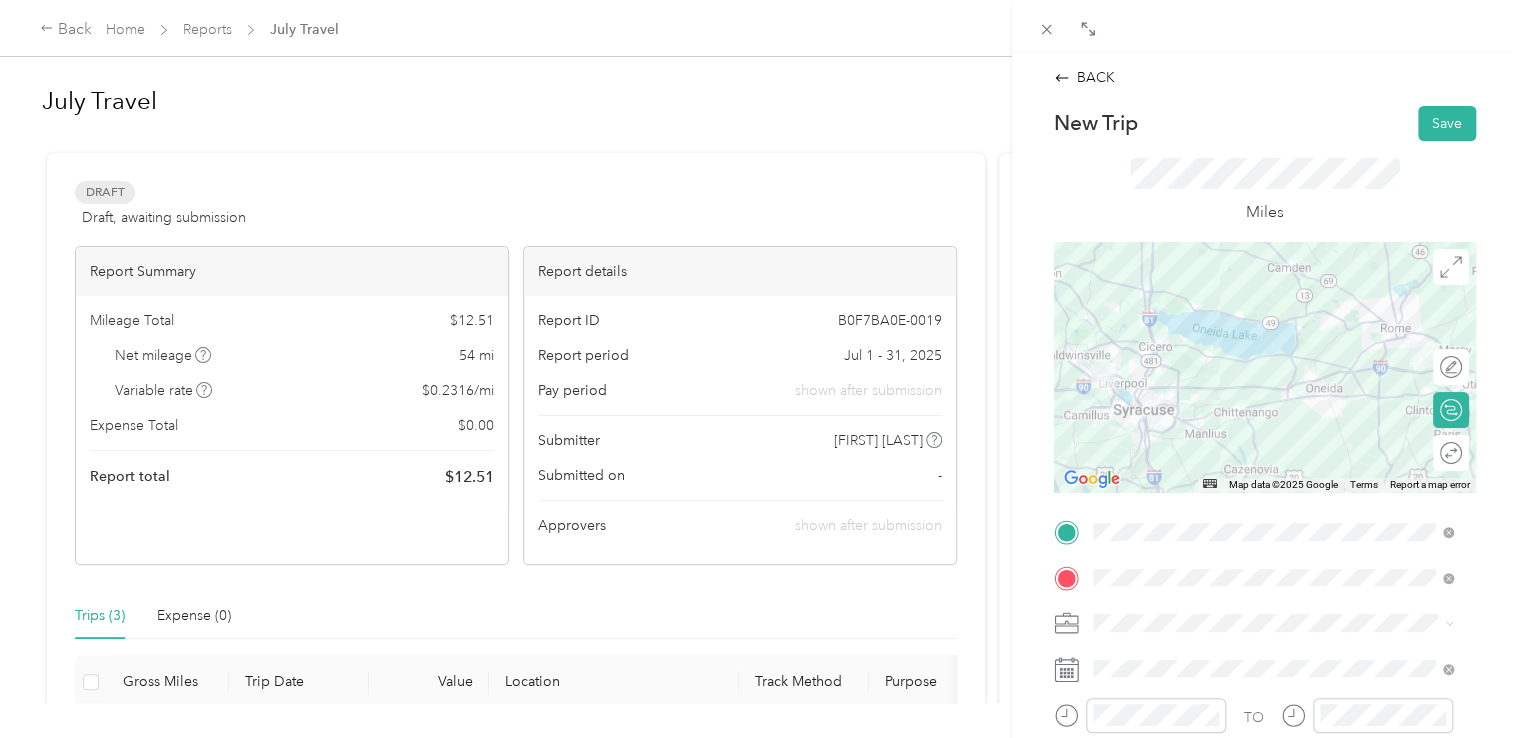 scroll, scrollTop: 200, scrollLeft: 0, axis: vertical 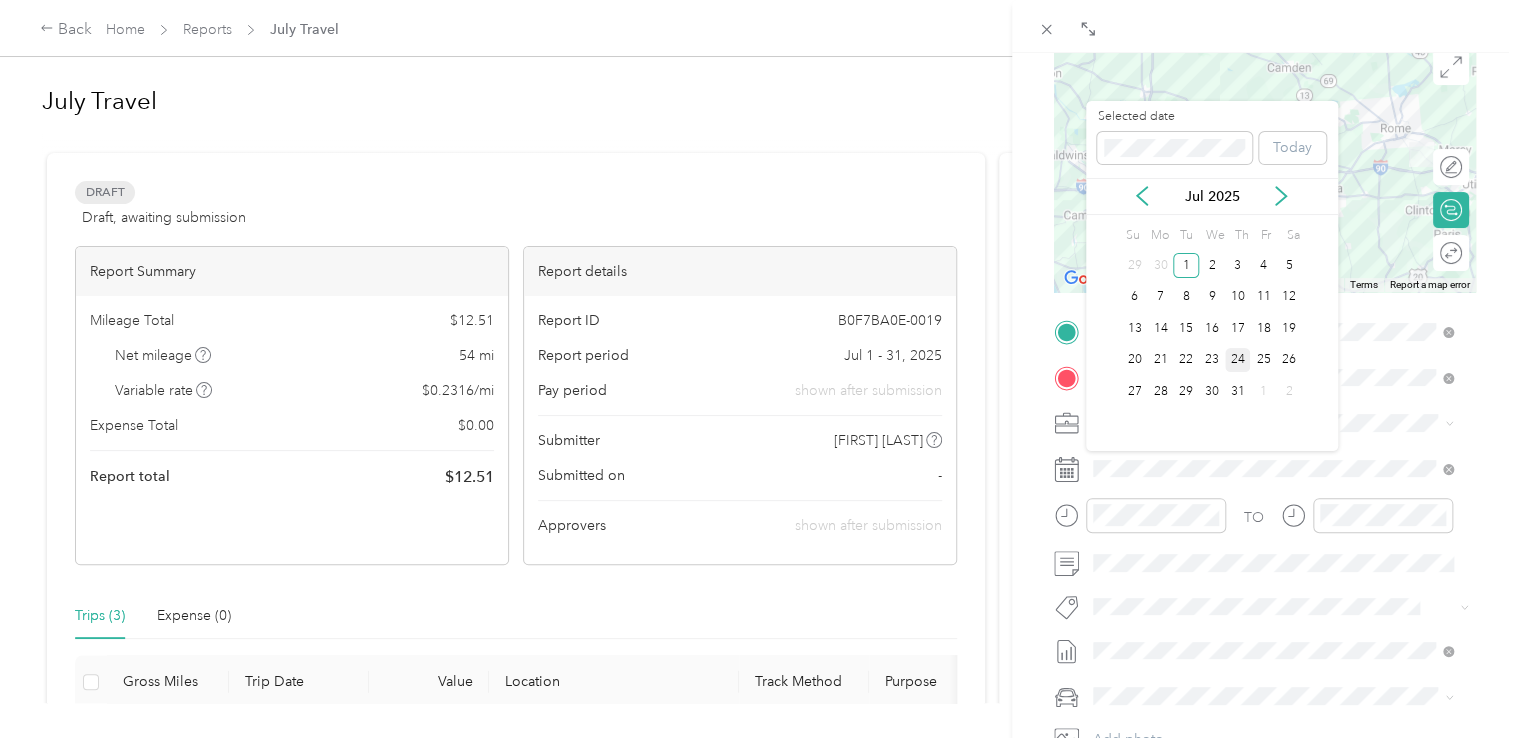 click on "24" at bounding box center (1238, 360) 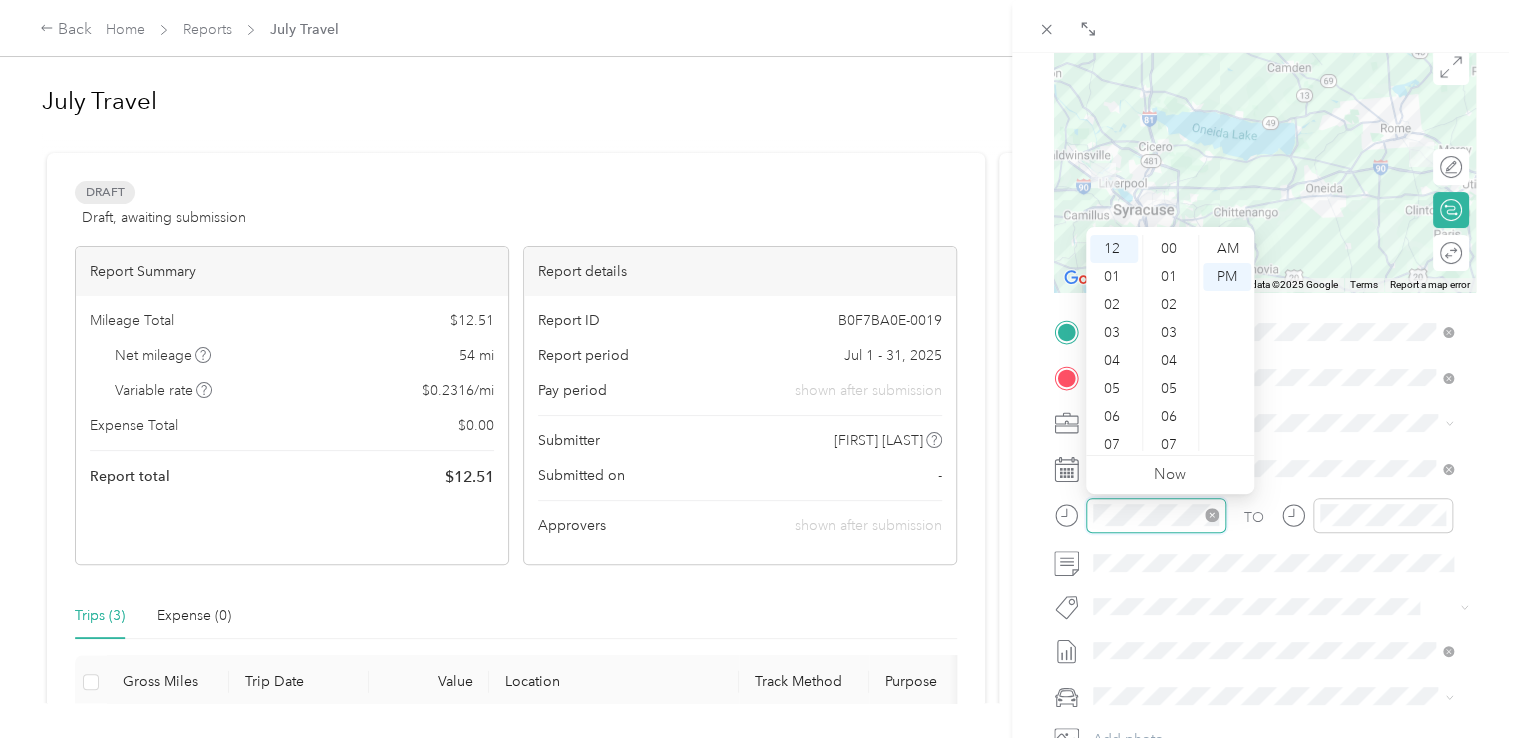 scroll, scrollTop: 1120, scrollLeft: 0, axis: vertical 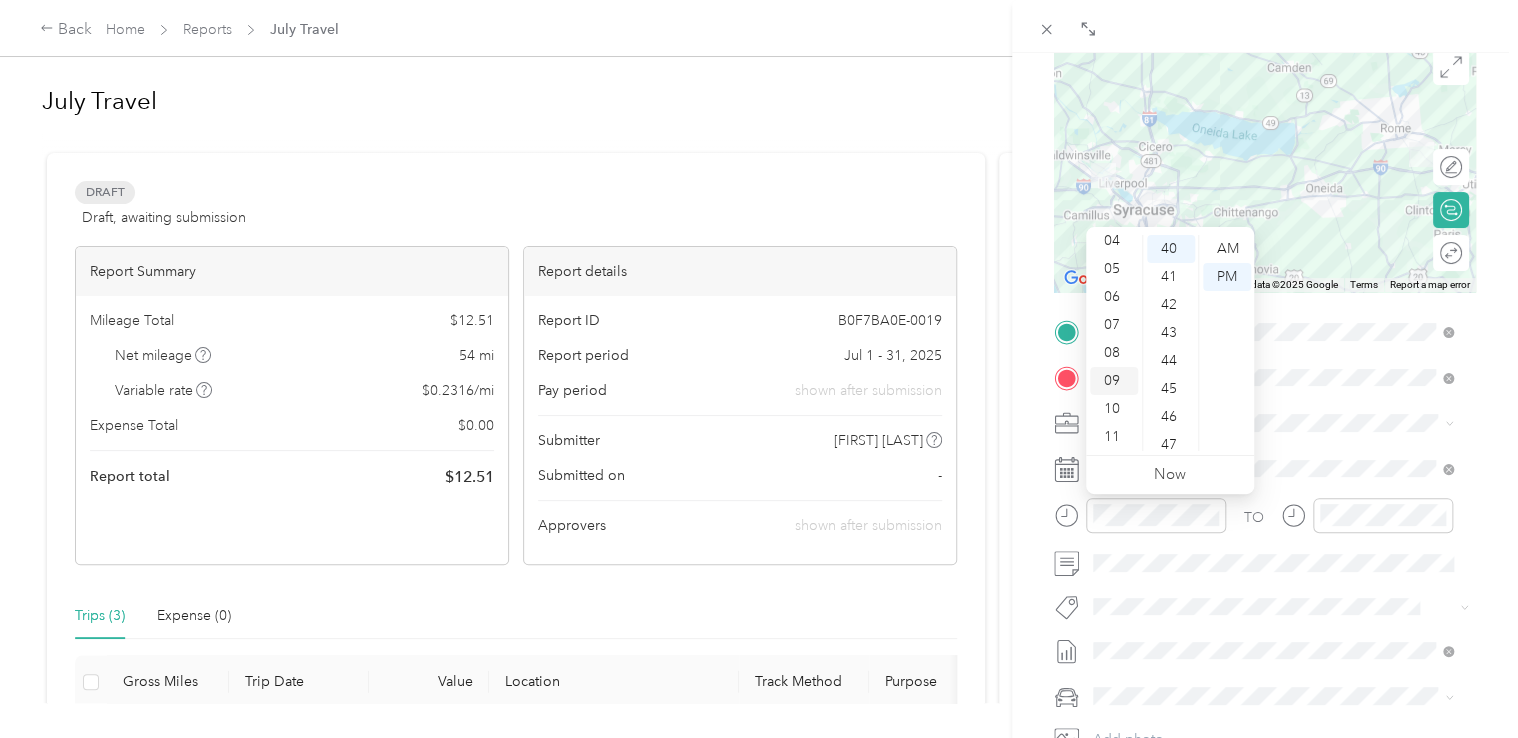click on "09" at bounding box center (1114, 381) 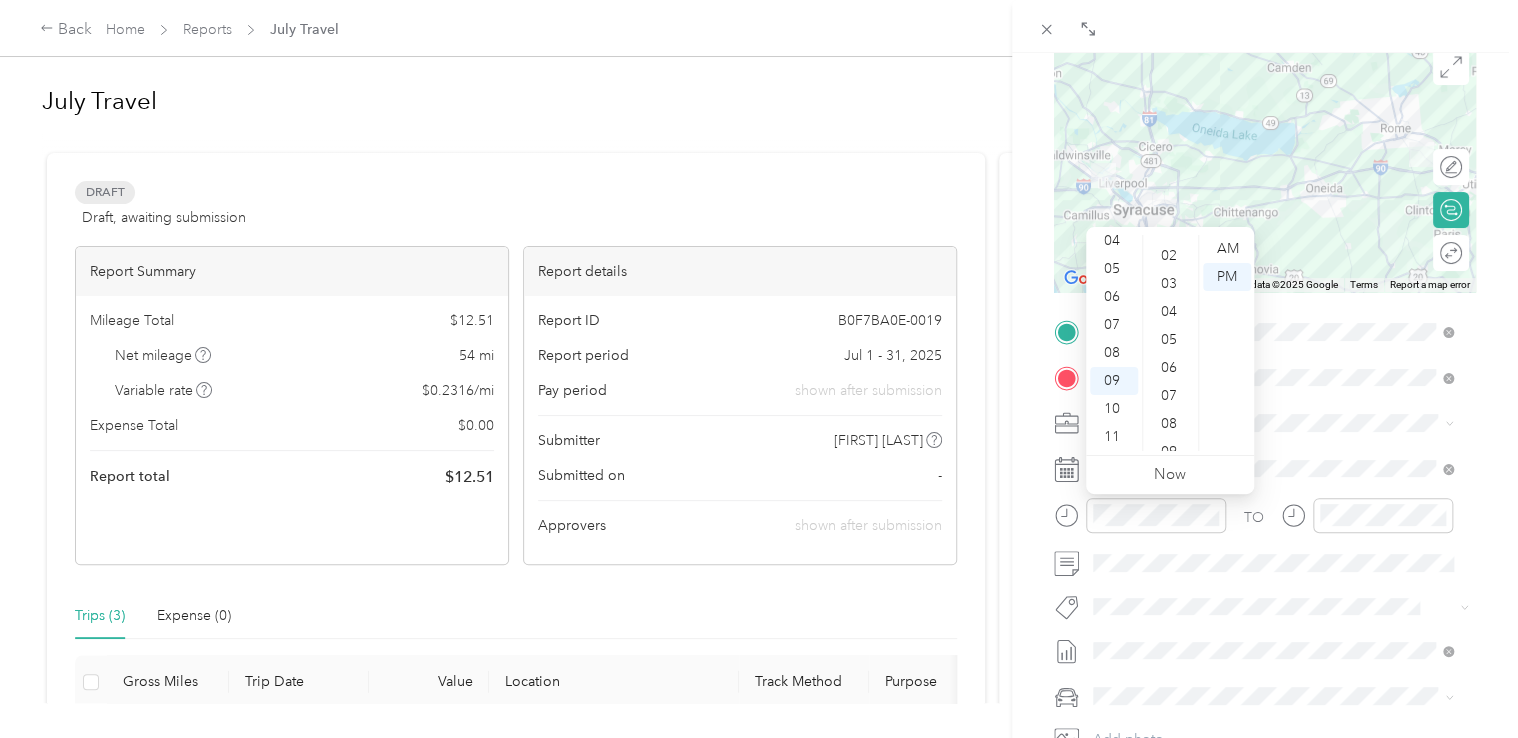 scroll, scrollTop: 0, scrollLeft: 0, axis: both 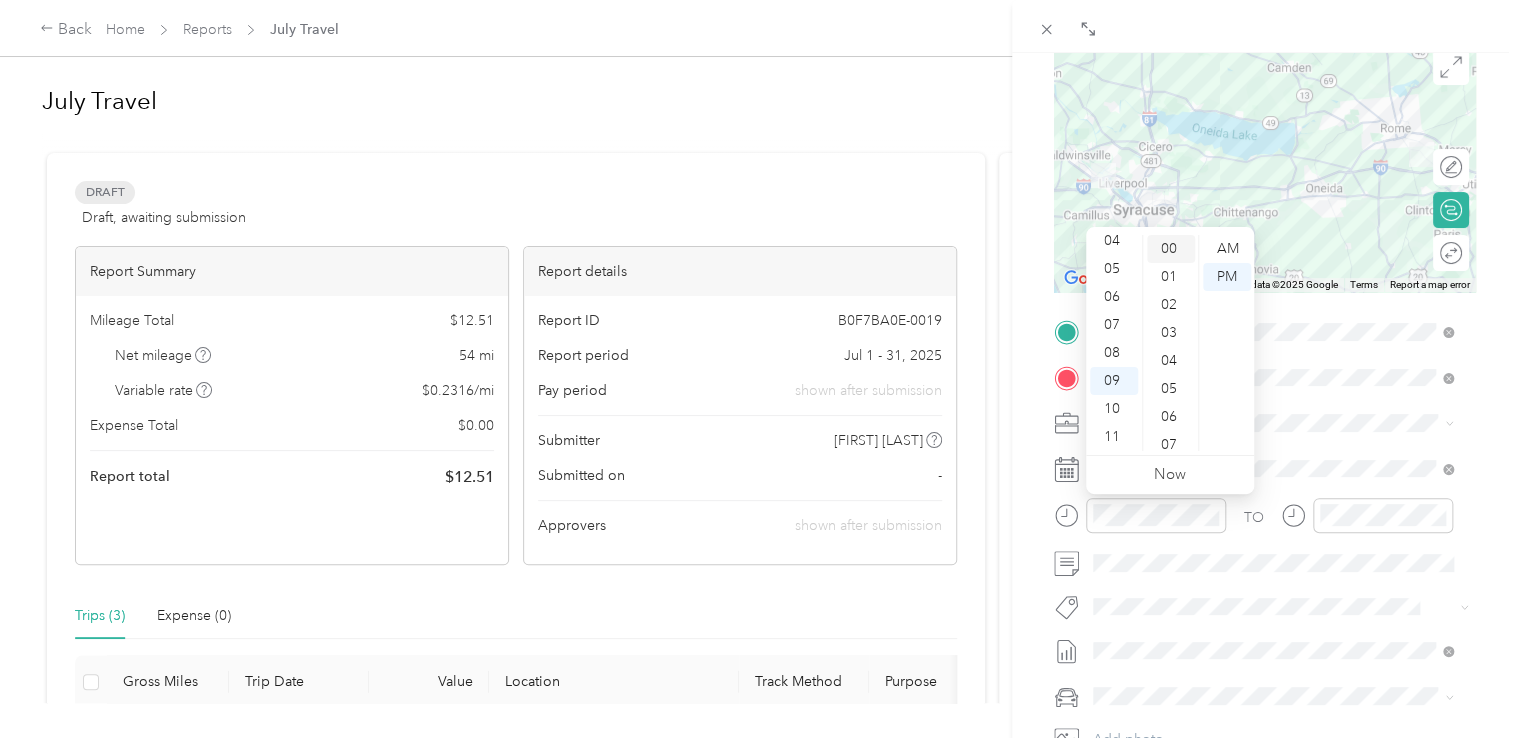 click on "00" at bounding box center (1171, 249) 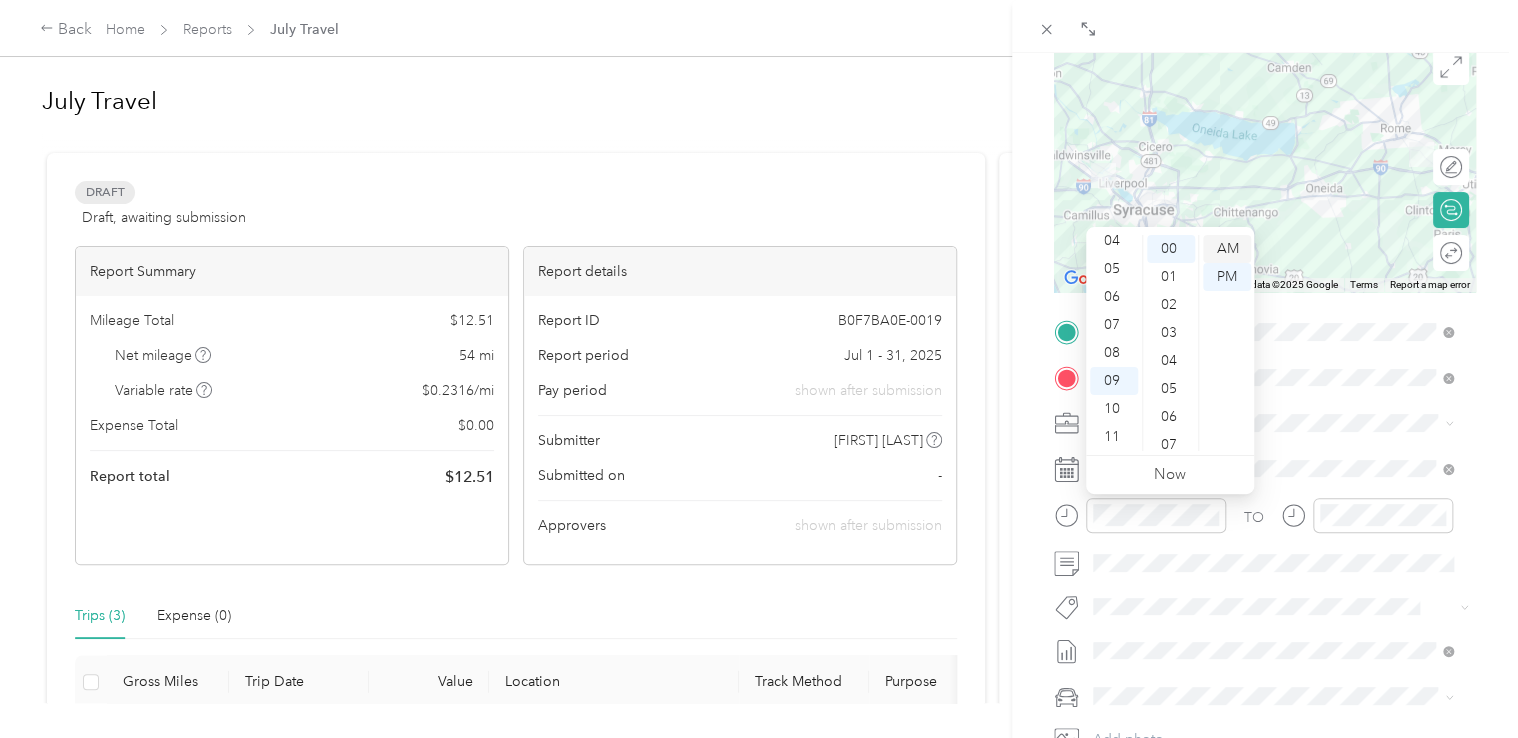 click on "AM" at bounding box center (1227, 249) 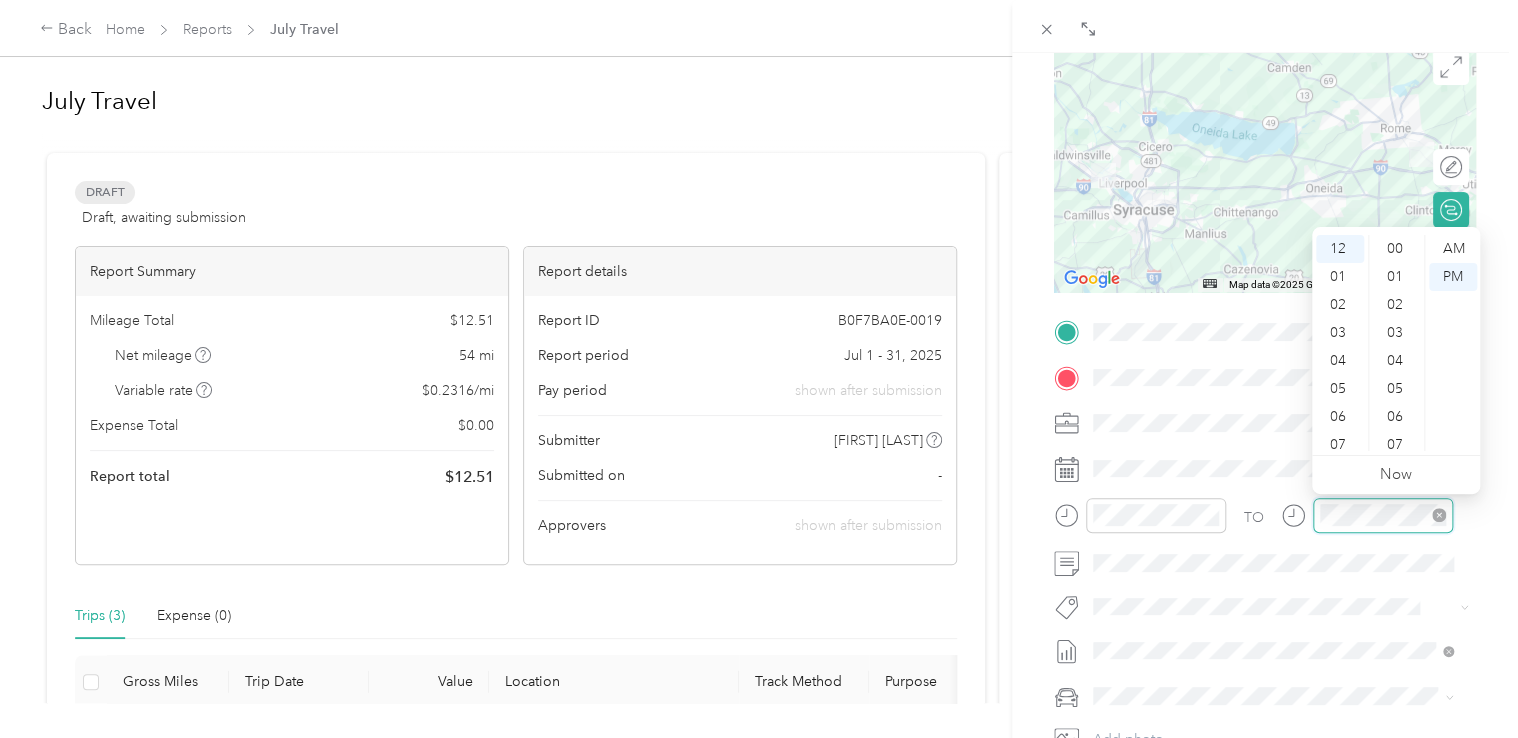 scroll, scrollTop: 1120, scrollLeft: 0, axis: vertical 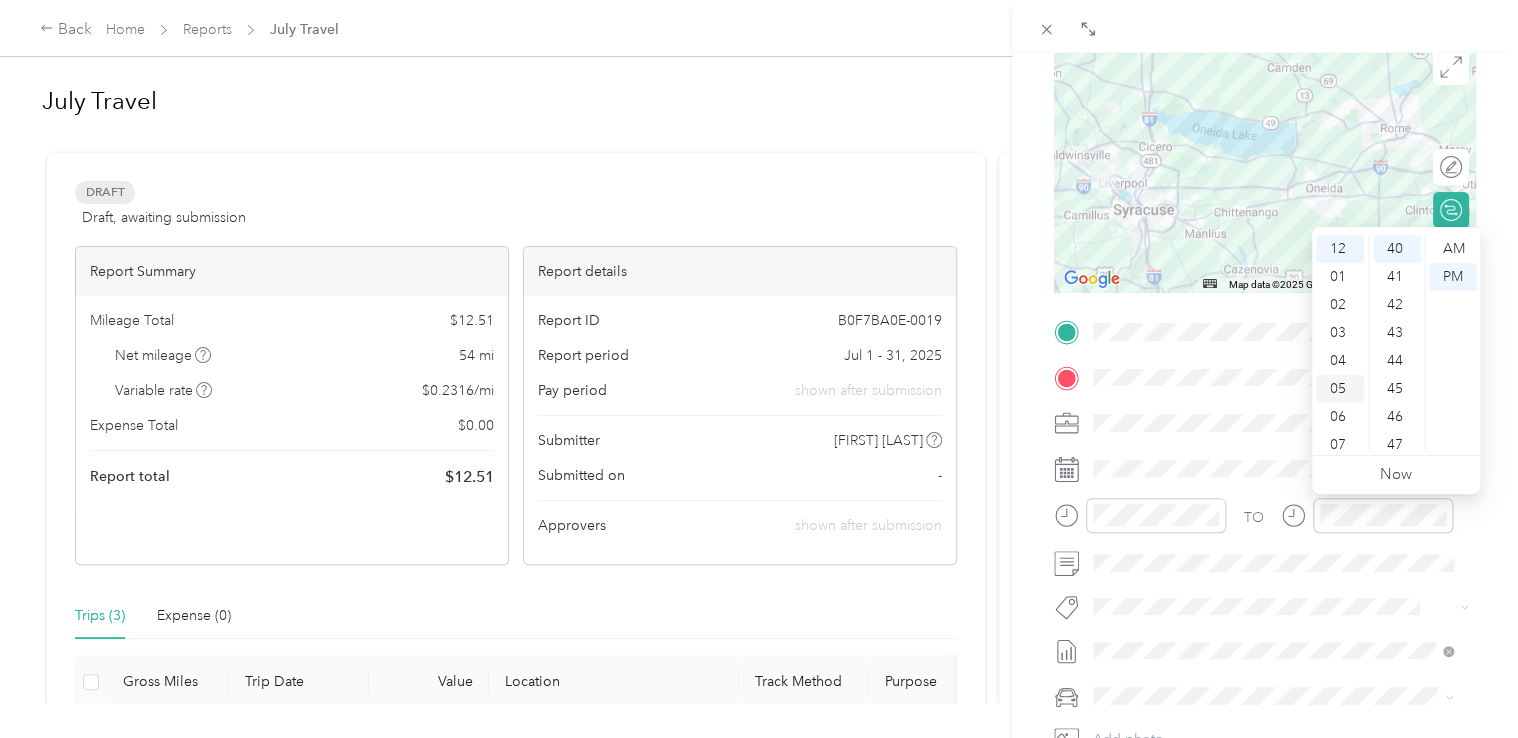 click on "05" at bounding box center (1340, 389) 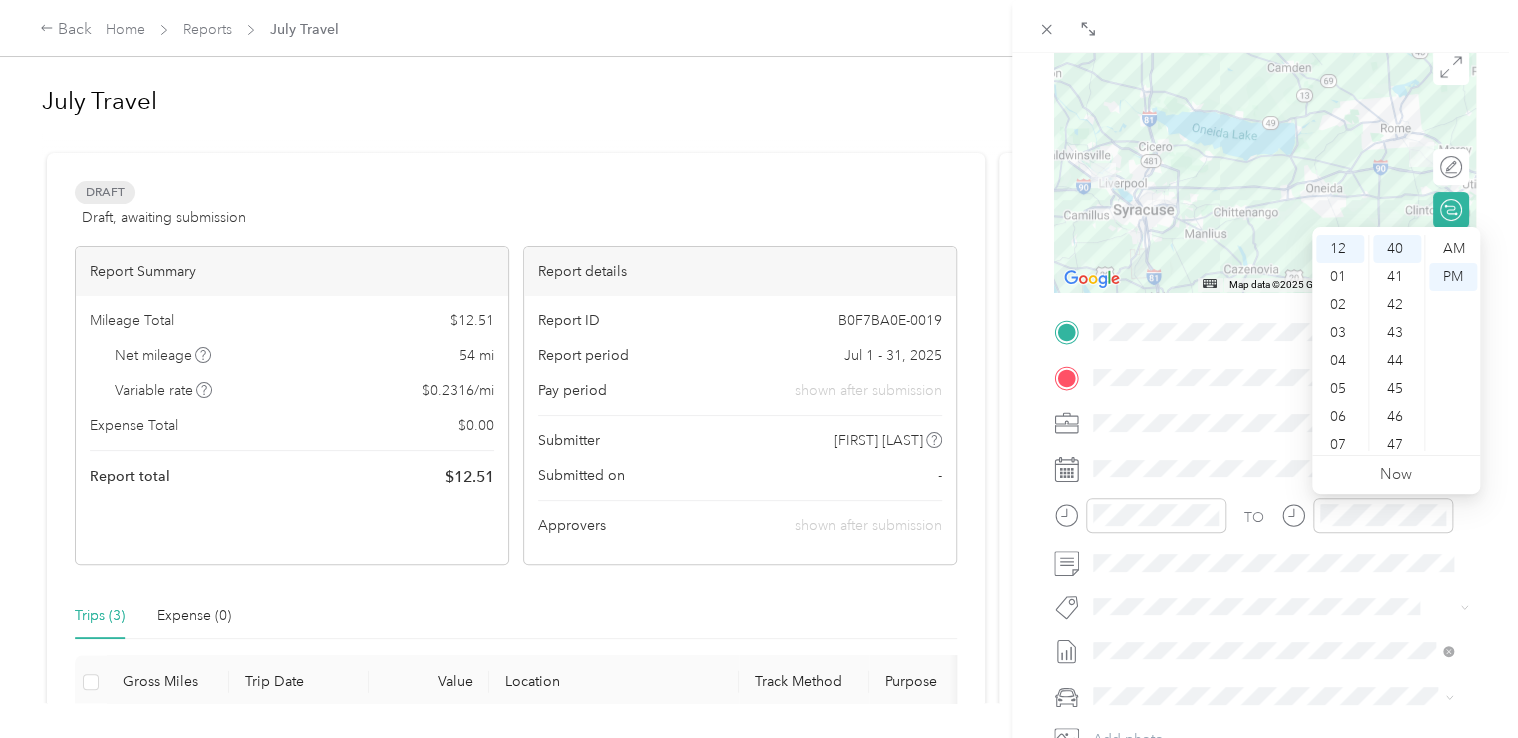 scroll, scrollTop: 120, scrollLeft: 0, axis: vertical 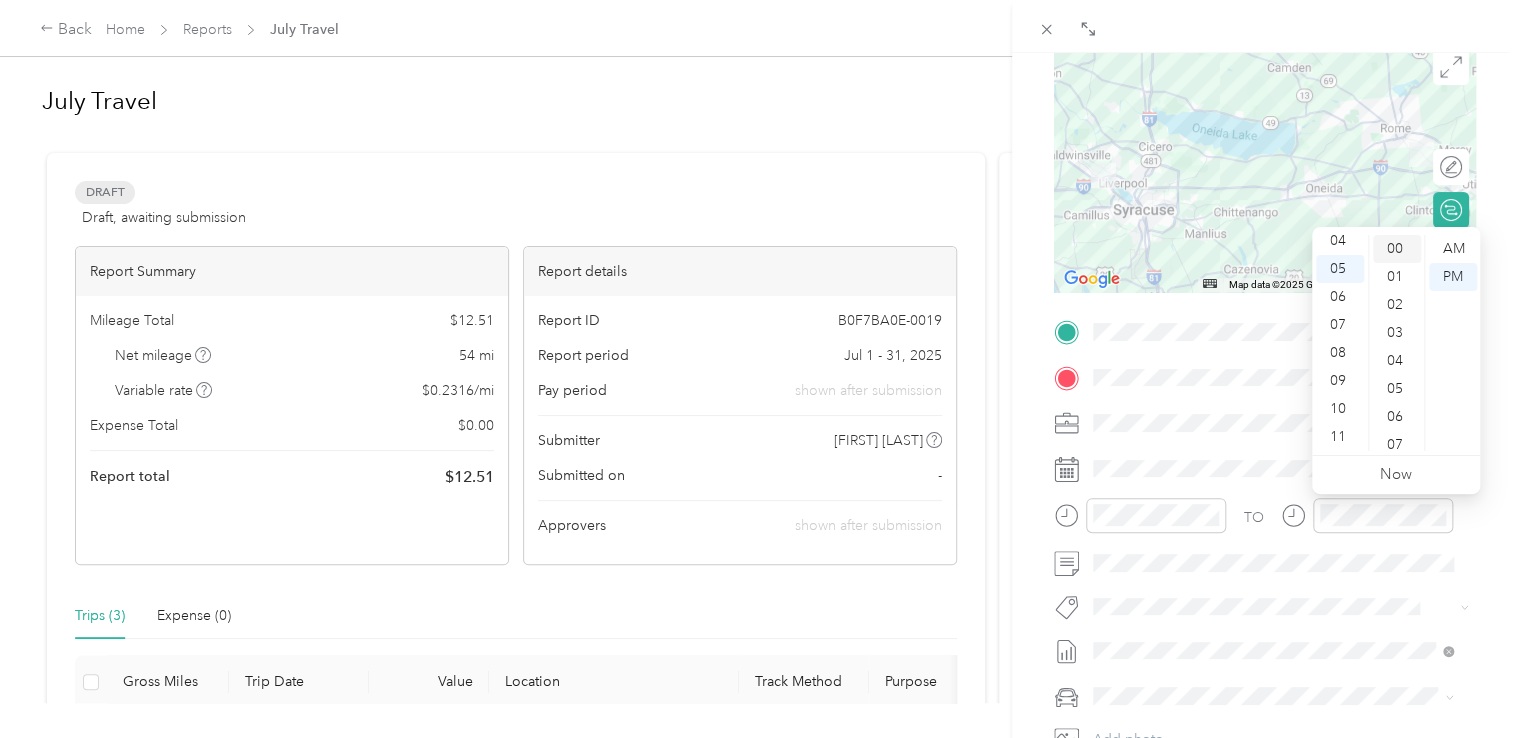 click on "00" at bounding box center [1397, 249] 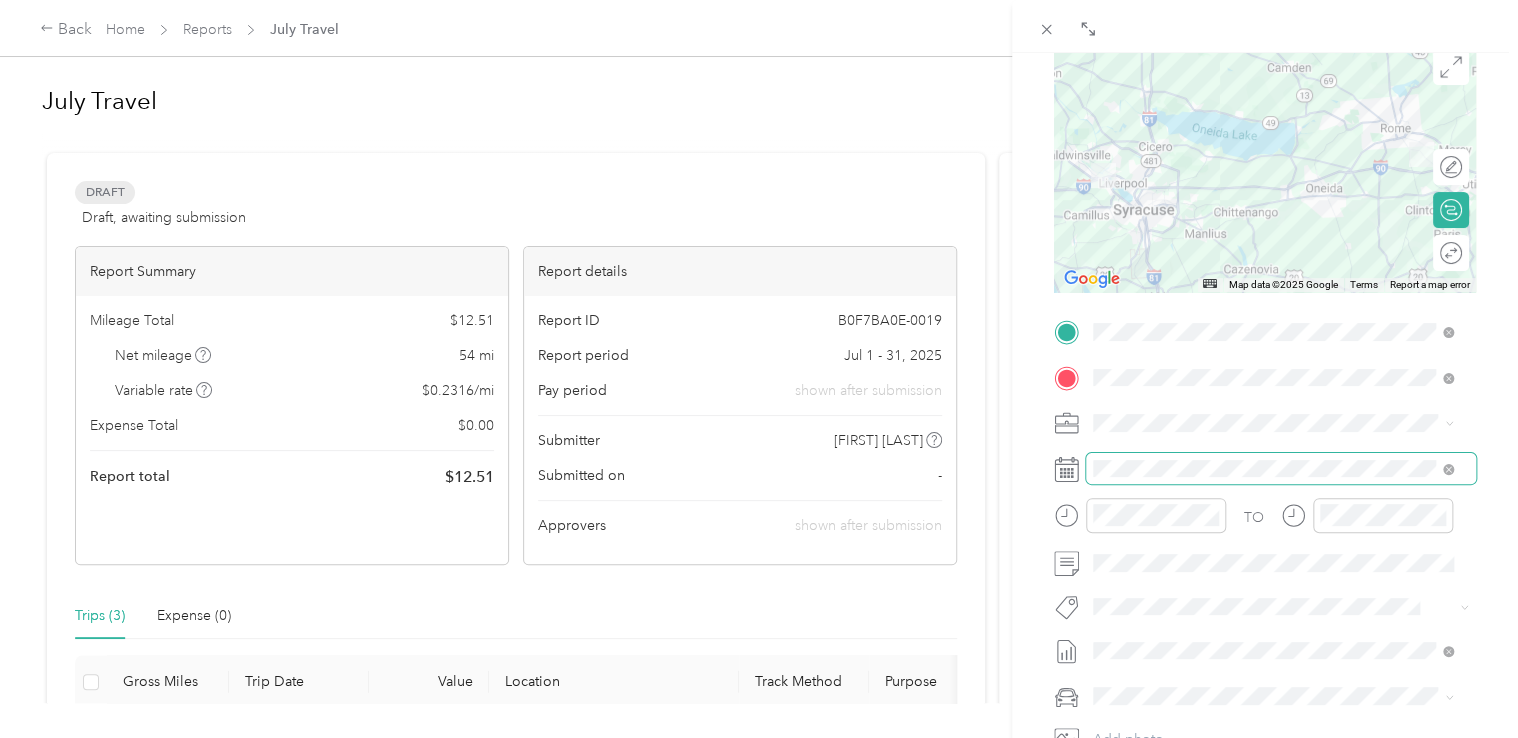 click at bounding box center [1281, 469] 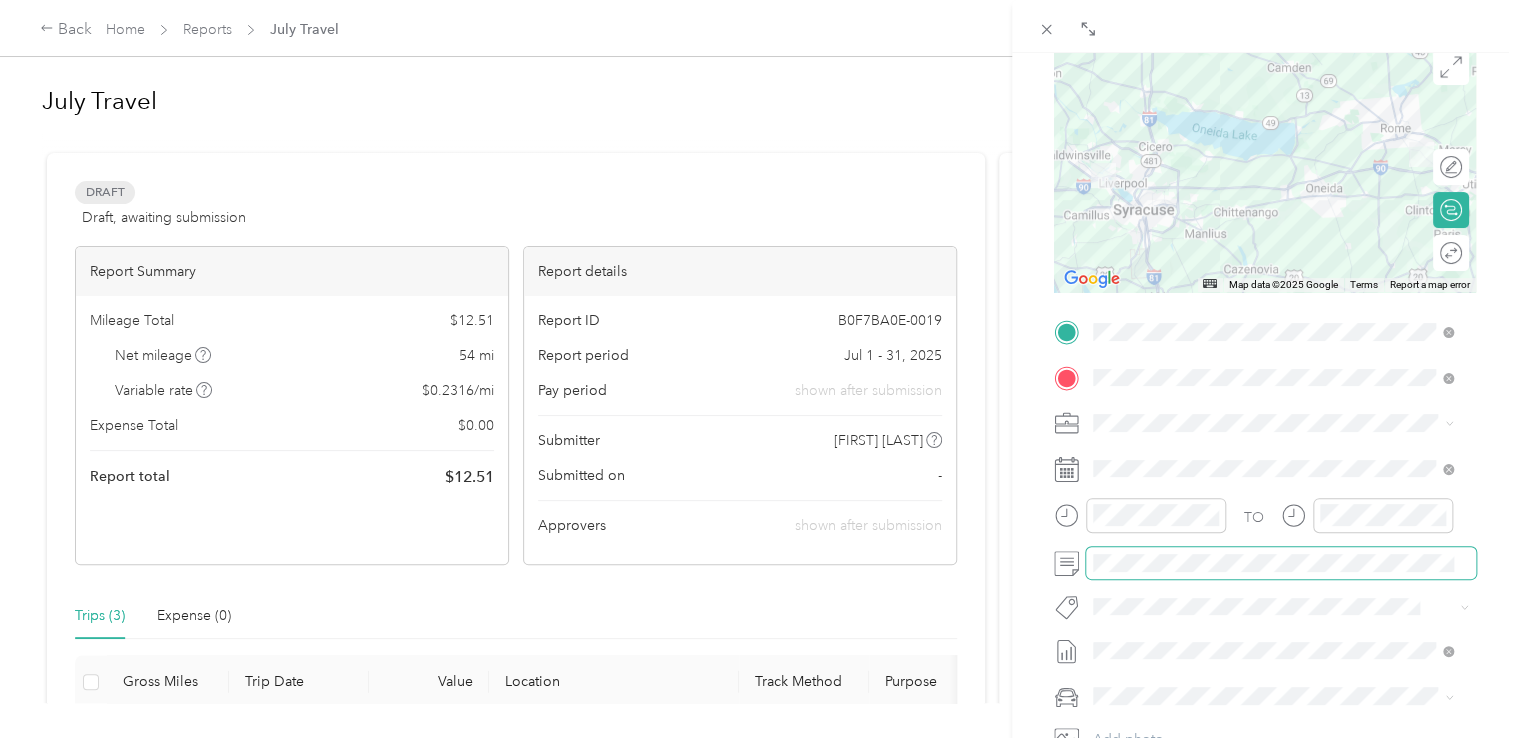 scroll, scrollTop: 0, scrollLeft: 0, axis: both 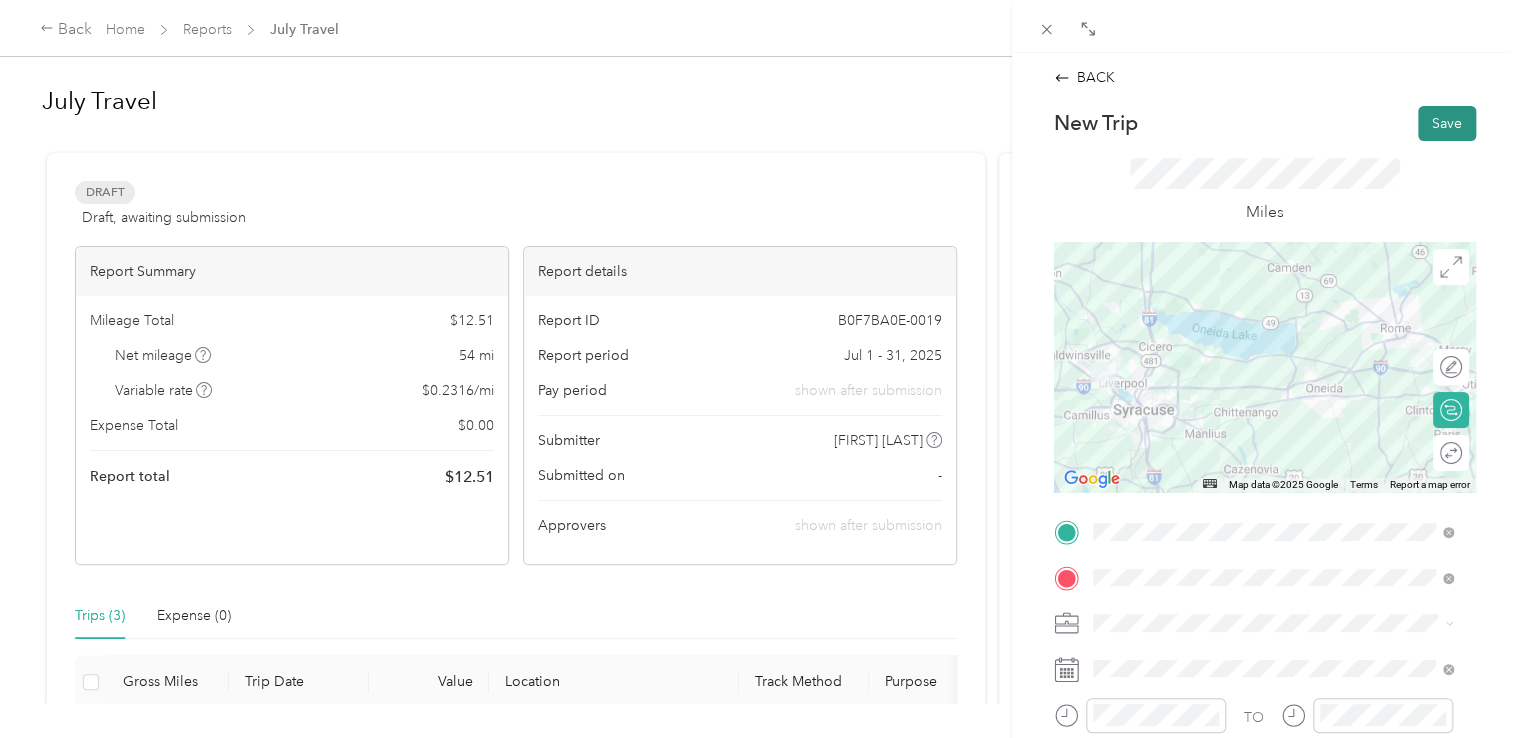 click on "Save" at bounding box center (1447, 123) 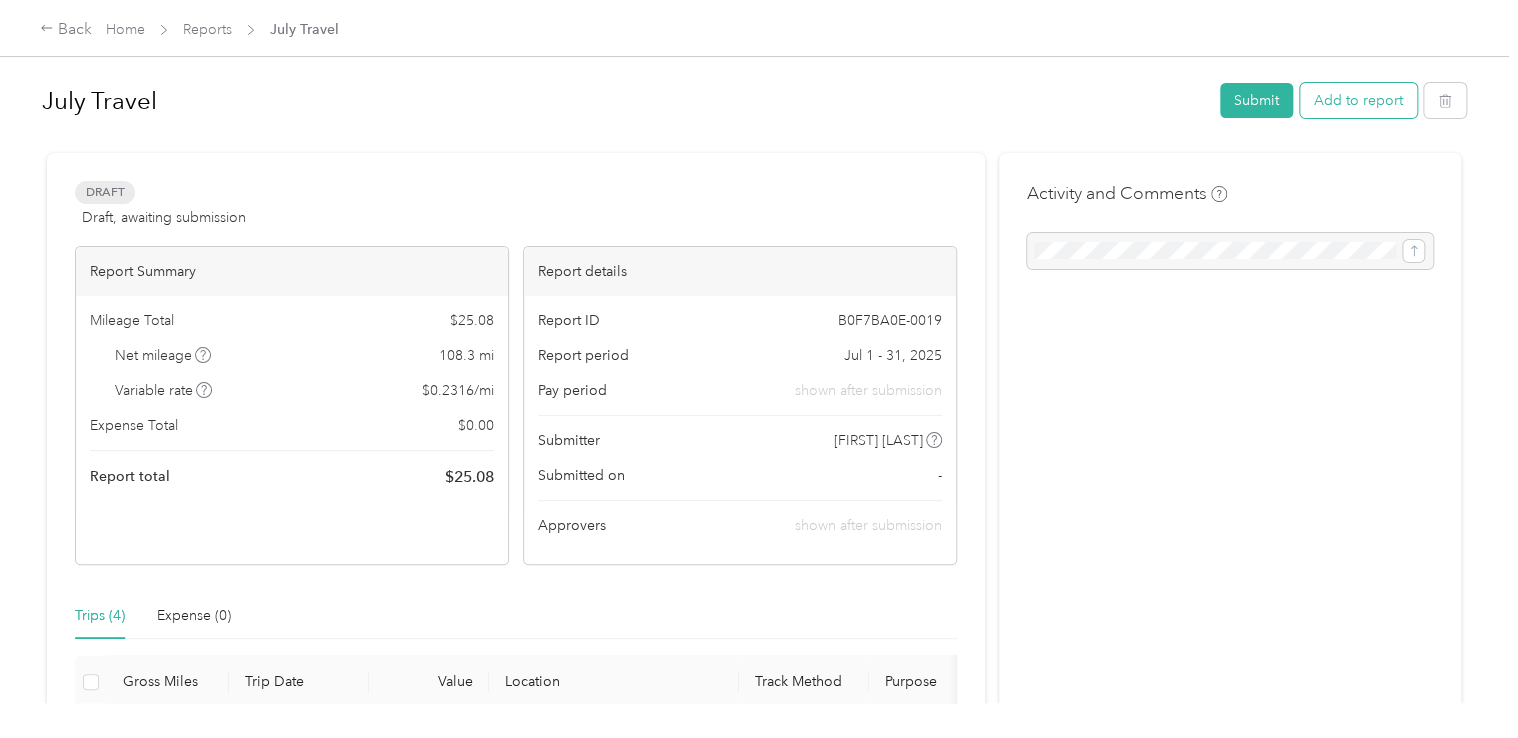 click on "Add to report" at bounding box center (1358, 100) 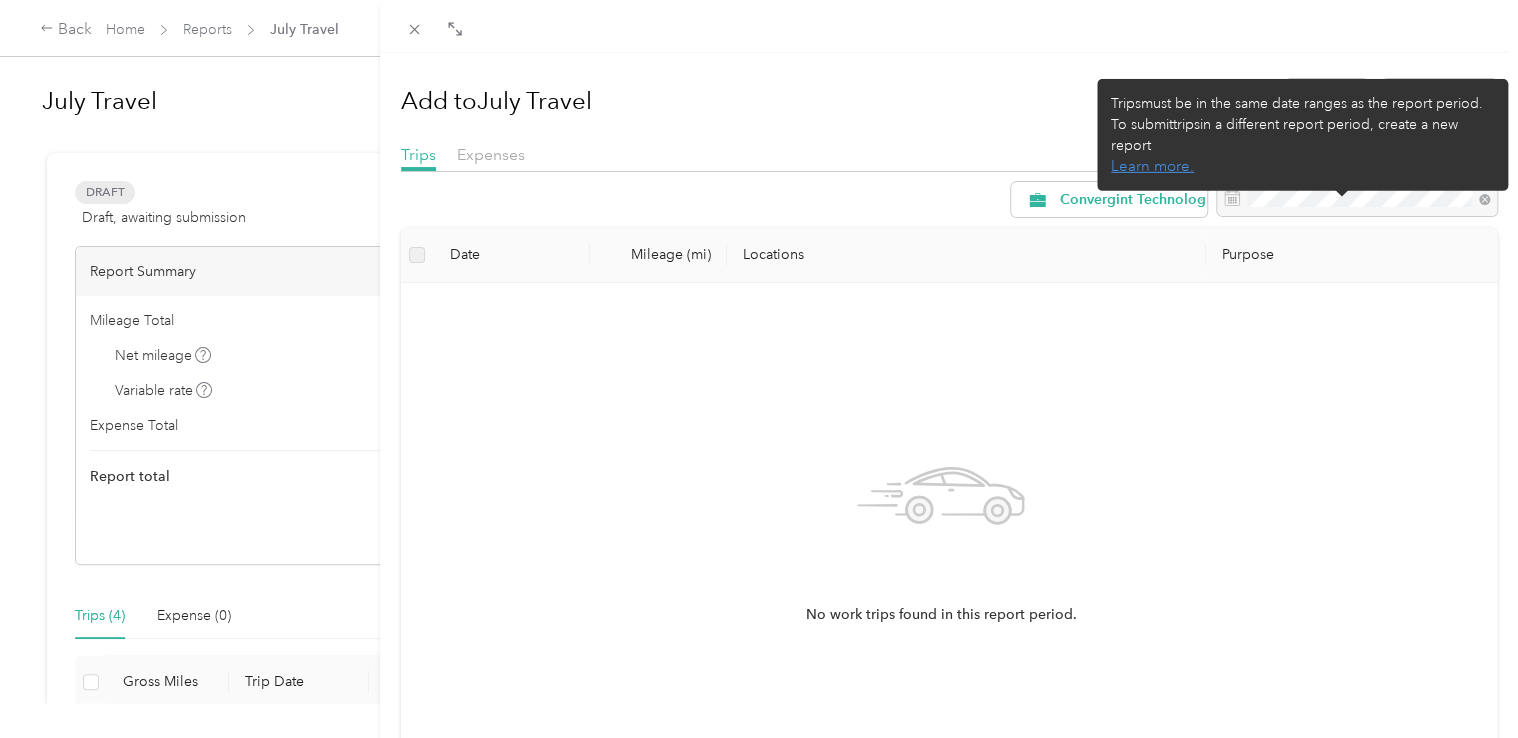 click on "Trips  must be in the same date ranges as the report period." at bounding box center (1302, 103) 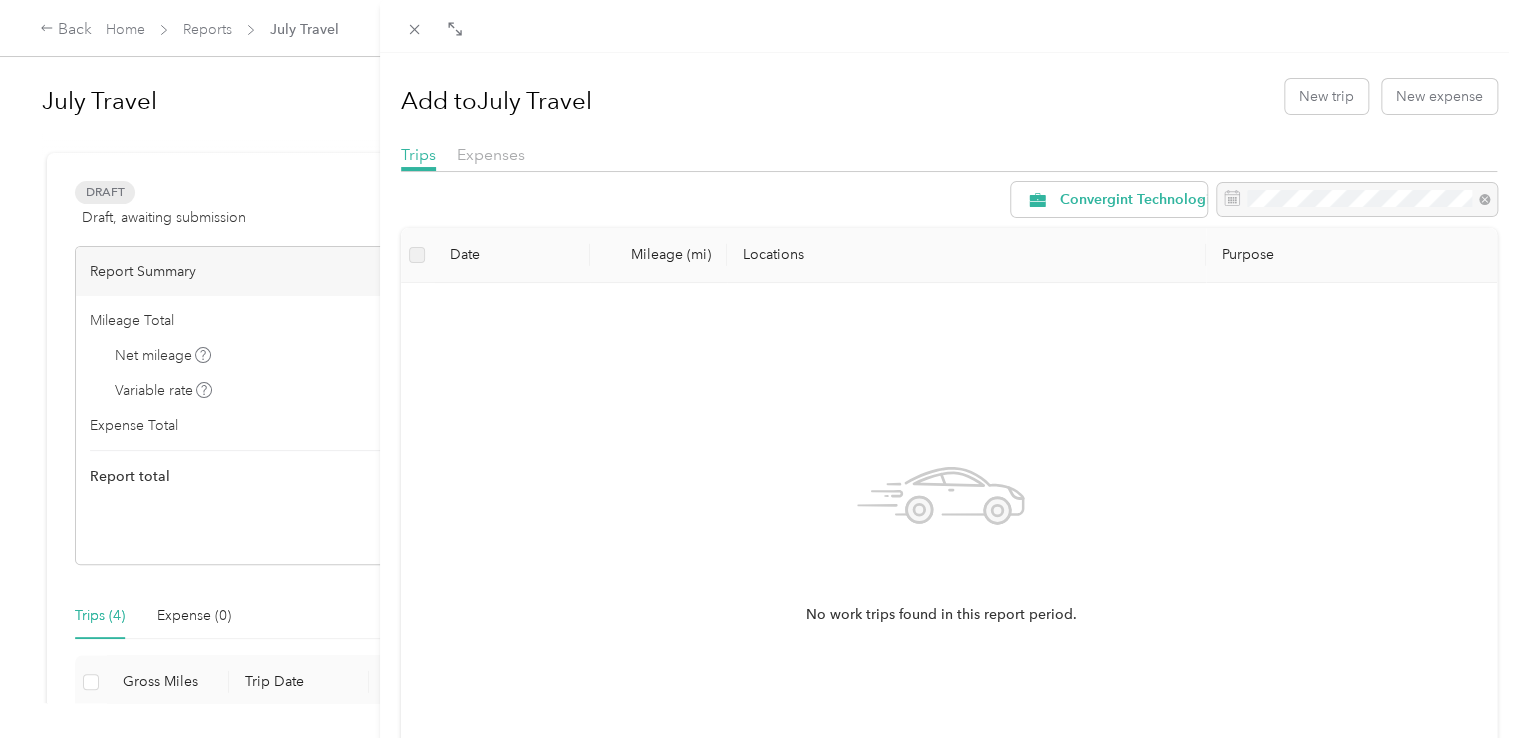 click on "Add to  [MONTH] Travel New trip New expense Trips Expenses Convergint Technologies Date Mileage (mi) Locations Purpose           No work trips found in this report period." at bounding box center [949, 422] 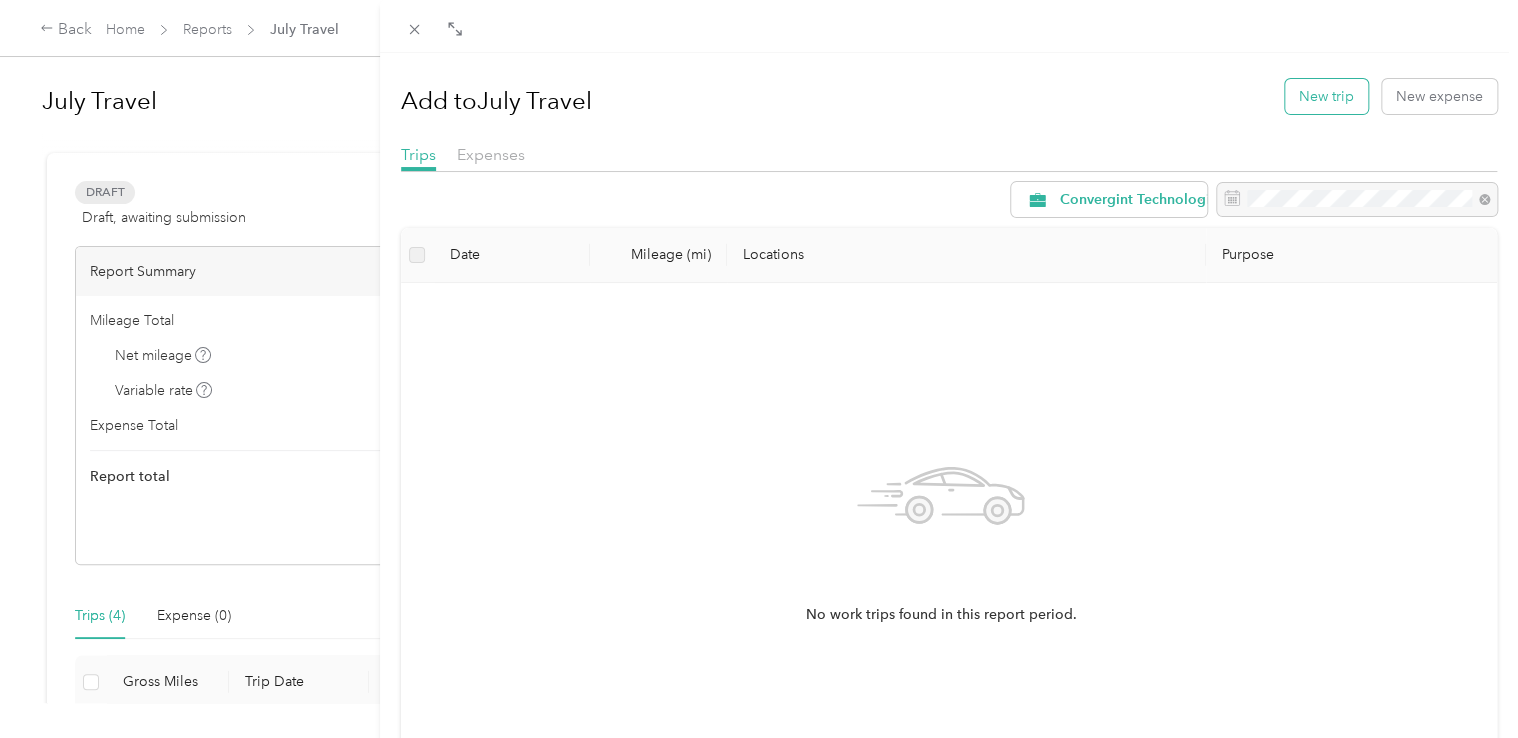 click on "New trip" at bounding box center [1326, 96] 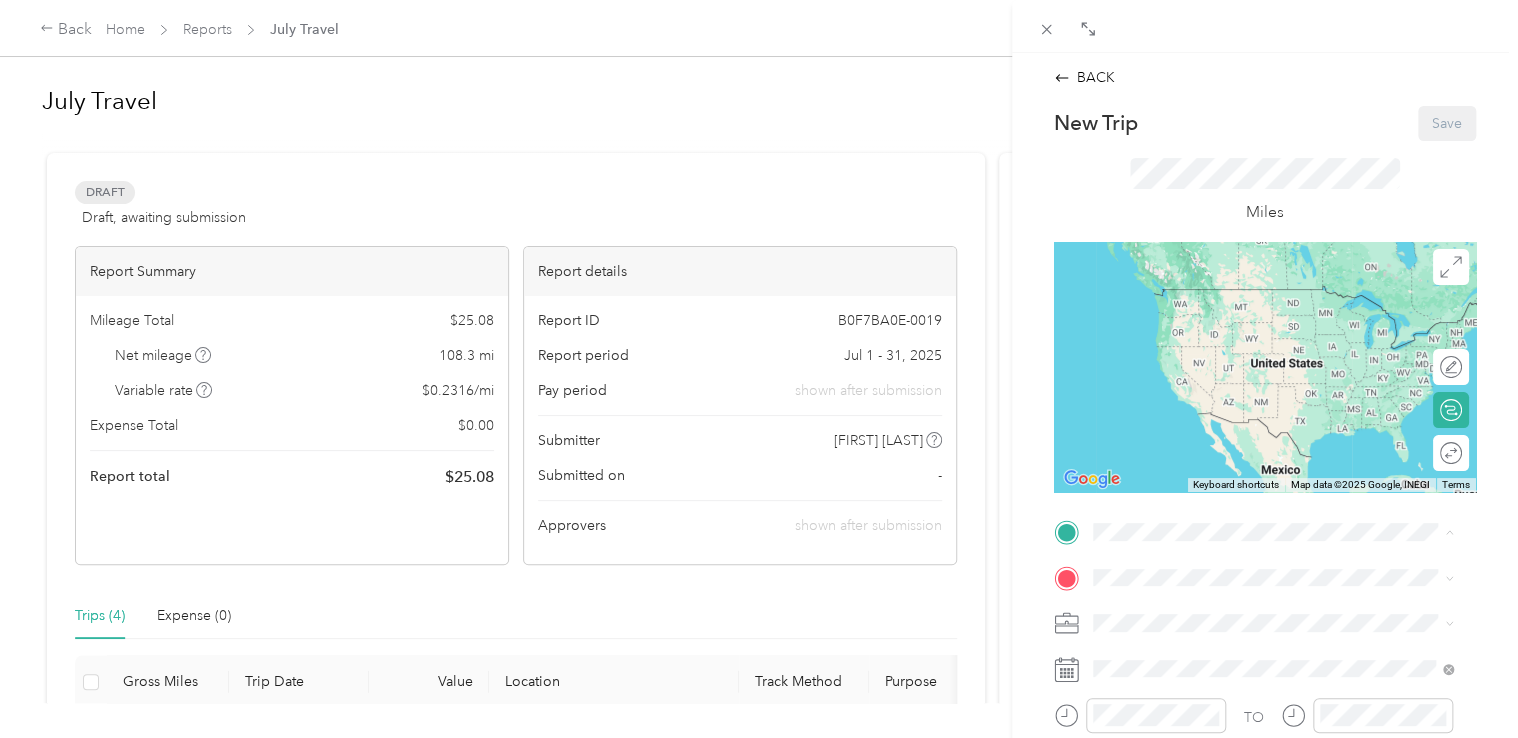 click on "Home [NUMBER] [STREET], [POSTAL_CODE], [CITY], [STATE], [COUNTRY]" at bounding box center [1288, 402] 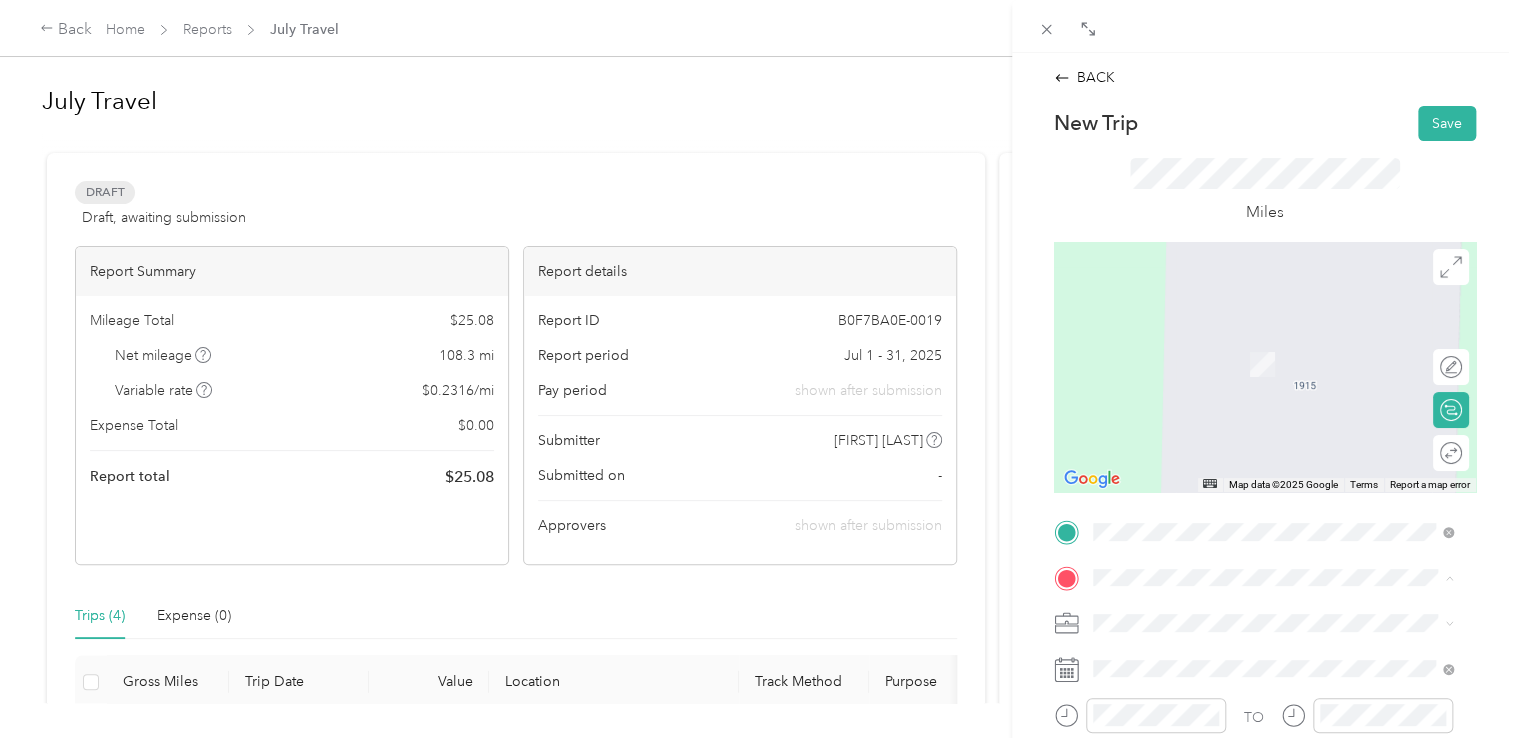 click on "[CITY] Office [NUMBER] [STREET], [POSTAL_CODE], [CITY], [STATE], [COUNTRY]" at bounding box center [1288, 363] 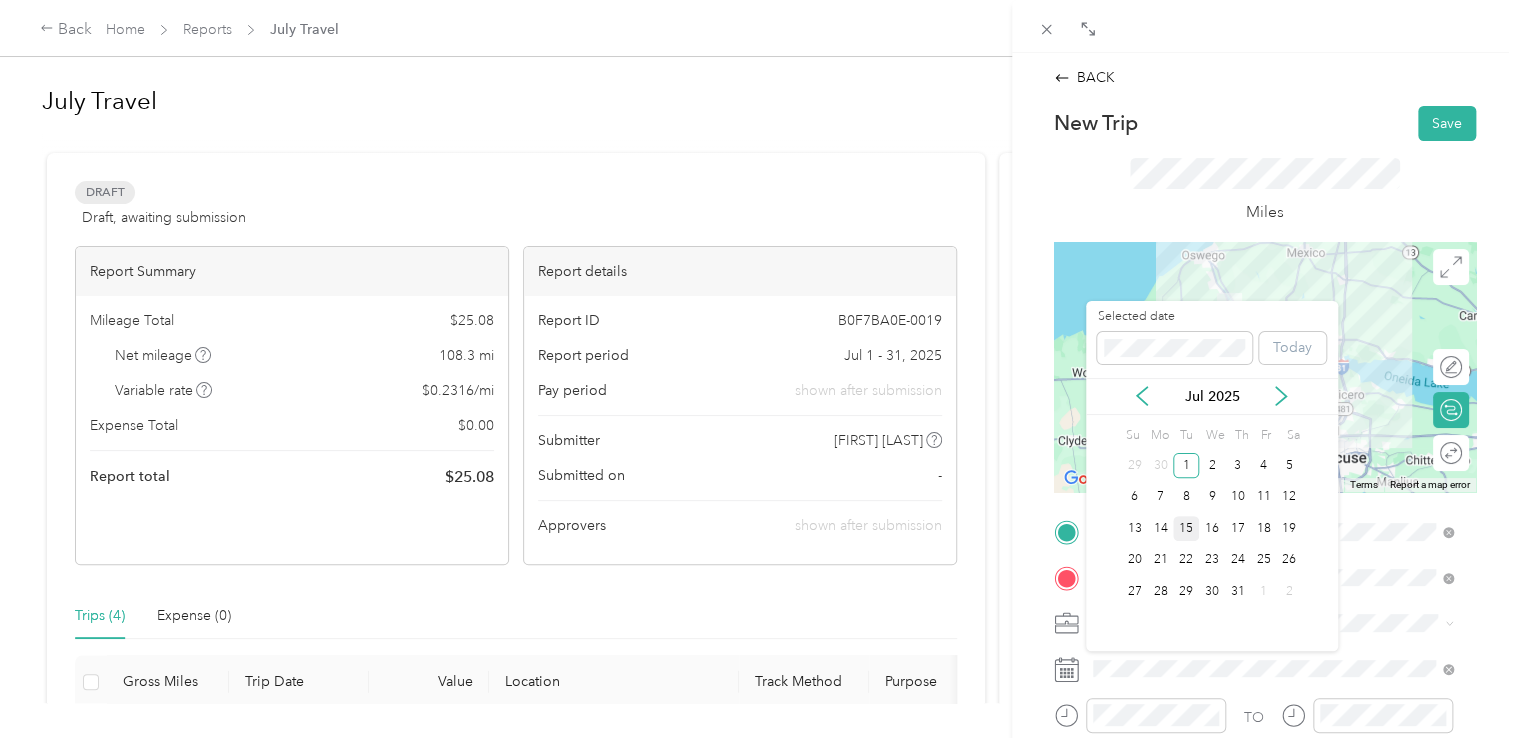 click on "15" at bounding box center [1186, 528] 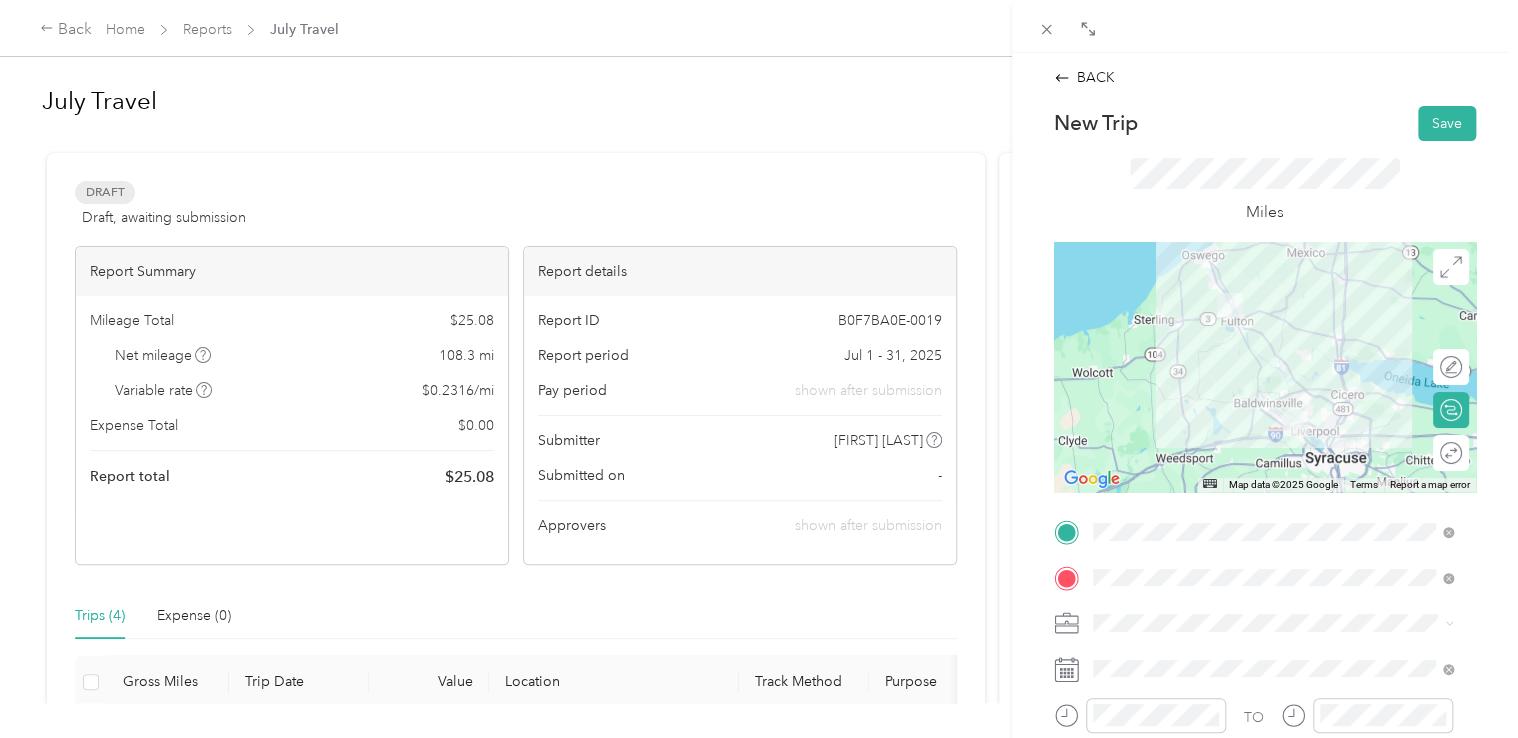 scroll, scrollTop: 200, scrollLeft: 0, axis: vertical 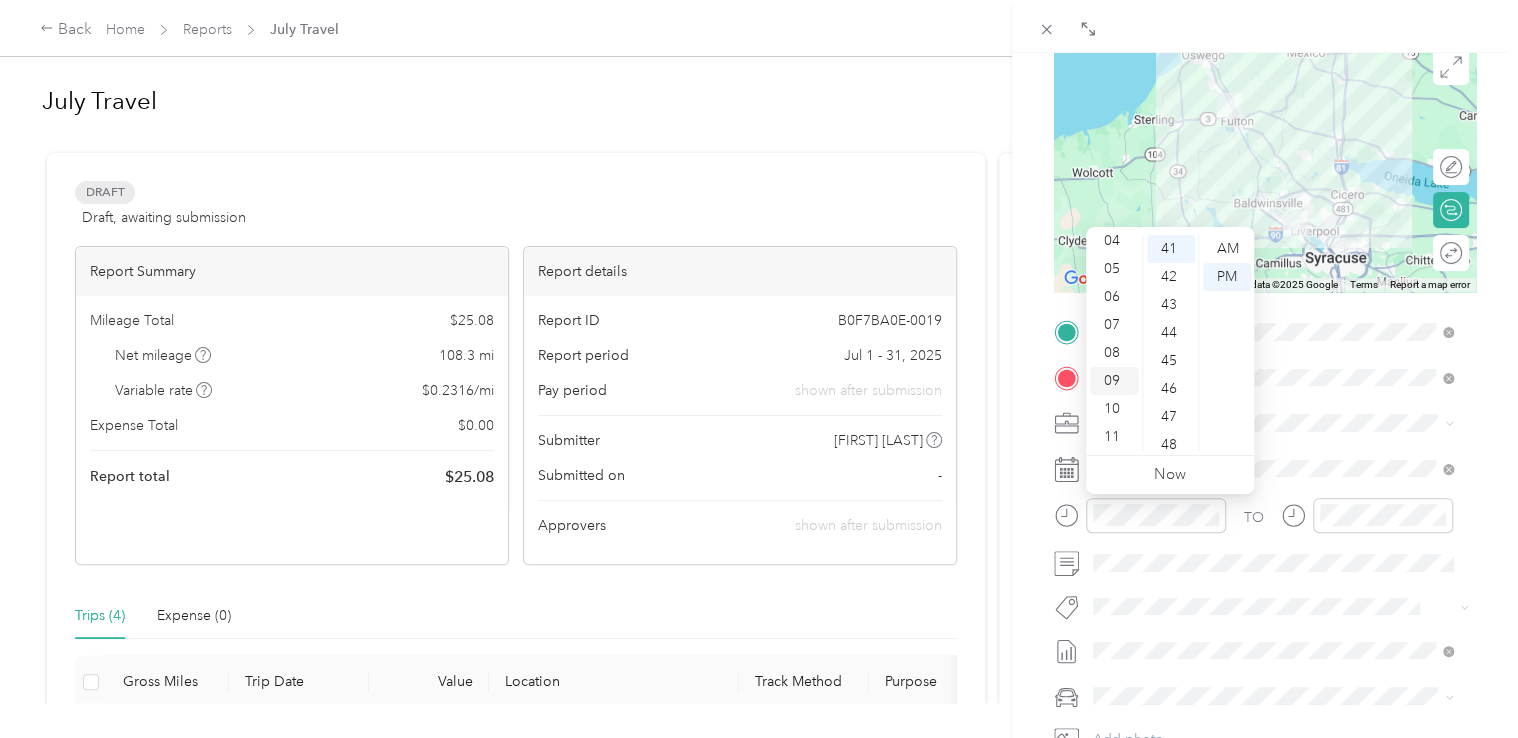 click on "09" at bounding box center [1114, 381] 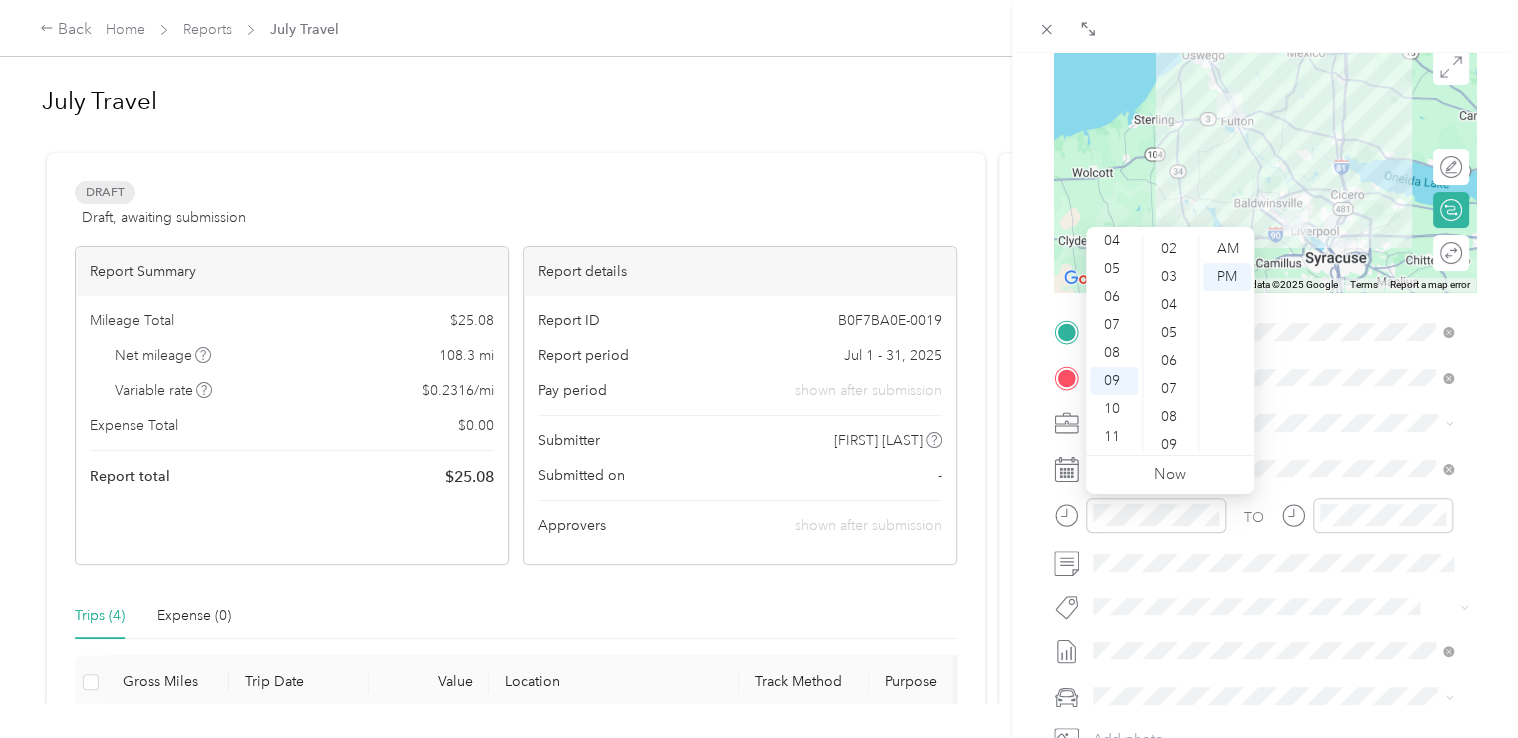 scroll, scrollTop: 0, scrollLeft: 0, axis: both 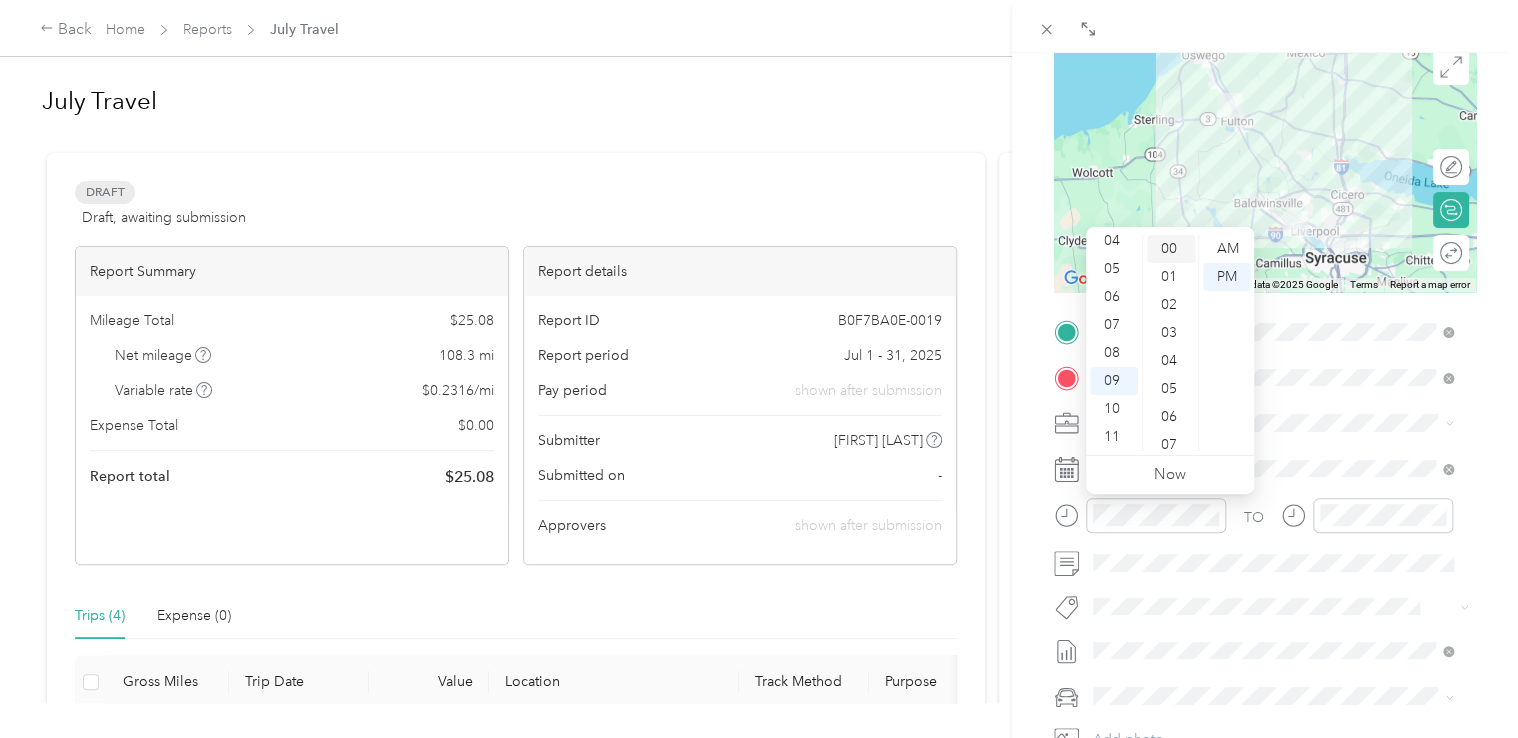 click on "00" at bounding box center (1171, 249) 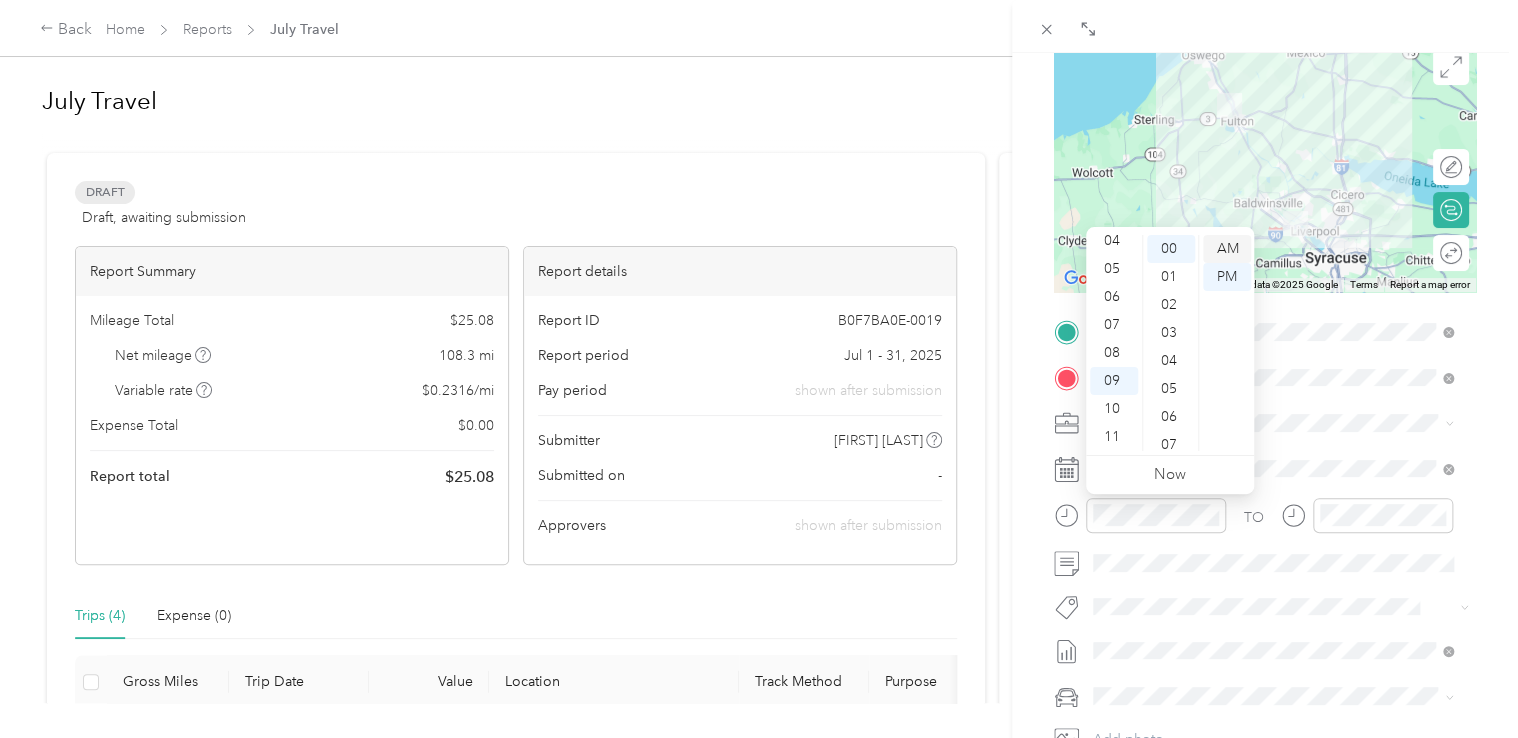 click on "AM" at bounding box center [1227, 249] 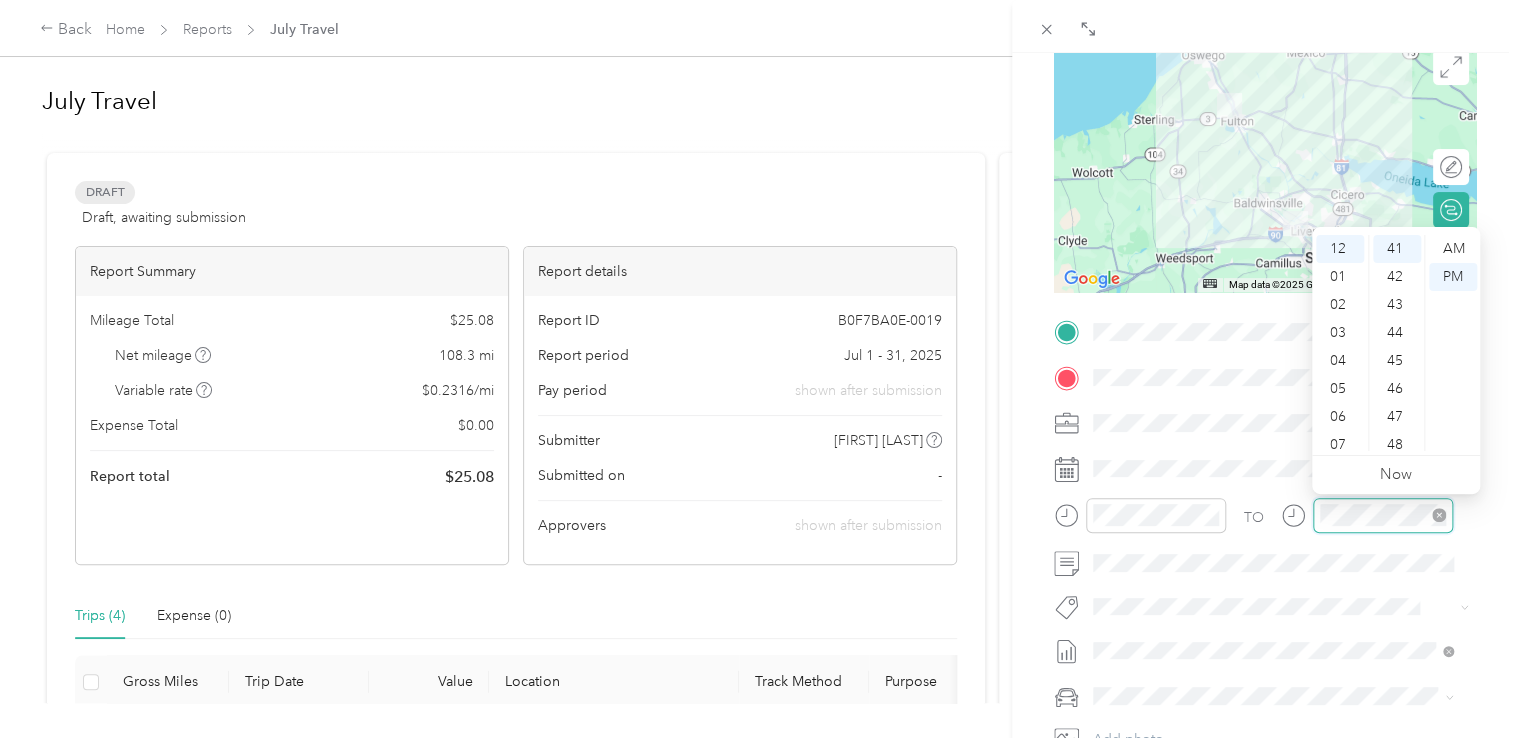 scroll, scrollTop: 1148, scrollLeft: 0, axis: vertical 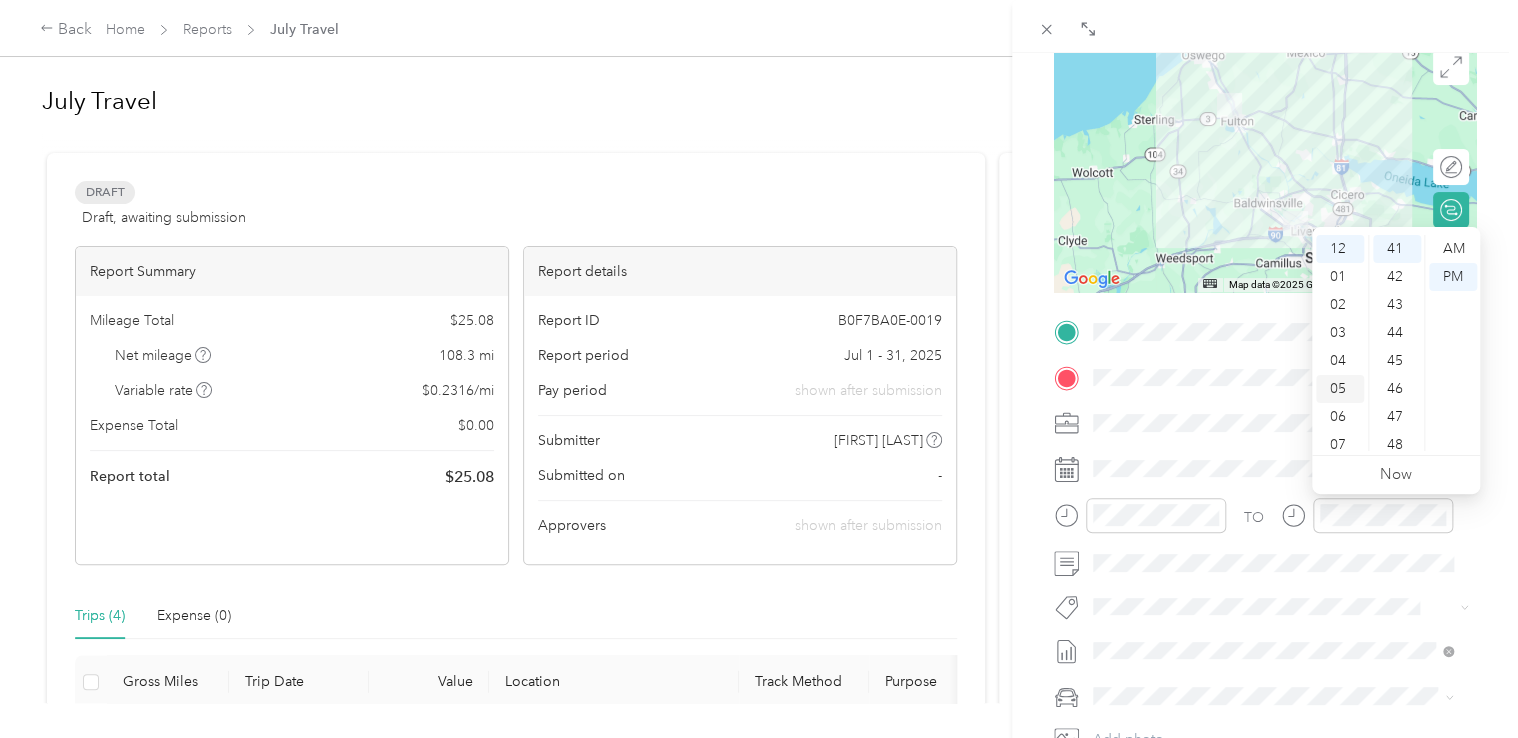 click on "05" at bounding box center [1340, 389] 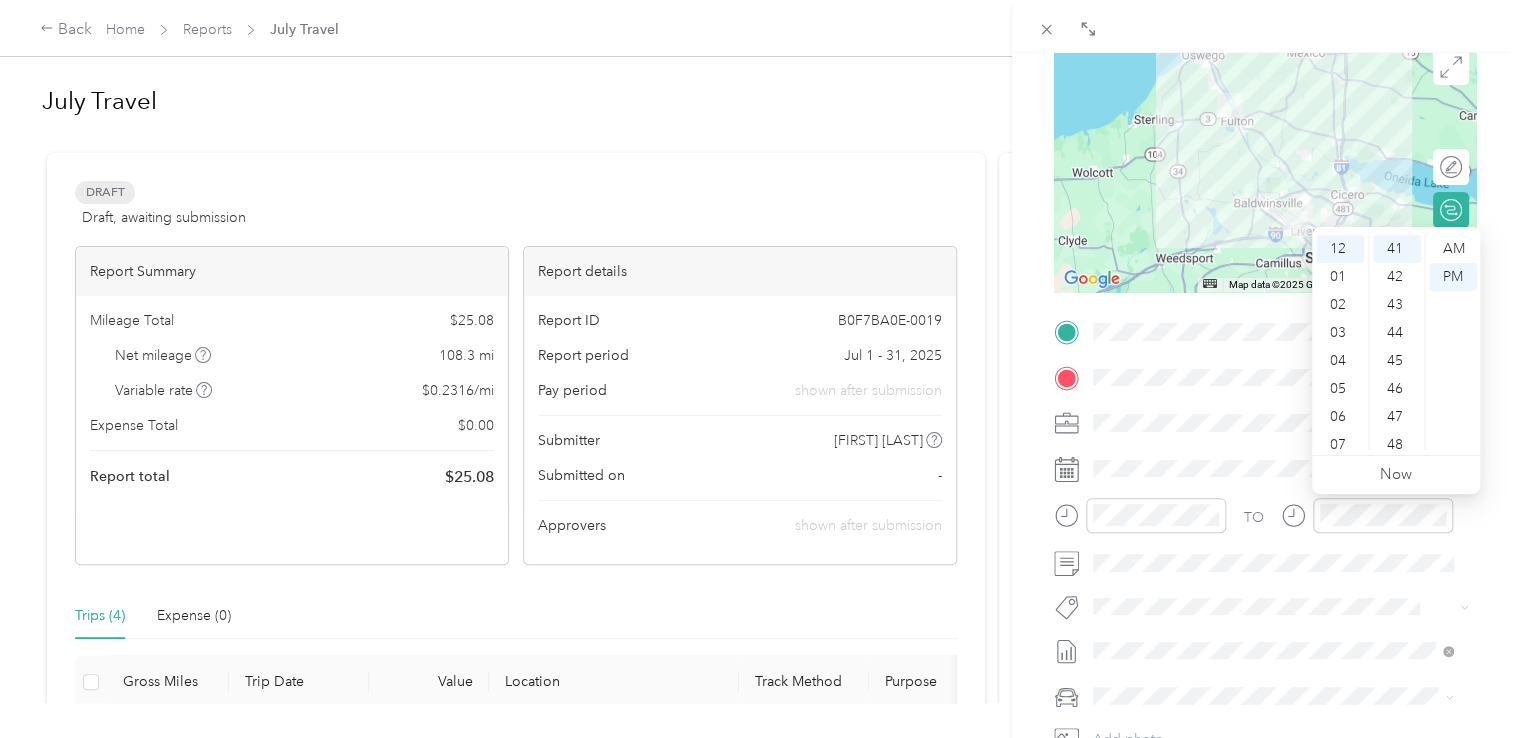 scroll, scrollTop: 120, scrollLeft: 0, axis: vertical 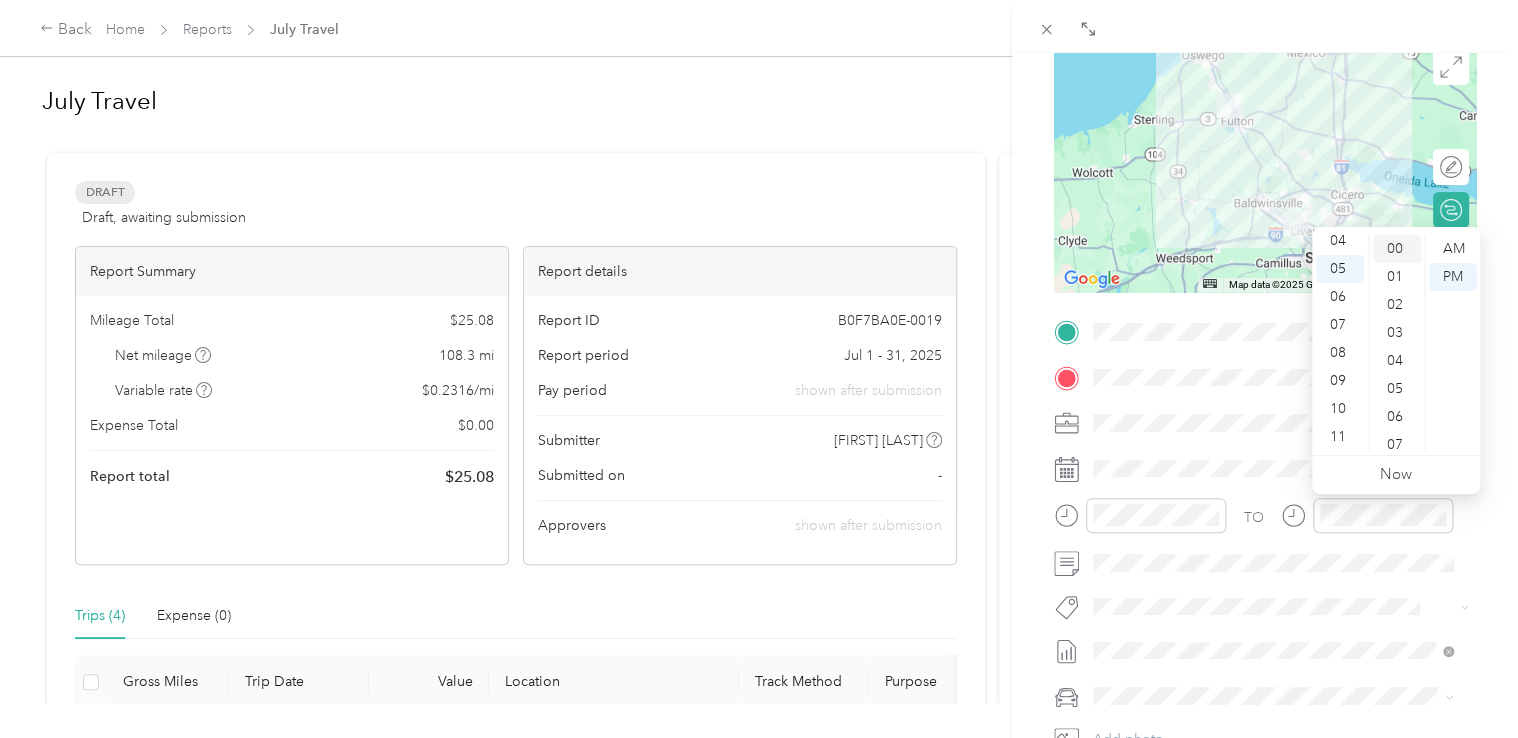 click on "00" at bounding box center (1397, 249) 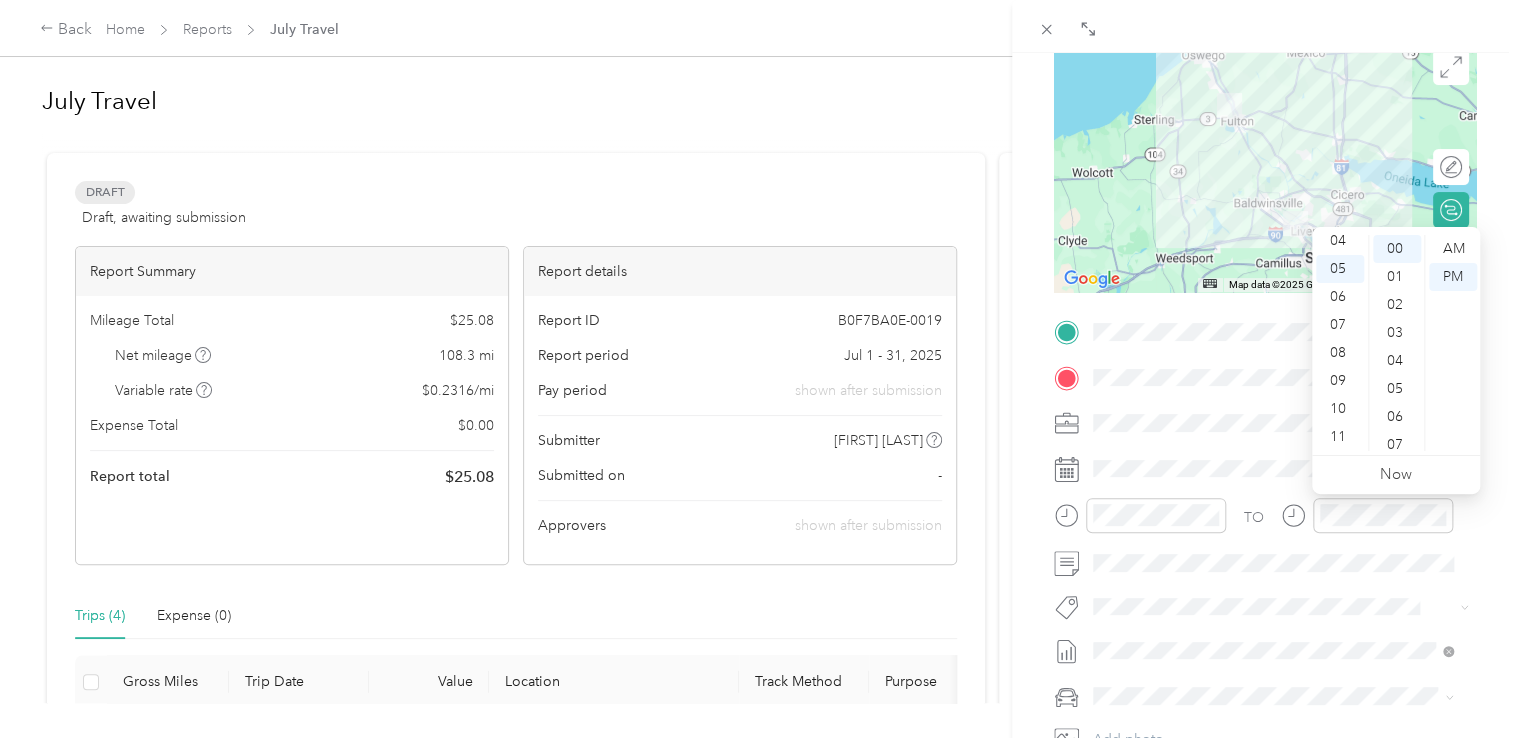 click on "New Trip Save This trip cannot be edited because it is either under review, approved, or paid. Contact your Team Manager to edit it. Miles ← Move left → Move right ↑ Move up ↓ Move down + Zoom in - Zoom out Home Jump left by 75% End Jump right by 75% Page Up Jump up by 75% Page Down Jump down by 75% Map Data Map data ©2025 Google Map data ©2025 Google 10 km  Click to toggle between metric and imperial units Terms Report a map error Edit route Calculate route Round trip TO Add photo" at bounding box center [1265, 353] 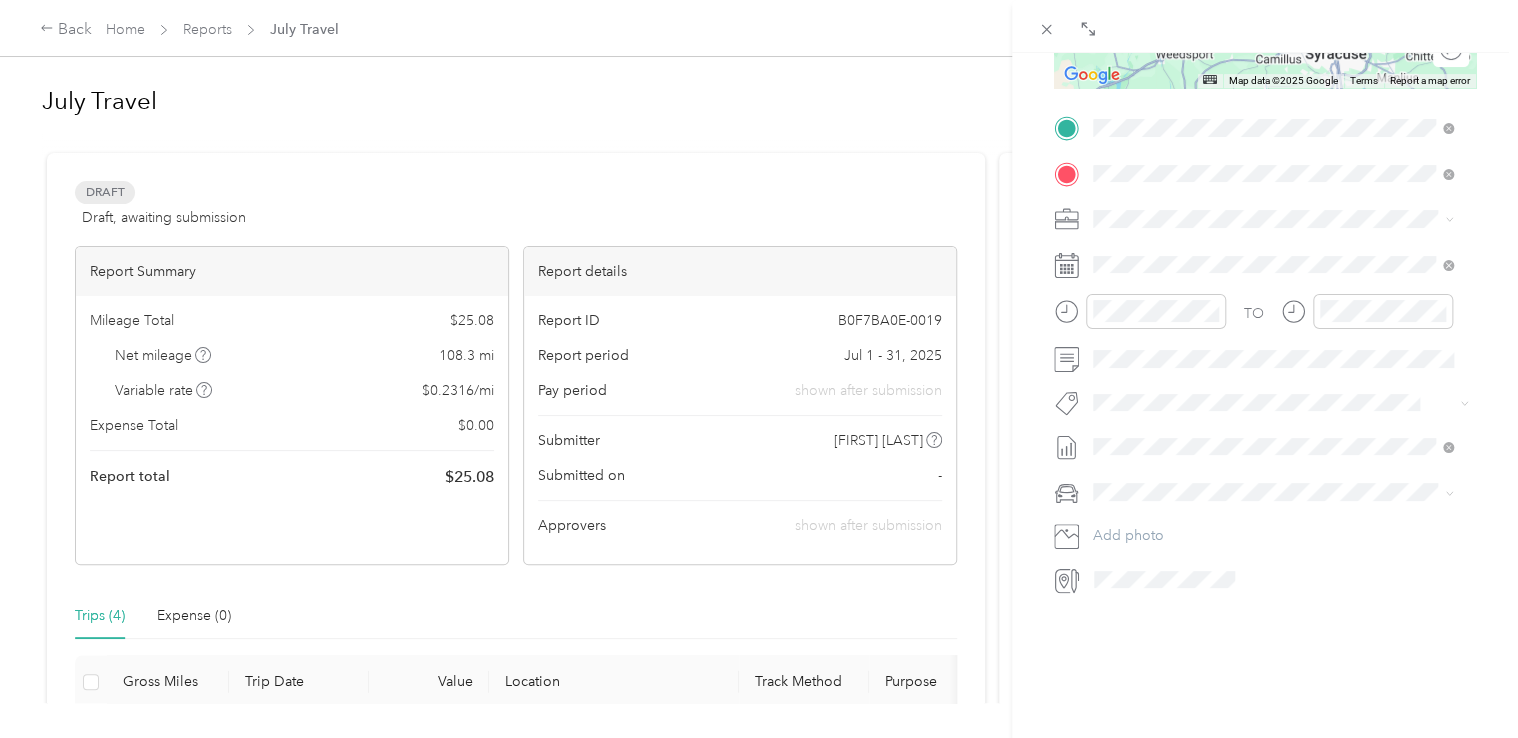 scroll, scrollTop: 0, scrollLeft: 0, axis: both 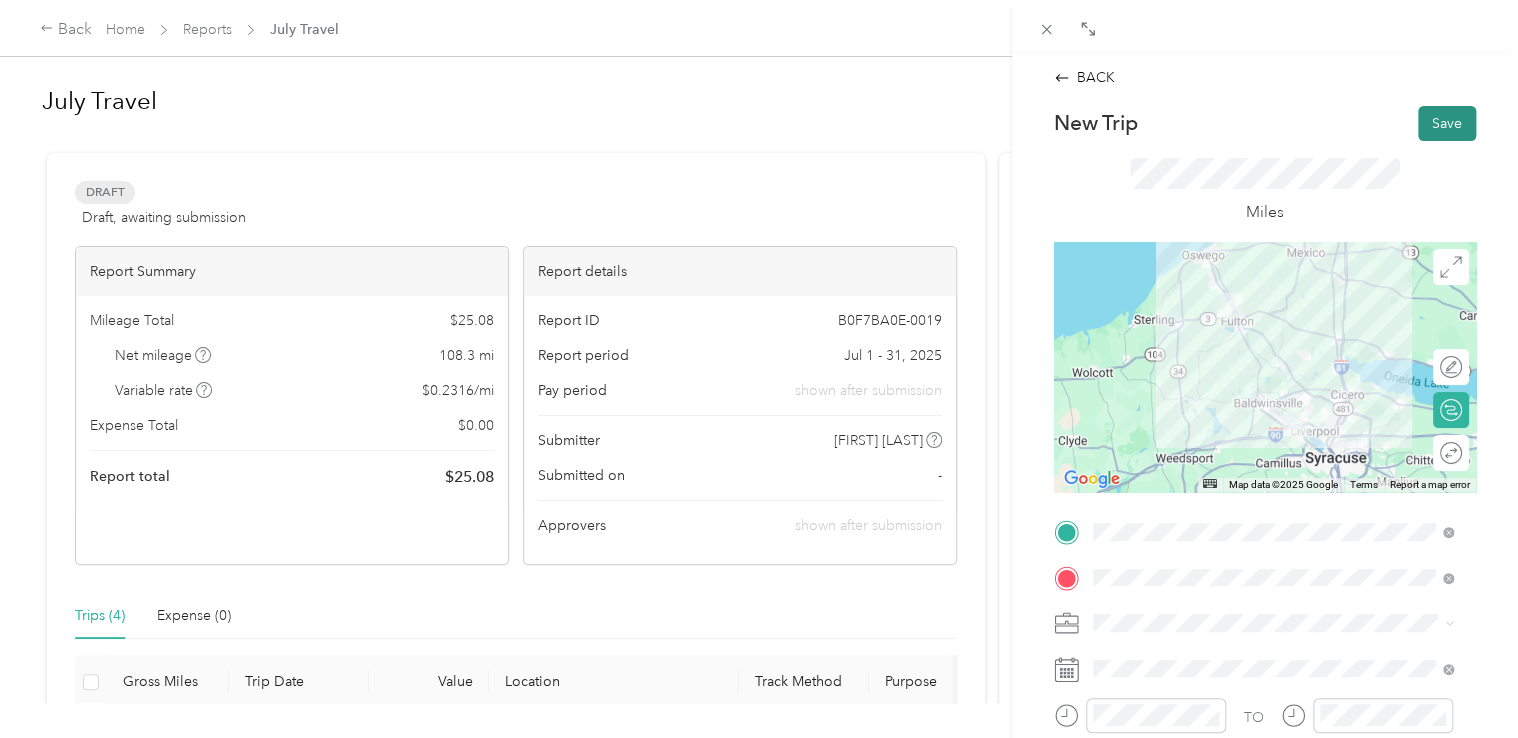 click on "Save" at bounding box center (1447, 123) 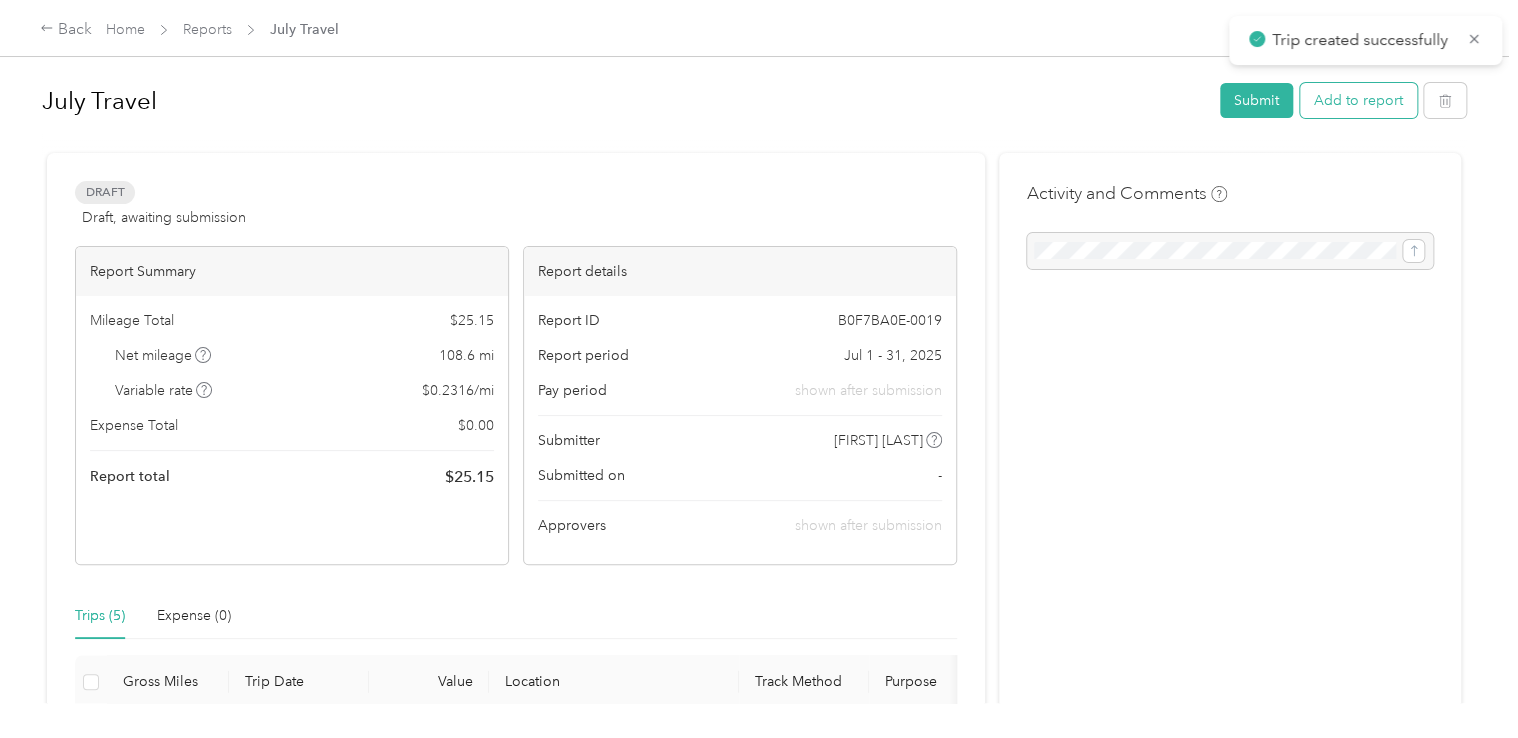 click on "Add to report" at bounding box center [1358, 100] 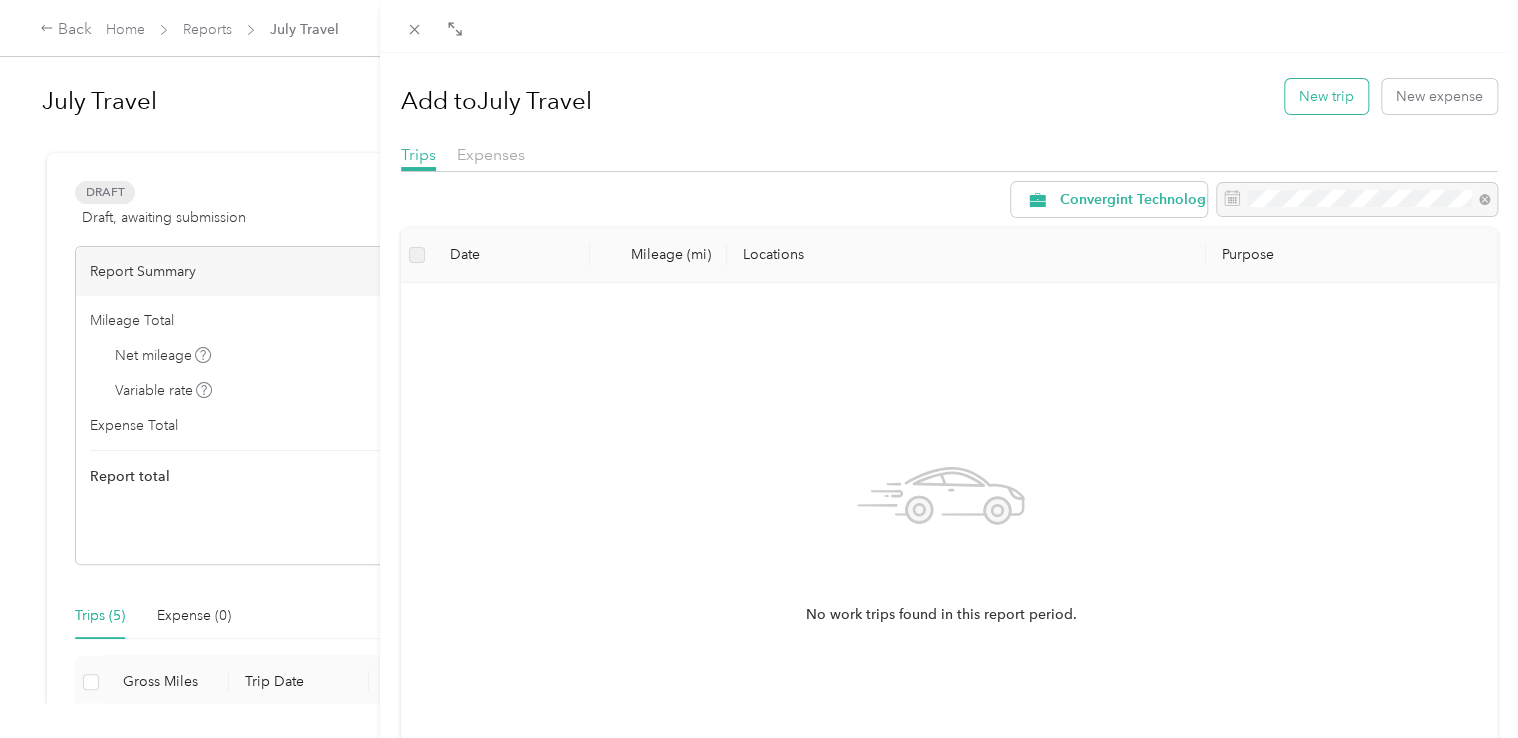 click on "New trip" at bounding box center (1326, 96) 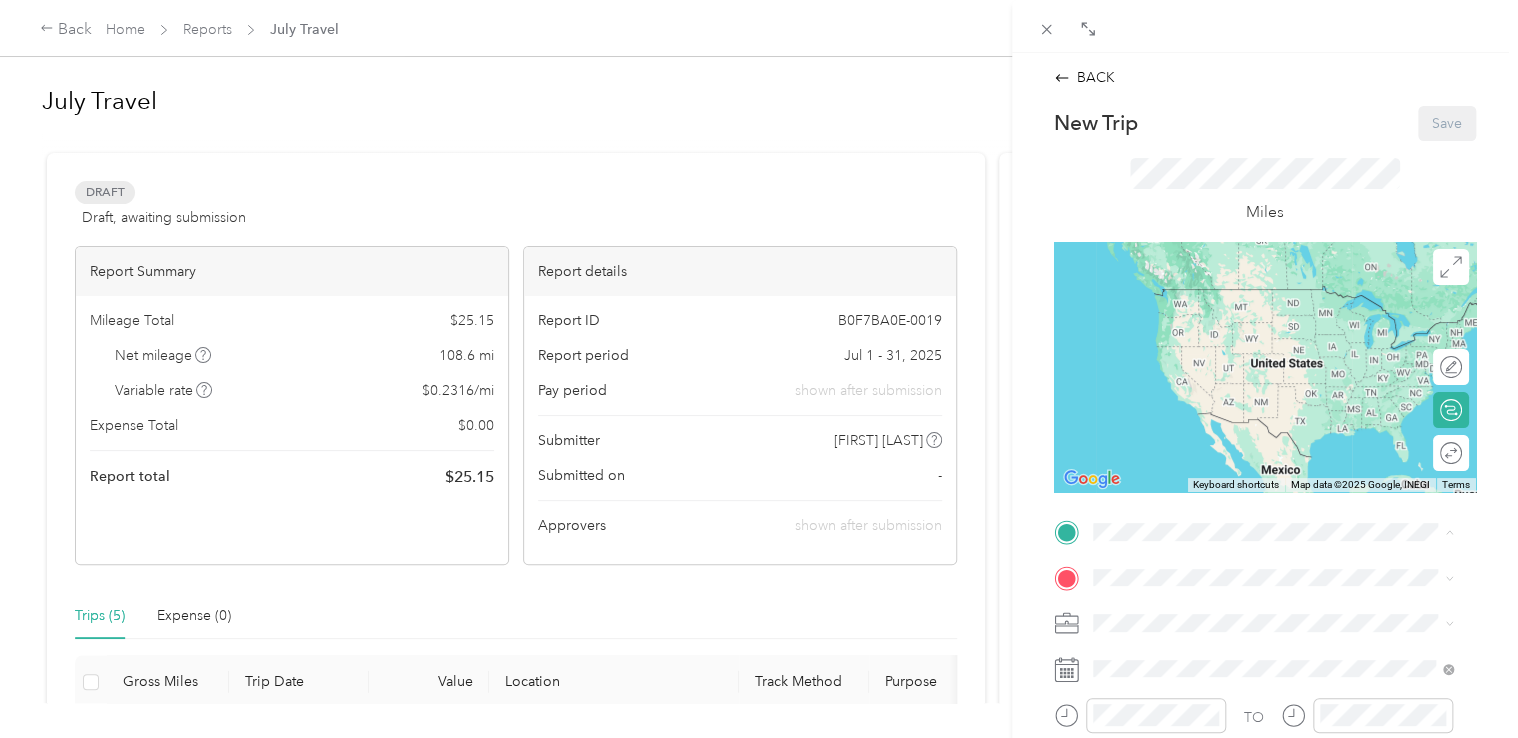 click on "[NUMBER] [STREET], [POSTAL_CODE], [CITY], [STATE], [COUNTRY]" at bounding box center (1276, 329) 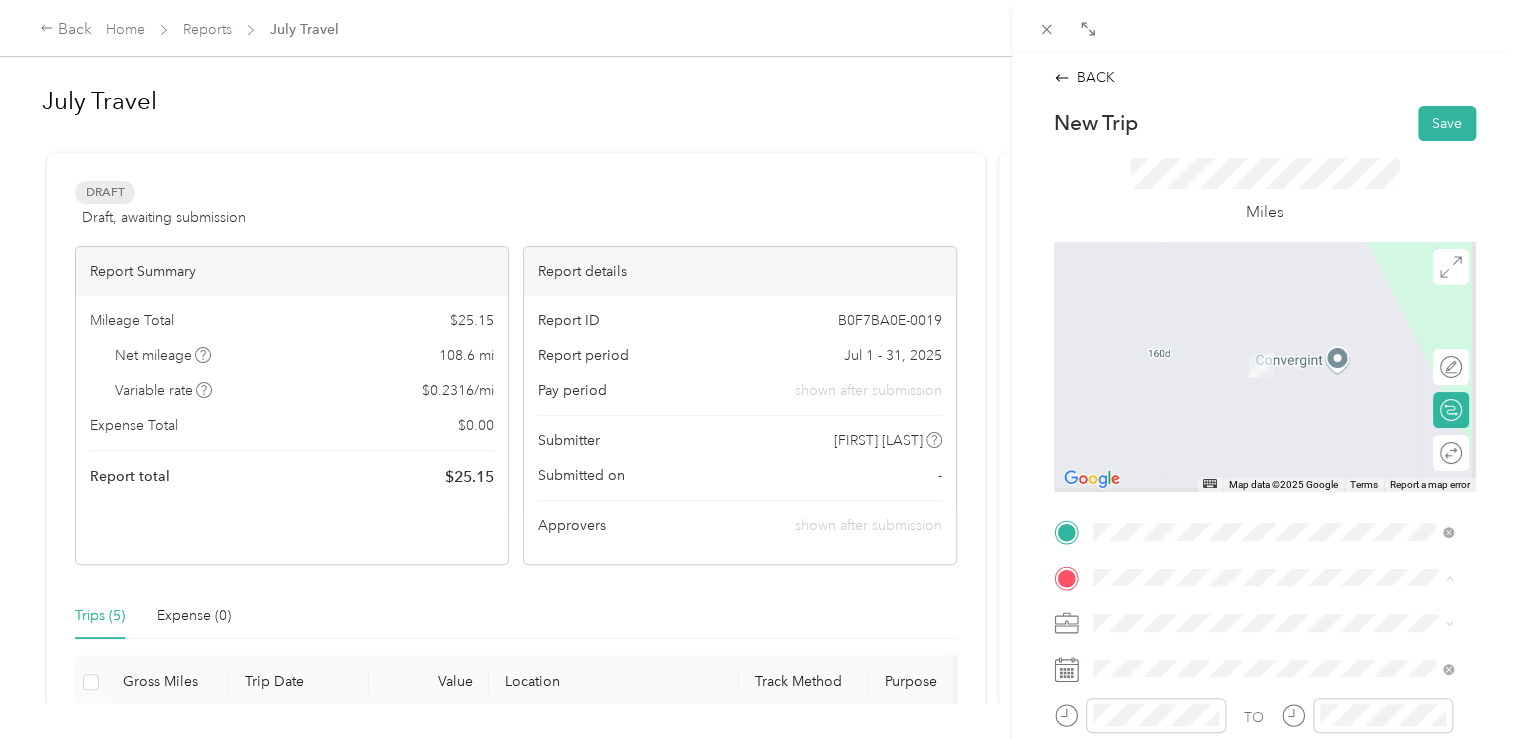 click on "[NUMBER] [STREET], [POSTAL_CODE], [CITY], [STATE], [COUNTRY]" at bounding box center (1276, 458) 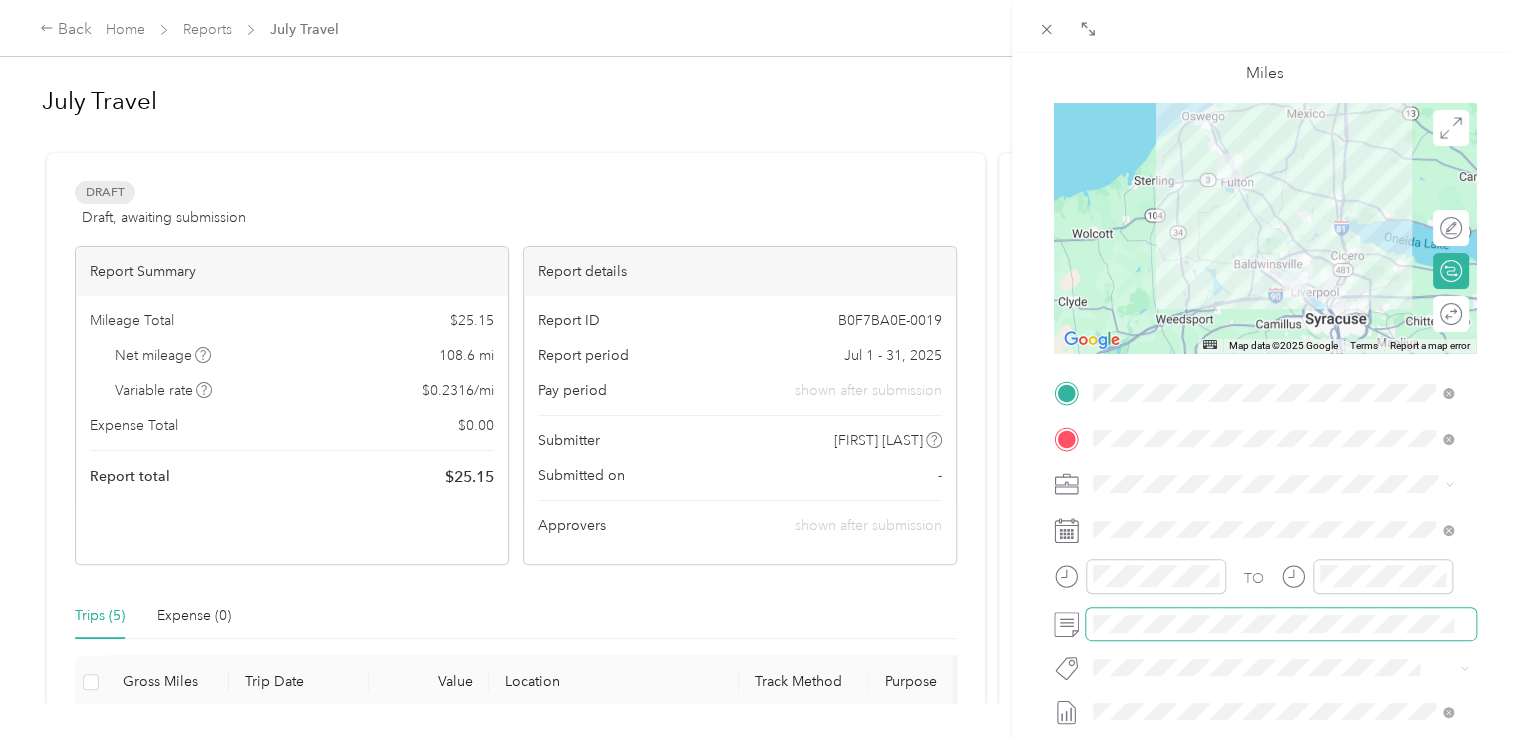 scroll, scrollTop: 200, scrollLeft: 0, axis: vertical 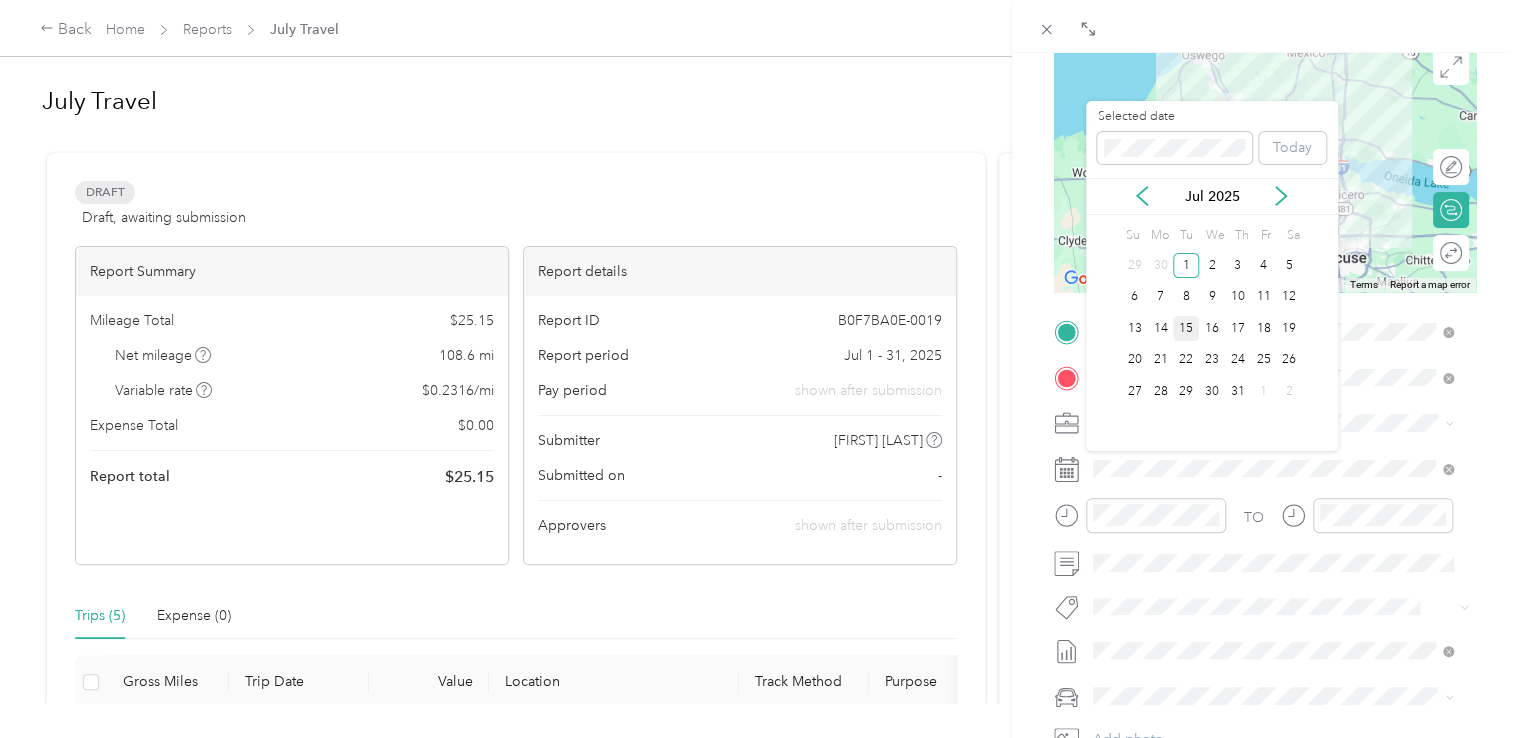 click on "15" at bounding box center (1186, 328) 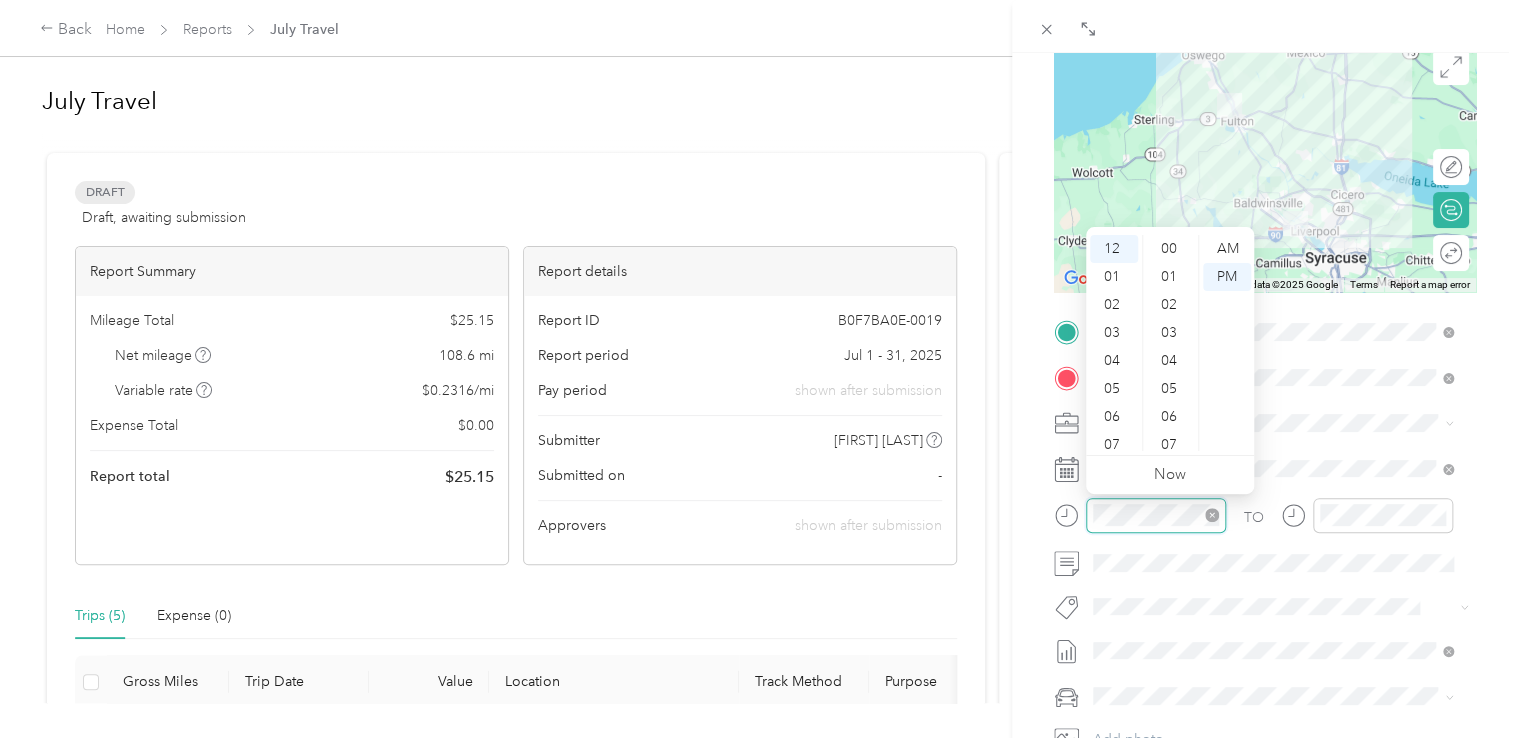 scroll, scrollTop: 1148, scrollLeft: 0, axis: vertical 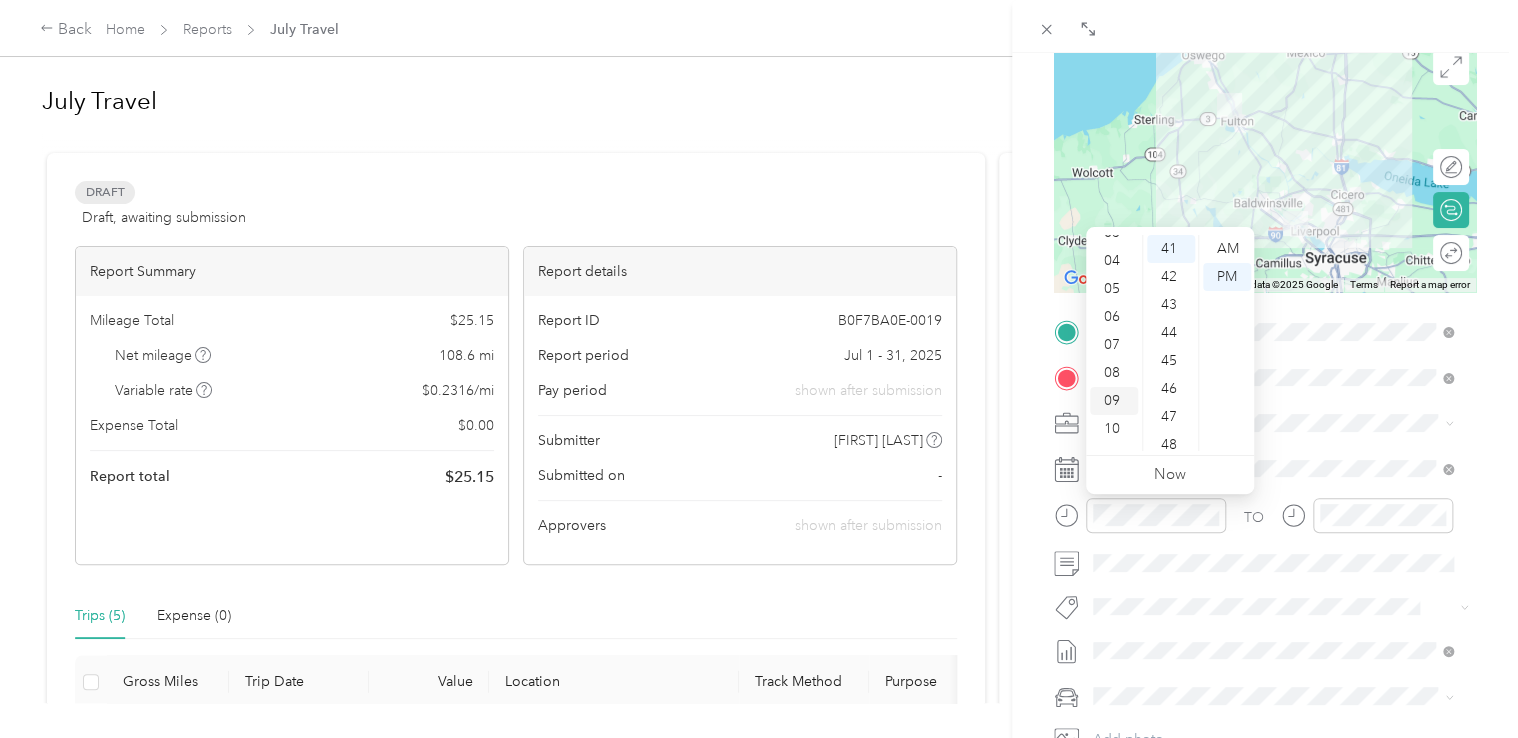 click on "09" at bounding box center (1114, 401) 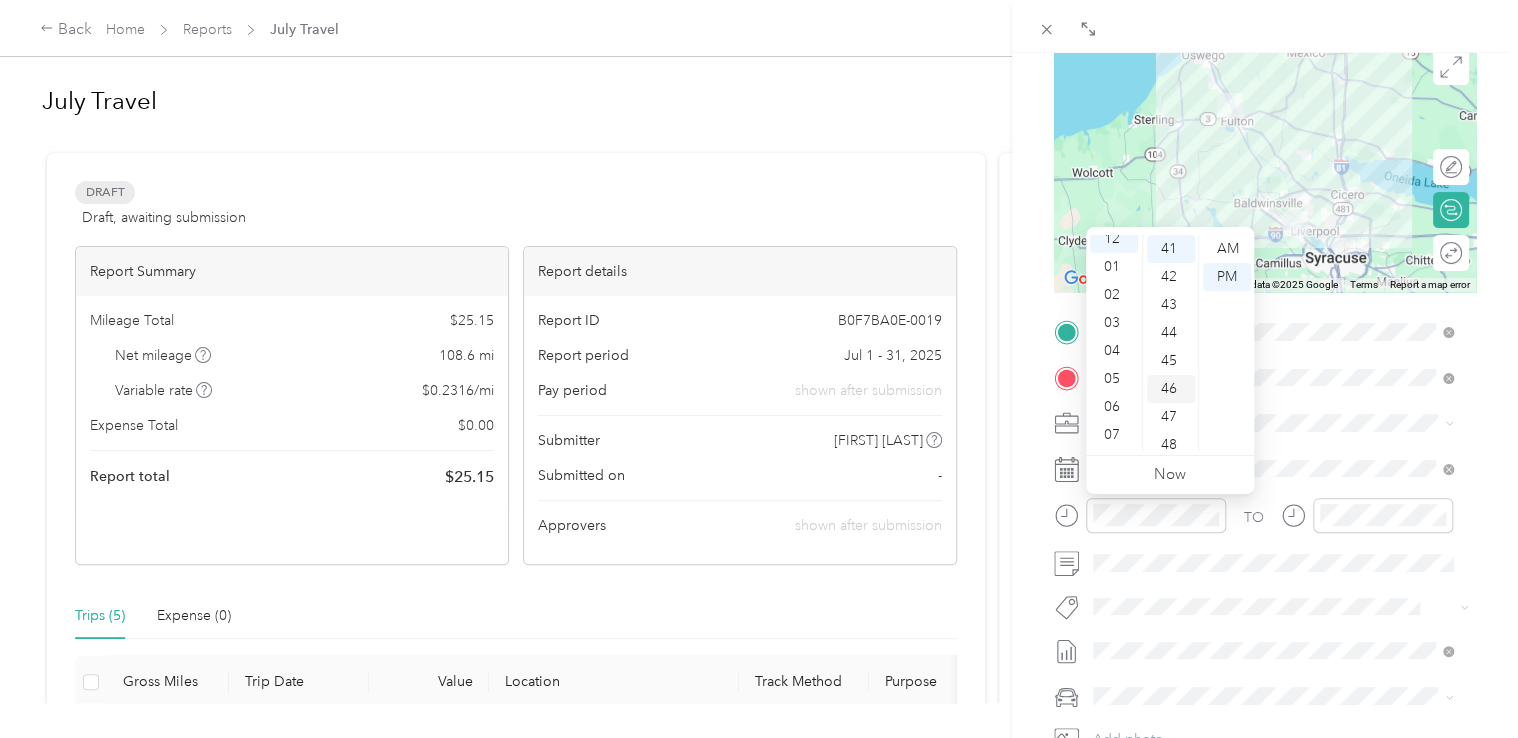 scroll, scrollTop: 0, scrollLeft: 0, axis: both 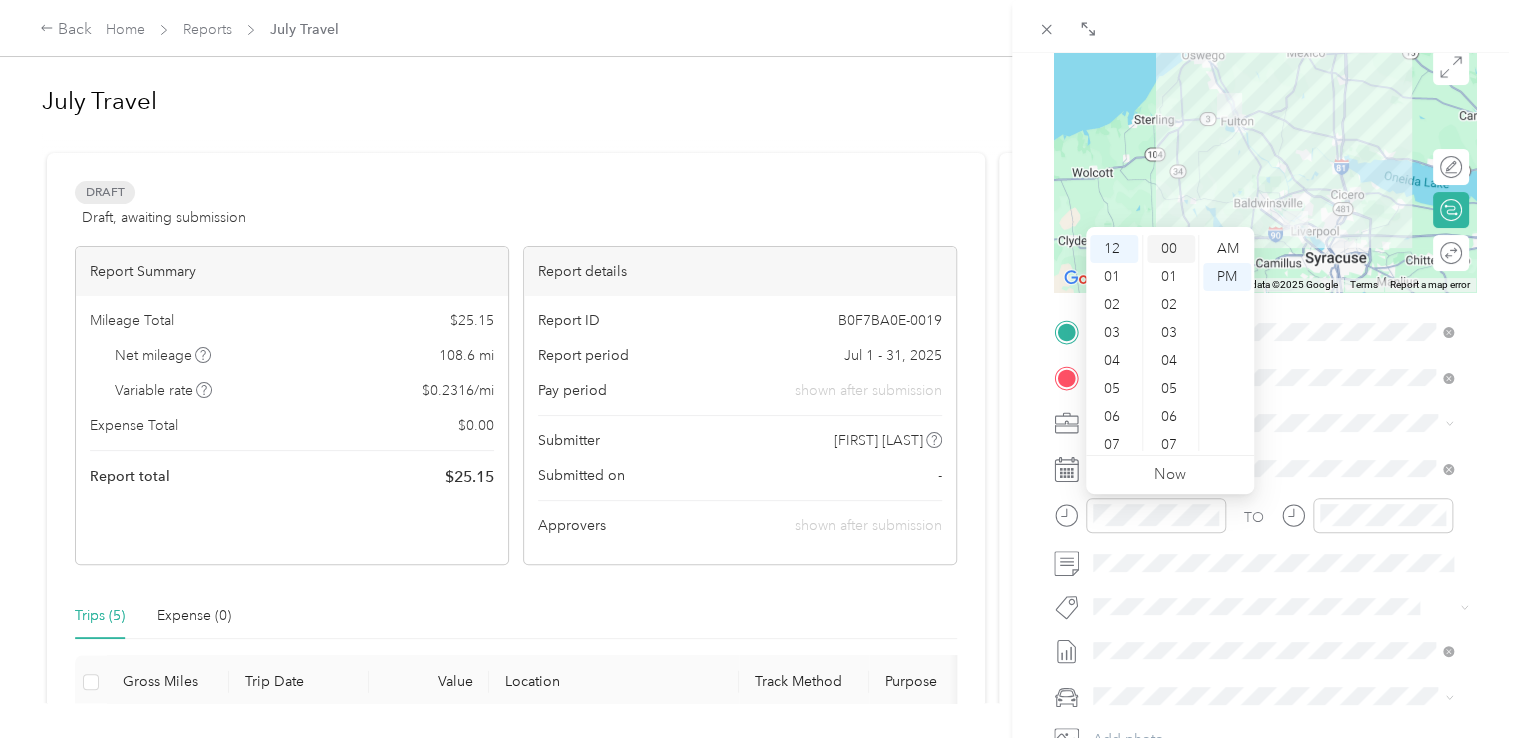click on "00" at bounding box center (1171, 249) 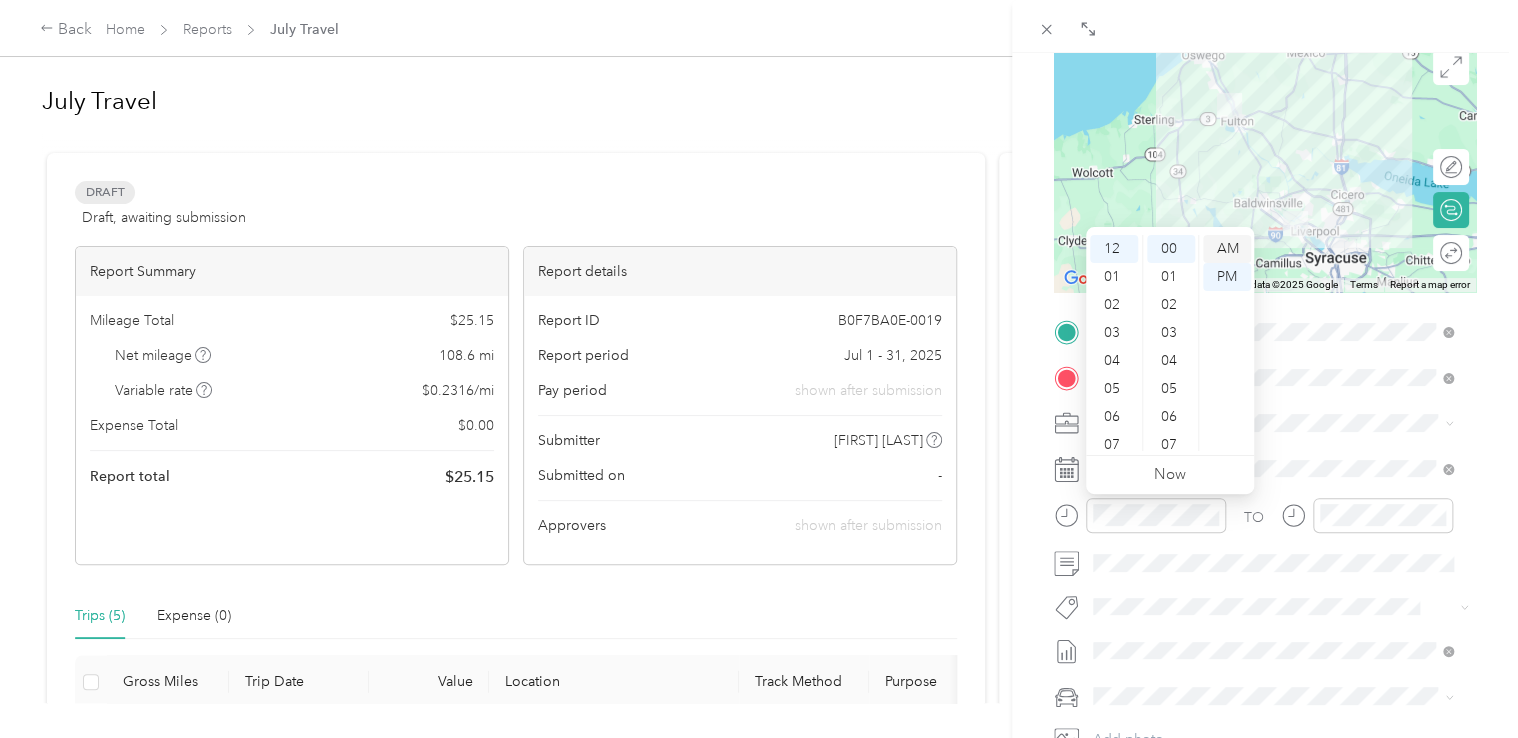 click on "AM" at bounding box center [1227, 249] 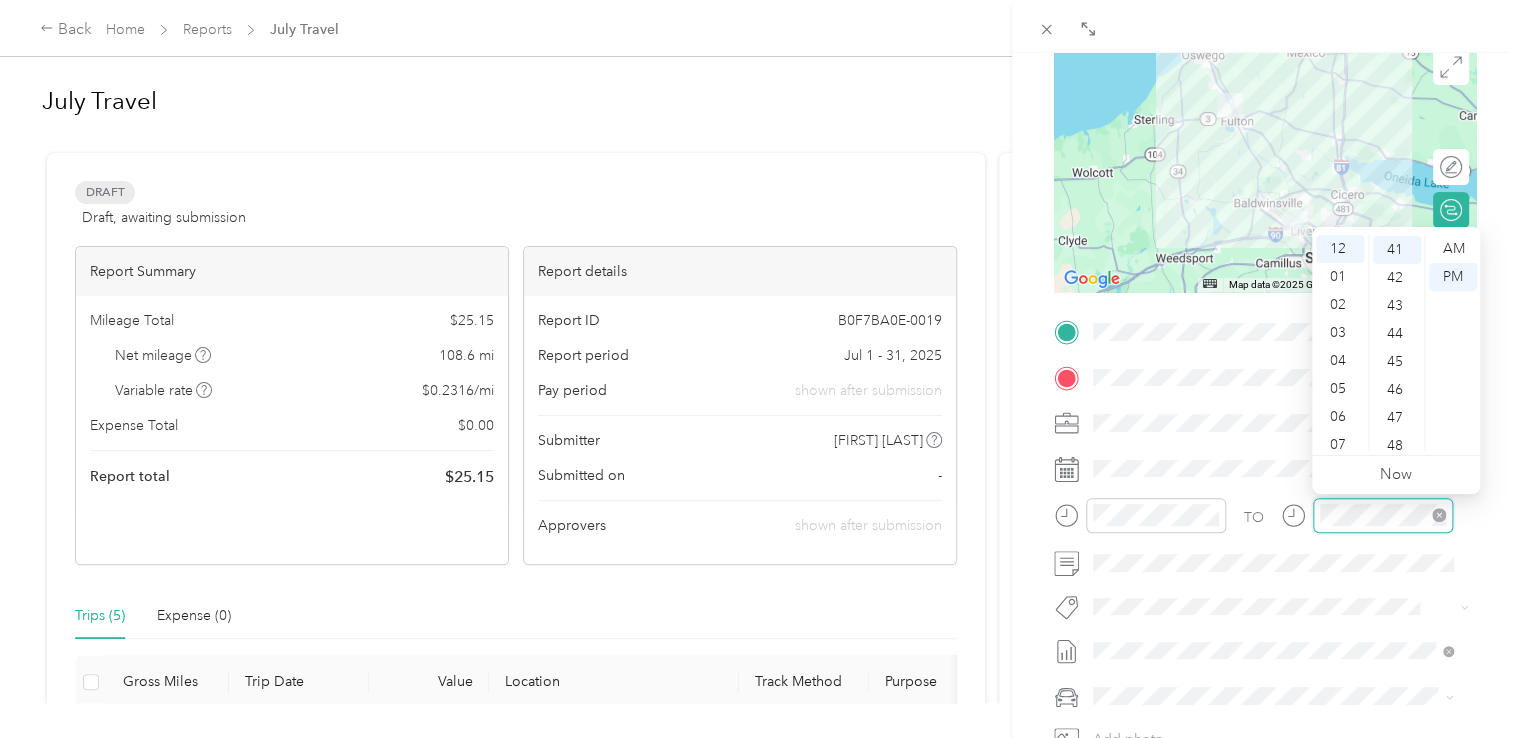 scroll, scrollTop: 1148, scrollLeft: 0, axis: vertical 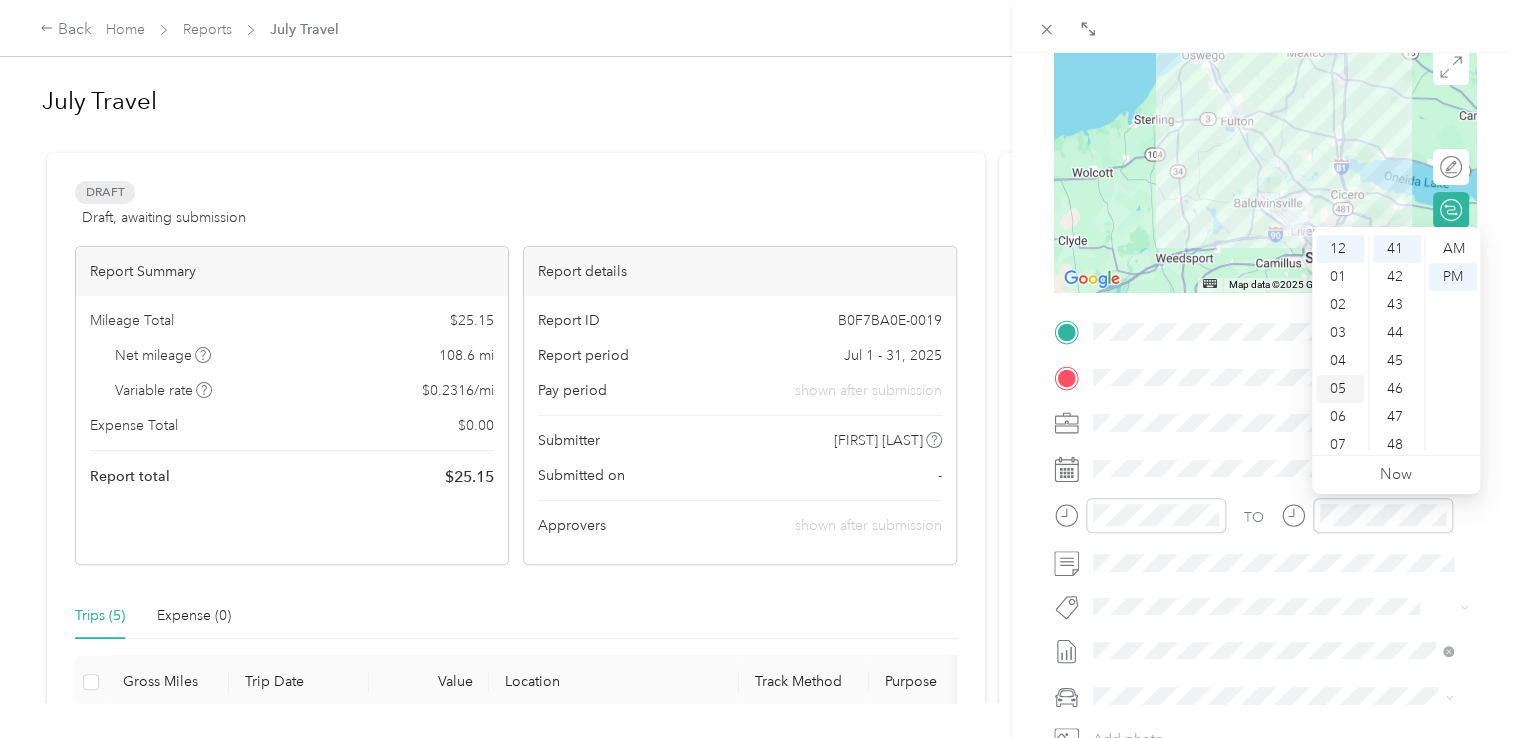 click on "05" at bounding box center [1340, 389] 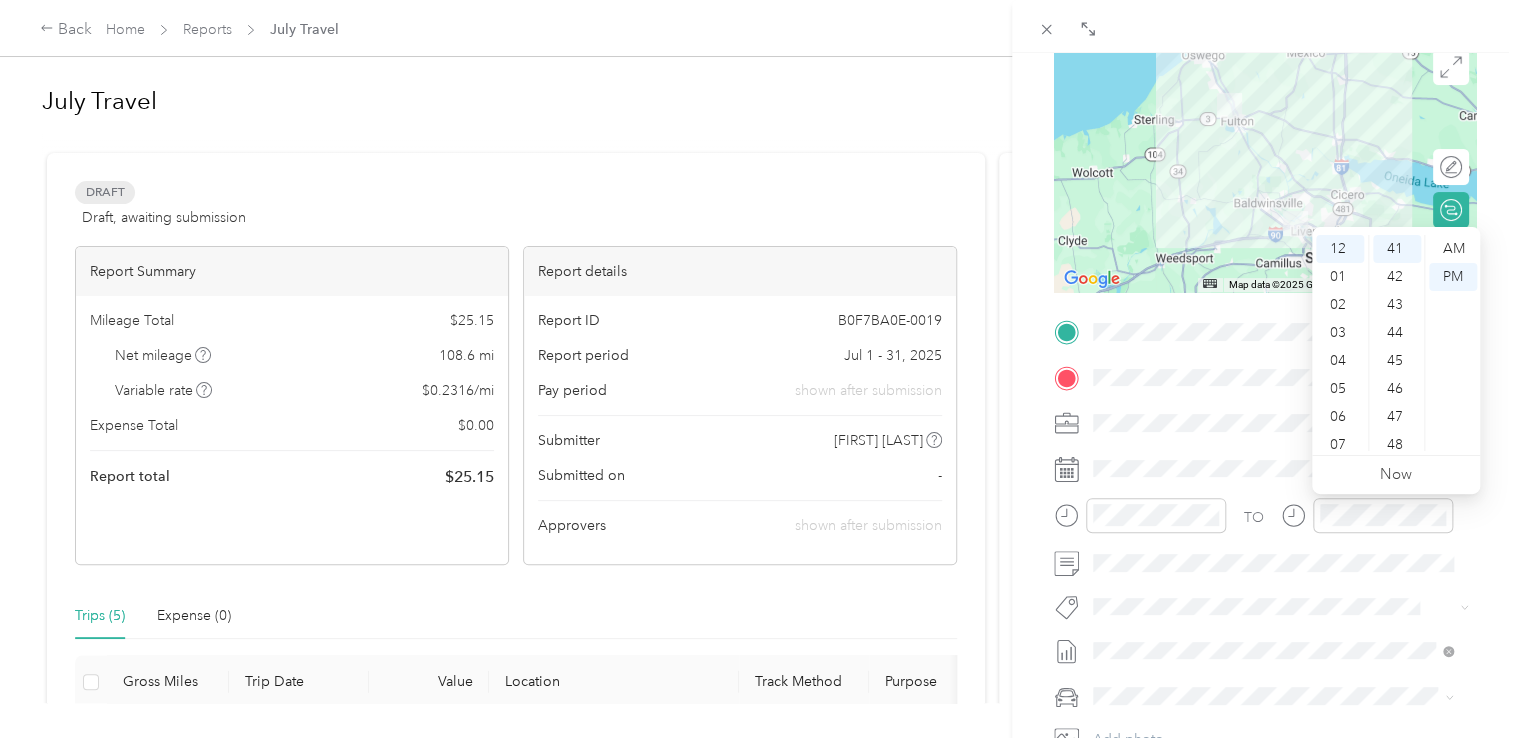 scroll, scrollTop: 120, scrollLeft: 0, axis: vertical 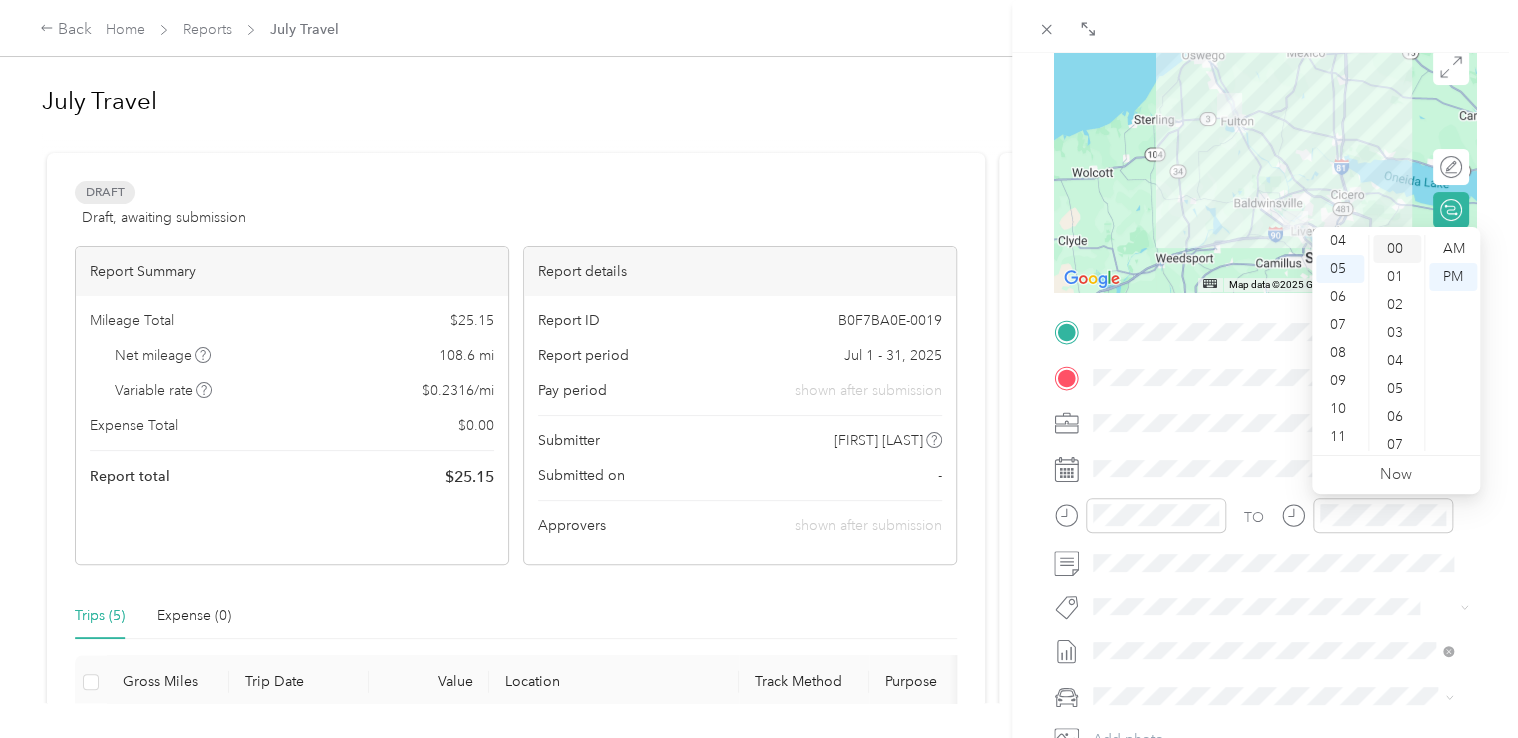 click on "00" at bounding box center [1397, 249] 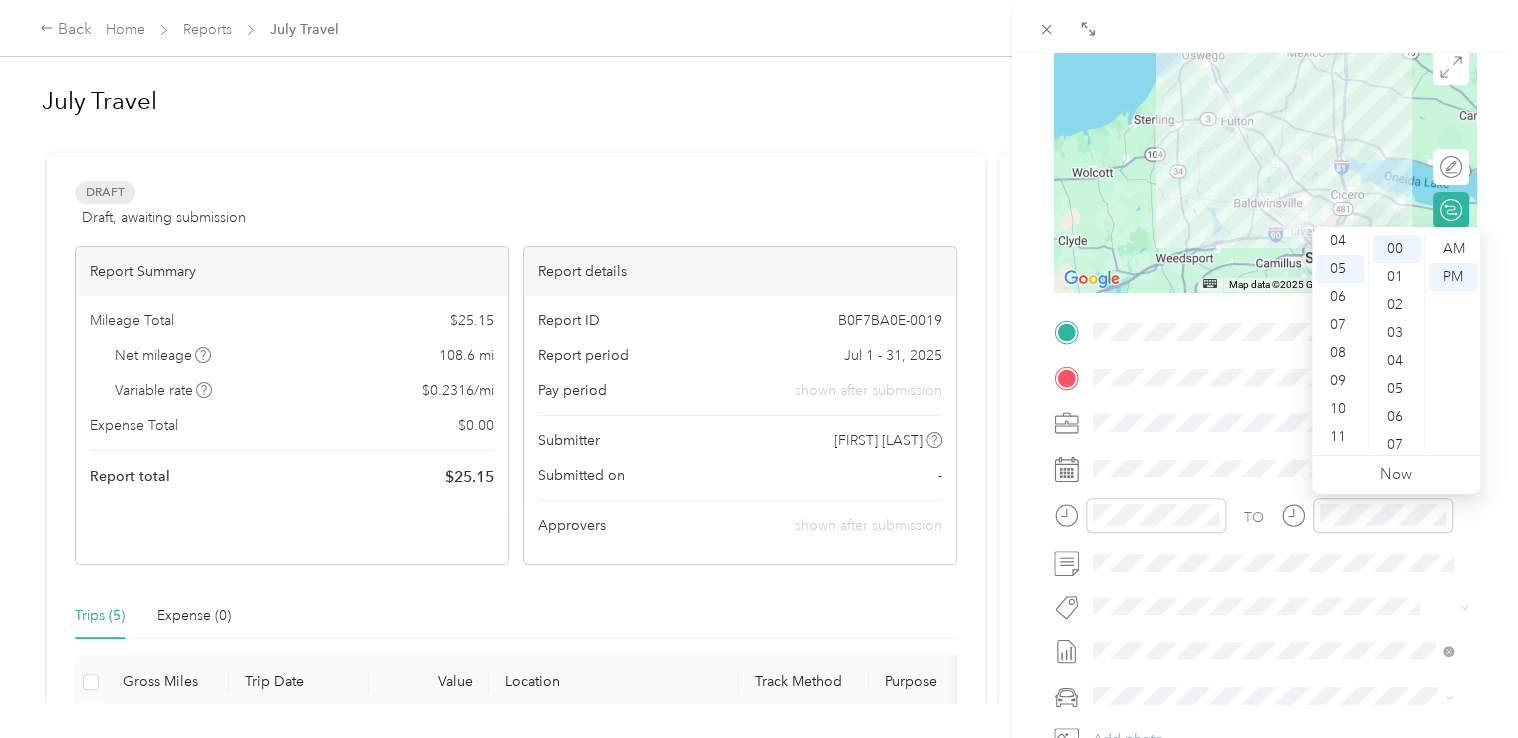 click on "BACK New Trip Save This trip cannot be edited because it is either under review, approved, or paid. Contact your Team Manager to edit it. Miles ← Move left → Move right ↑ Move up ↓ Move down + Zoom in - Zoom out Home Jump left by 75% End Jump right by 75% Page Up Jump up by 75% Page Down Jump down by 75% Map Data Map data ©2025 Google Map data ©2025 Google 10 km  Click to toggle between metric and imperial units Terms Report a map error Edit route Calculate route Round trip TO Add photo" at bounding box center [1265, 422] 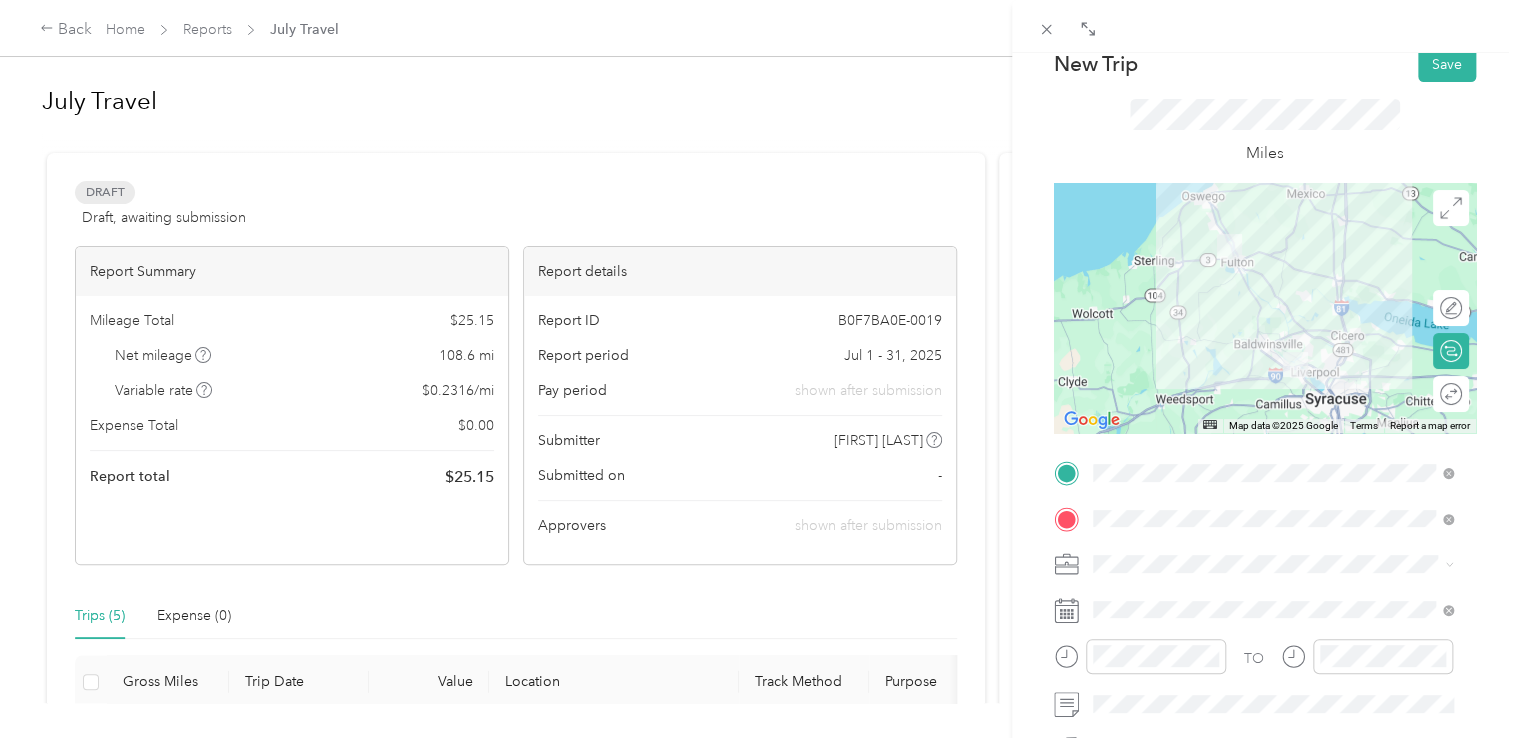 scroll, scrollTop: 0, scrollLeft: 0, axis: both 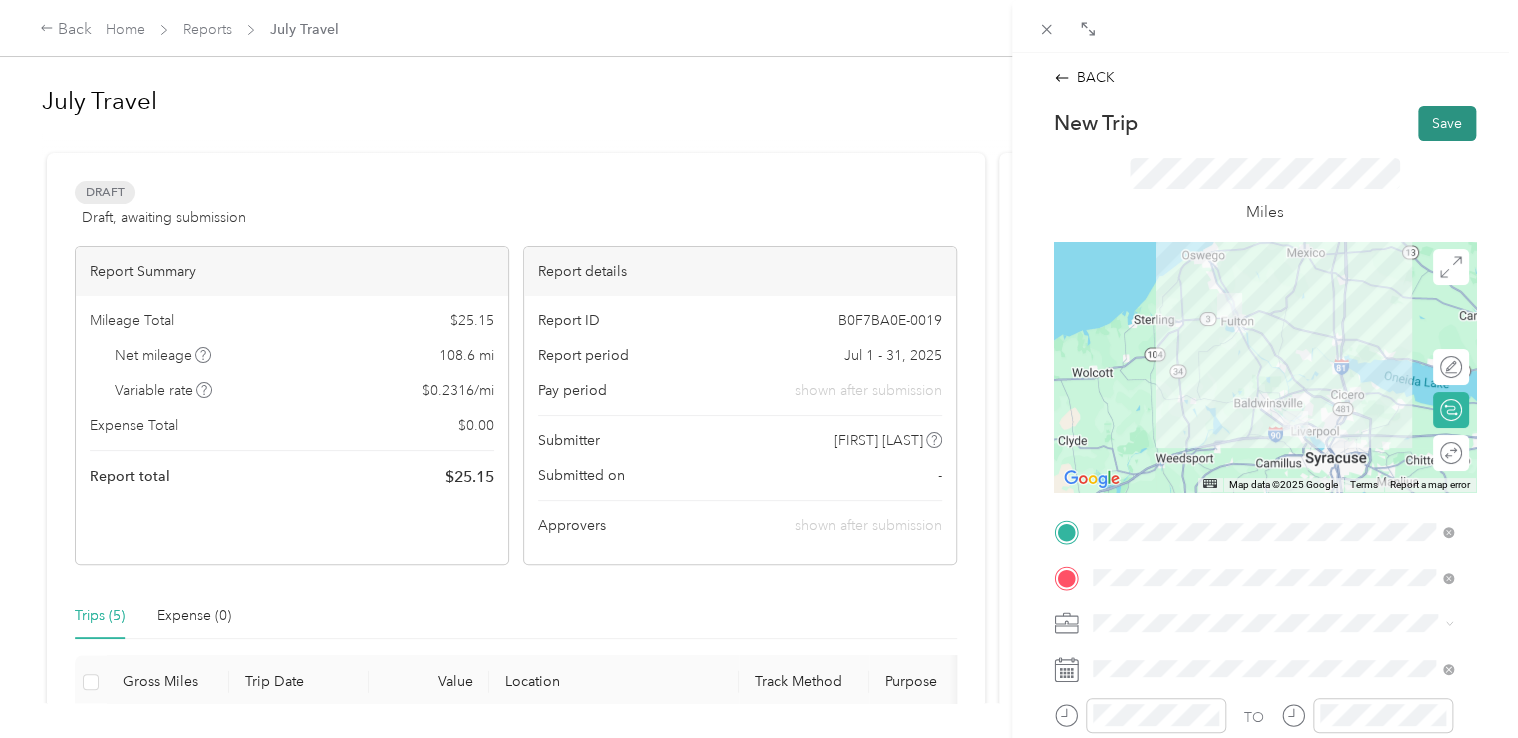click on "Save" at bounding box center [1447, 123] 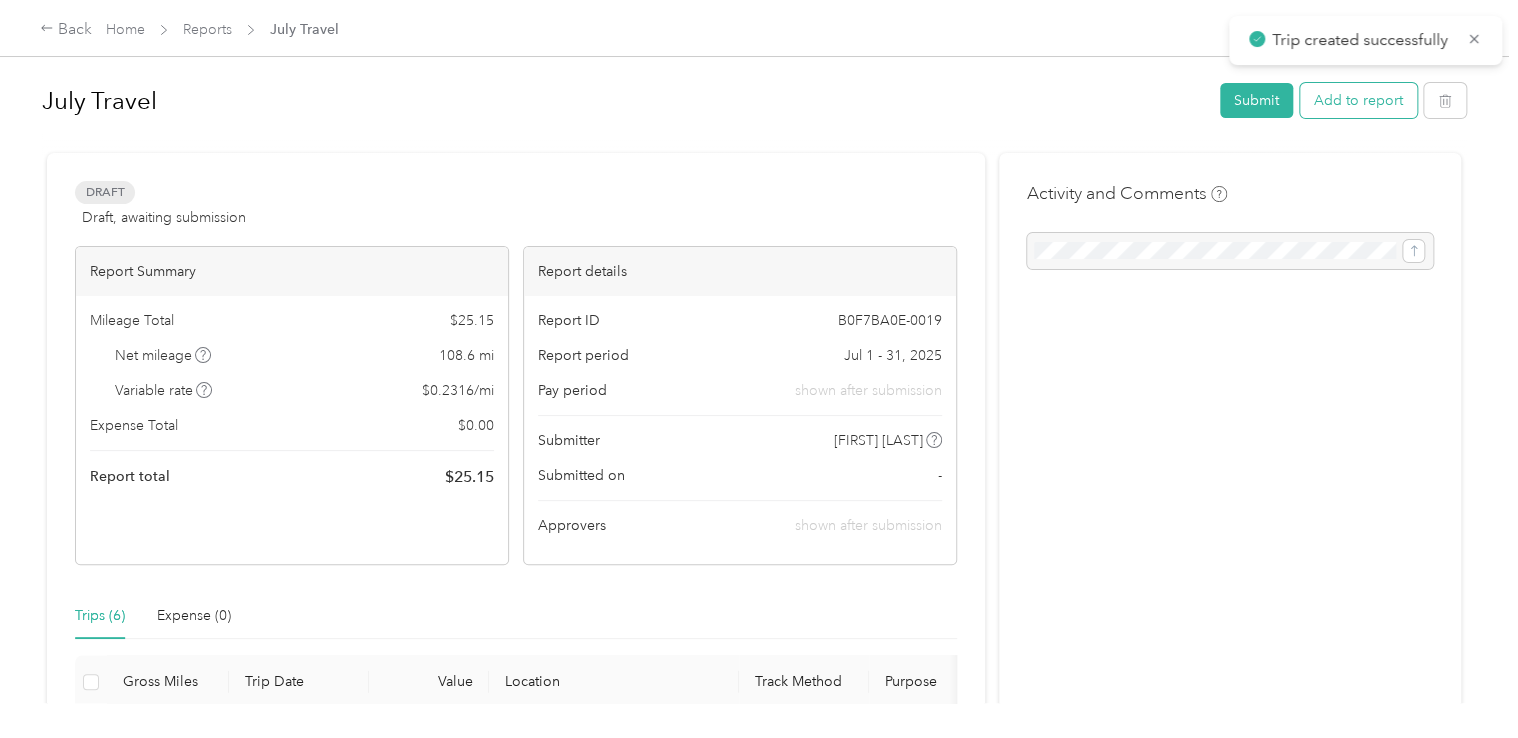 click on "Add to report" at bounding box center [1358, 100] 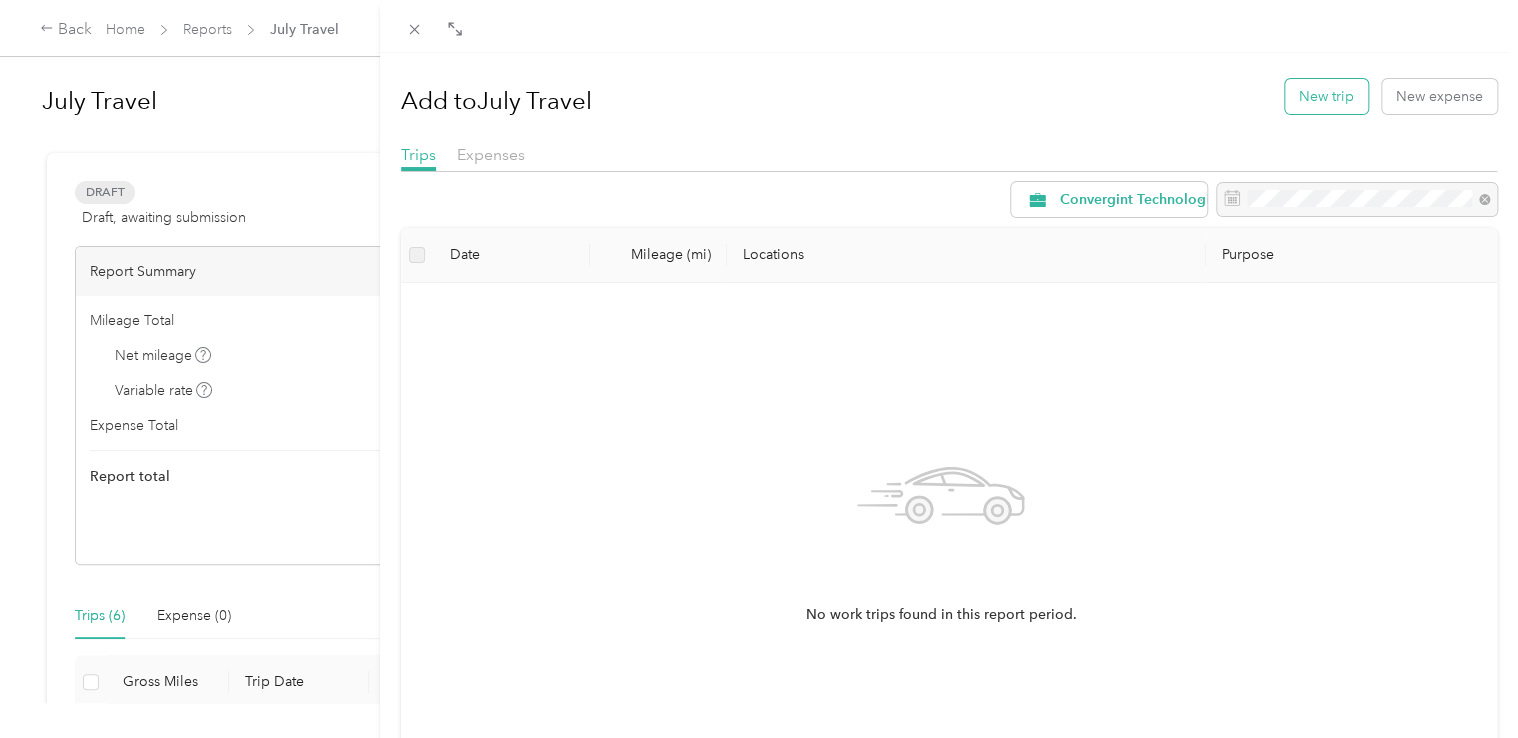 click on "New trip" at bounding box center (1326, 96) 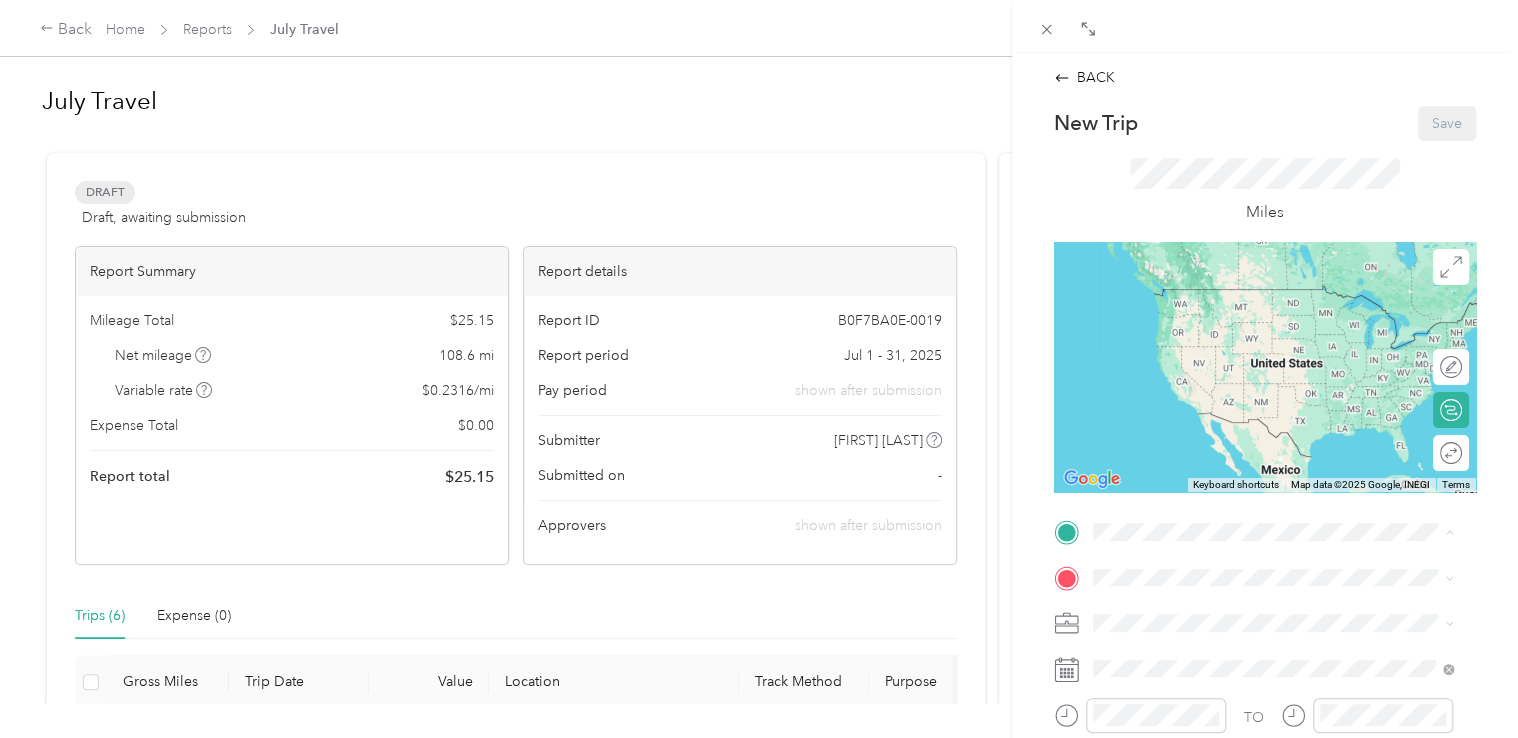 click on "[NUMBER] [STREET], [POSTAL_CODE], [CITY], [STATE], [COUNTRY]" at bounding box center [1276, 329] 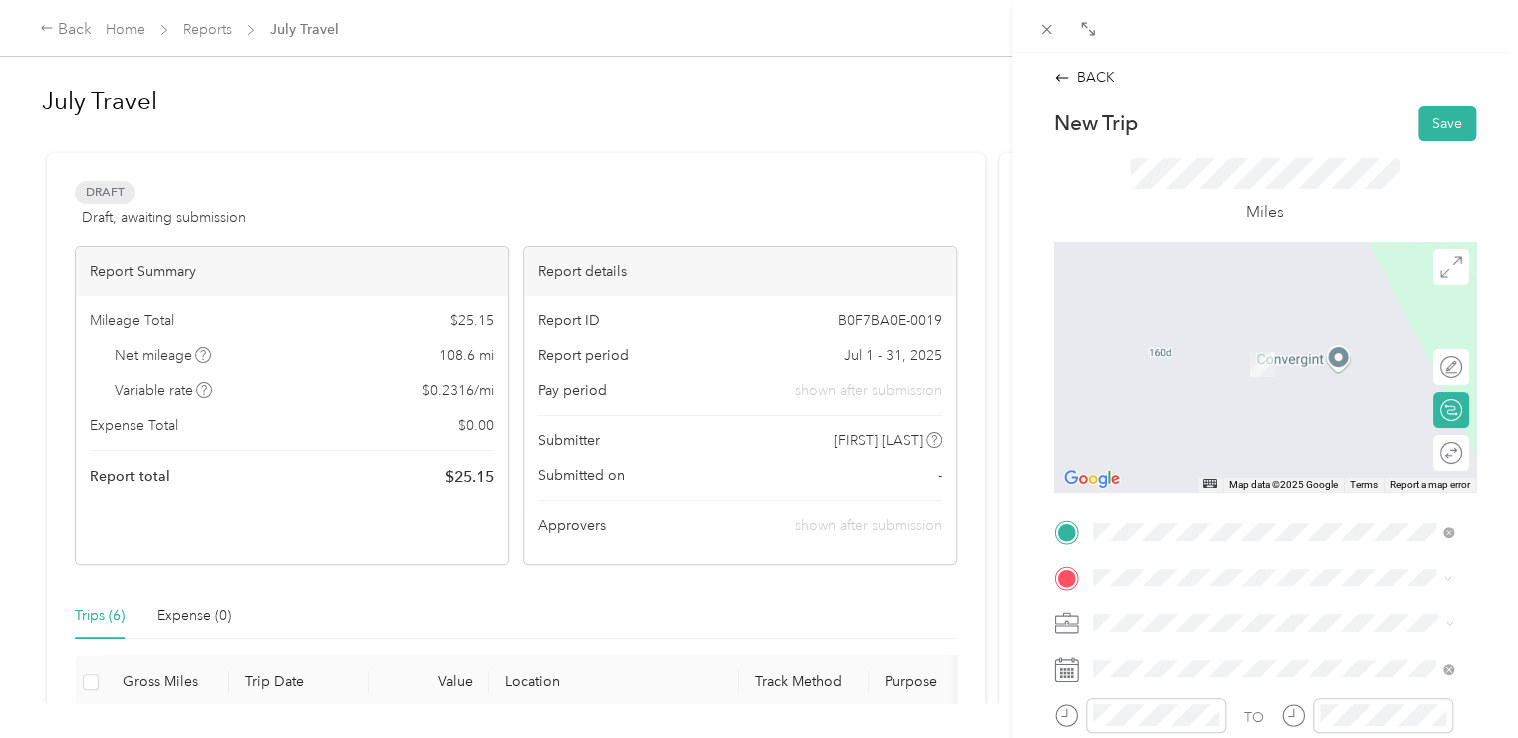 click on "[NUMBER] [STREET]
[CITY], [STATE] [POSTAL_CODE], [COUNTRY]" at bounding box center [1274, 341] 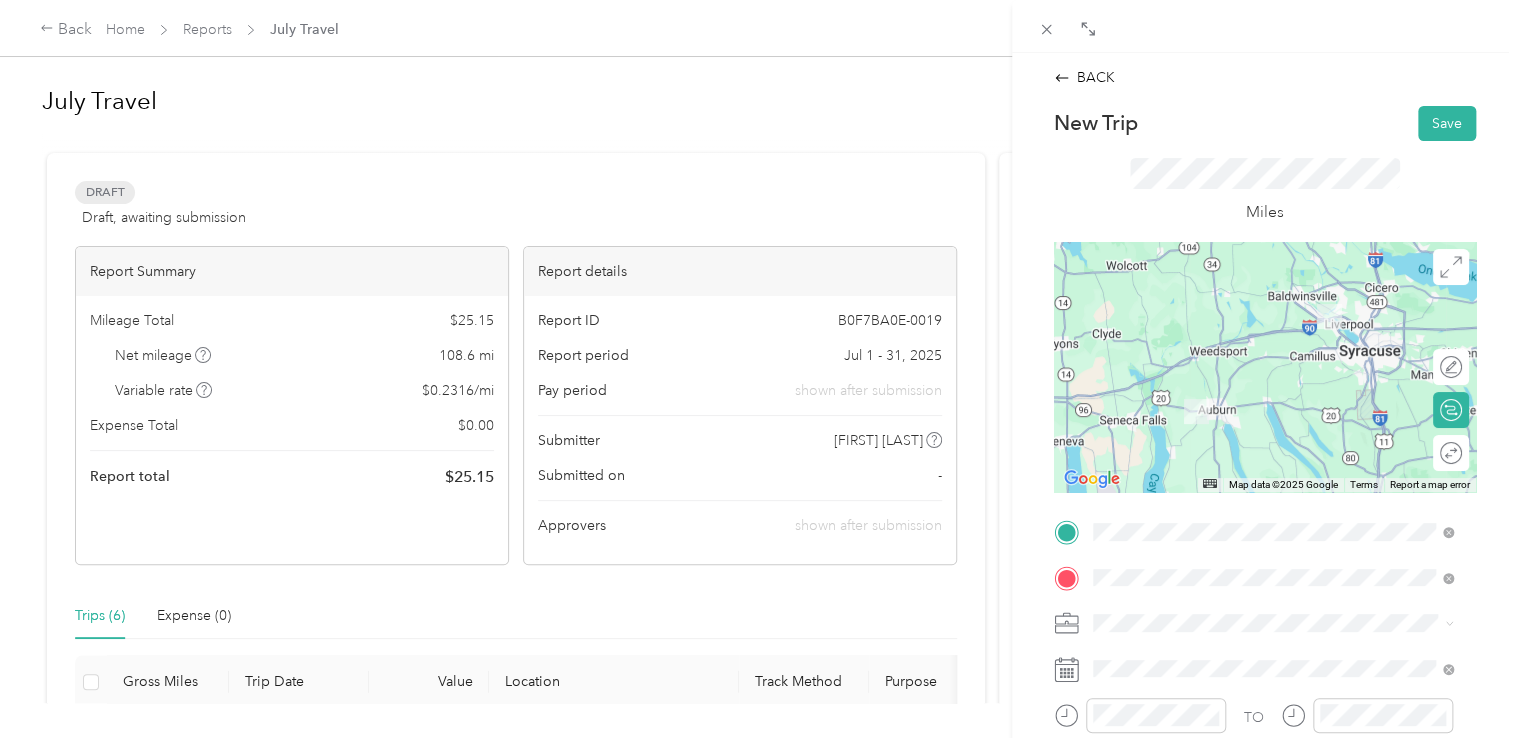 scroll, scrollTop: 200, scrollLeft: 0, axis: vertical 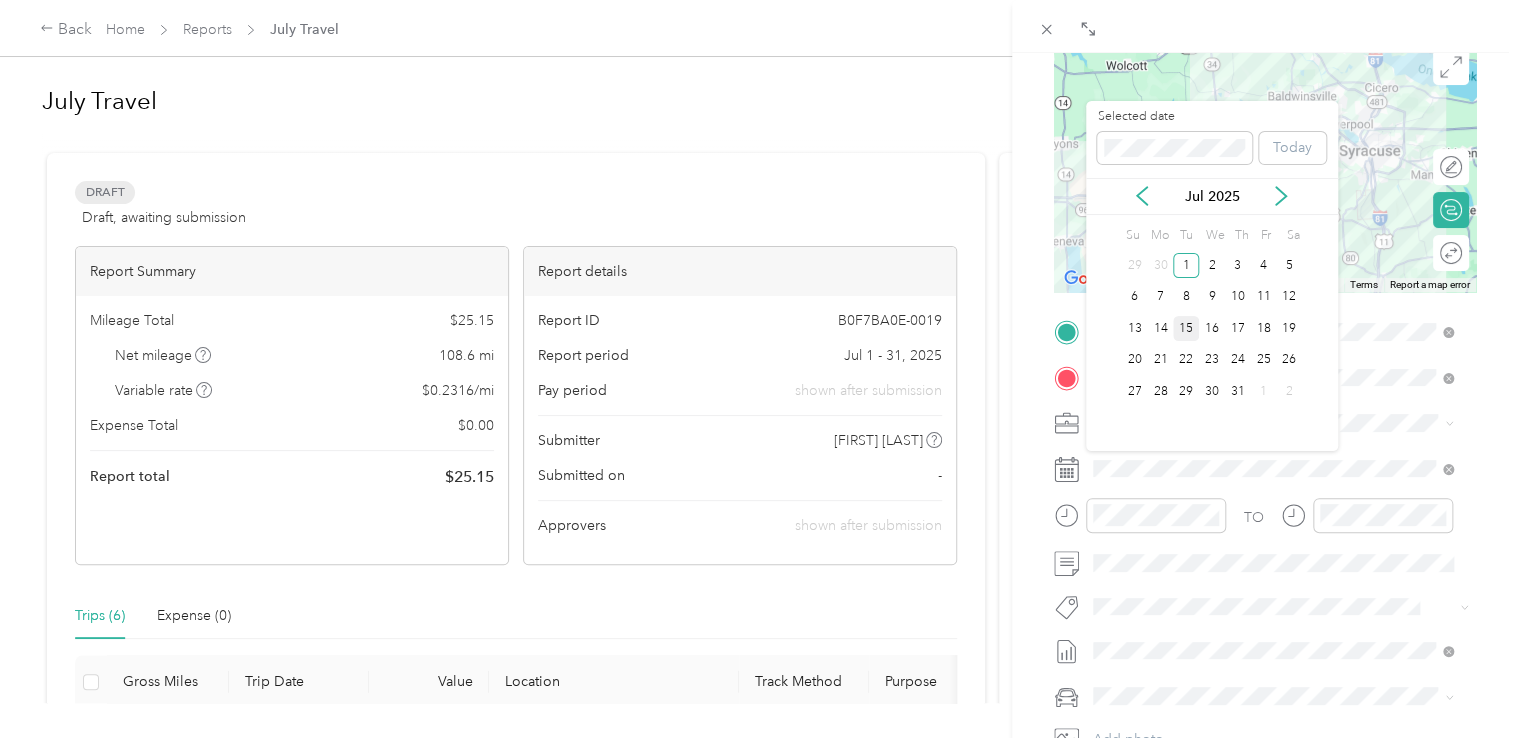 click on "15" at bounding box center [1186, 328] 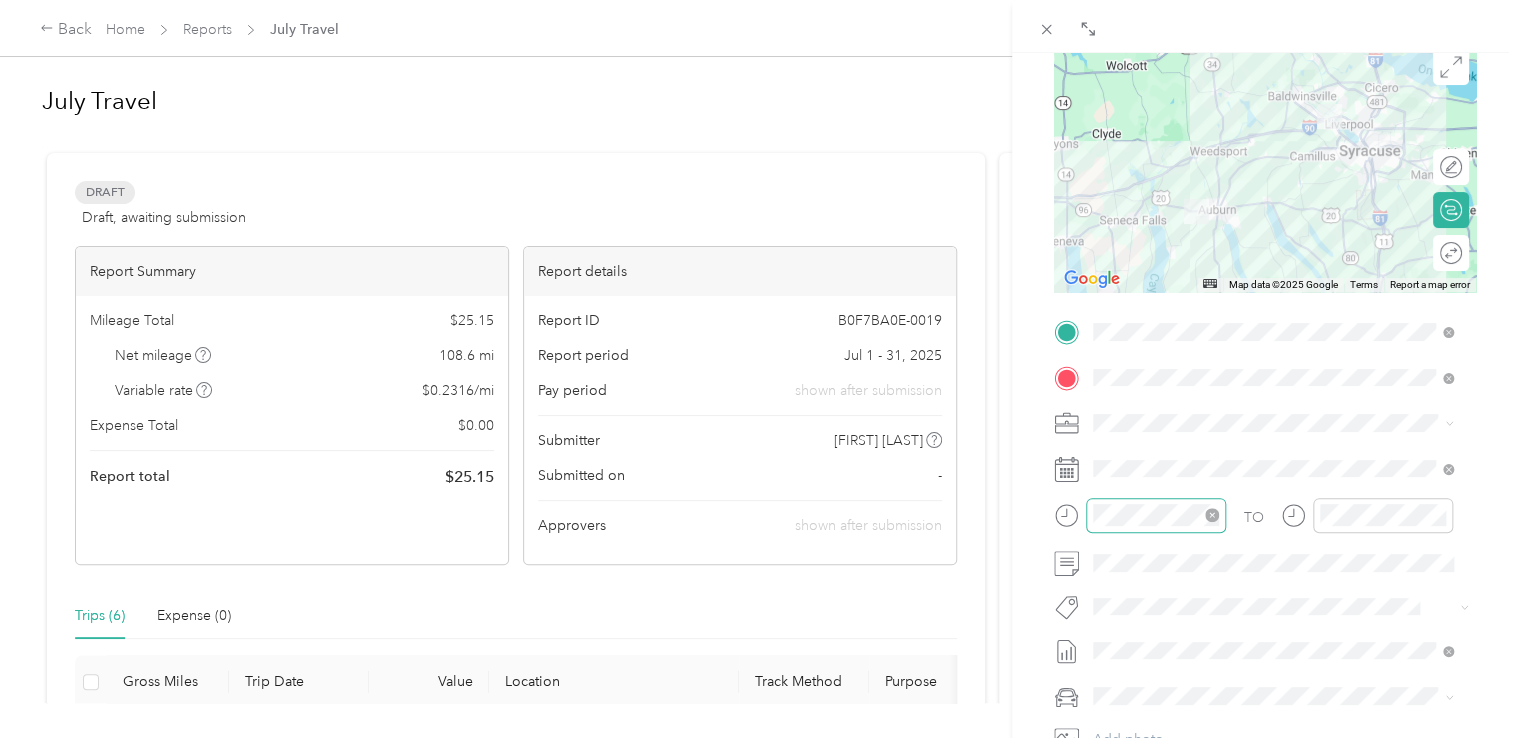 click at bounding box center [1156, 515] 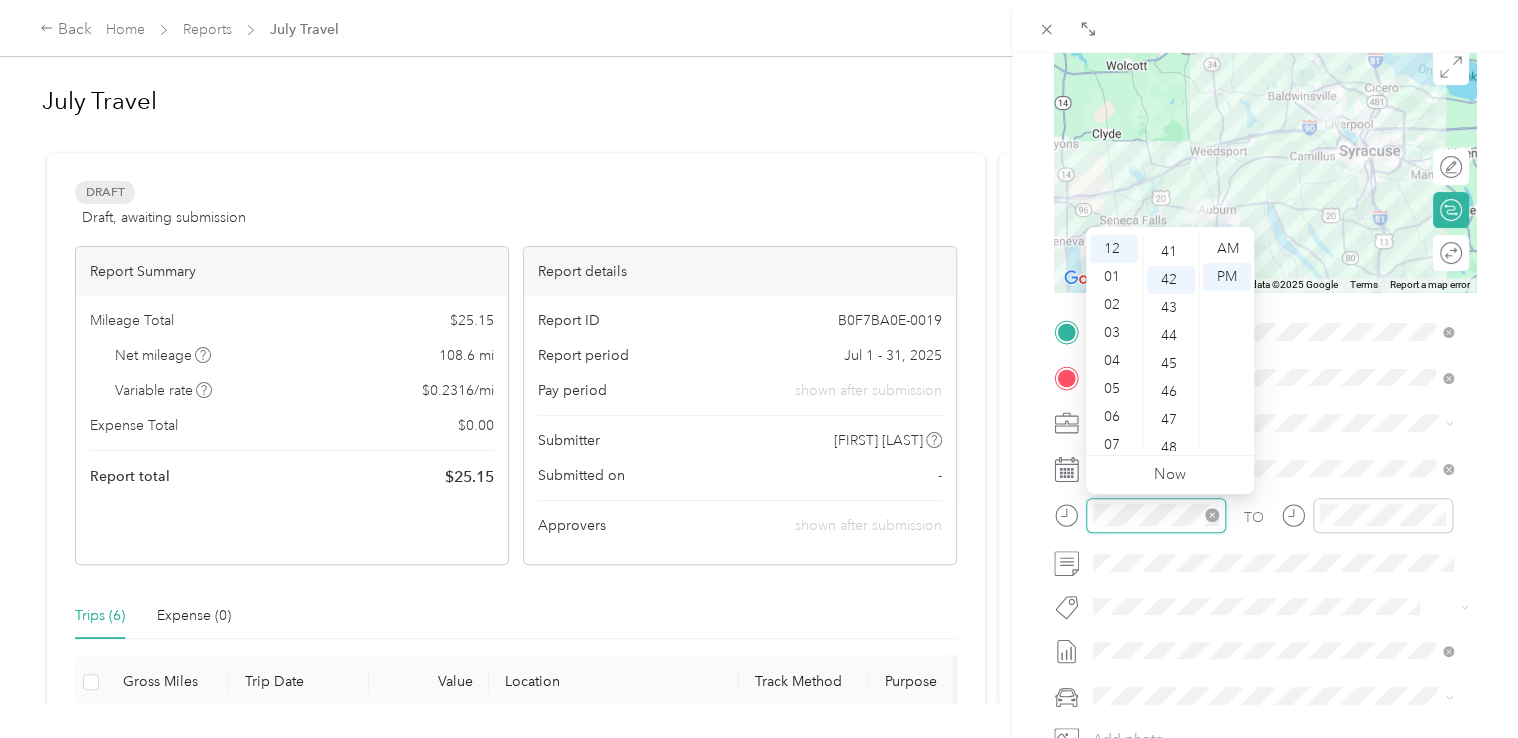 scroll, scrollTop: 1176, scrollLeft: 0, axis: vertical 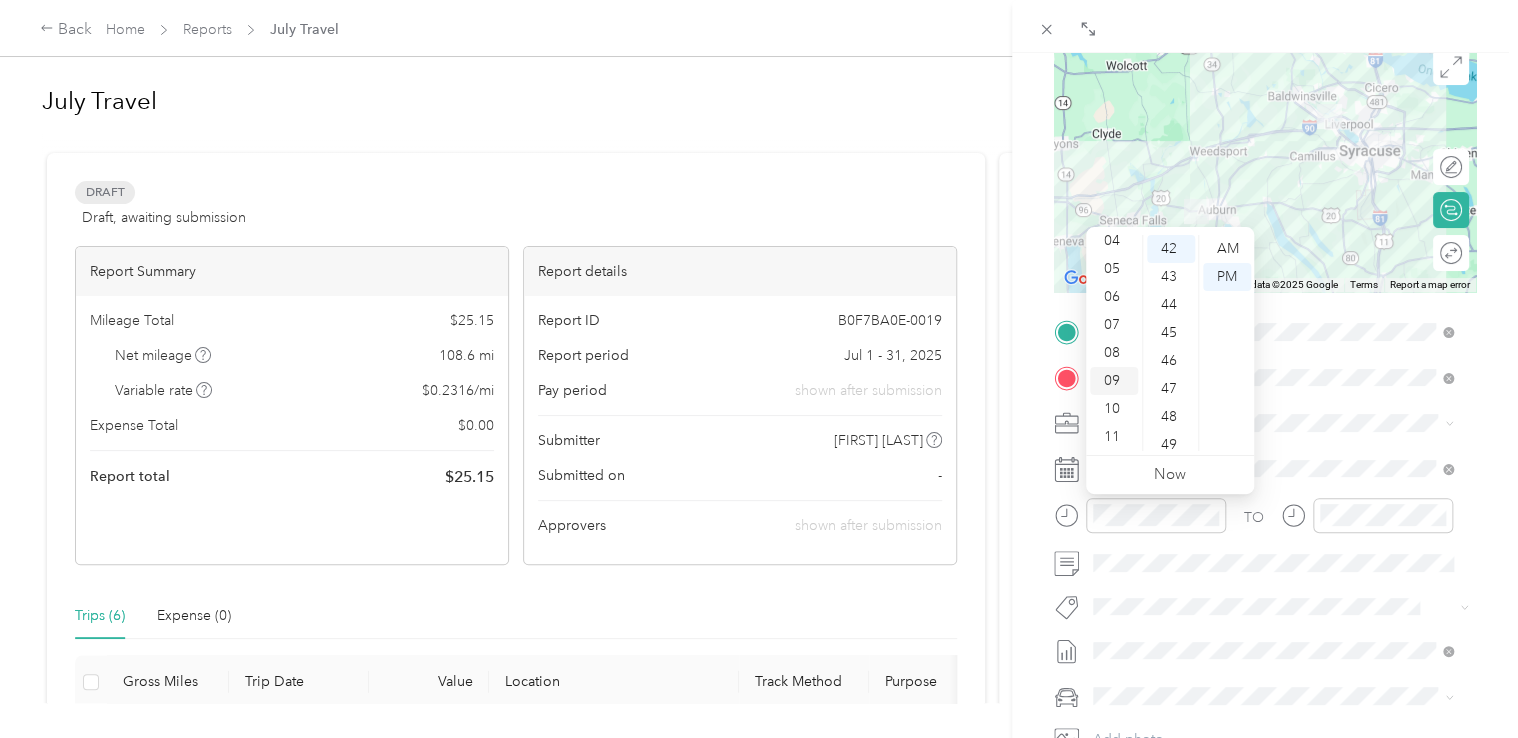 click on "09" at bounding box center [1114, 381] 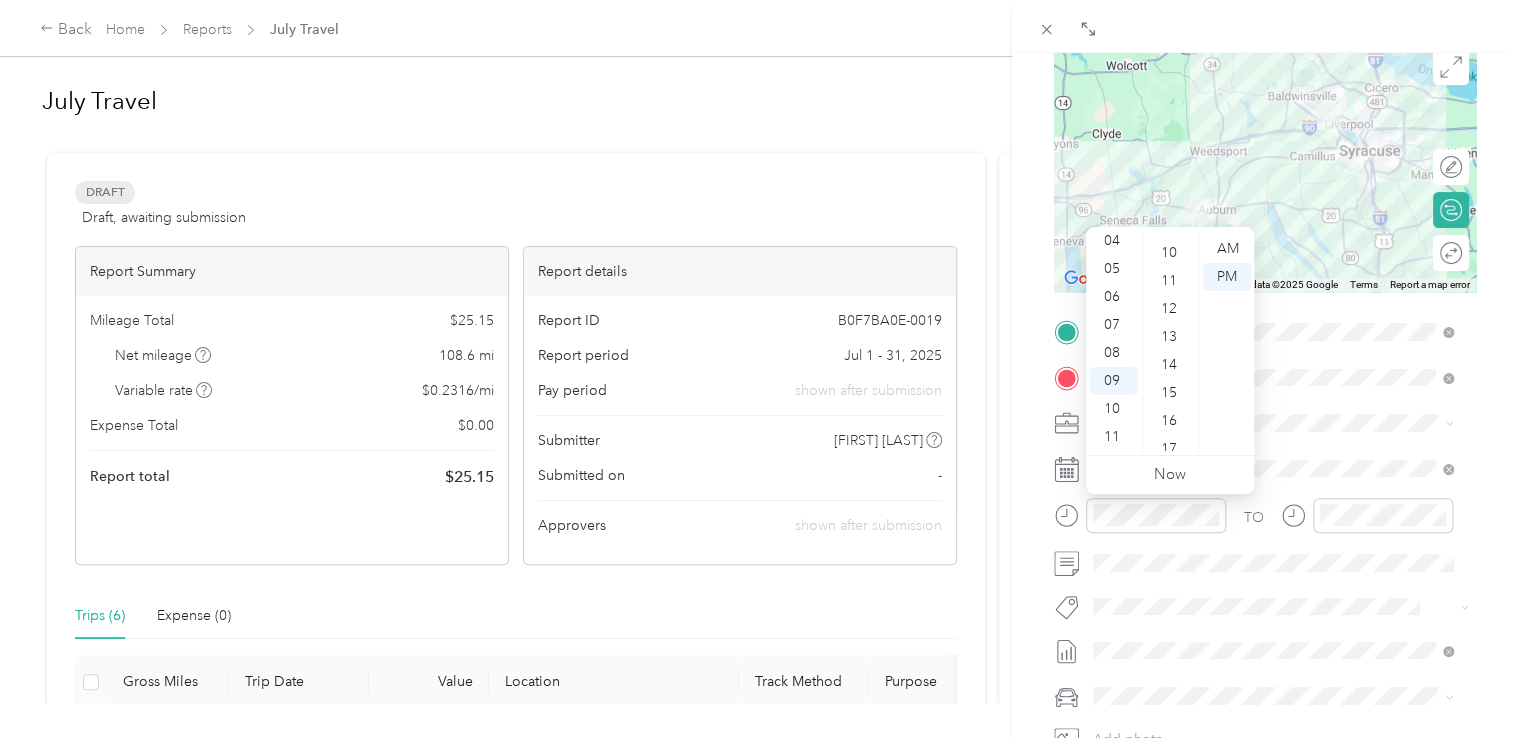 scroll, scrollTop: 0, scrollLeft: 0, axis: both 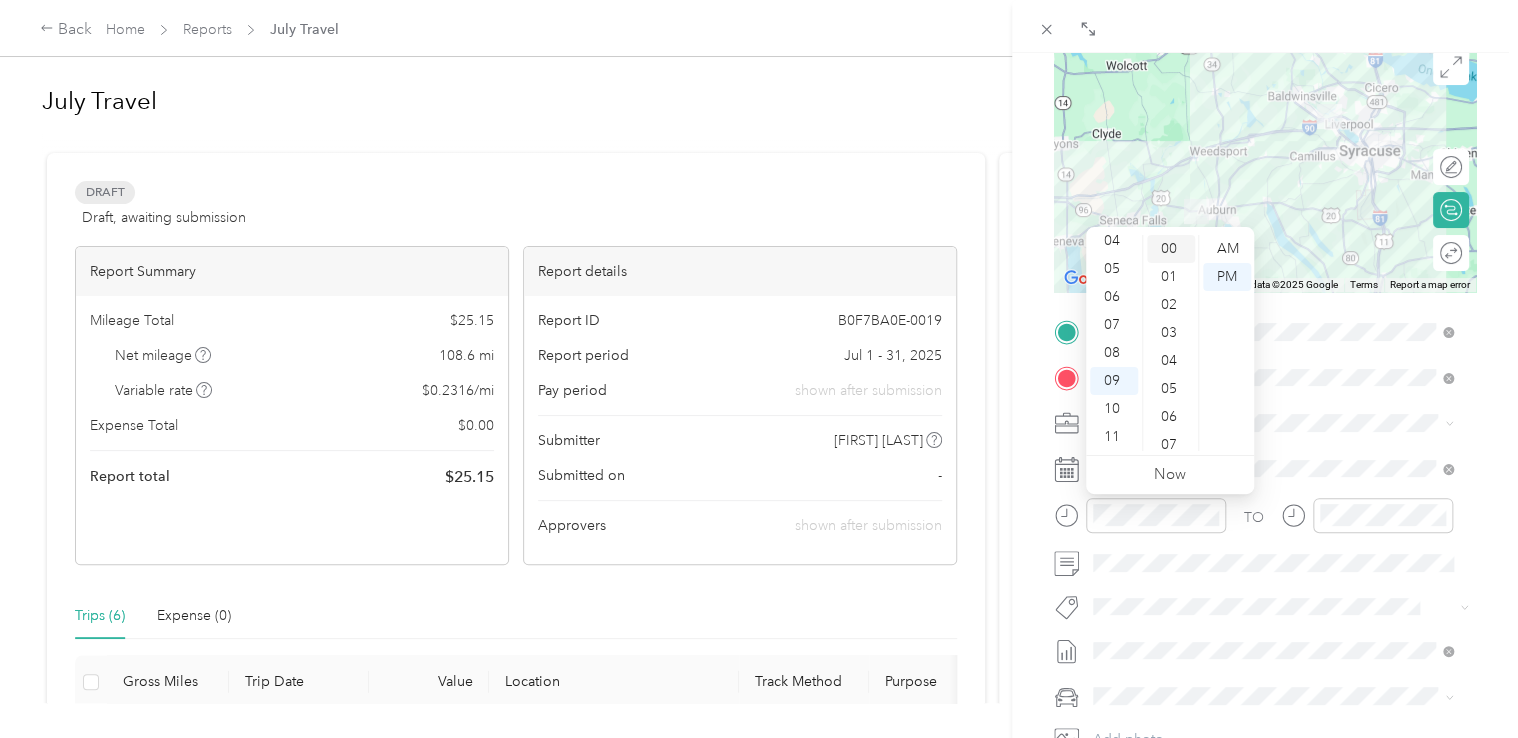 click on "00" at bounding box center [1171, 249] 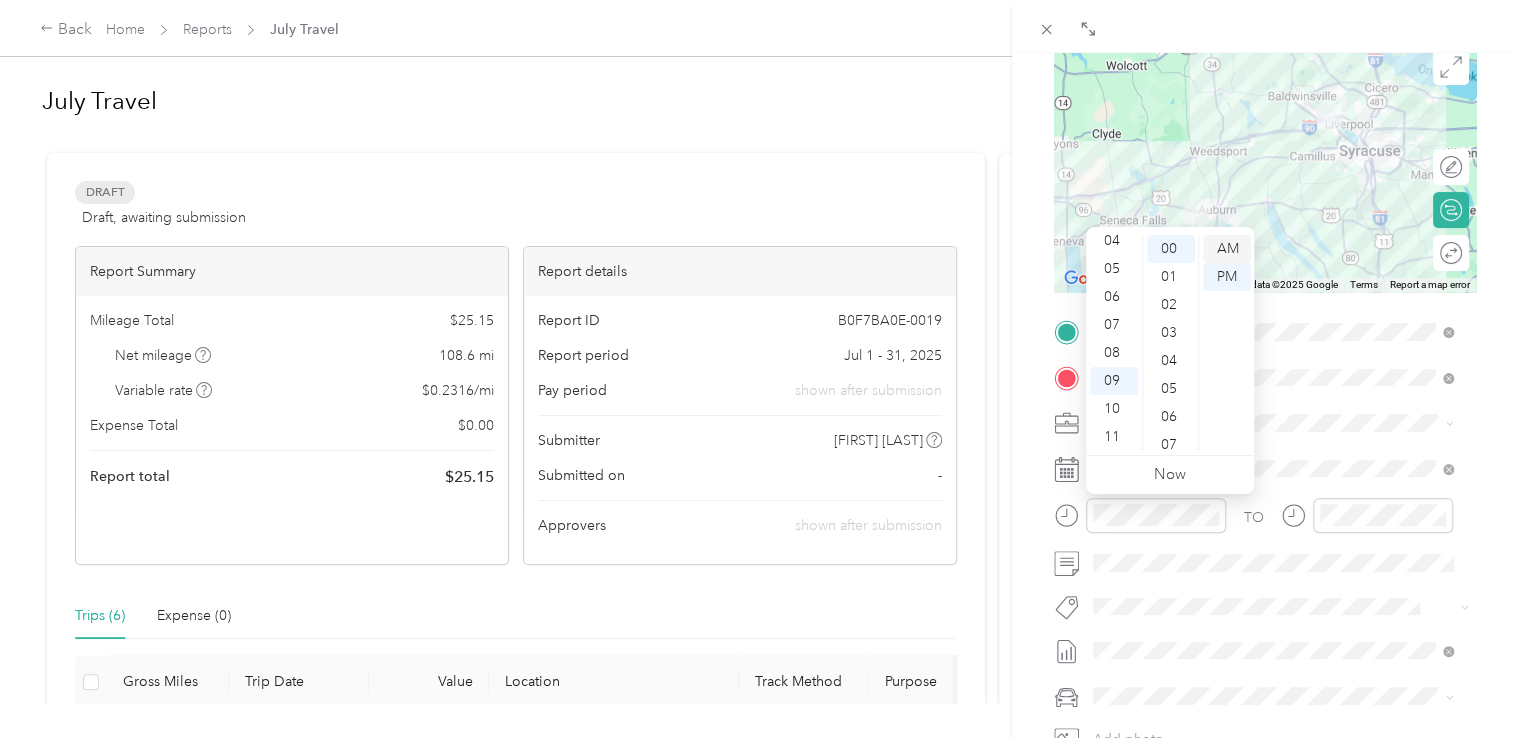 click on "AM" at bounding box center [1227, 249] 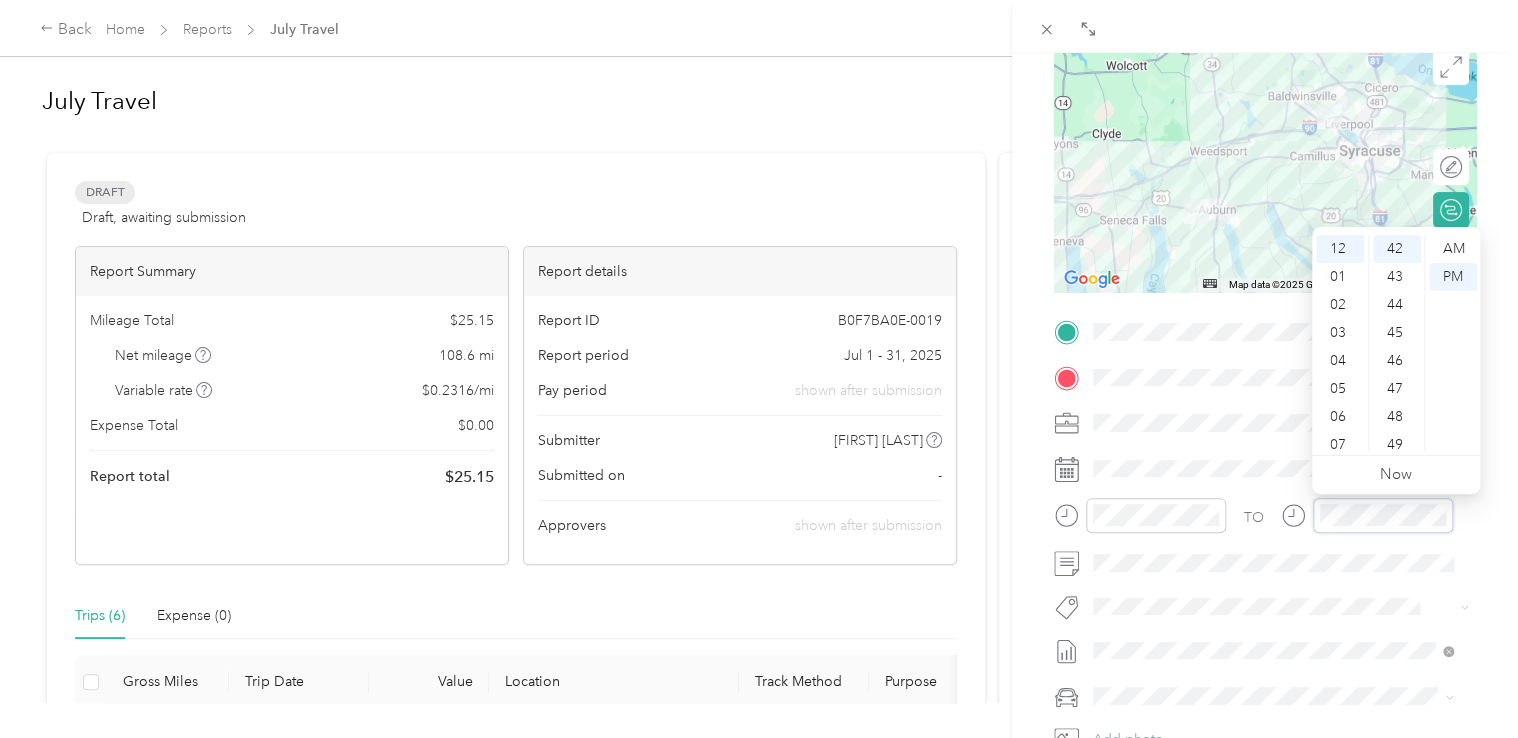 scroll, scrollTop: 1176, scrollLeft: 0, axis: vertical 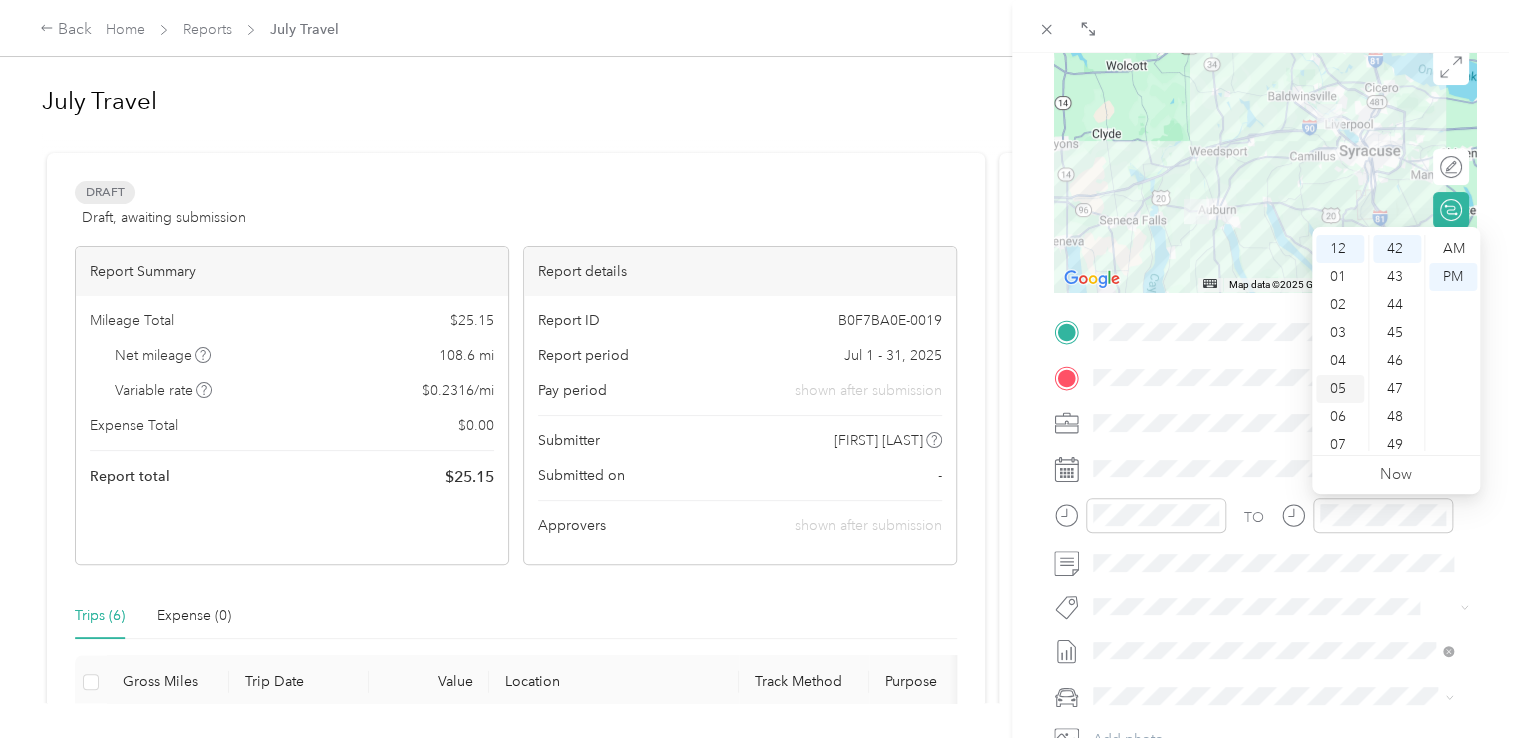 click on "05" at bounding box center (1340, 389) 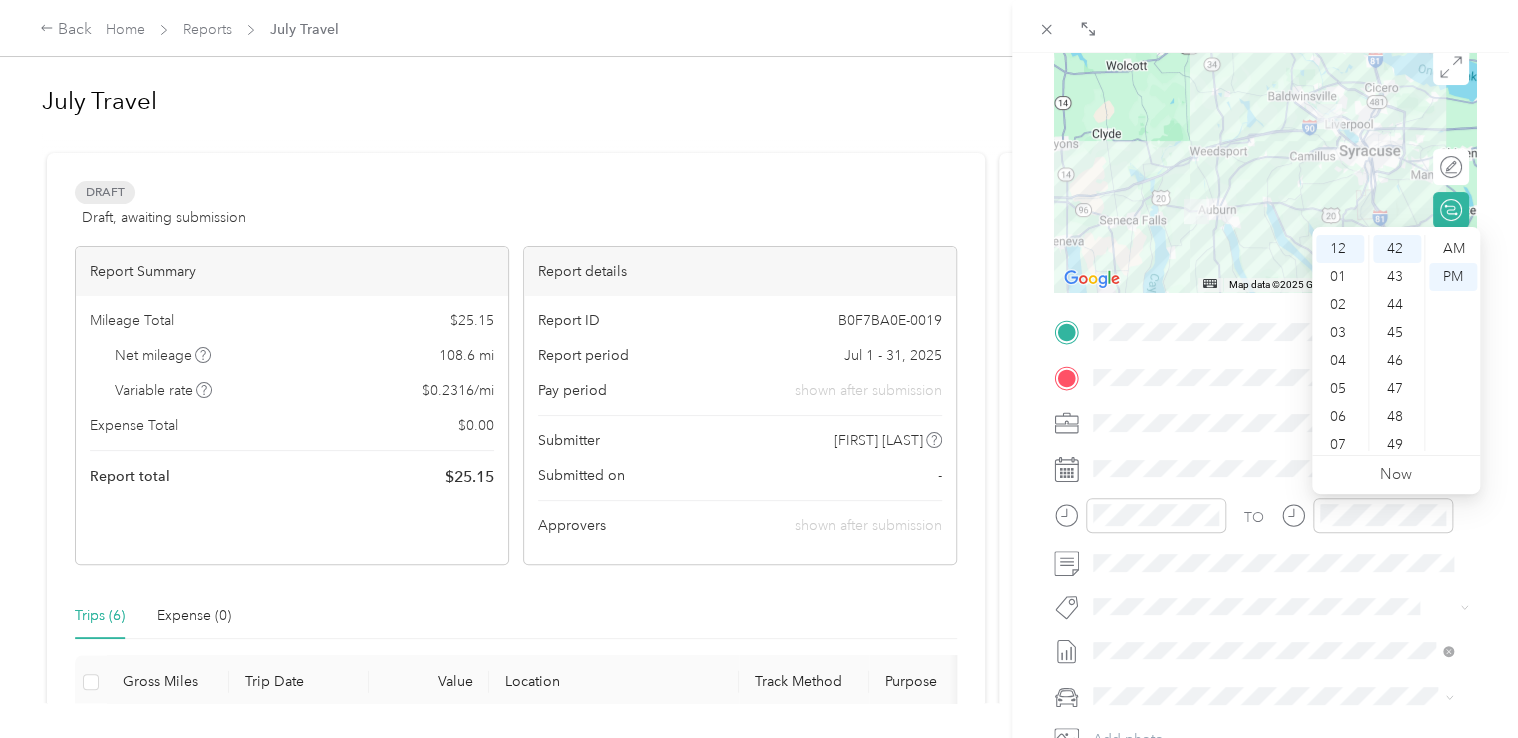 scroll, scrollTop: 120, scrollLeft: 0, axis: vertical 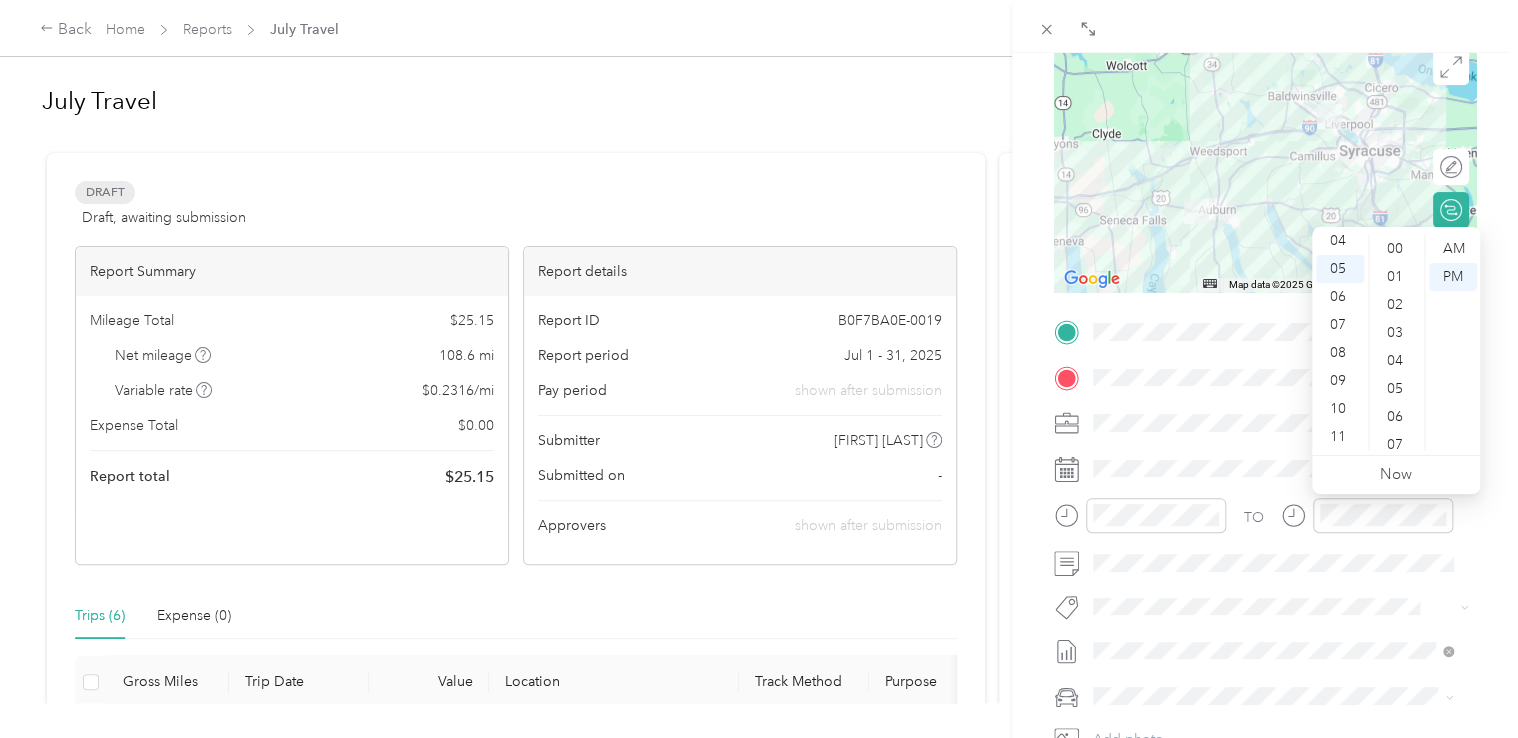 drag, startPoint x: 1396, startPoint y: 244, endPoint x: 1439, endPoint y: 446, distance: 206.52603 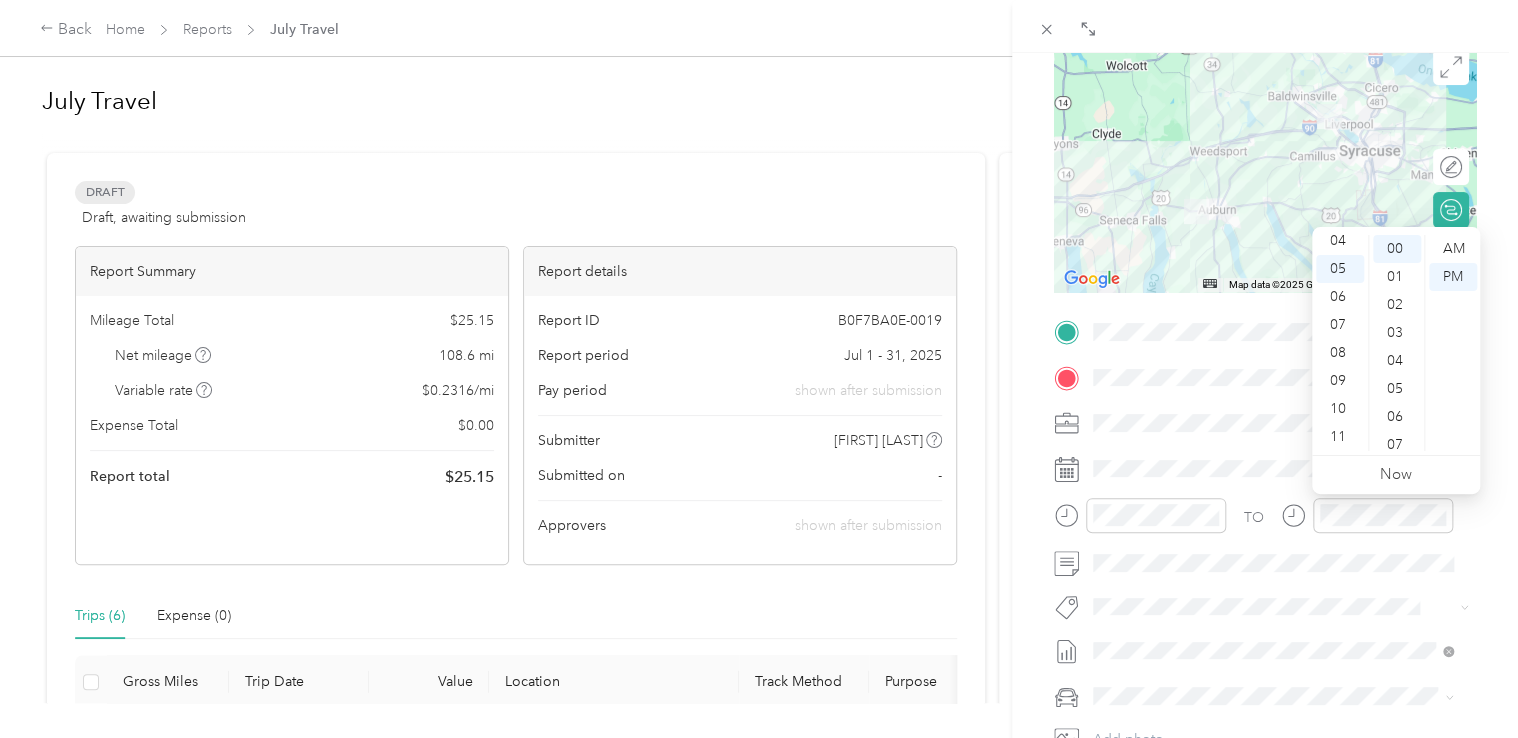 click on "TO" at bounding box center [1265, 522] 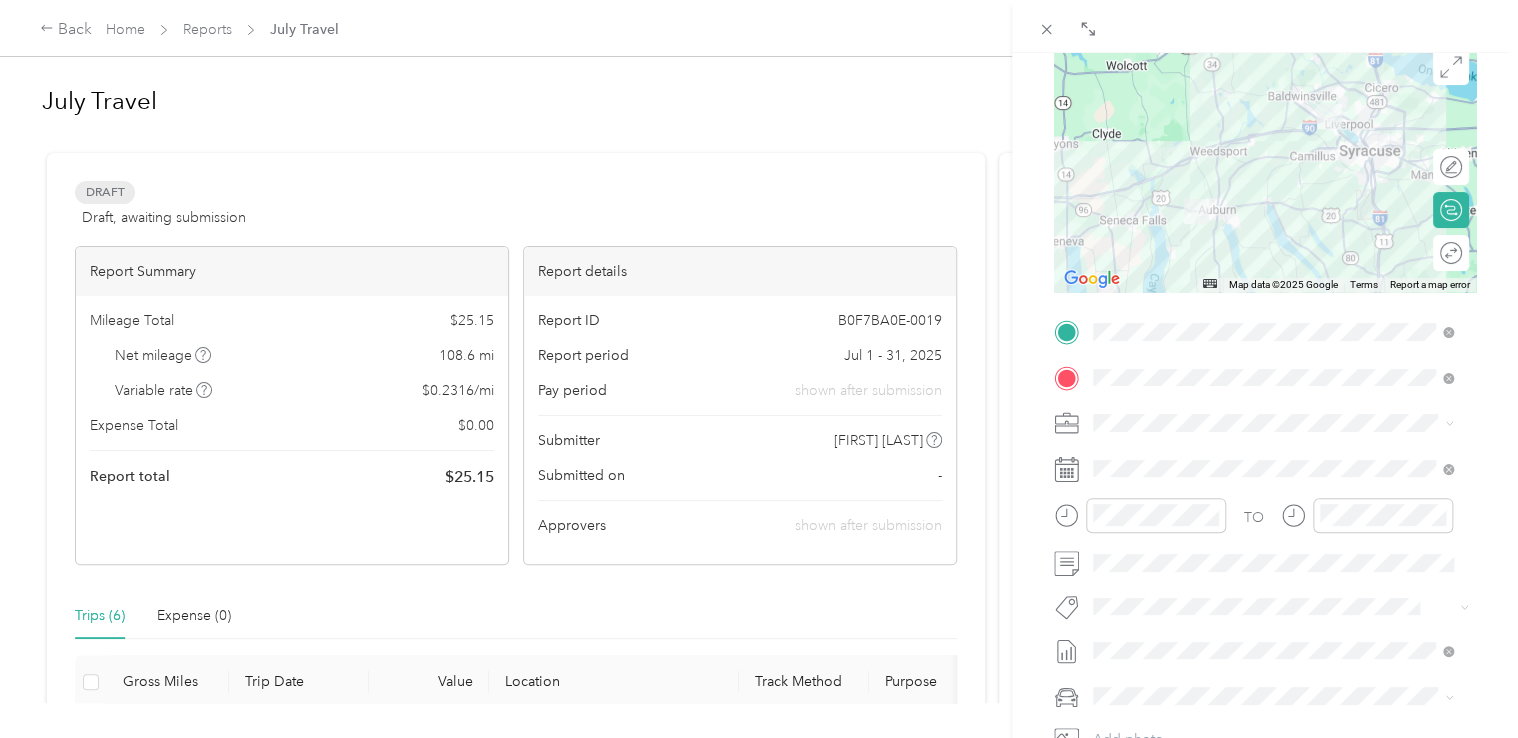 scroll, scrollTop: 128, scrollLeft: 0, axis: vertical 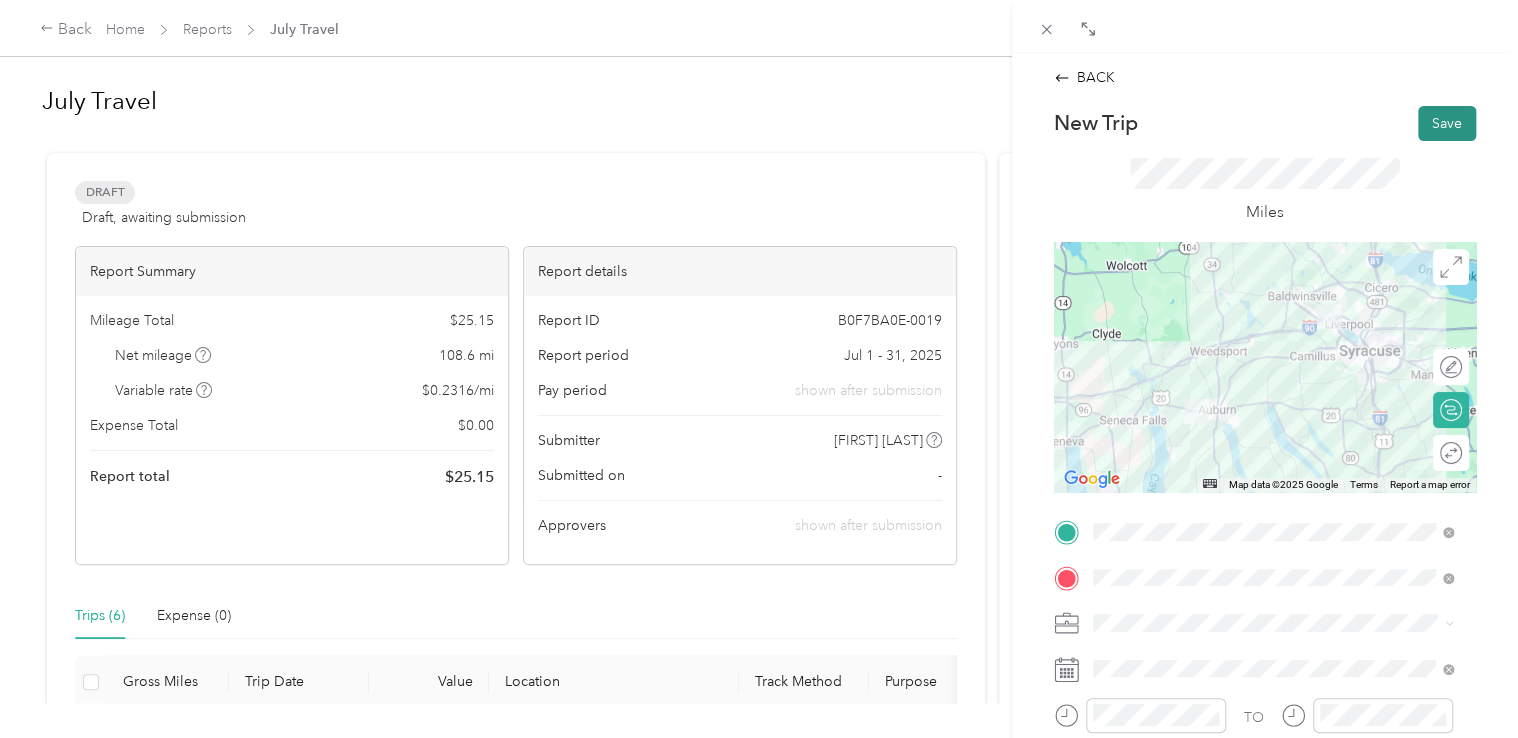 click on "Save" at bounding box center [1447, 123] 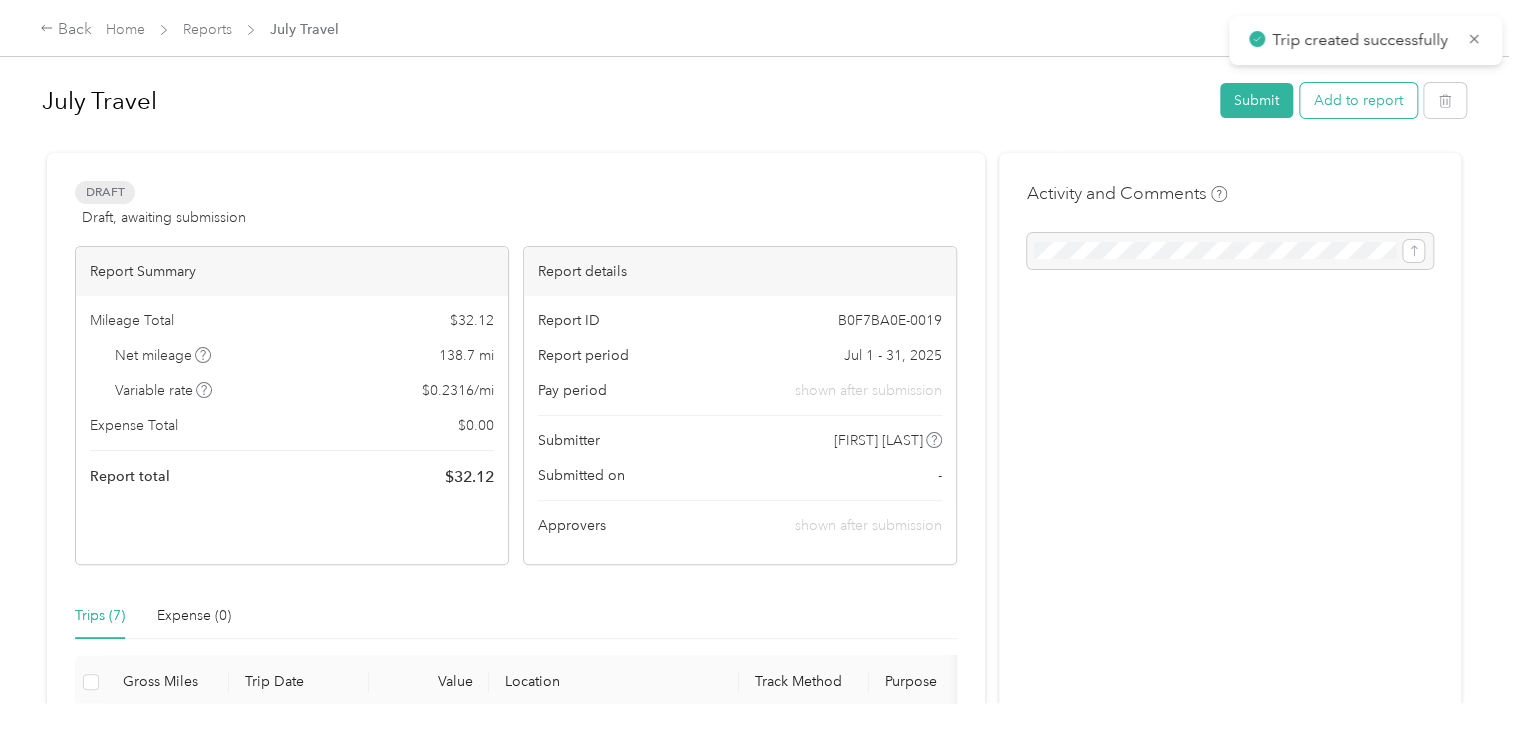 click on "Add to report" at bounding box center (1358, 100) 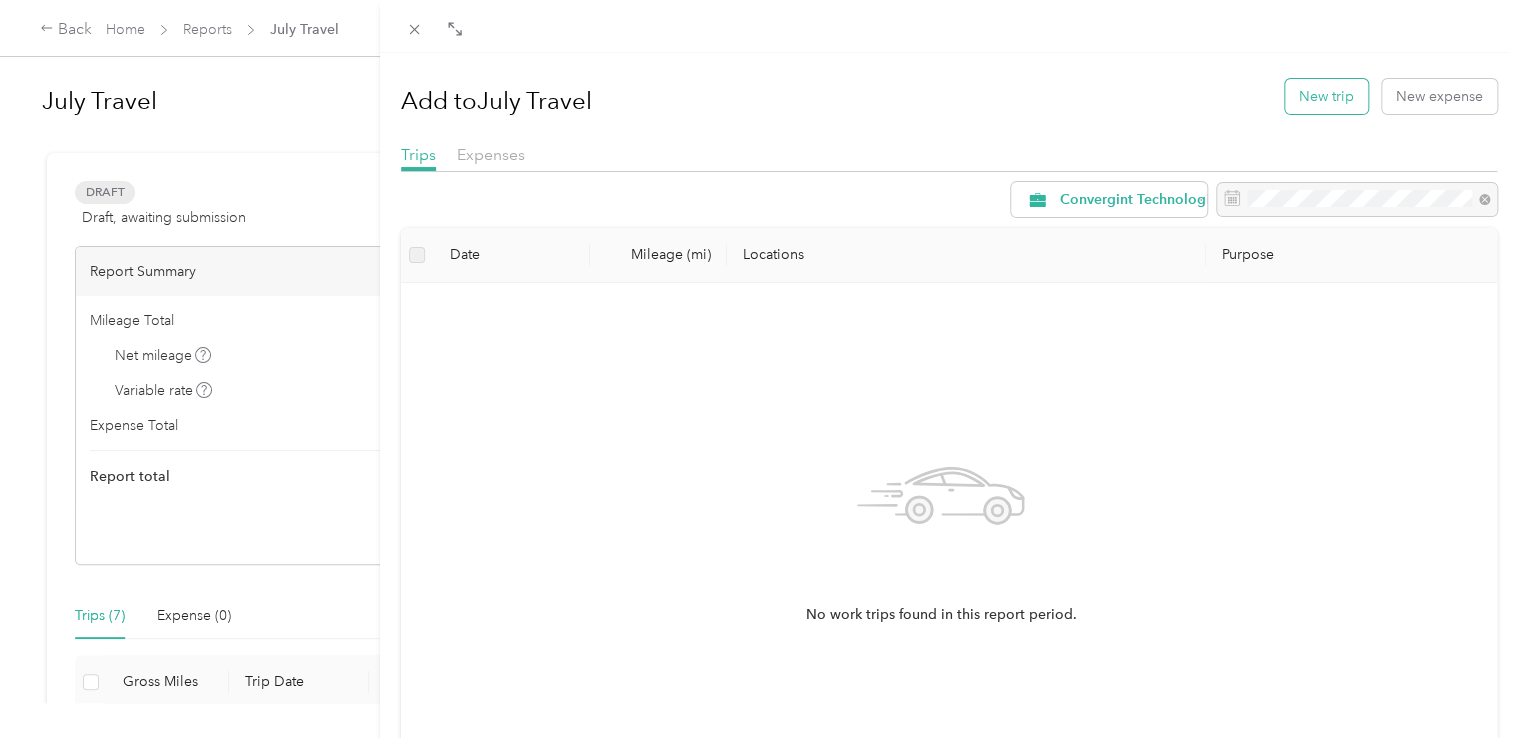click on "New trip" at bounding box center (1326, 96) 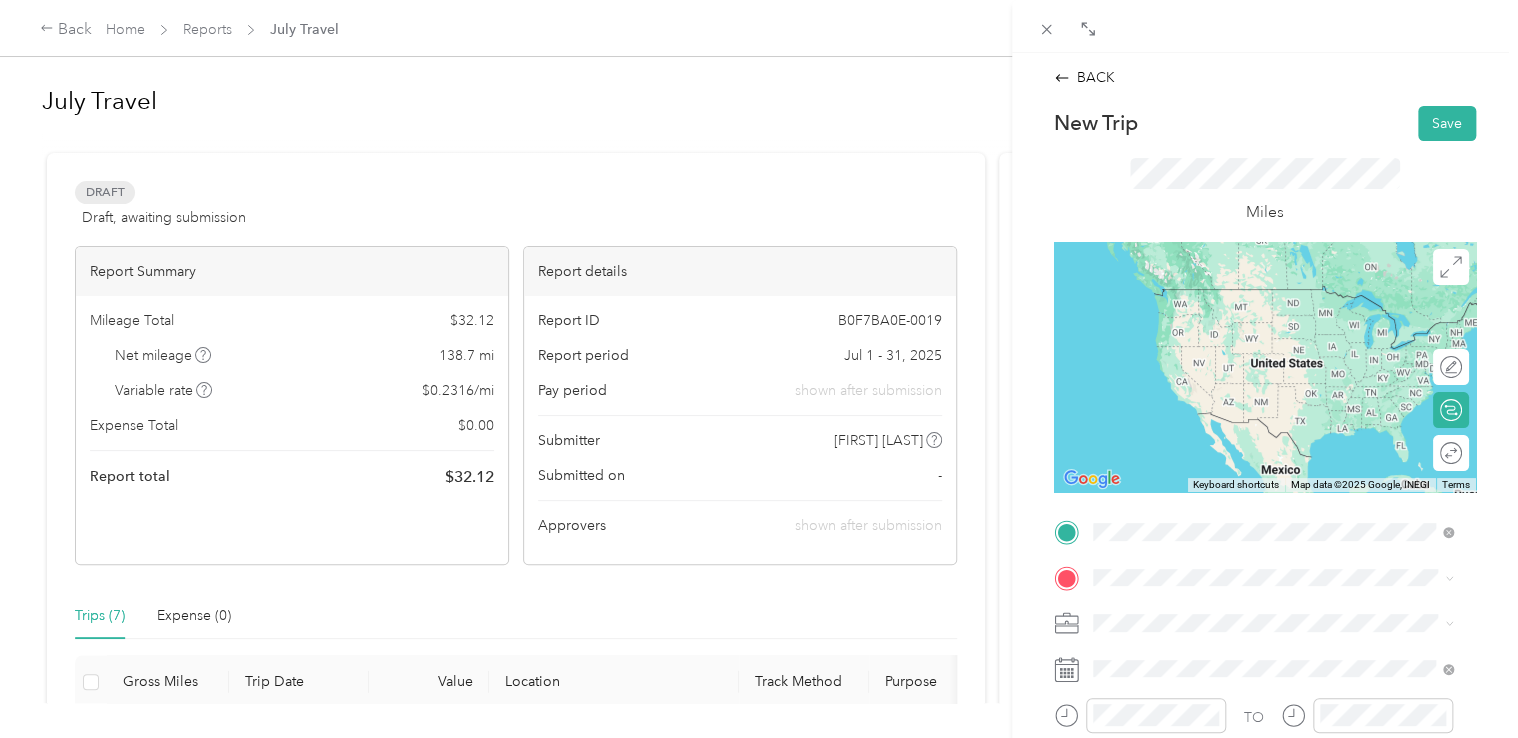 click on "[NUMBER] [STREET]
[CITY], [STATE] [POSTAL_CODE], [COUNTRY]" at bounding box center [1274, 297] 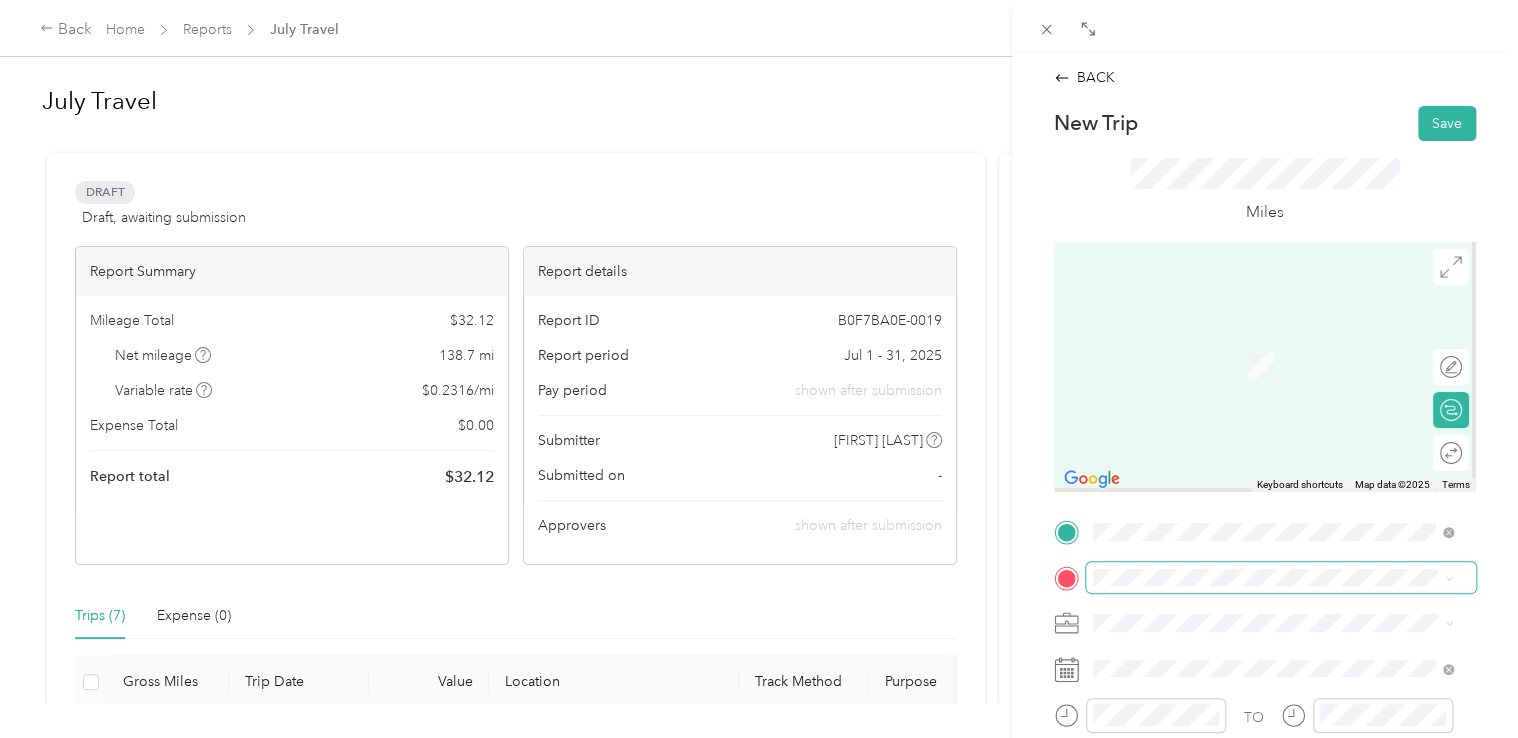 click at bounding box center [1281, 578] 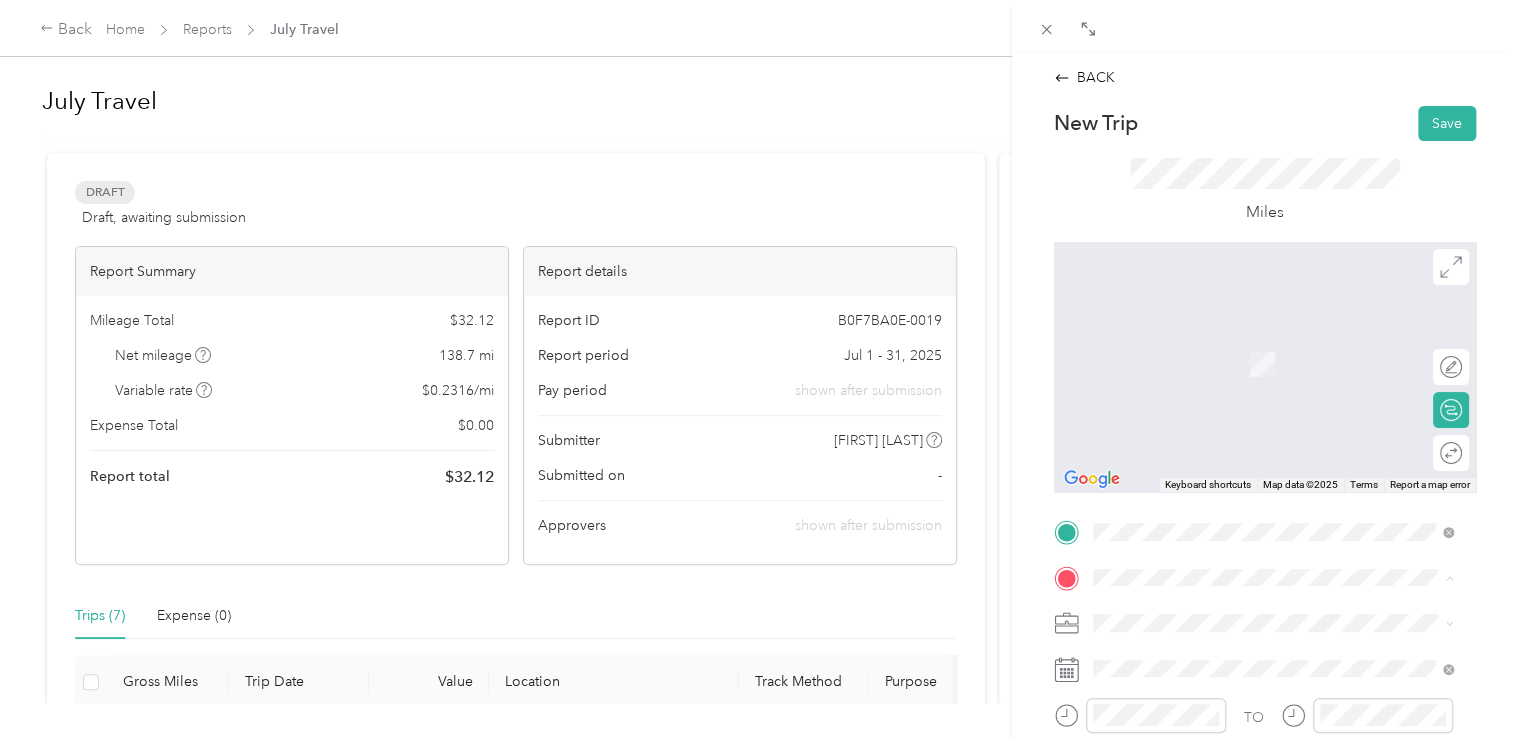 click on "[NUMBER] [STREET], [POSTAL_CODE], [CITY], [STATE], [COUNTRY]" at bounding box center (1276, 374) 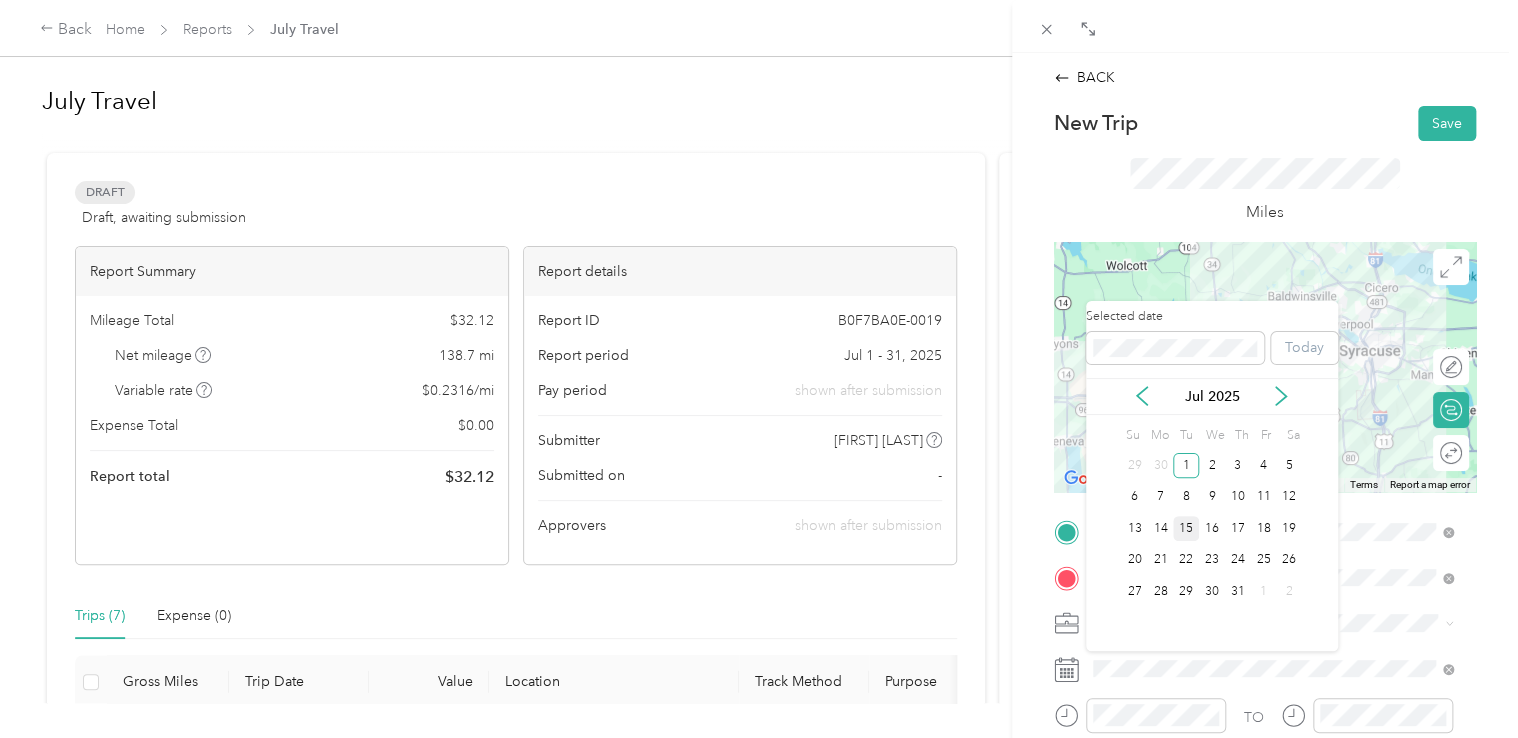 click on "15" at bounding box center [1186, 528] 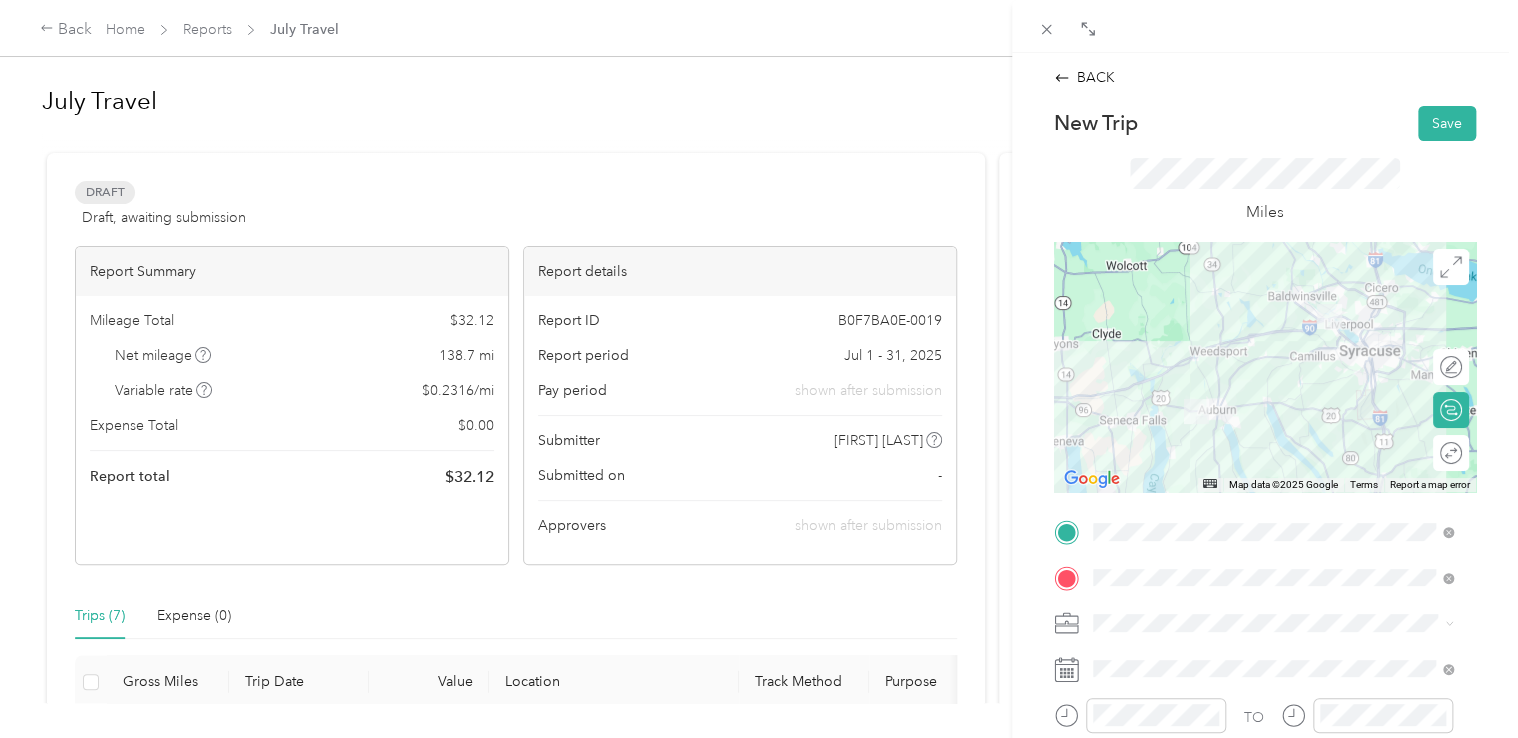 scroll, scrollTop: 300, scrollLeft: 0, axis: vertical 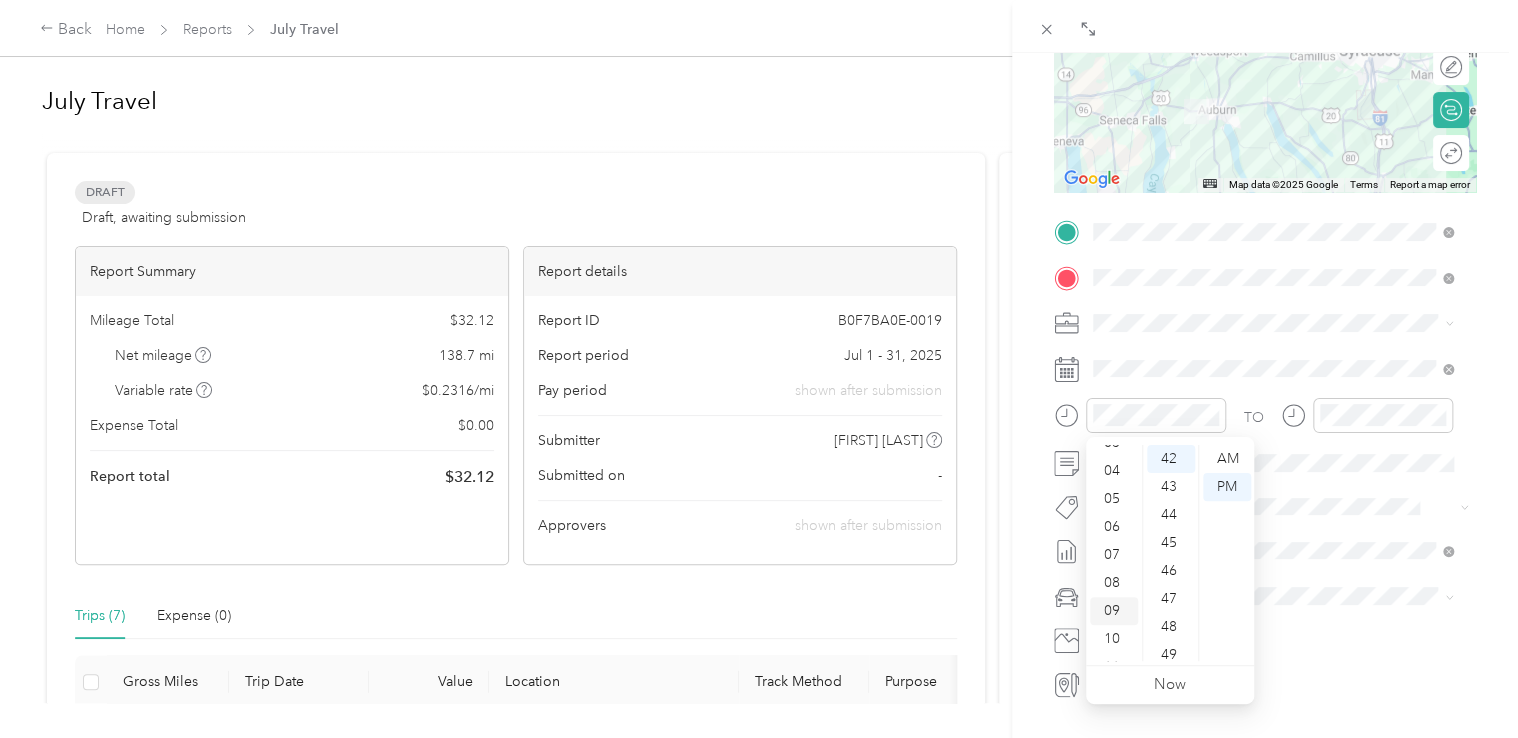 click on "09" at bounding box center [1114, 611] 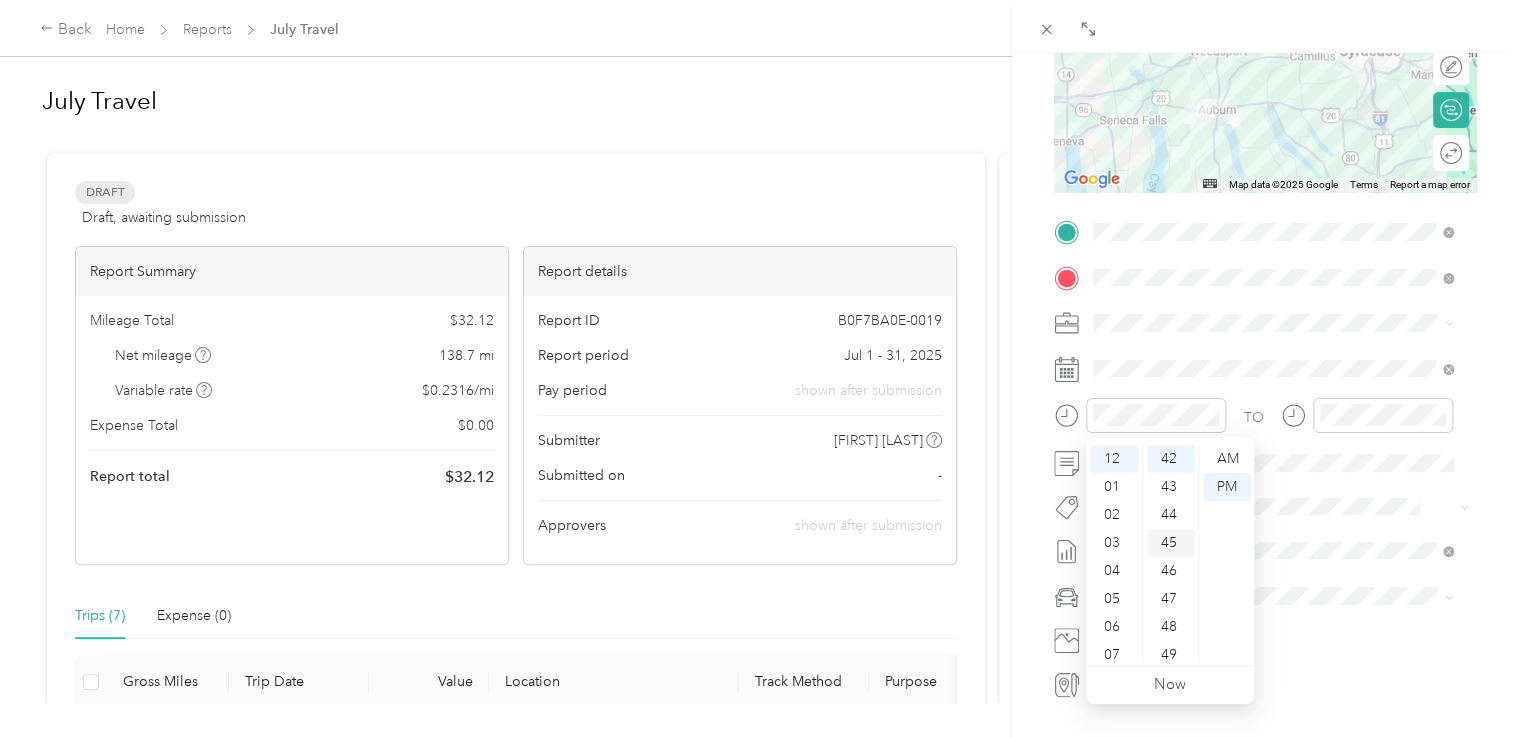 scroll, scrollTop: 0, scrollLeft: 0, axis: both 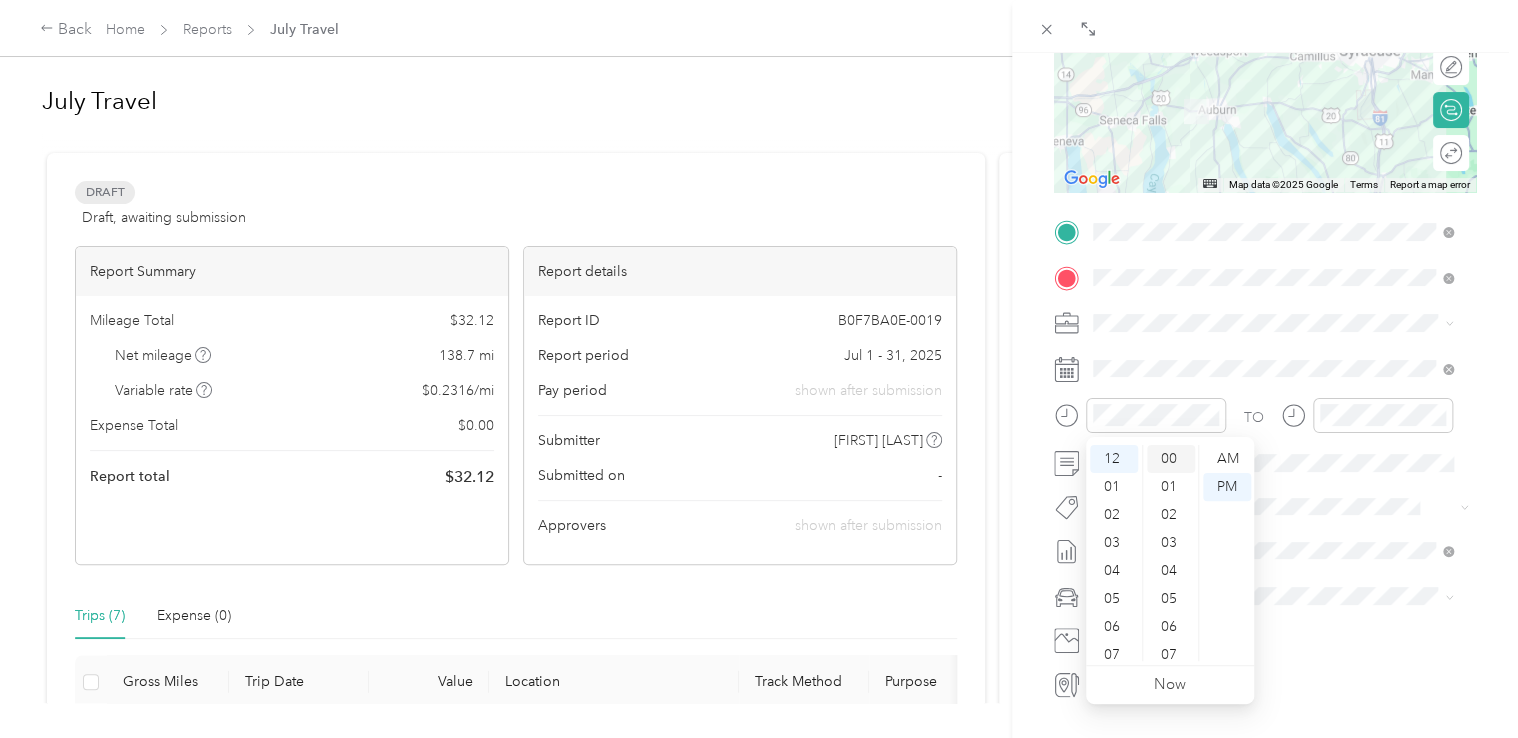 click on "00" at bounding box center [1171, 459] 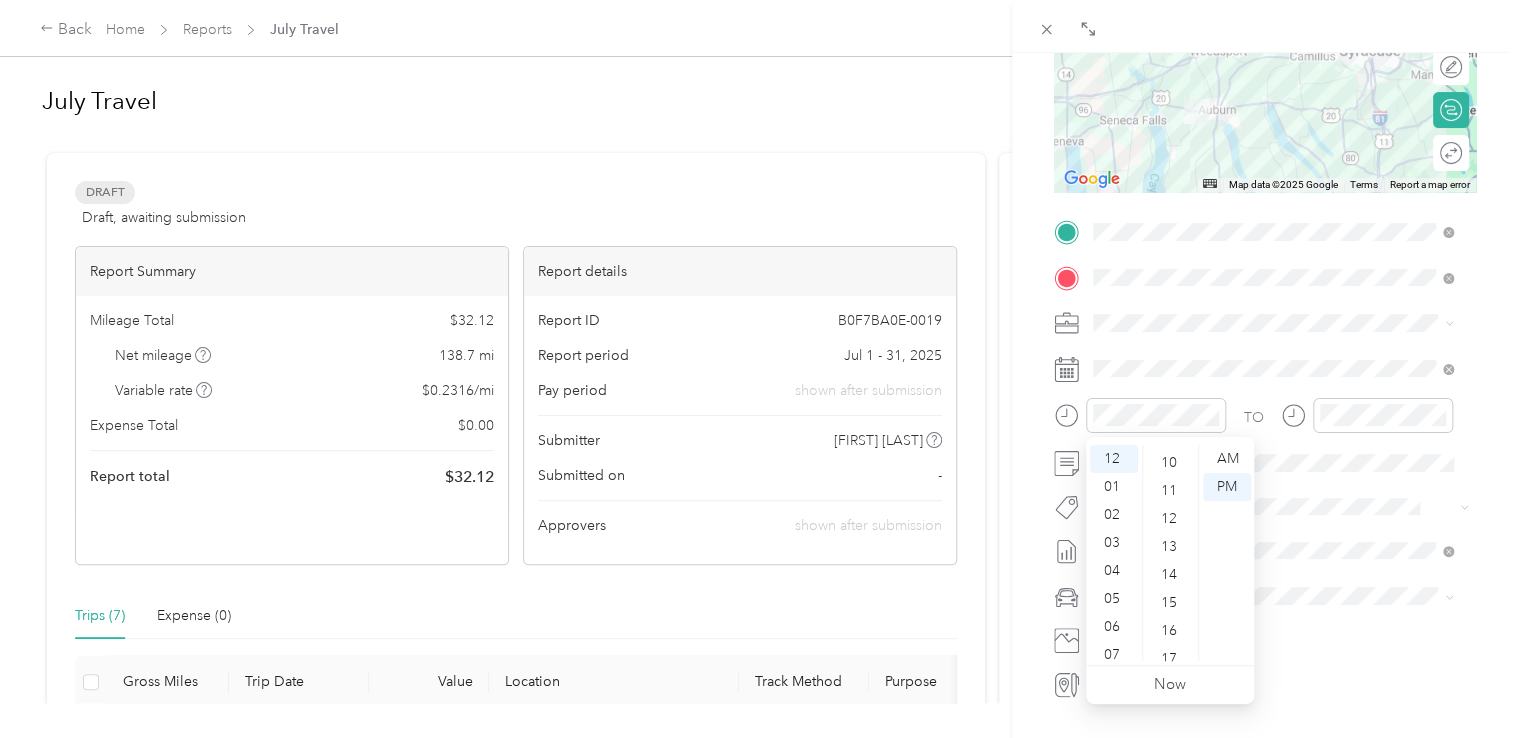 scroll, scrollTop: 0, scrollLeft: 0, axis: both 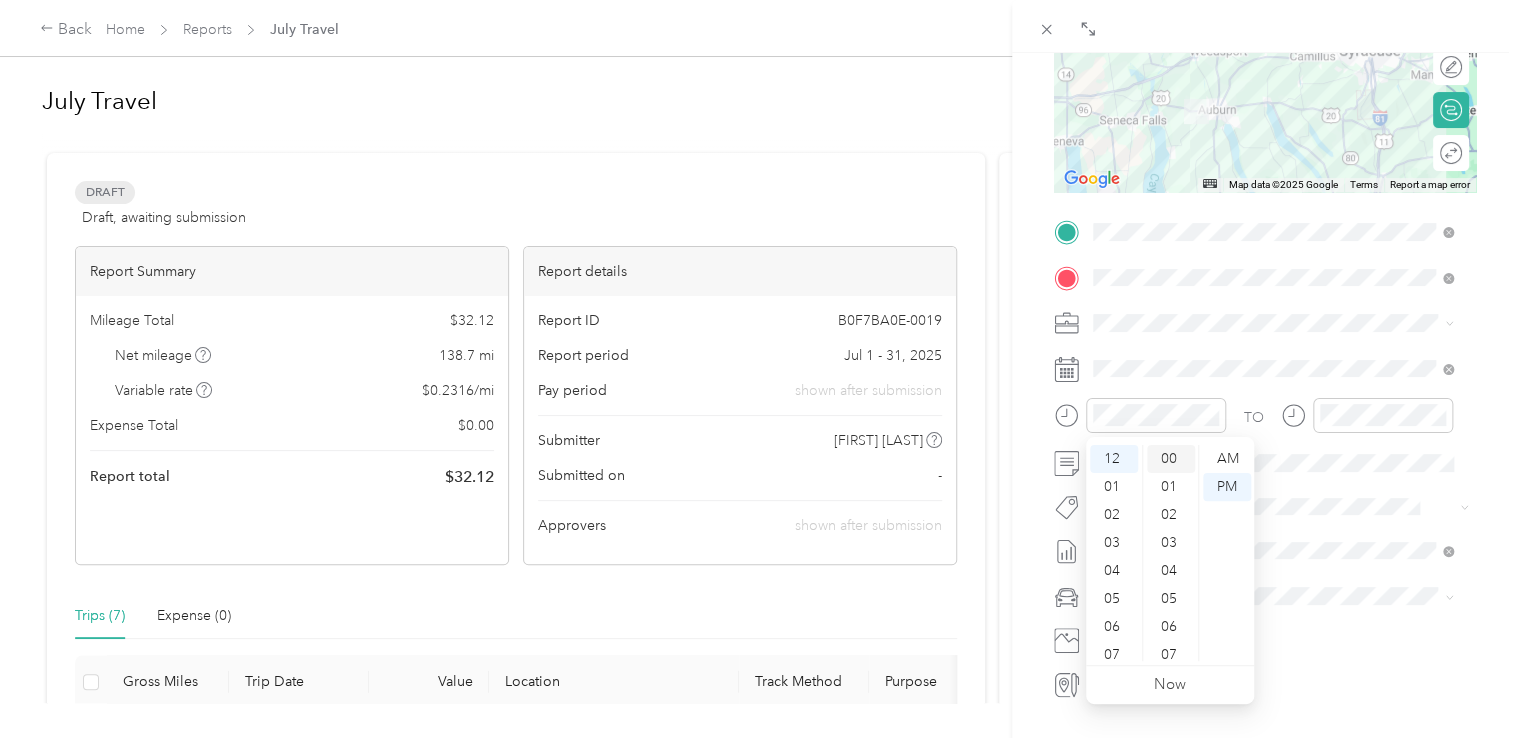 click on "00" at bounding box center (1171, 459) 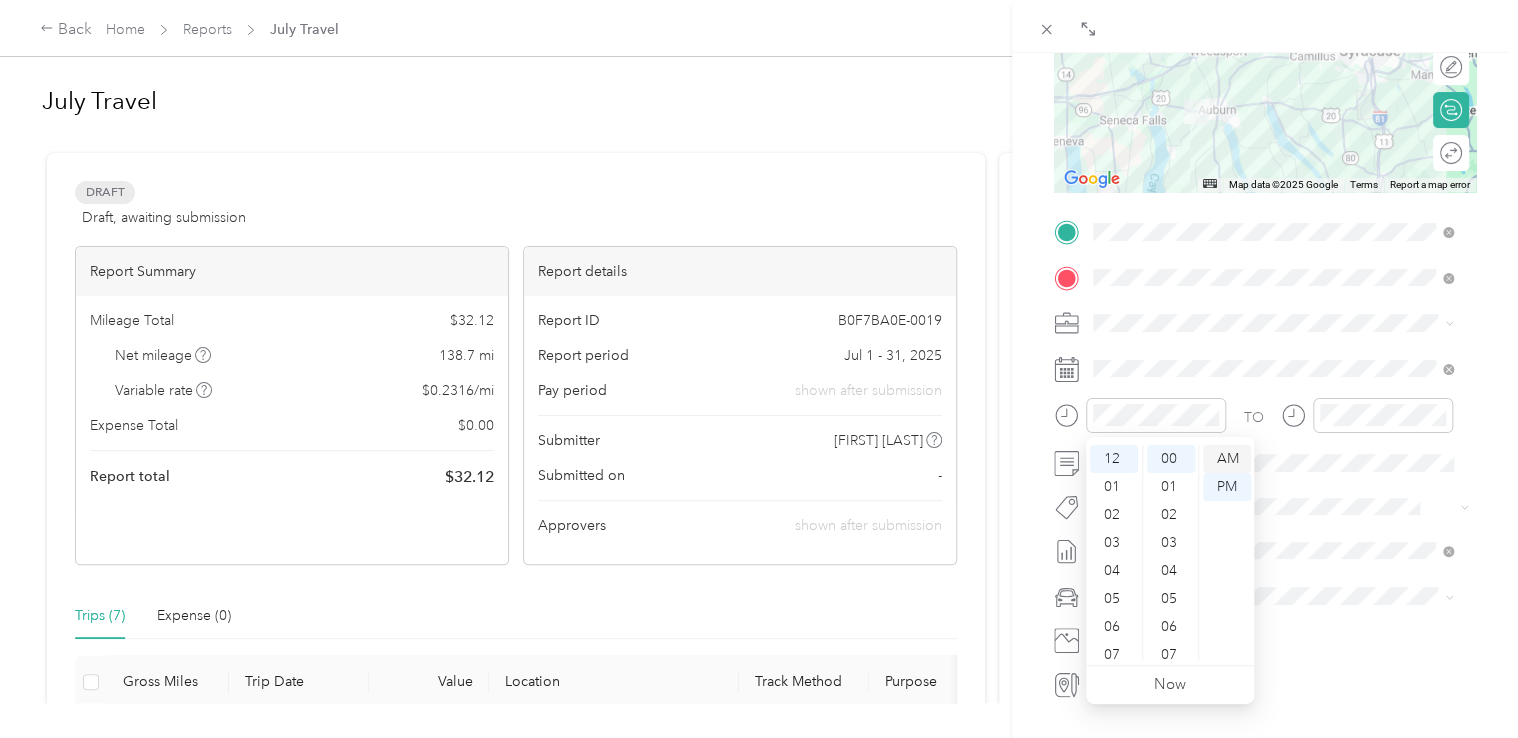 click on "AM" at bounding box center [1227, 459] 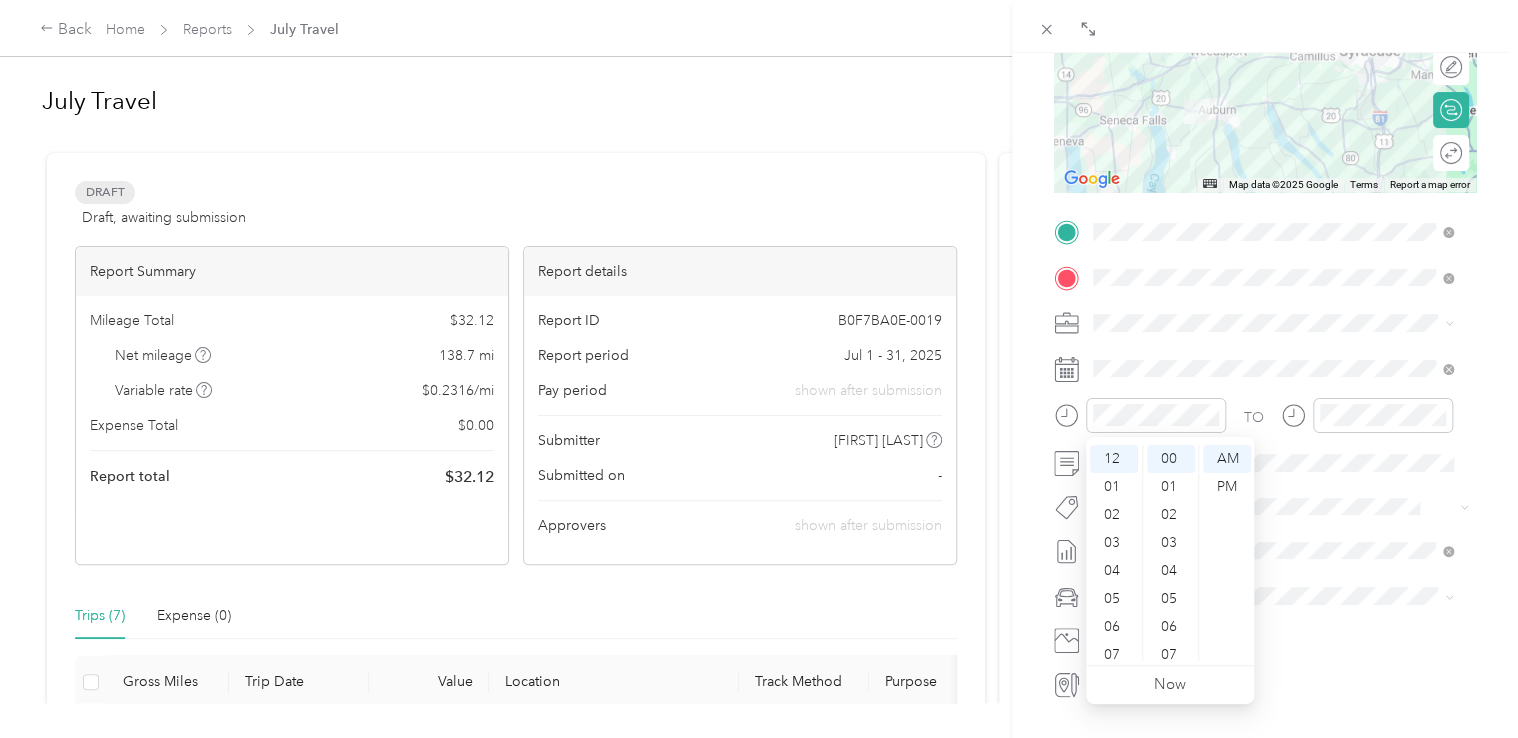 click on "TO Add photo" at bounding box center [1265, 457] 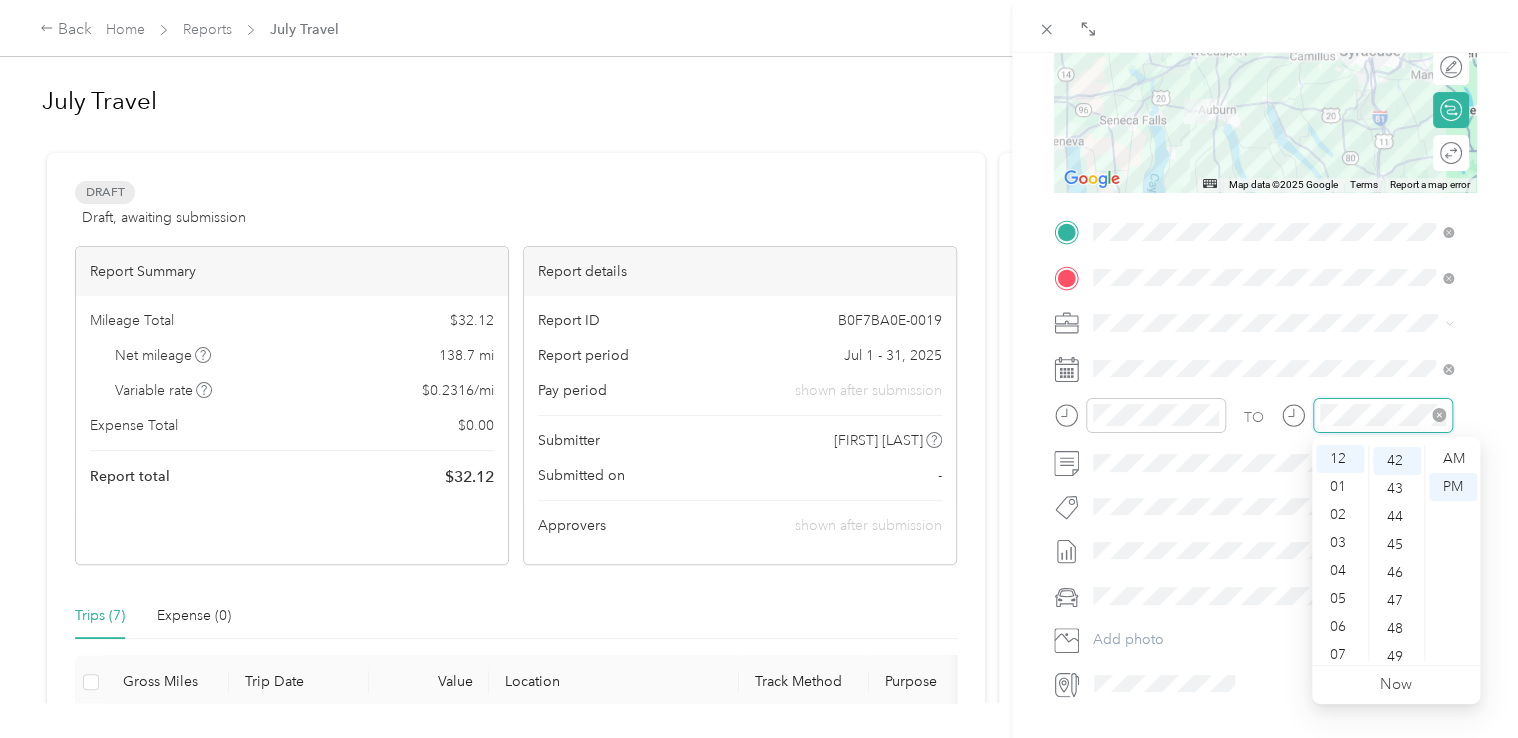 scroll, scrollTop: 1176, scrollLeft: 0, axis: vertical 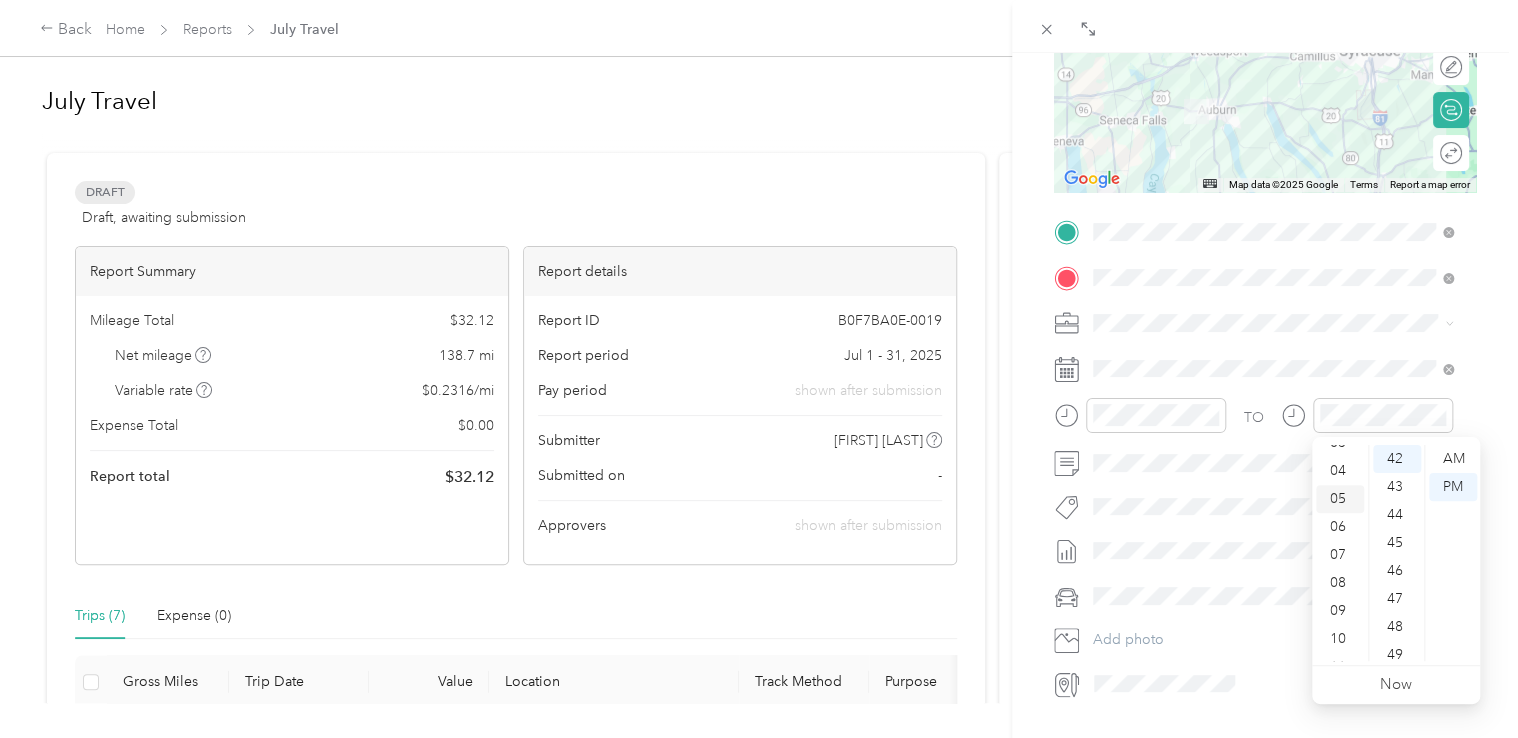 click on "05" at bounding box center [1340, 499] 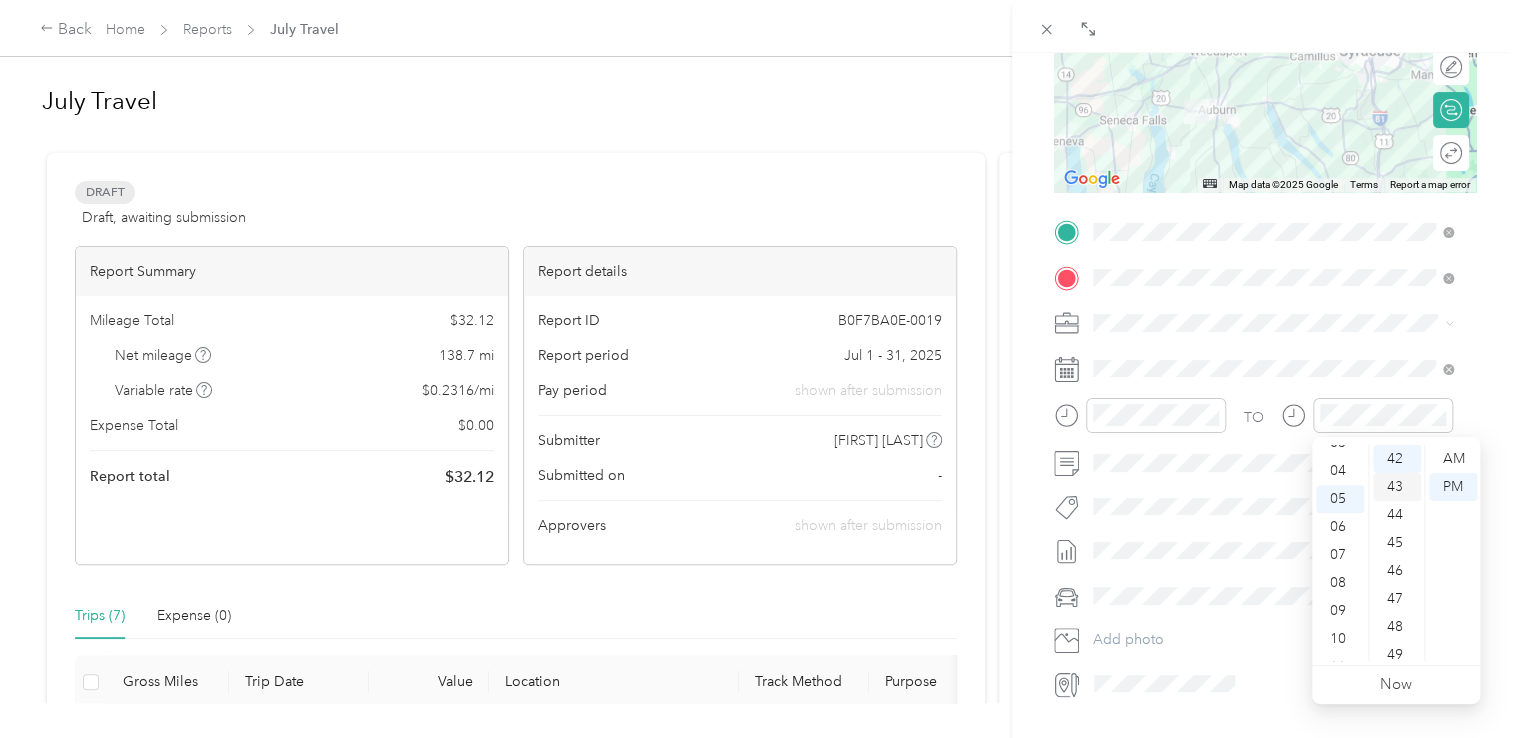 scroll, scrollTop: 120, scrollLeft: 0, axis: vertical 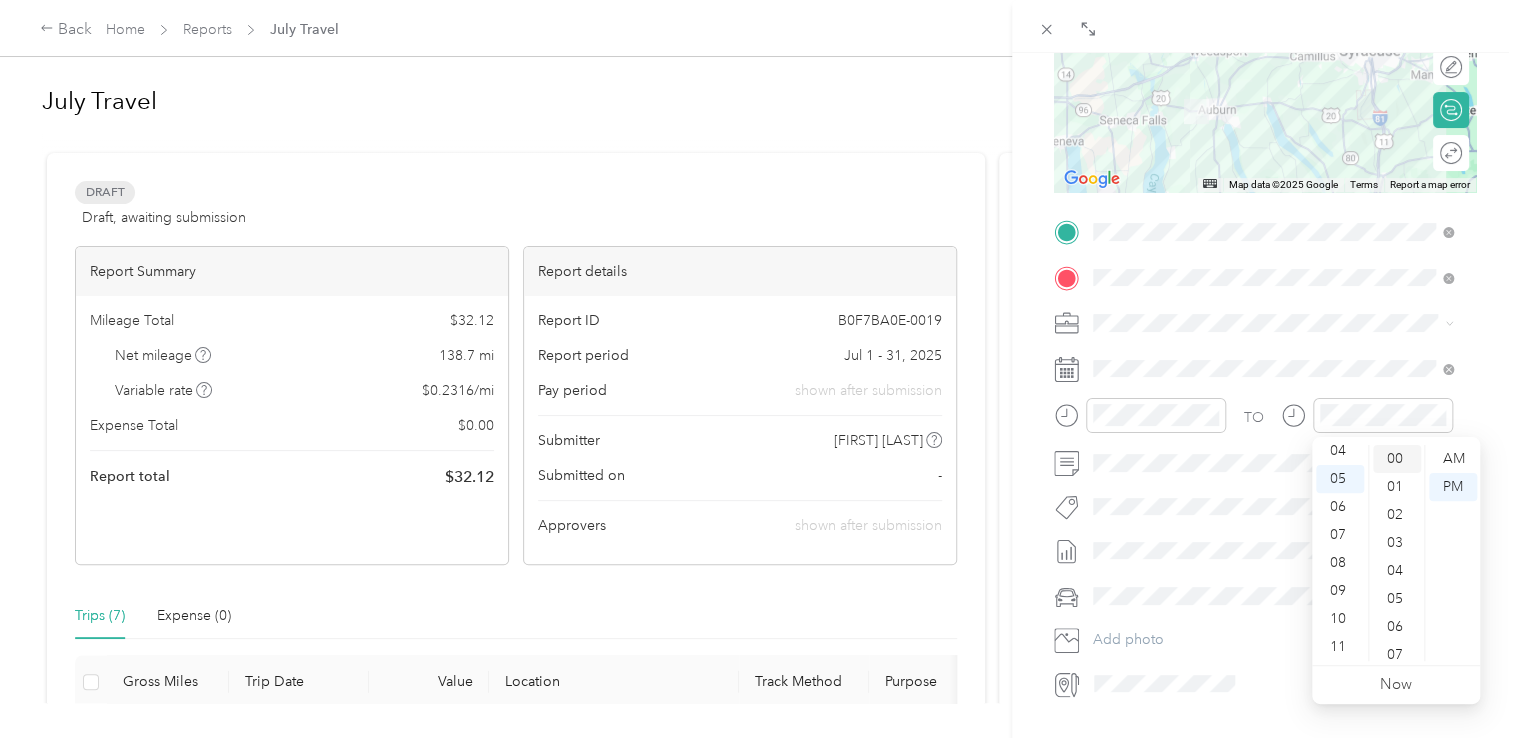 click on "00" at bounding box center [1397, 459] 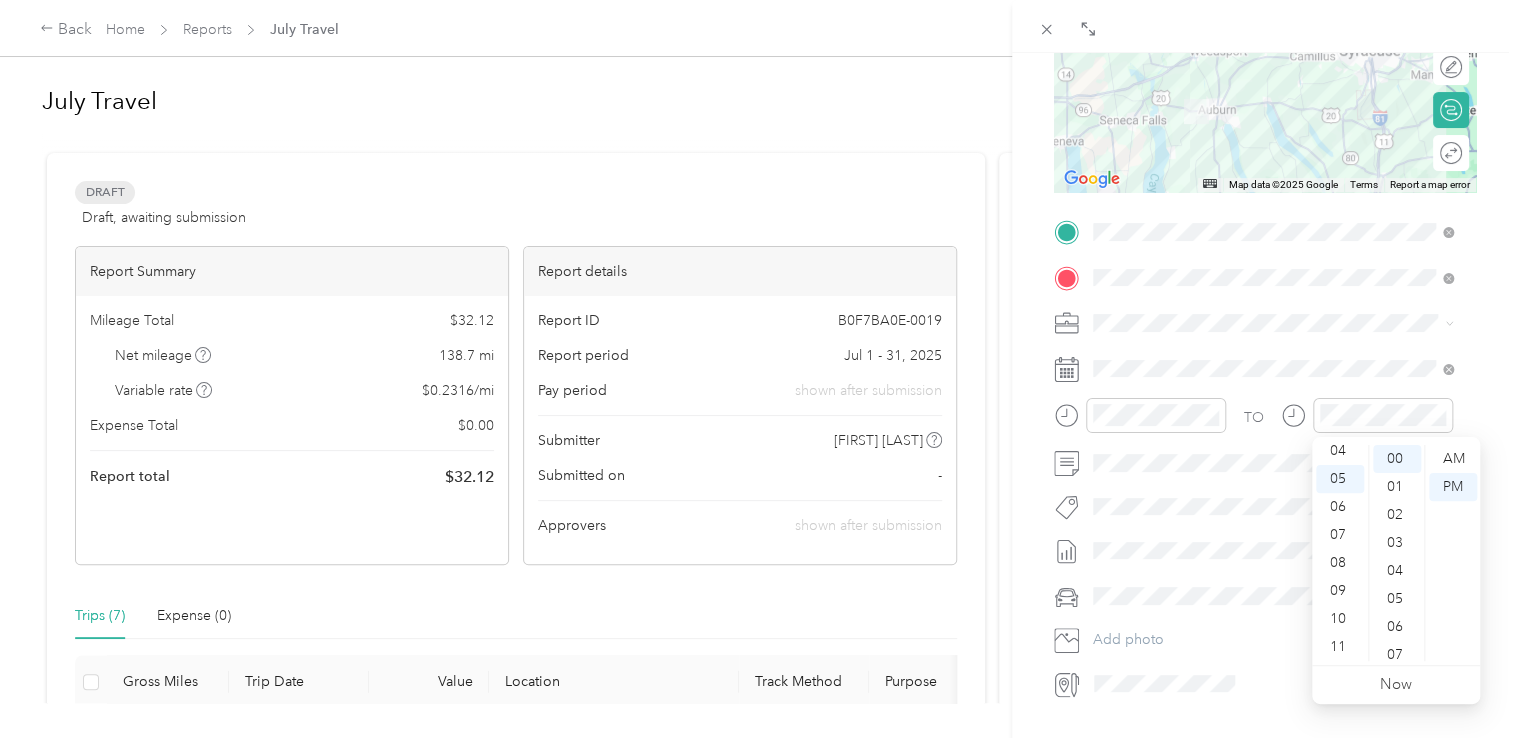 click on "TO Add photo" at bounding box center [1265, 457] 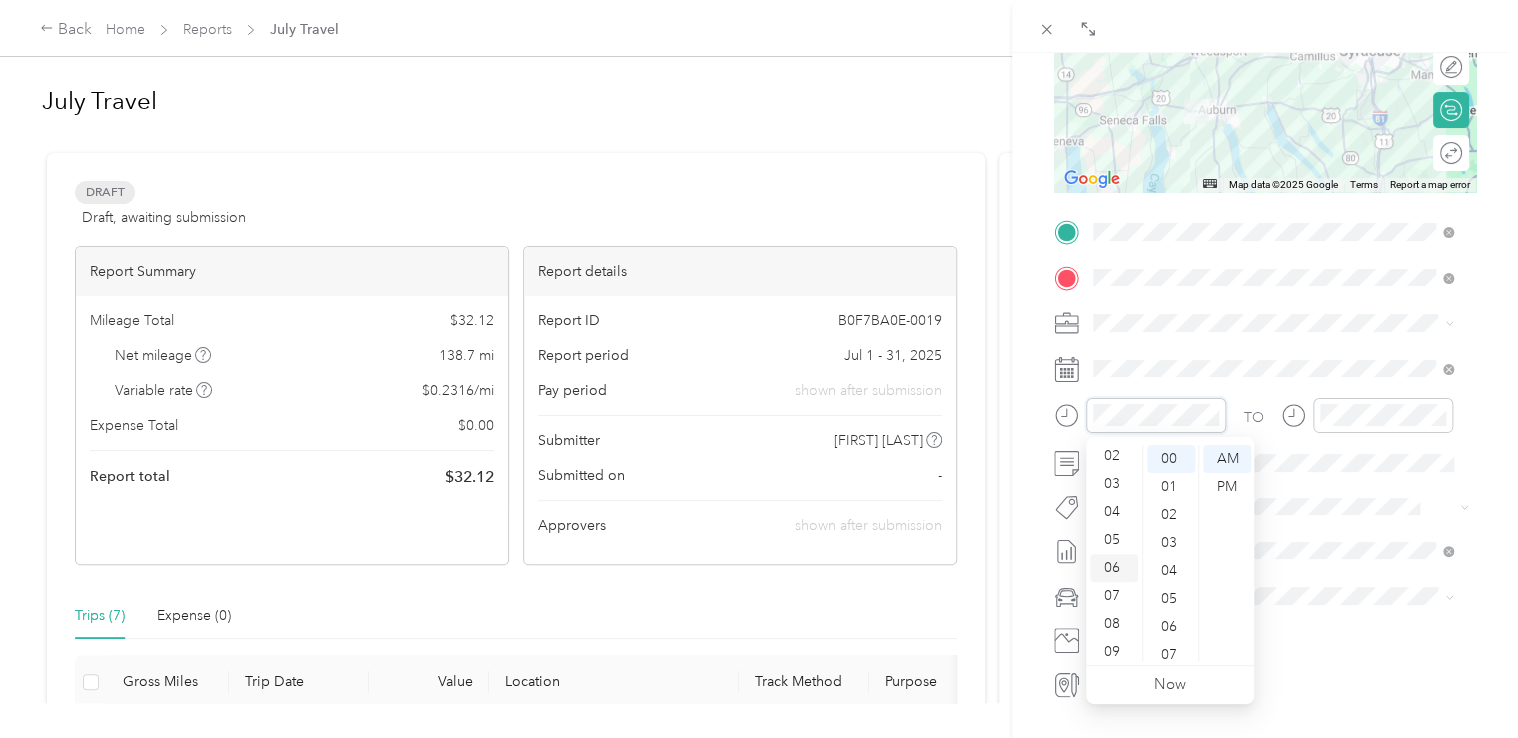 scroll, scrollTop: 120, scrollLeft: 0, axis: vertical 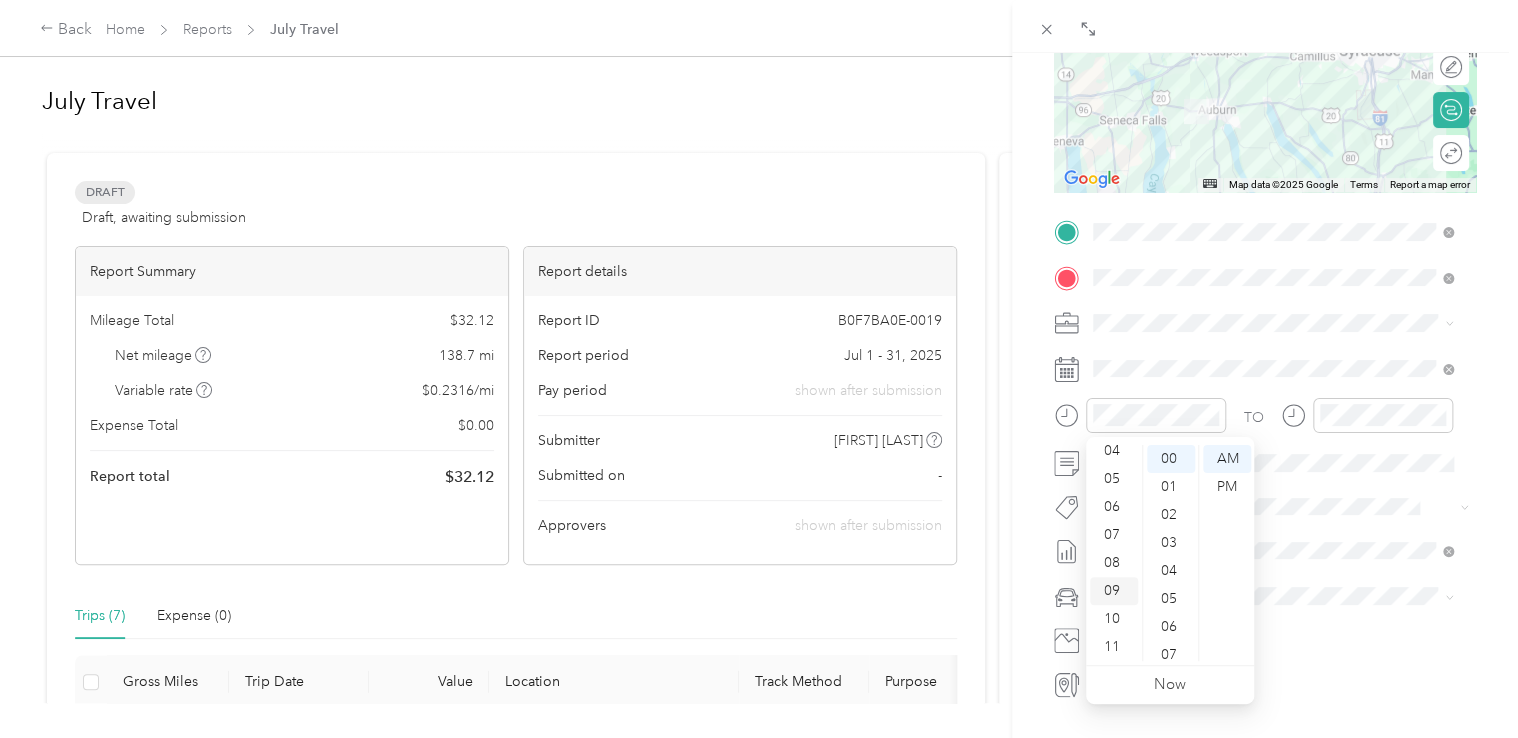 click on "09" at bounding box center (1114, 591) 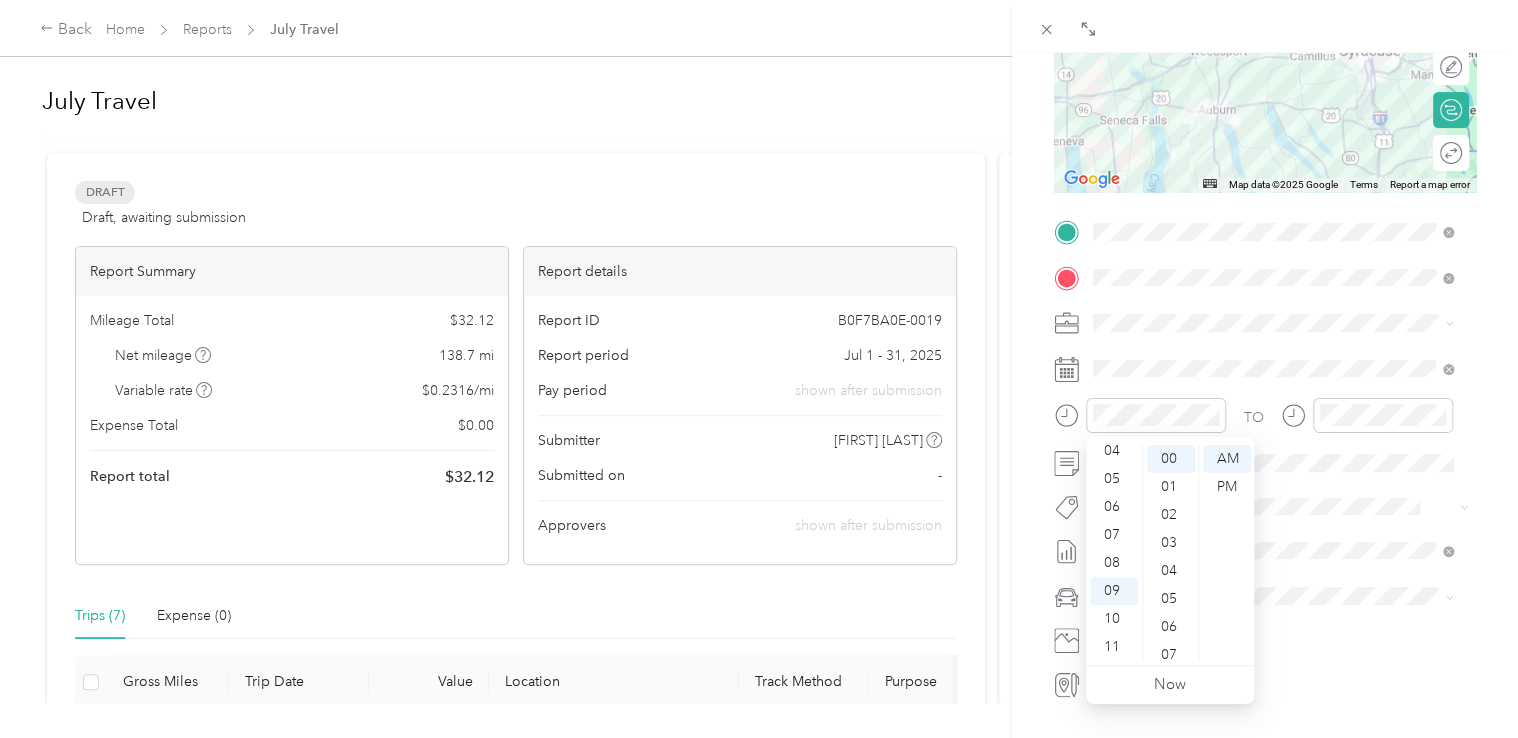 click at bounding box center [1281, 323] 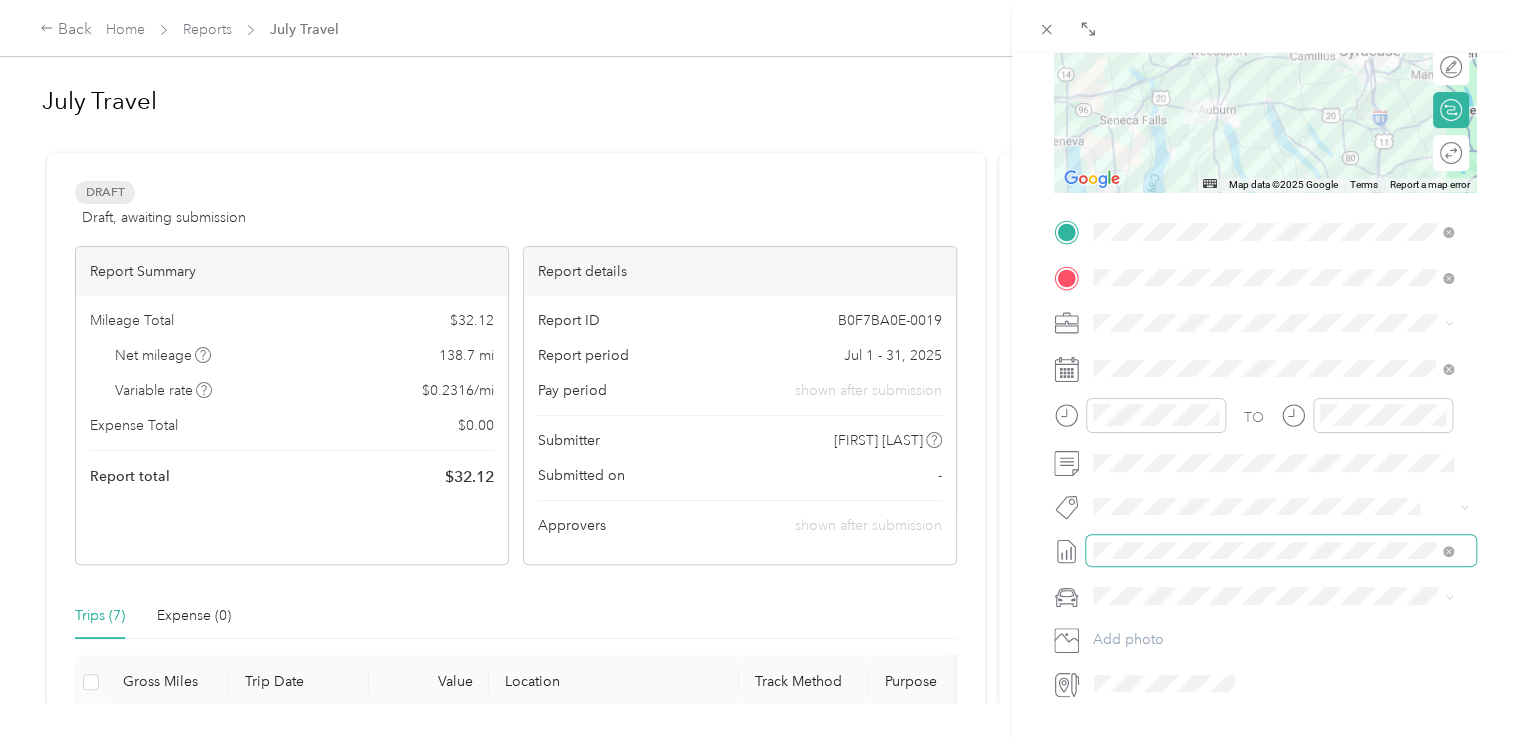 scroll, scrollTop: 0, scrollLeft: 0, axis: both 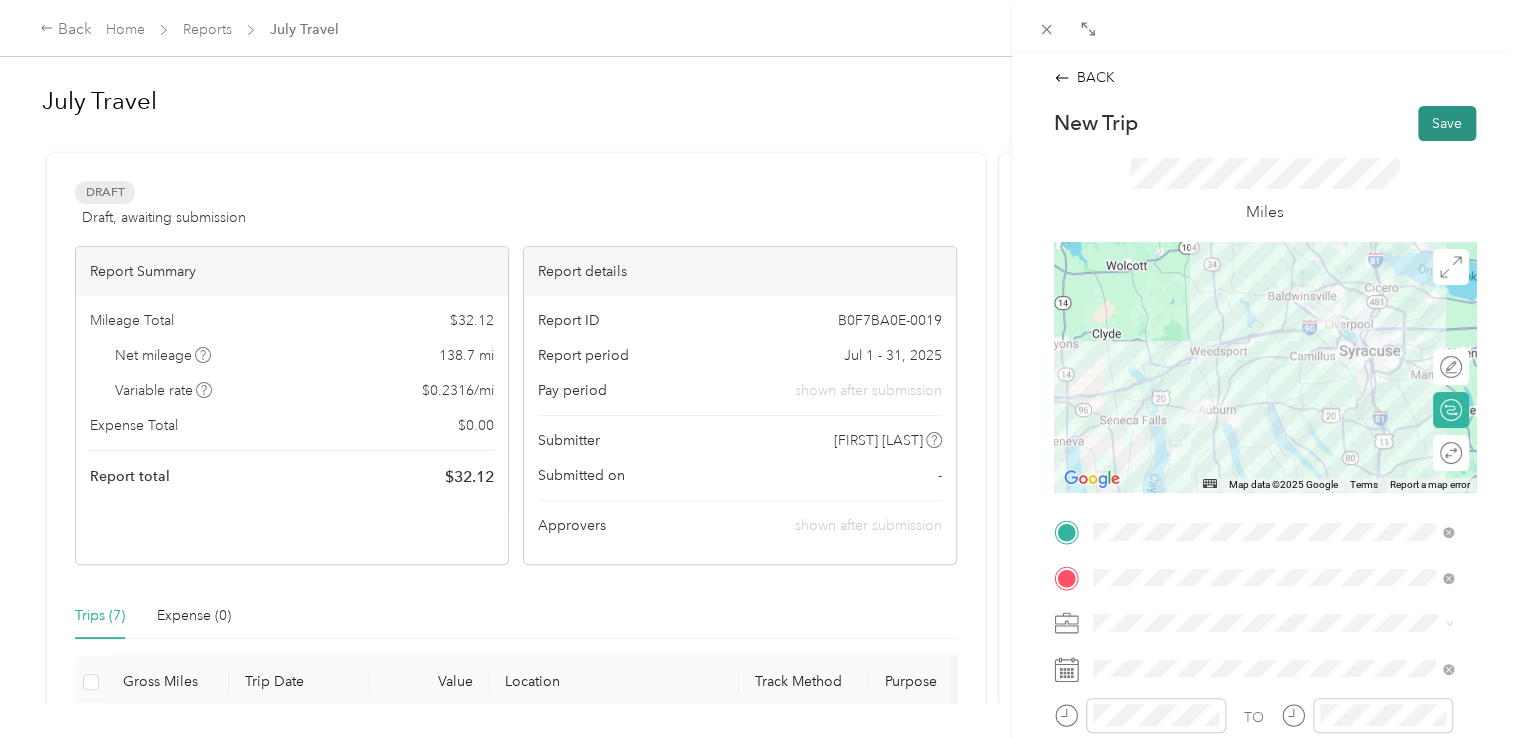 click on "Save" at bounding box center (1447, 123) 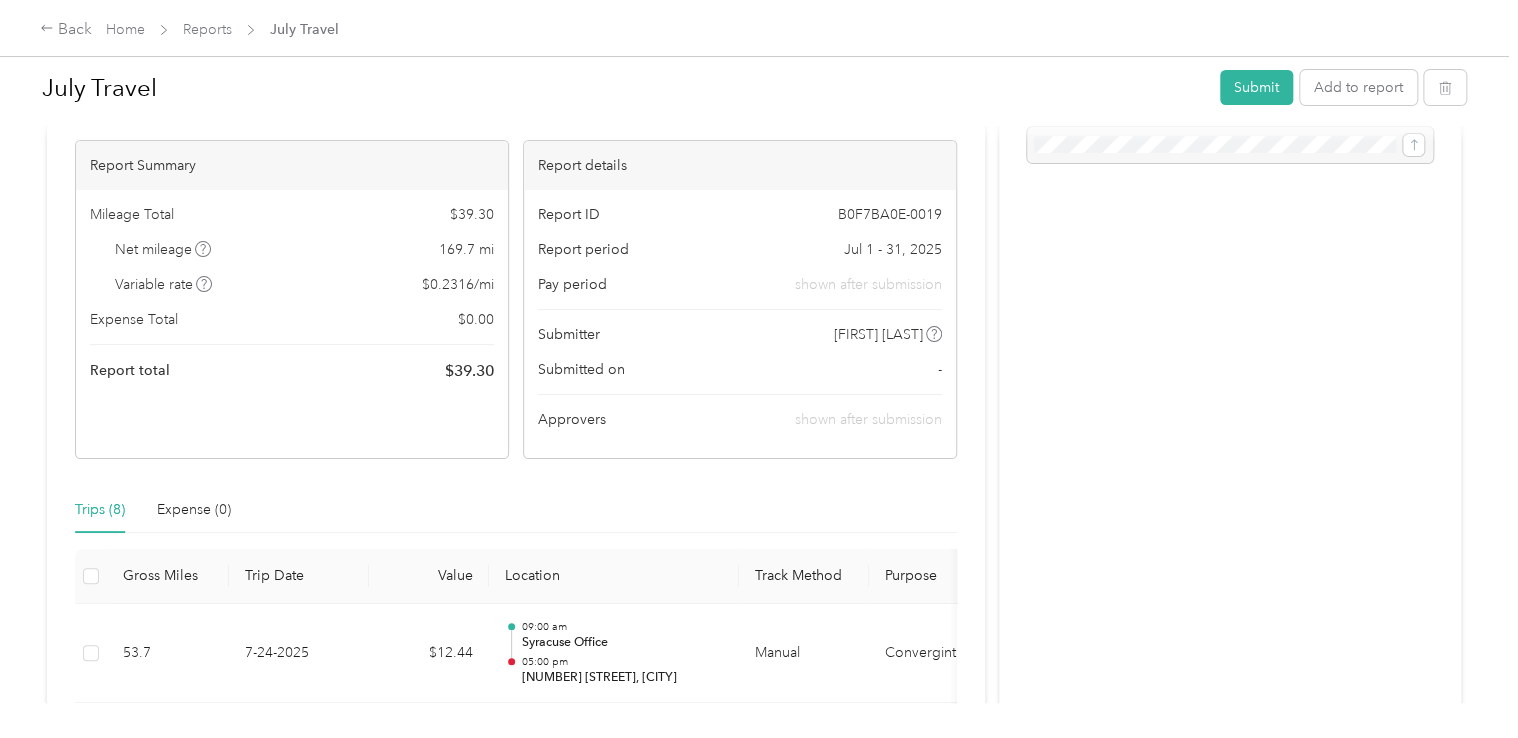 scroll, scrollTop: 0, scrollLeft: 0, axis: both 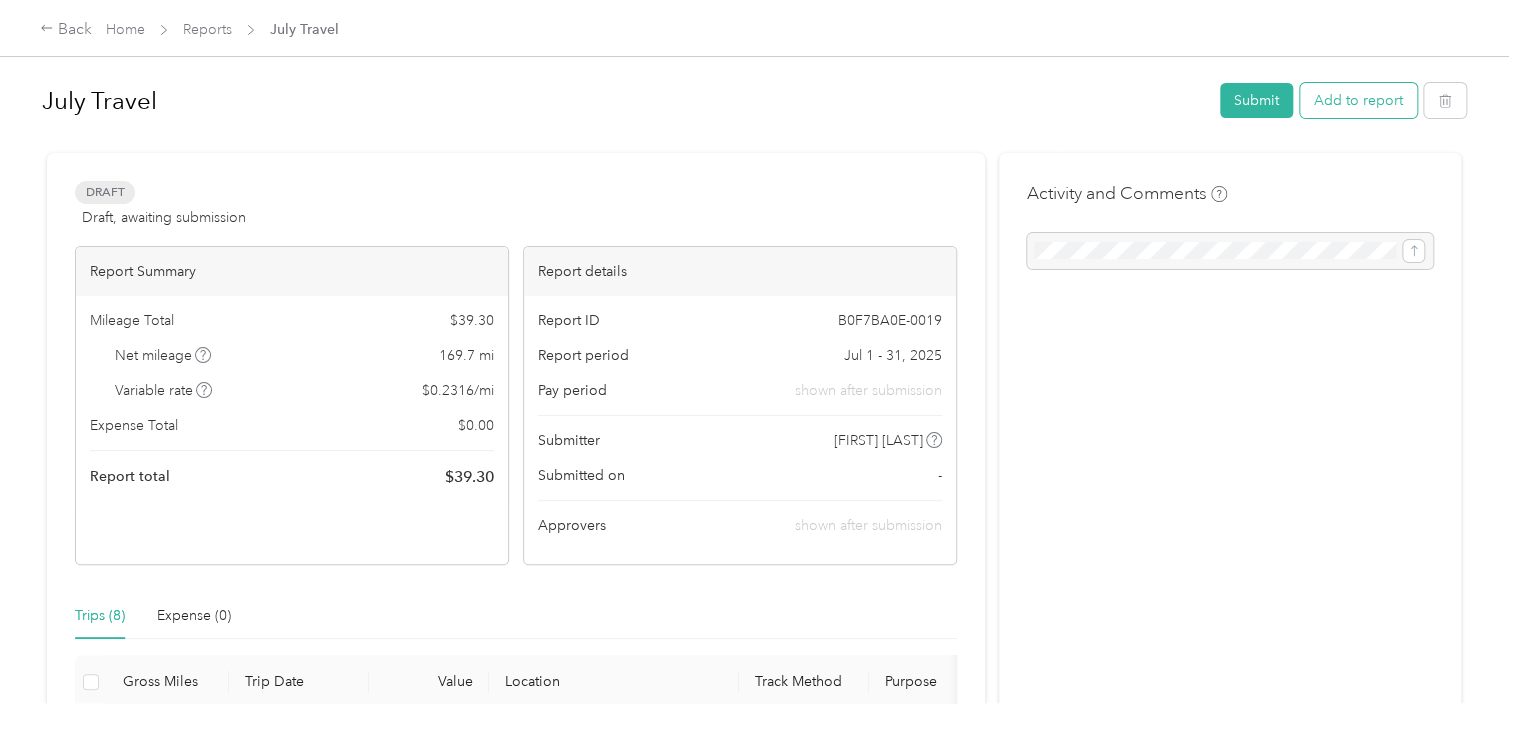 click on "Add to report" at bounding box center [1358, 100] 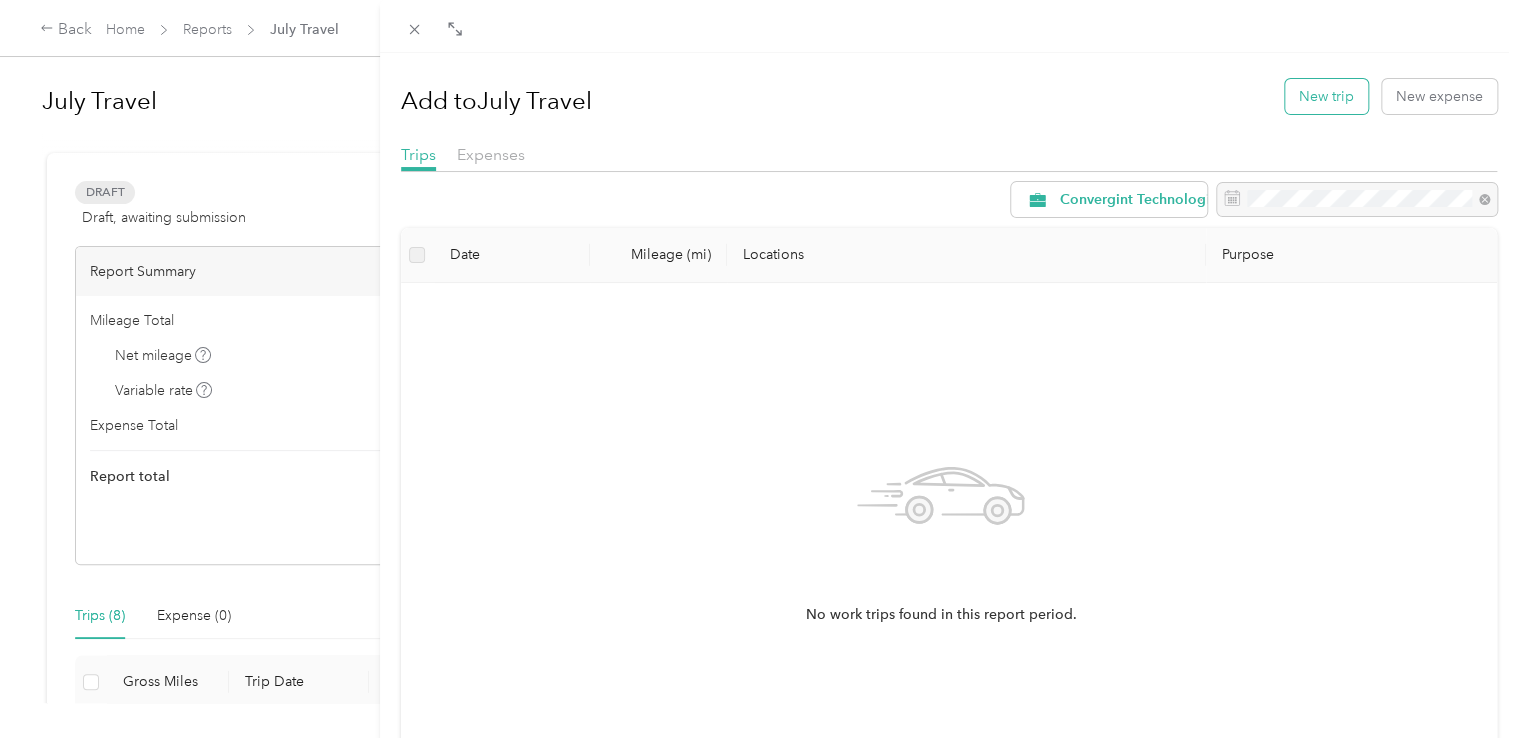 click on "New trip" at bounding box center [1326, 96] 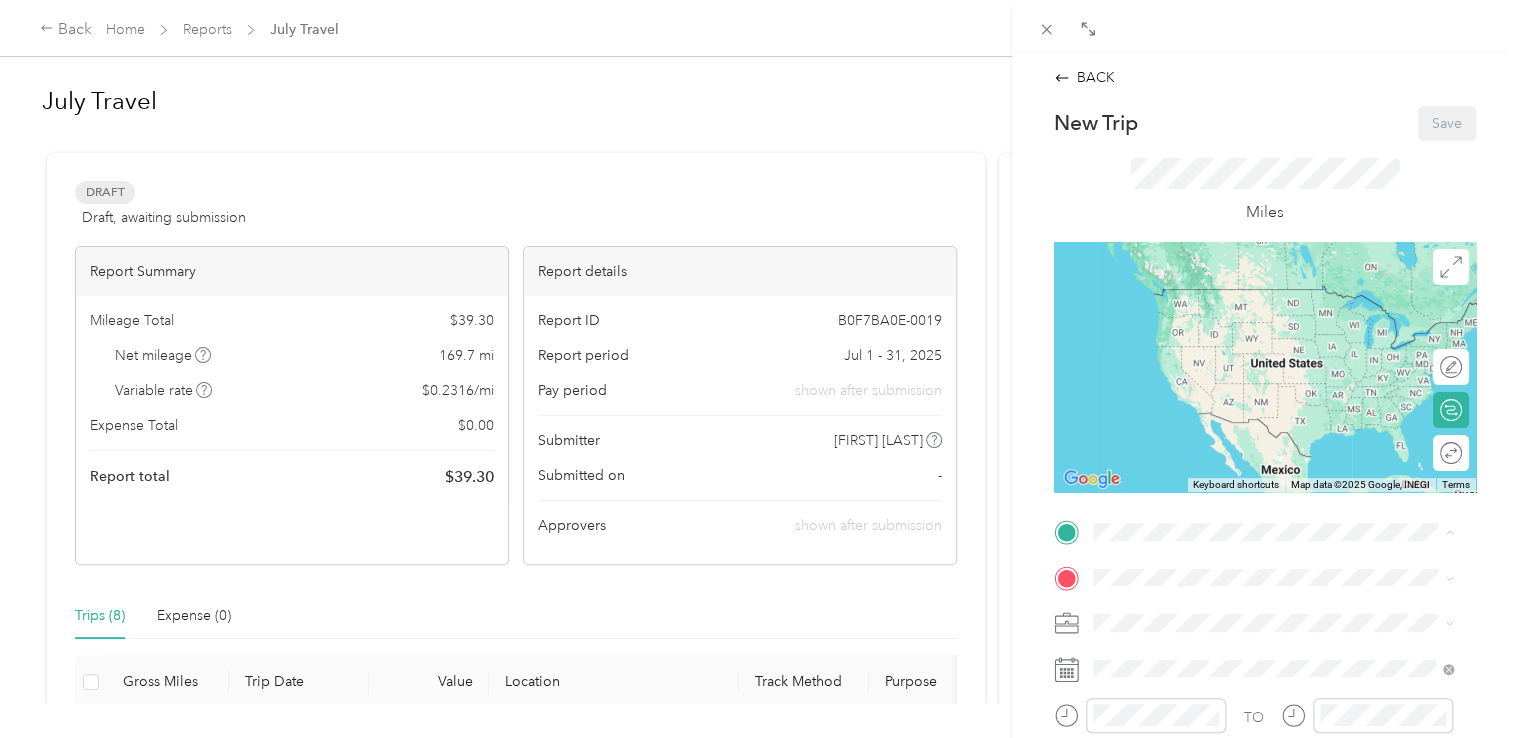 click on "[NUMBER] [STREET], [POSTAL_CODE], [CITY], [STATE], [COUNTRY]" at bounding box center (1276, 413) 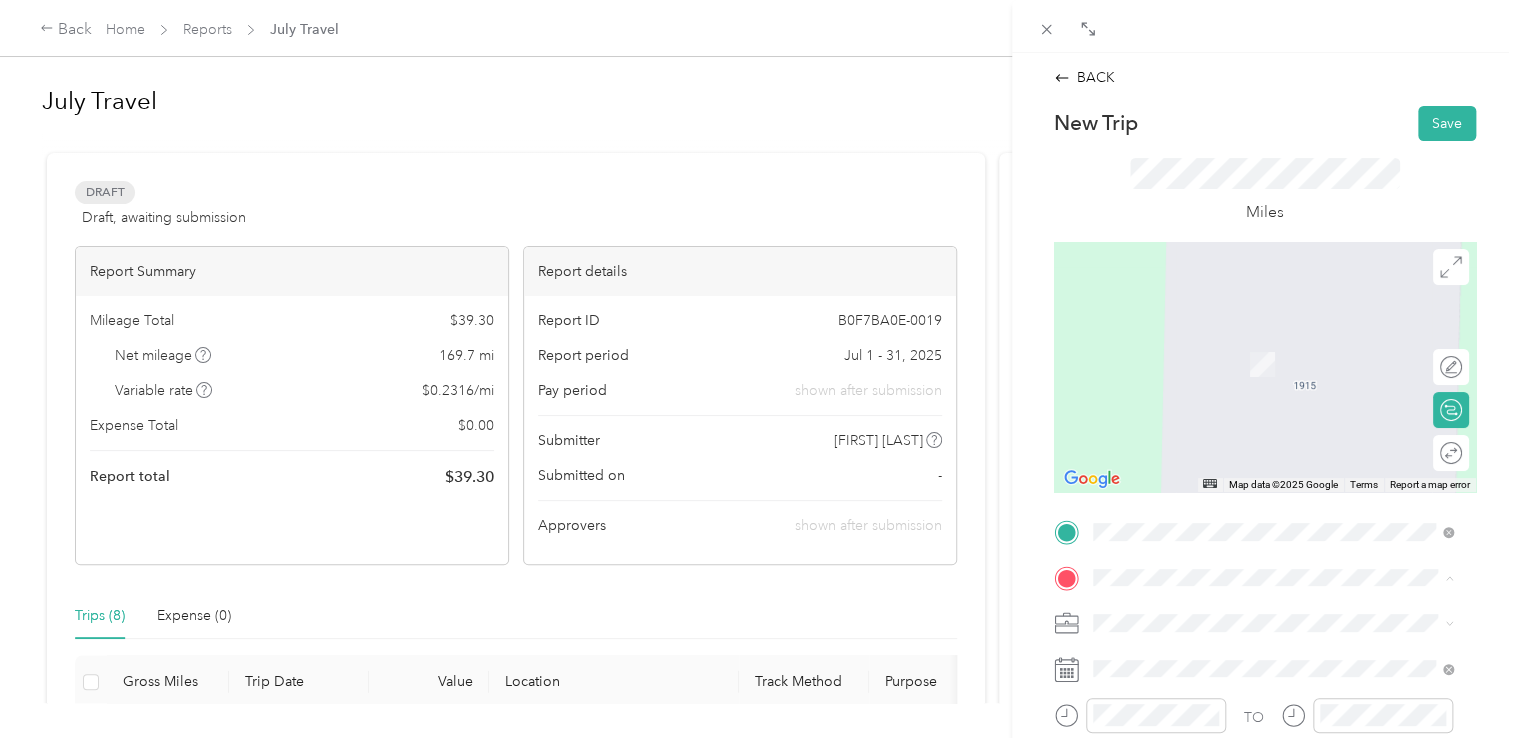 click on "[CITY] Office [NUMBER] [STREET], [POSTAL_CODE], [CITY], [STATE], [COUNTRY]" at bounding box center [1288, 363] 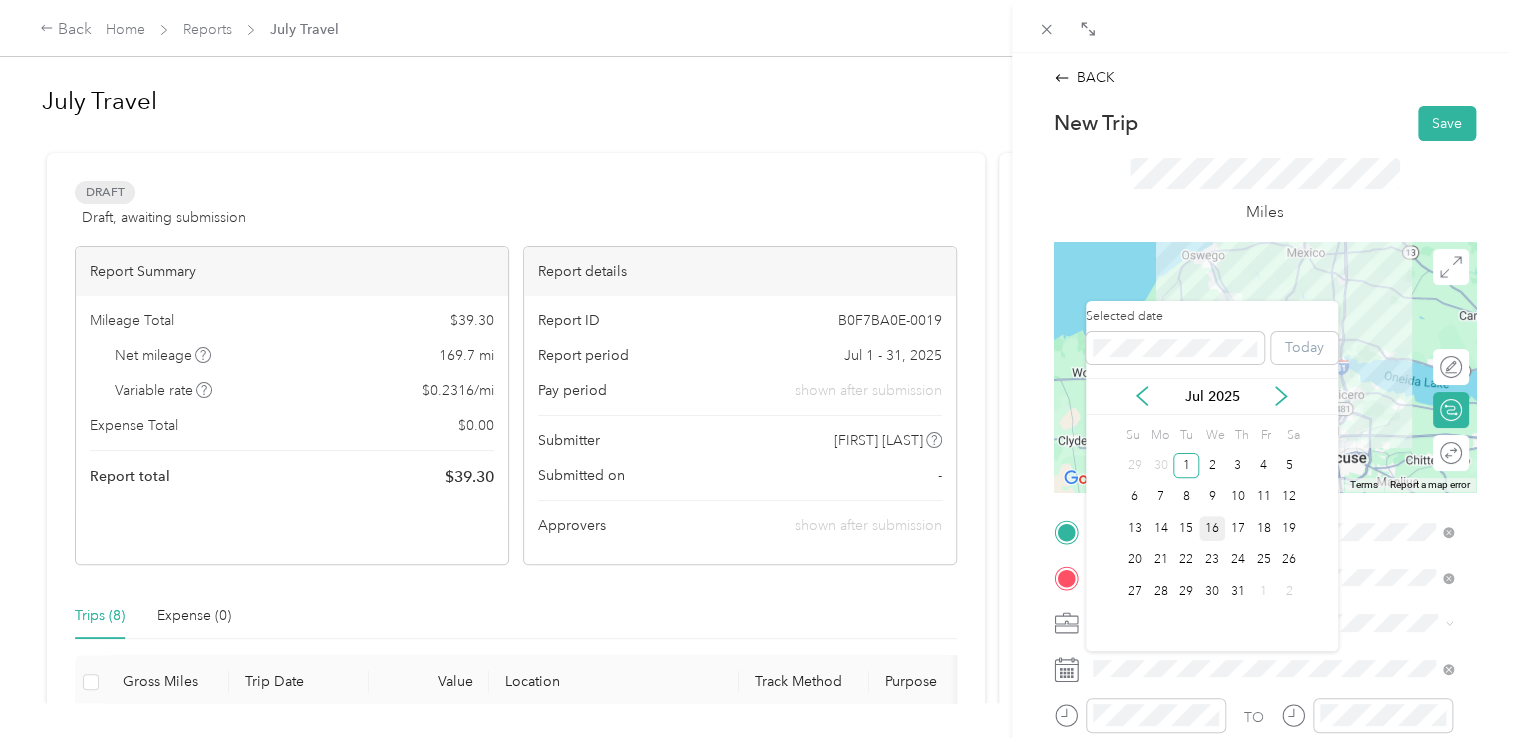 click on "16" at bounding box center (1212, 528) 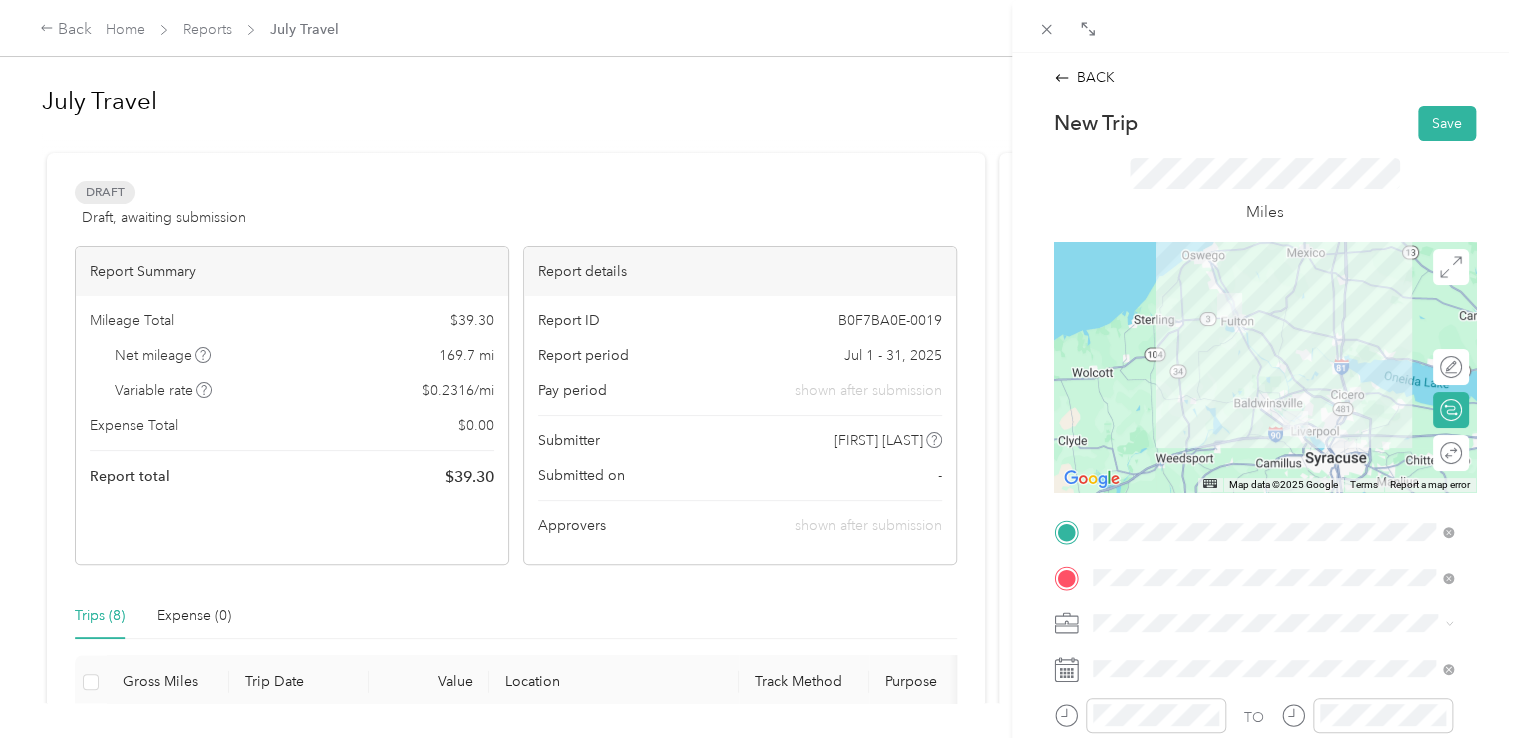 scroll, scrollTop: 200, scrollLeft: 0, axis: vertical 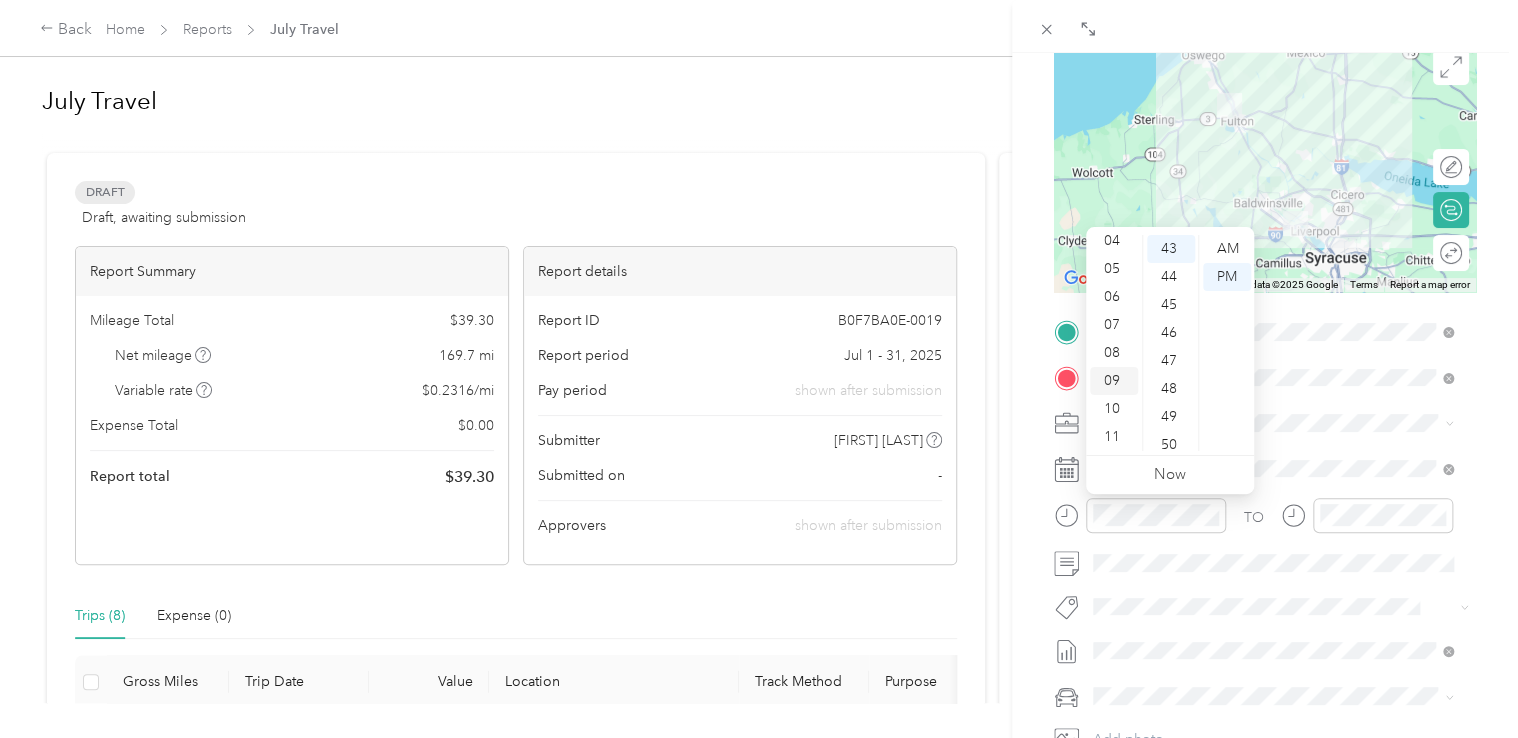 click on "09" at bounding box center [1114, 381] 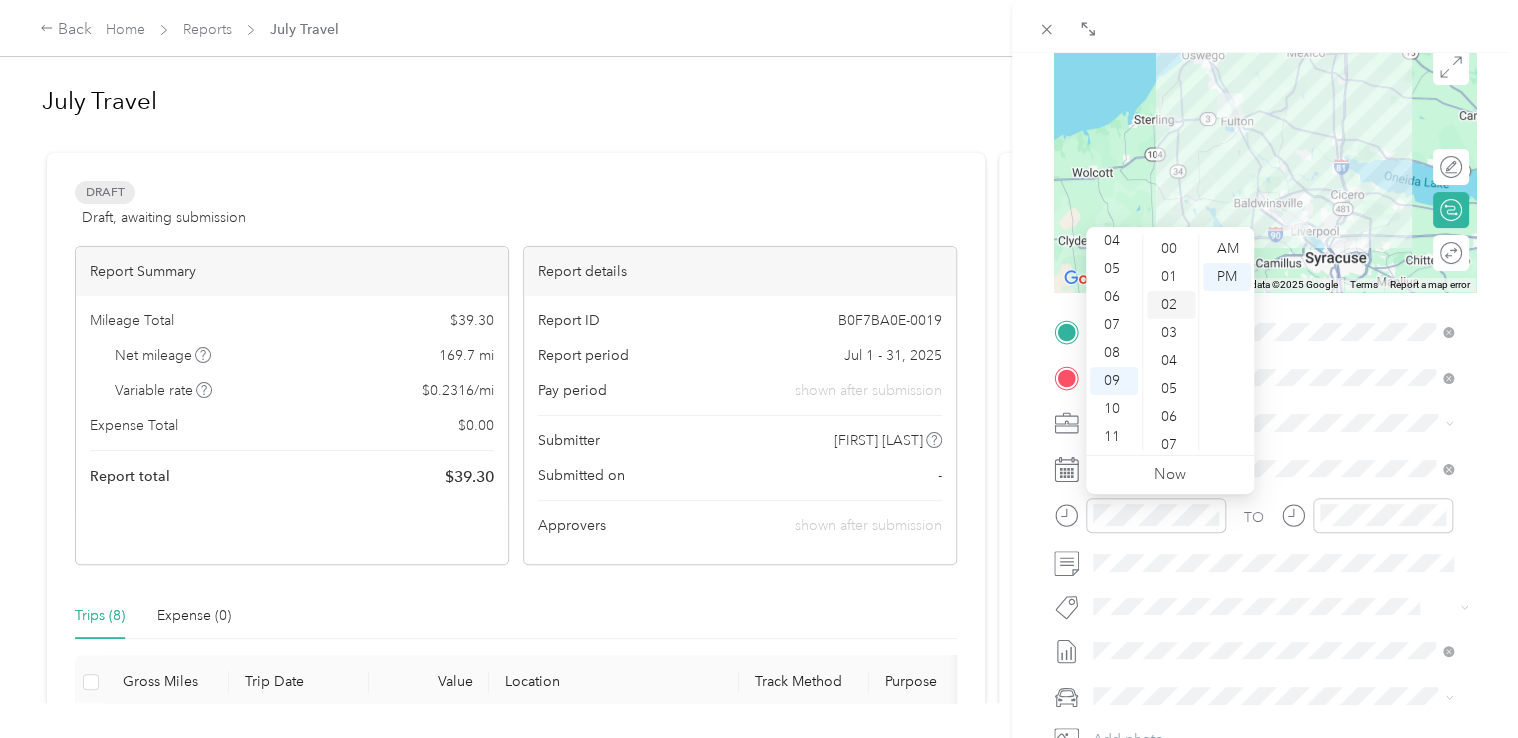 scroll, scrollTop: 0, scrollLeft: 0, axis: both 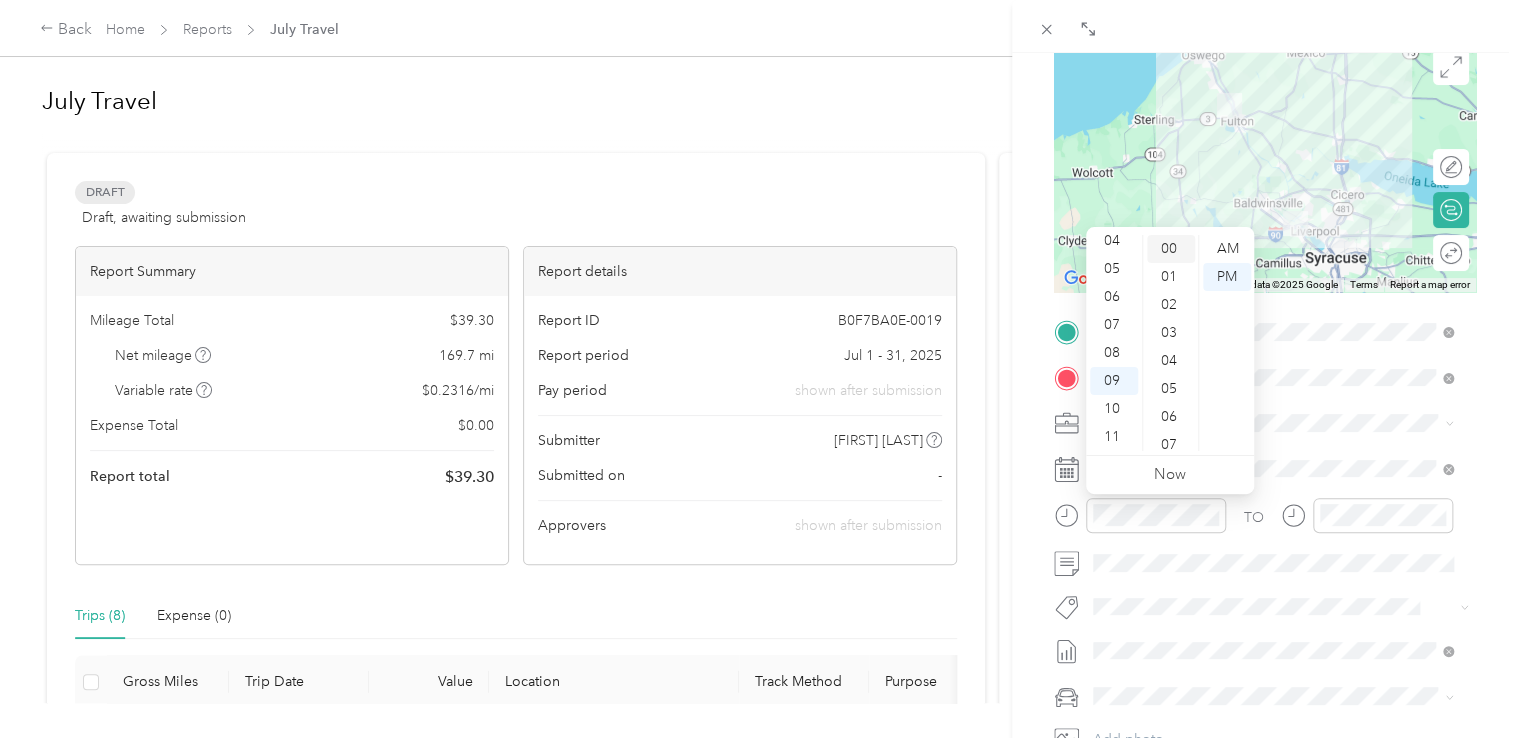 click on "00" at bounding box center [1171, 249] 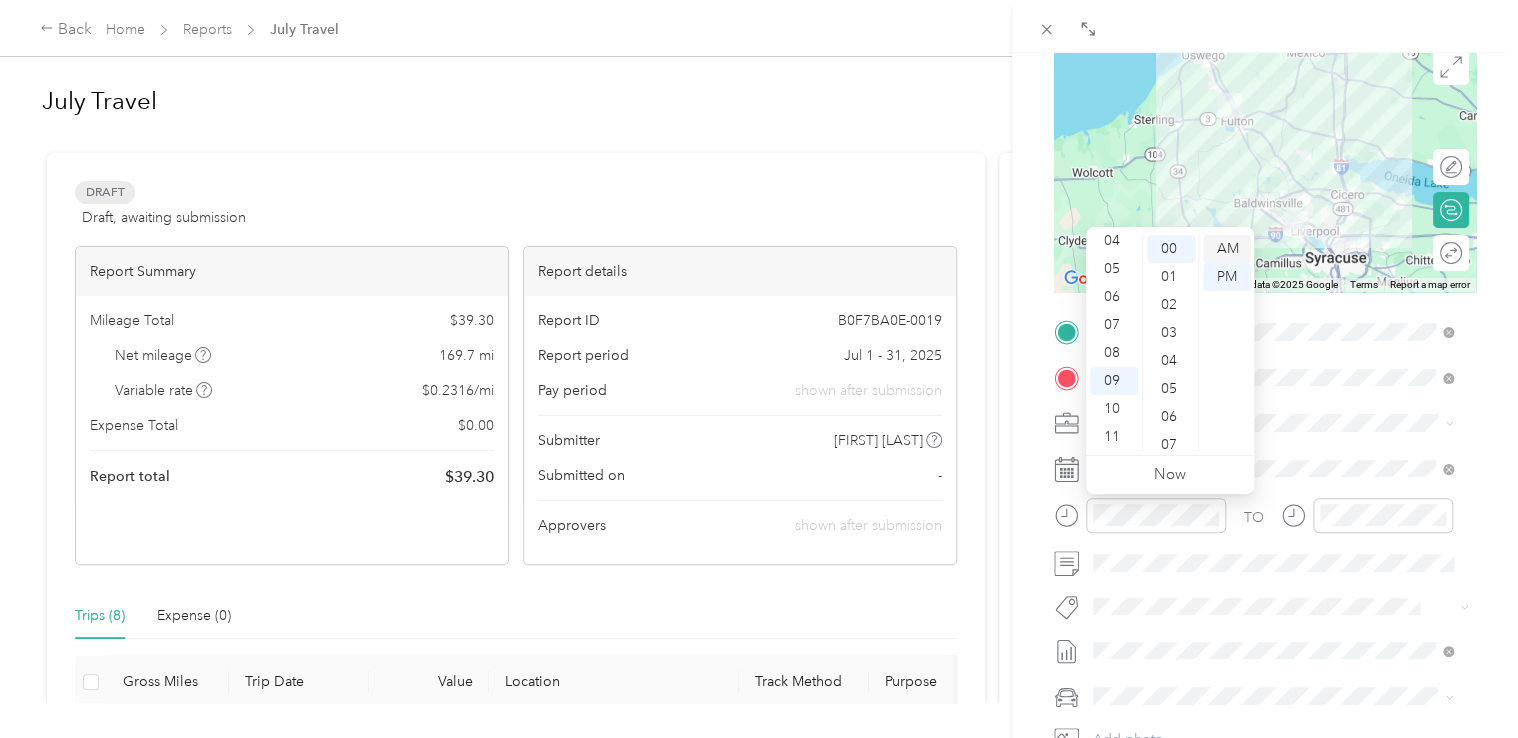 click on "AM" at bounding box center [1227, 249] 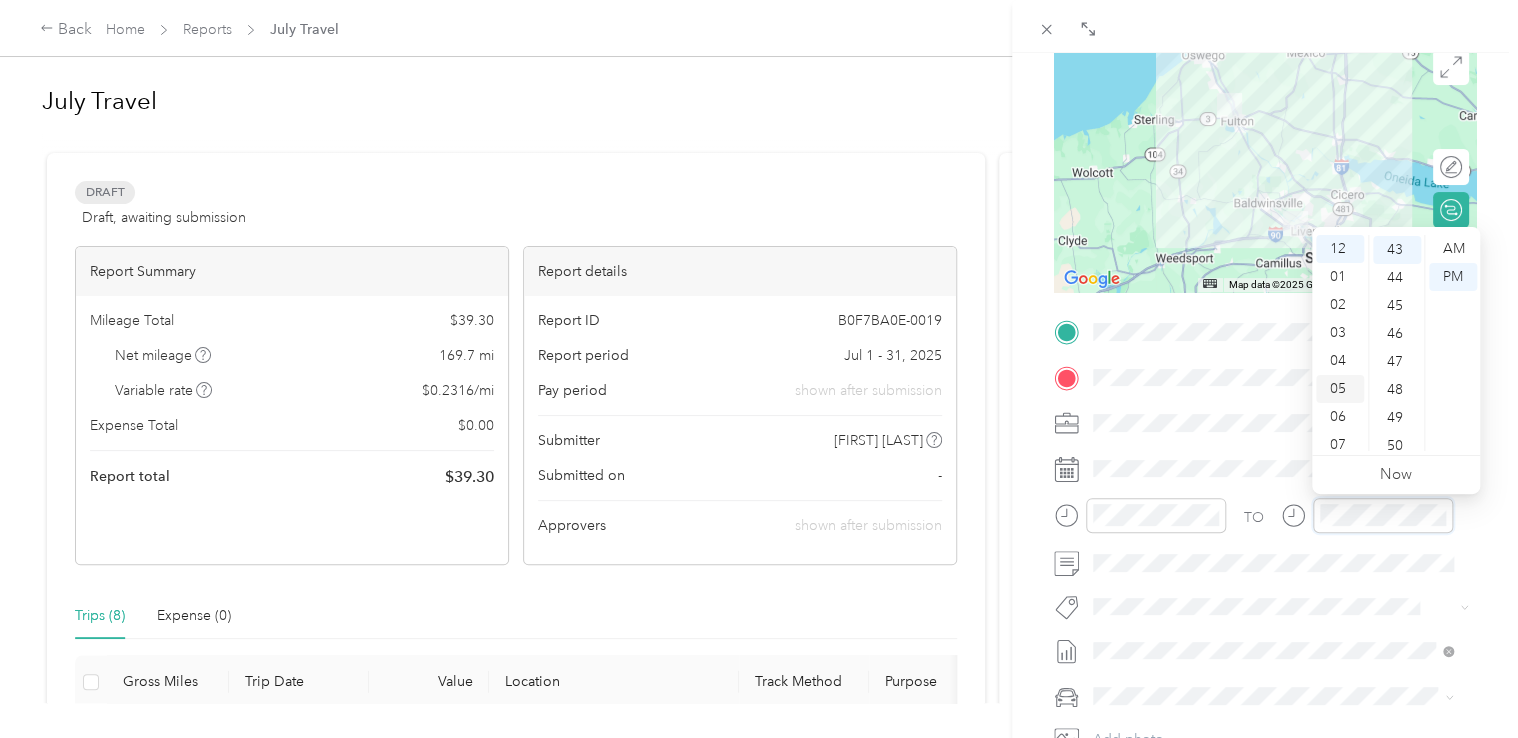 scroll, scrollTop: 1204, scrollLeft: 0, axis: vertical 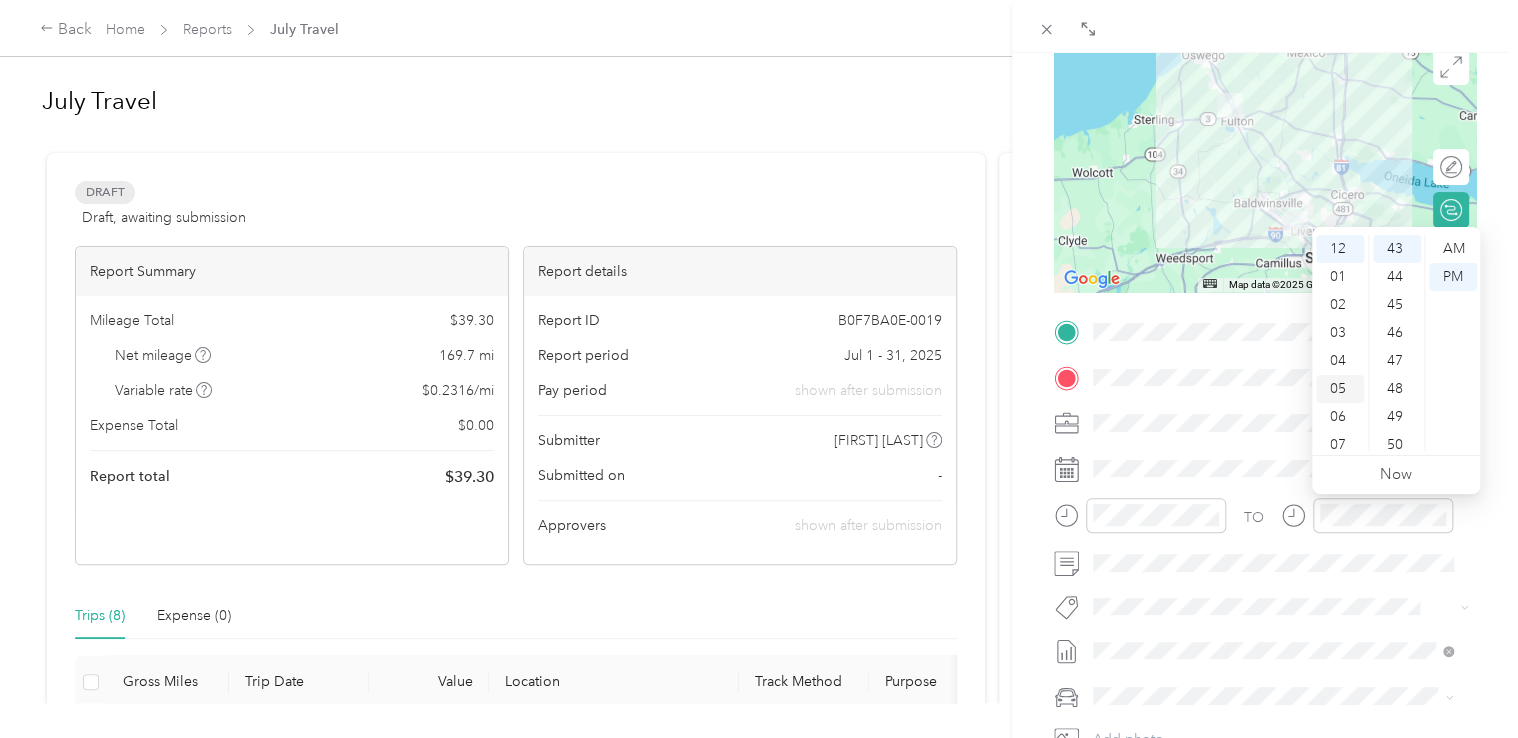 click on "05" at bounding box center (1340, 389) 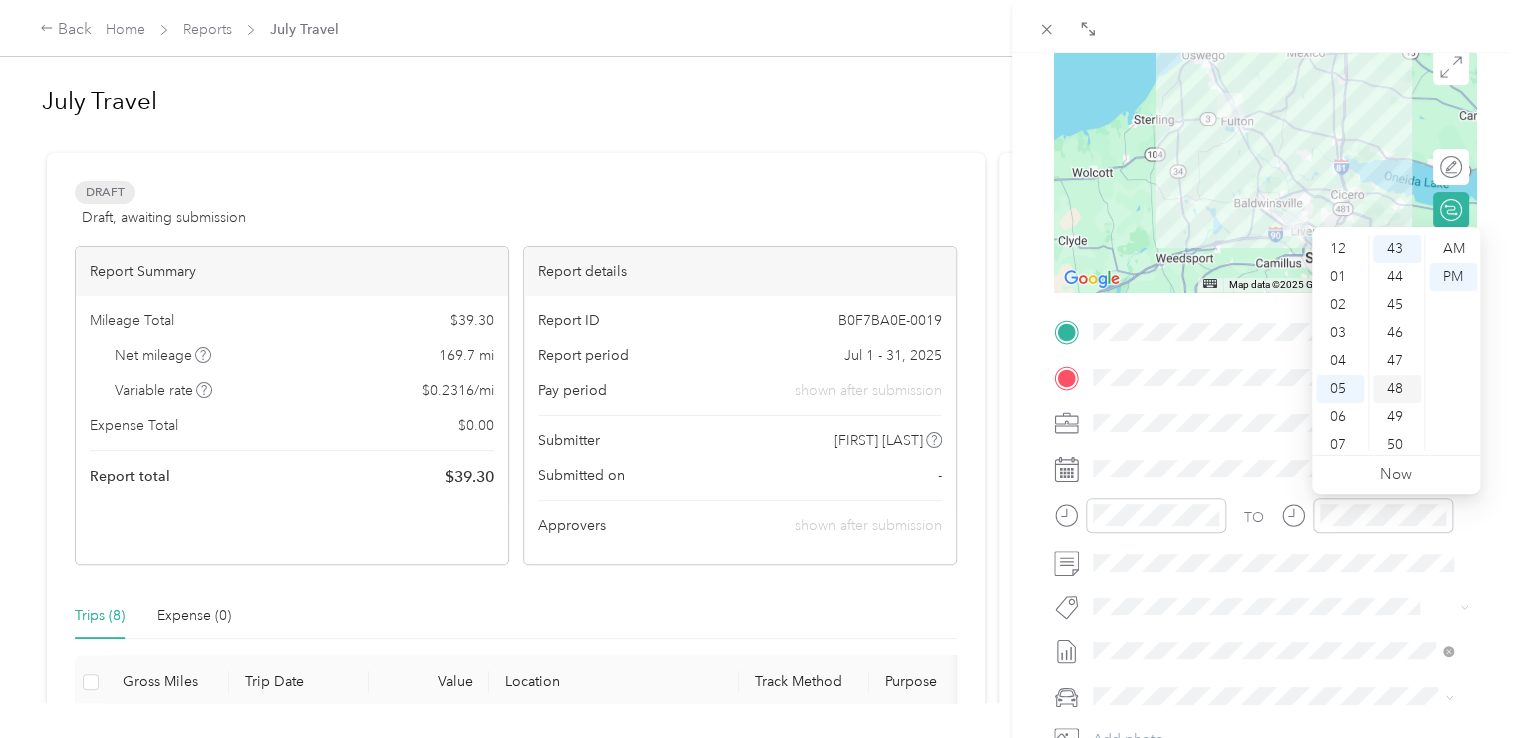 scroll, scrollTop: 120, scrollLeft: 0, axis: vertical 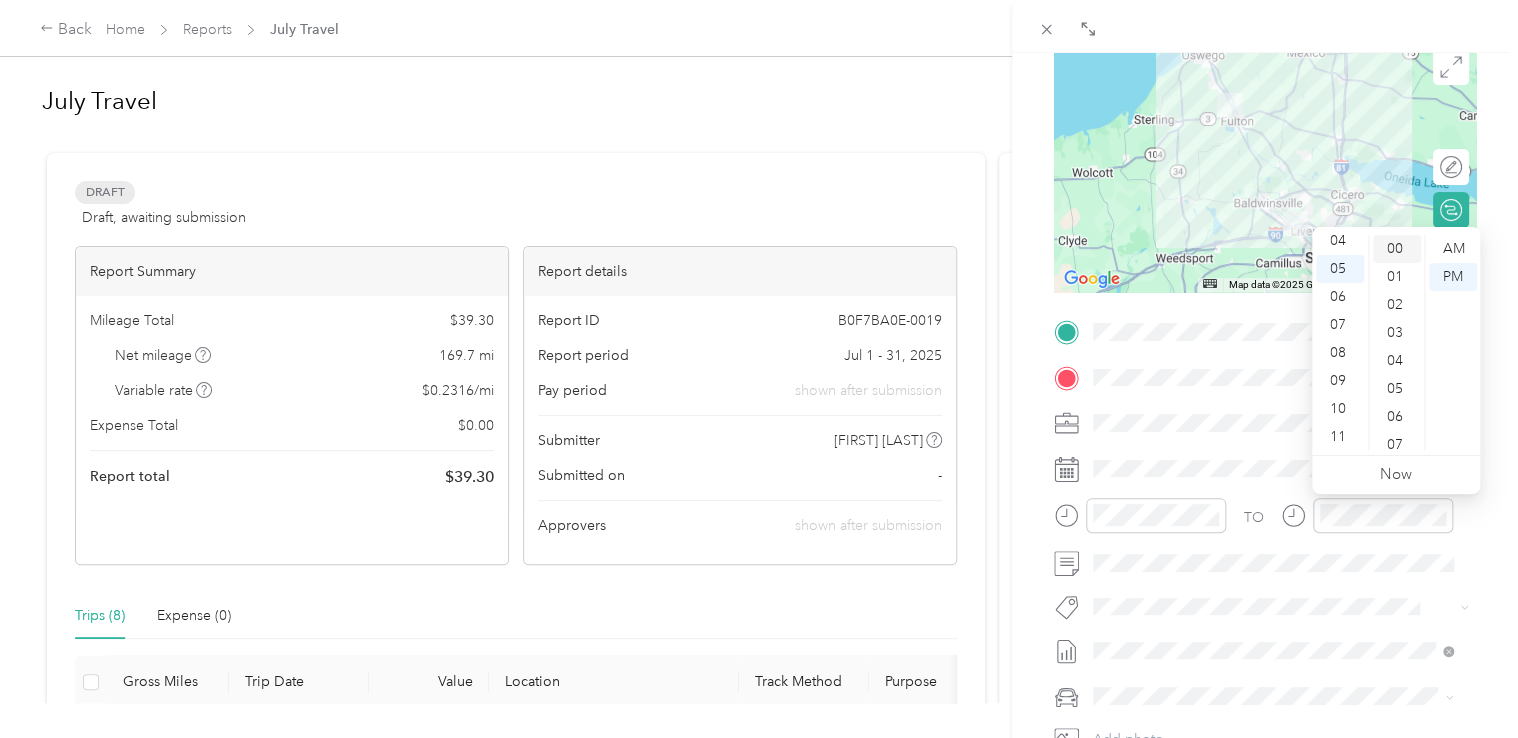 click on "00" at bounding box center [1397, 249] 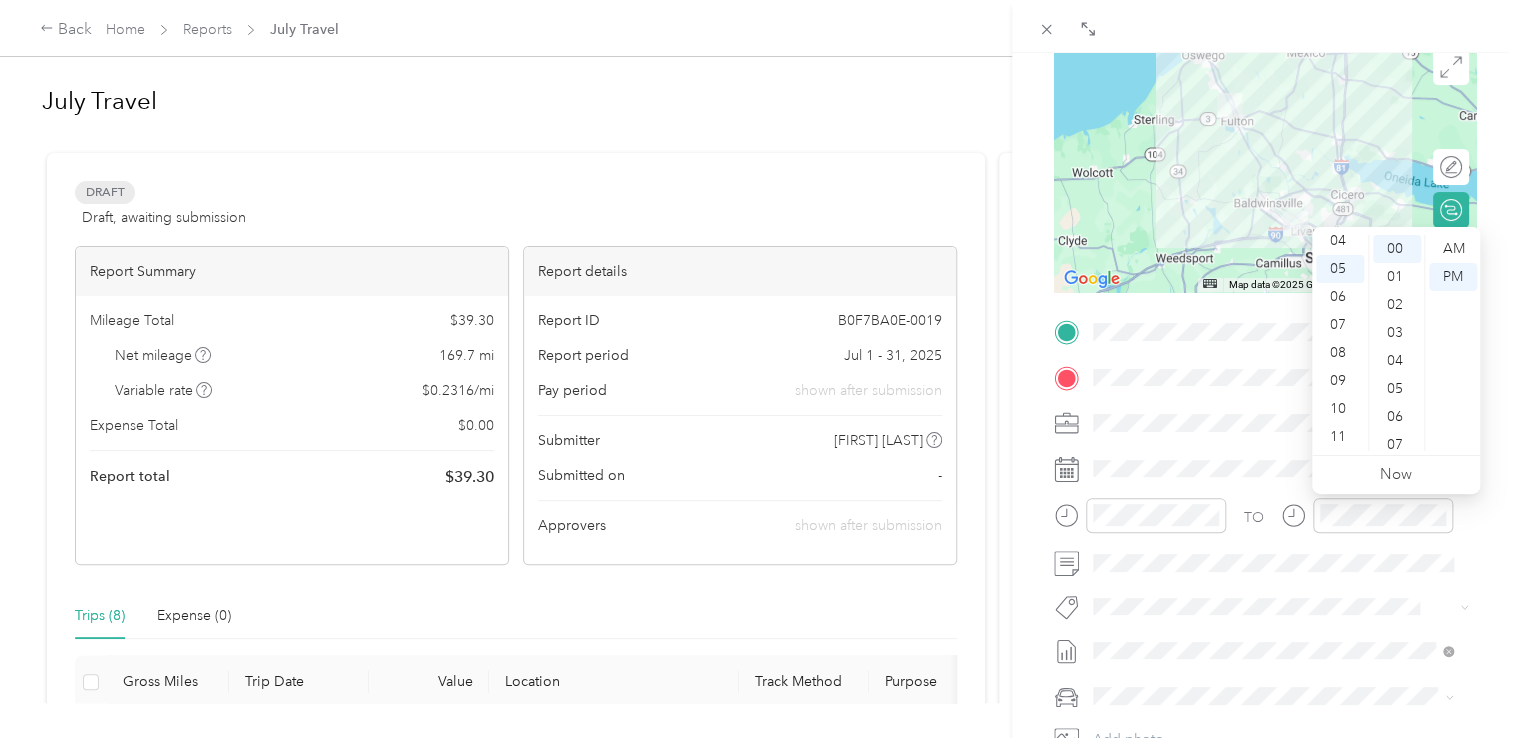 click on "New Trip Save This trip cannot be edited because it is either under review, approved, or paid. Contact your Team Manager to edit it. Miles ← Move left → Move right ↑ Move up ↓ Move down + Zoom in - Zoom out Home Jump left by 75% End Jump right by 75% Page Up Jump up by 75% Page Down Jump down by 75% Map Data Map data ©2025 Google Map data ©2025 Google 10 km  Click to toggle between metric and imperial units Terms Report a map error Edit route Calculate route Round trip TO Add photo" at bounding box center [1265, 353] 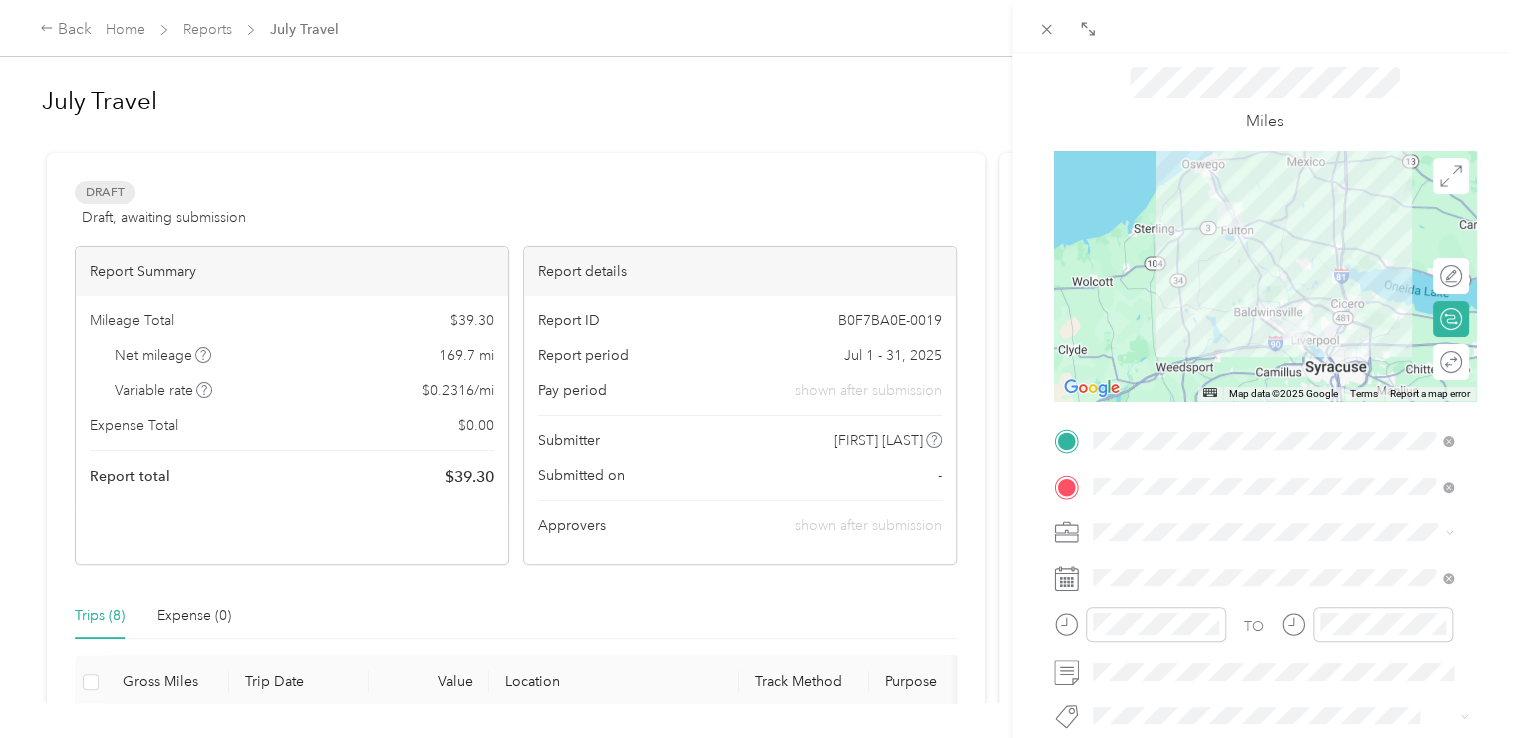scroll, scrollTop: 0, scrollLeft: 0, axis: both 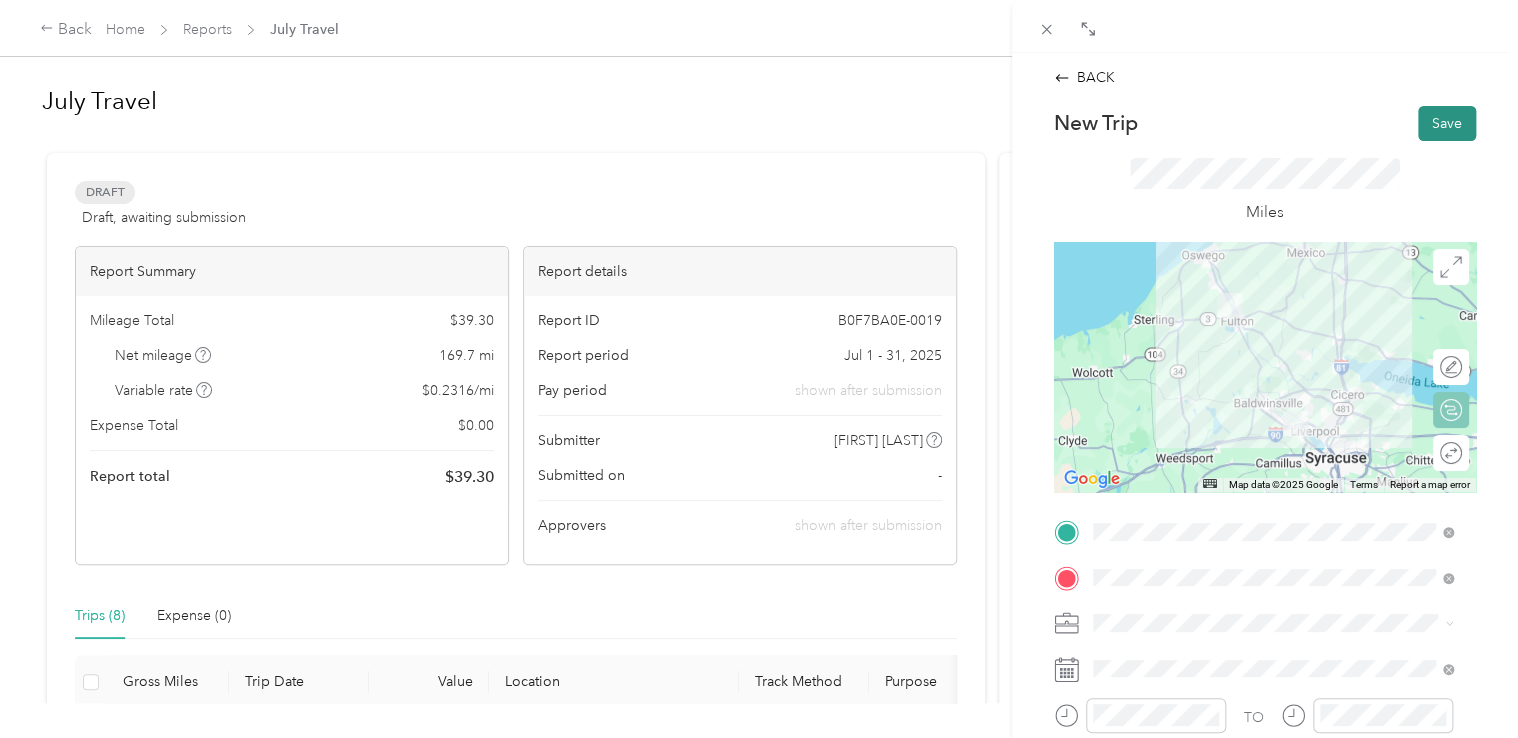 click on "Save" at bounding box center [1447, 123] 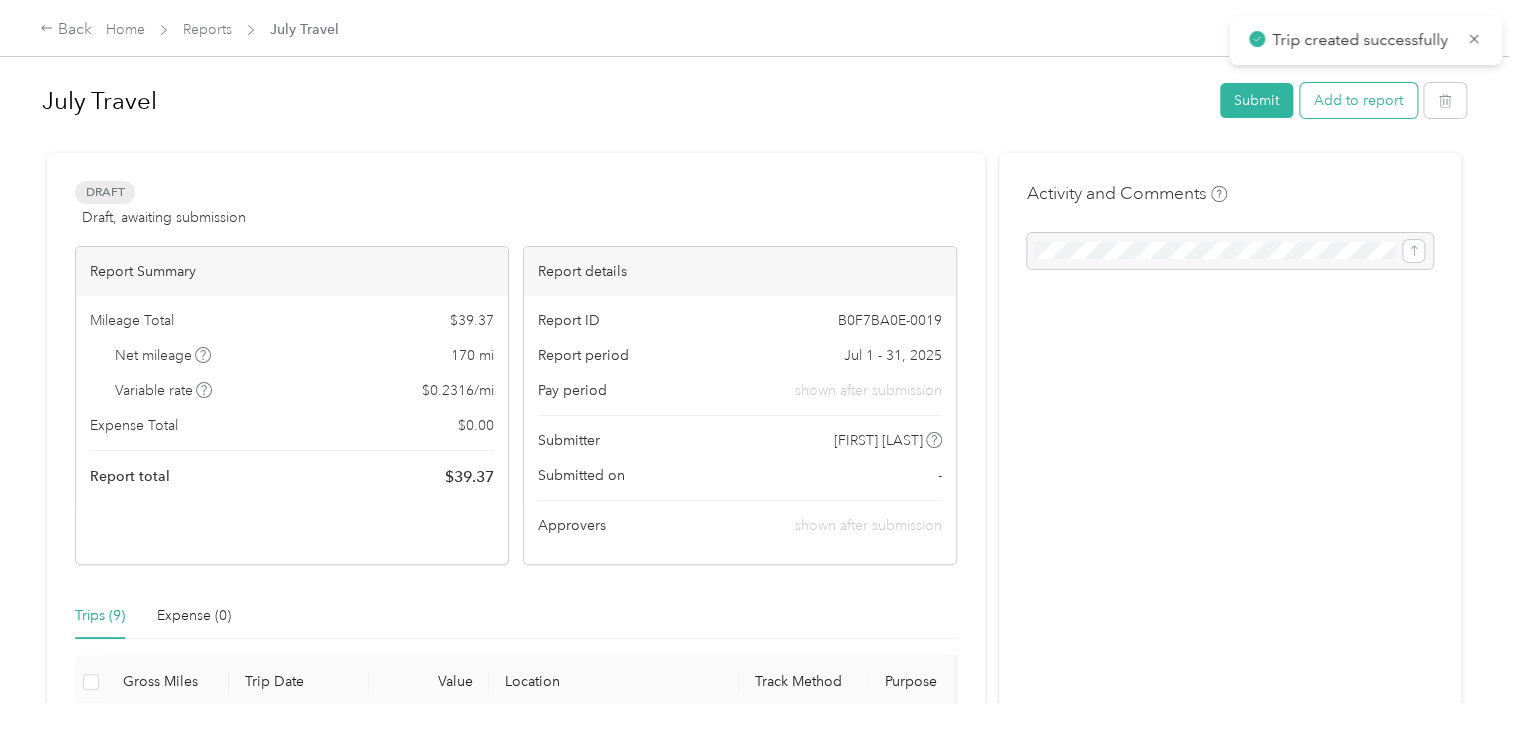 click on "Add to report" at bounding box center [1358, 100] 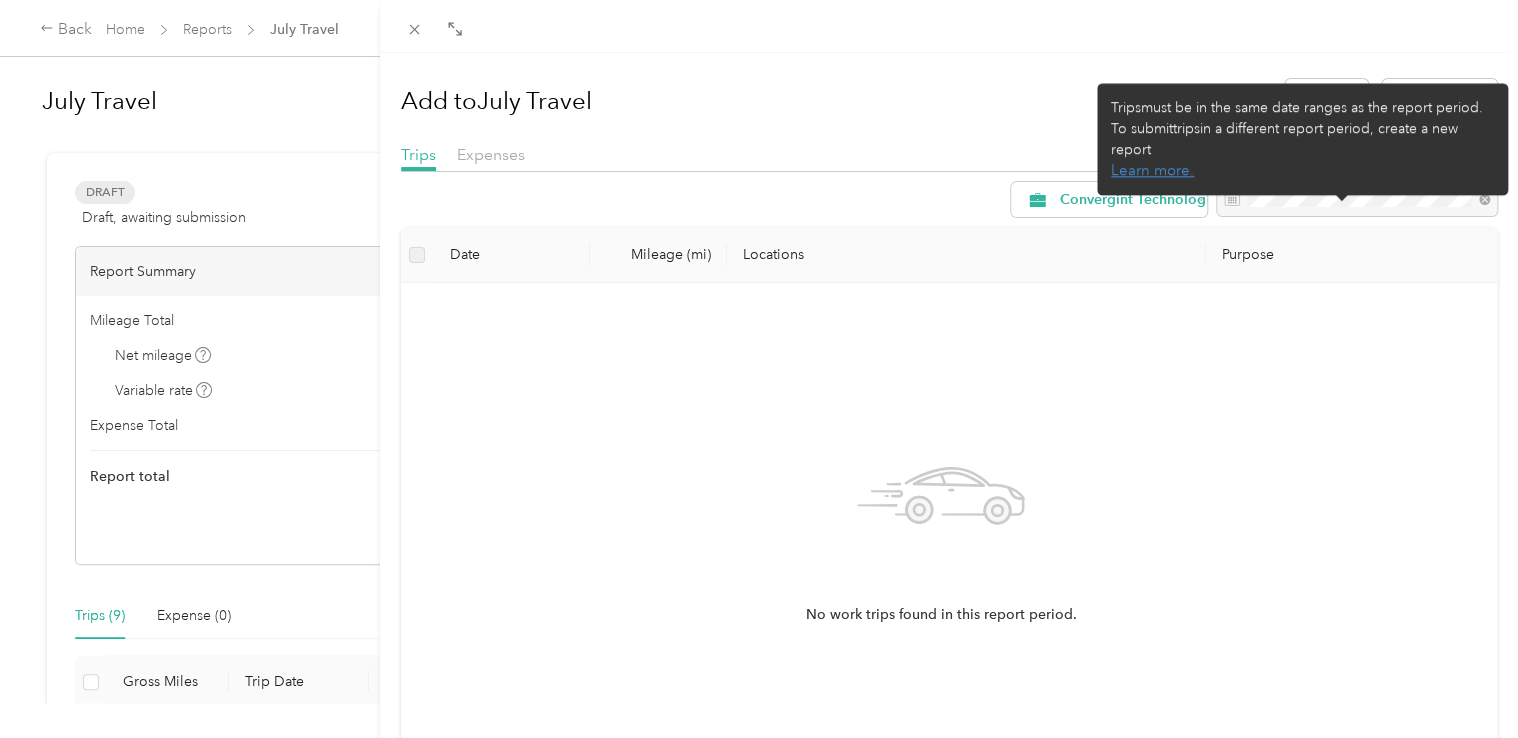 click on "Trips  must be in the same date ranges as the report period. To submit  trips  in a different report period, create a new report Learn more." at bounding box center [1302, 140] 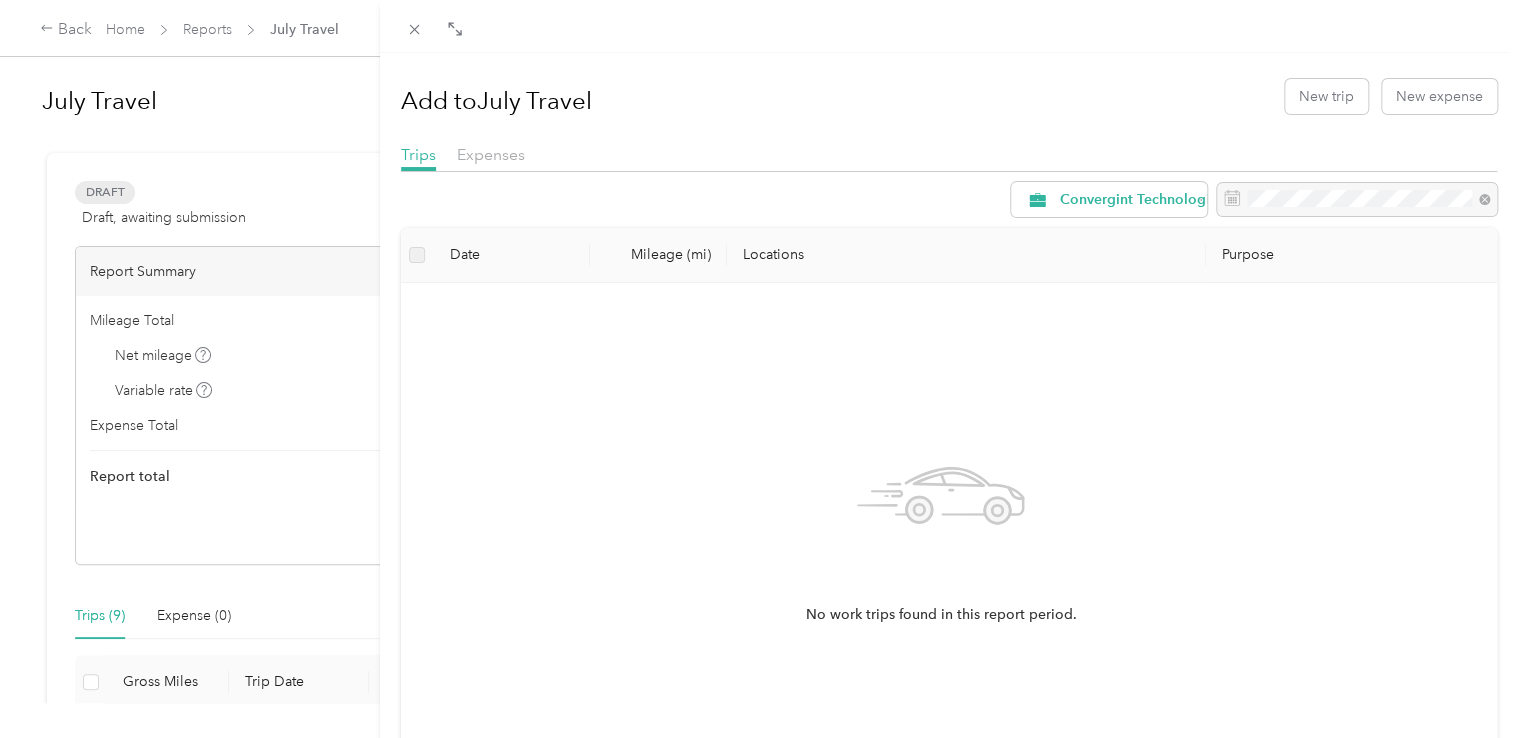 click on "Add to  [MONTH] Travel New trip New expense Trips Expenses Convergint Technologies Date Mileage (mi) Locations Purpose           No work trips found in this report period." at bounding box center (949, 422) 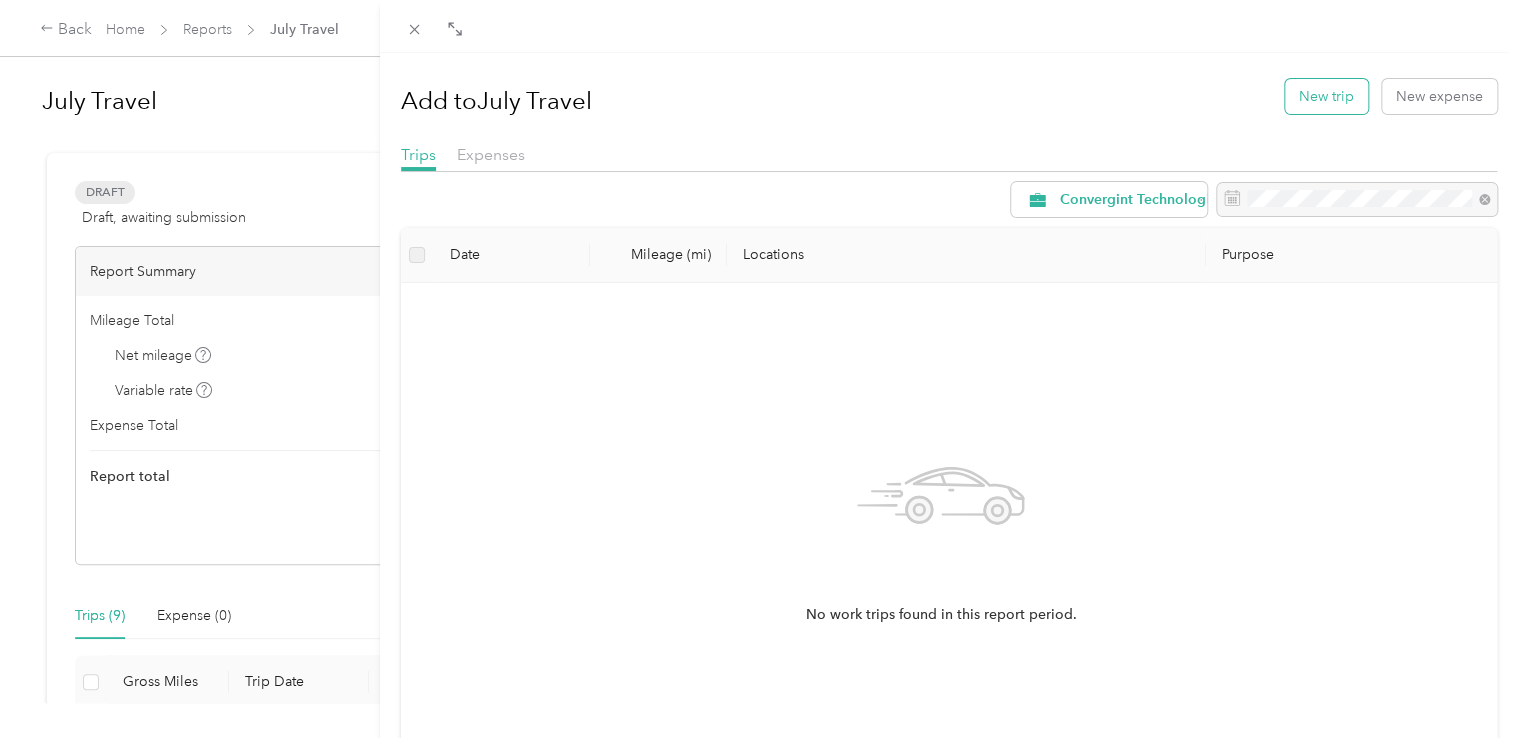 click on "New trip" at bounding box center (1326, 96) 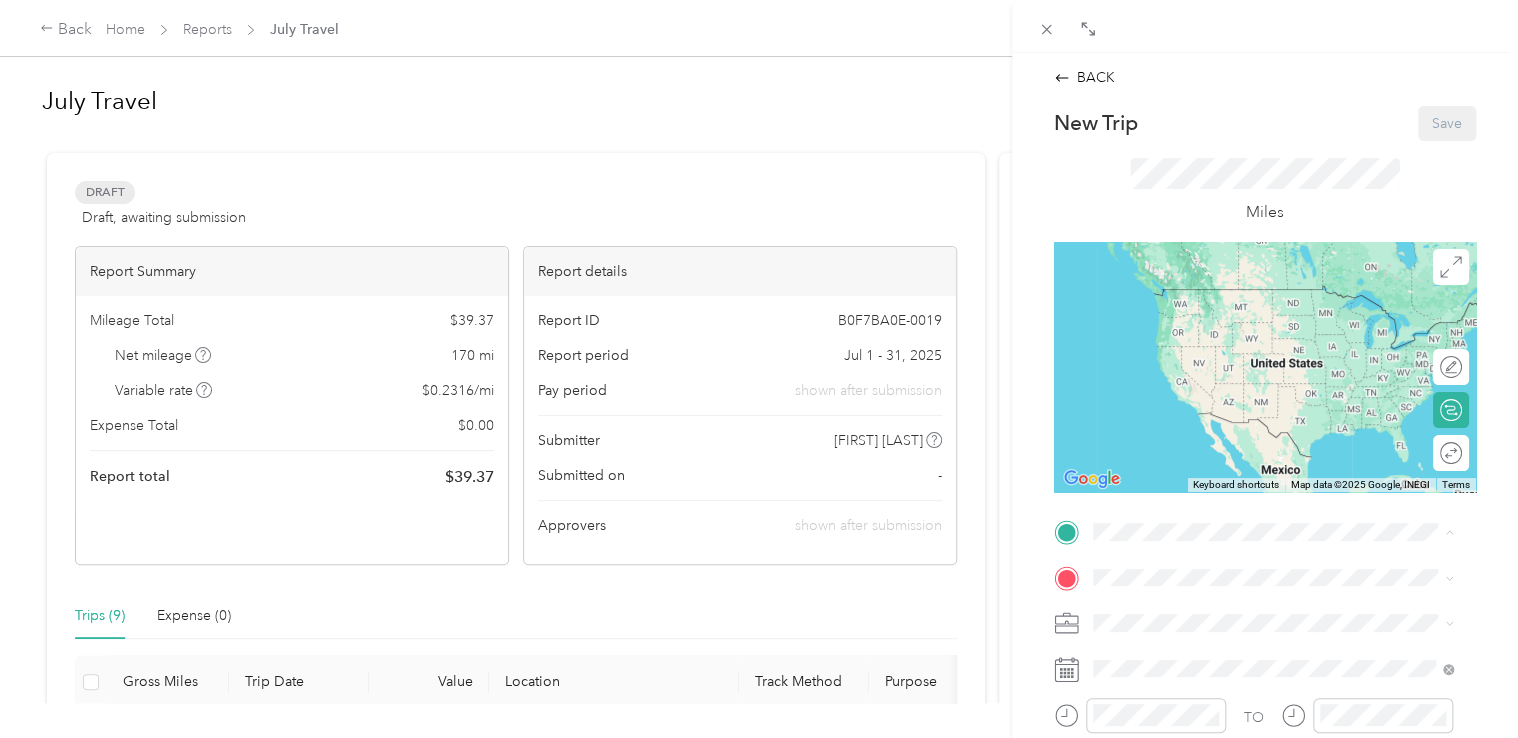 click on "[NUMBER] [STREET], [POSTAL_CODE], [CITY], [STATE], [COUNTRY]" at bounding box center [1276, 329] 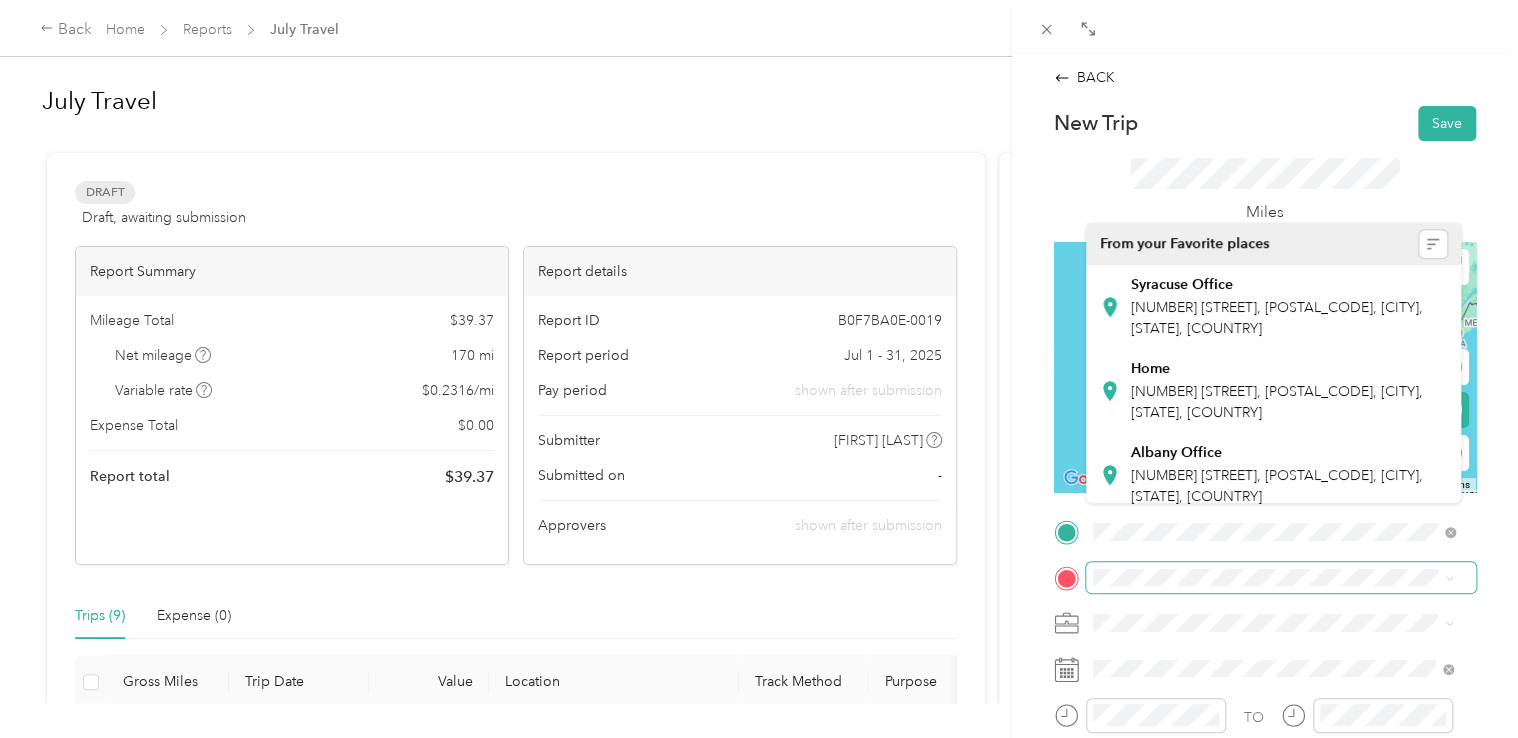 click at bounding box center (1281, 578) 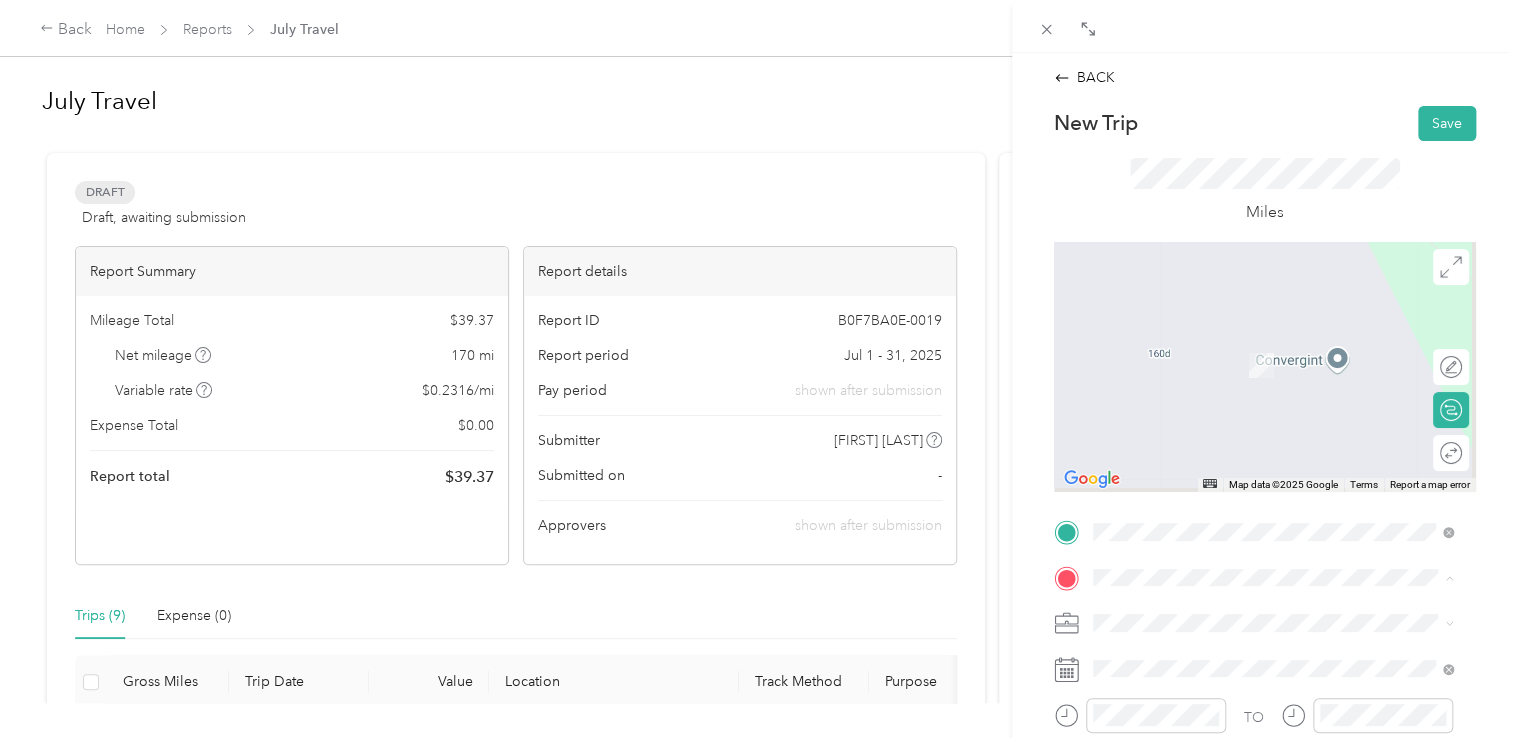 click on "[NUMBER] [STREET], [POSTAL_CODE], [CITY], [STATE], [COUNTRY]" at bounding box center (1276, 458) 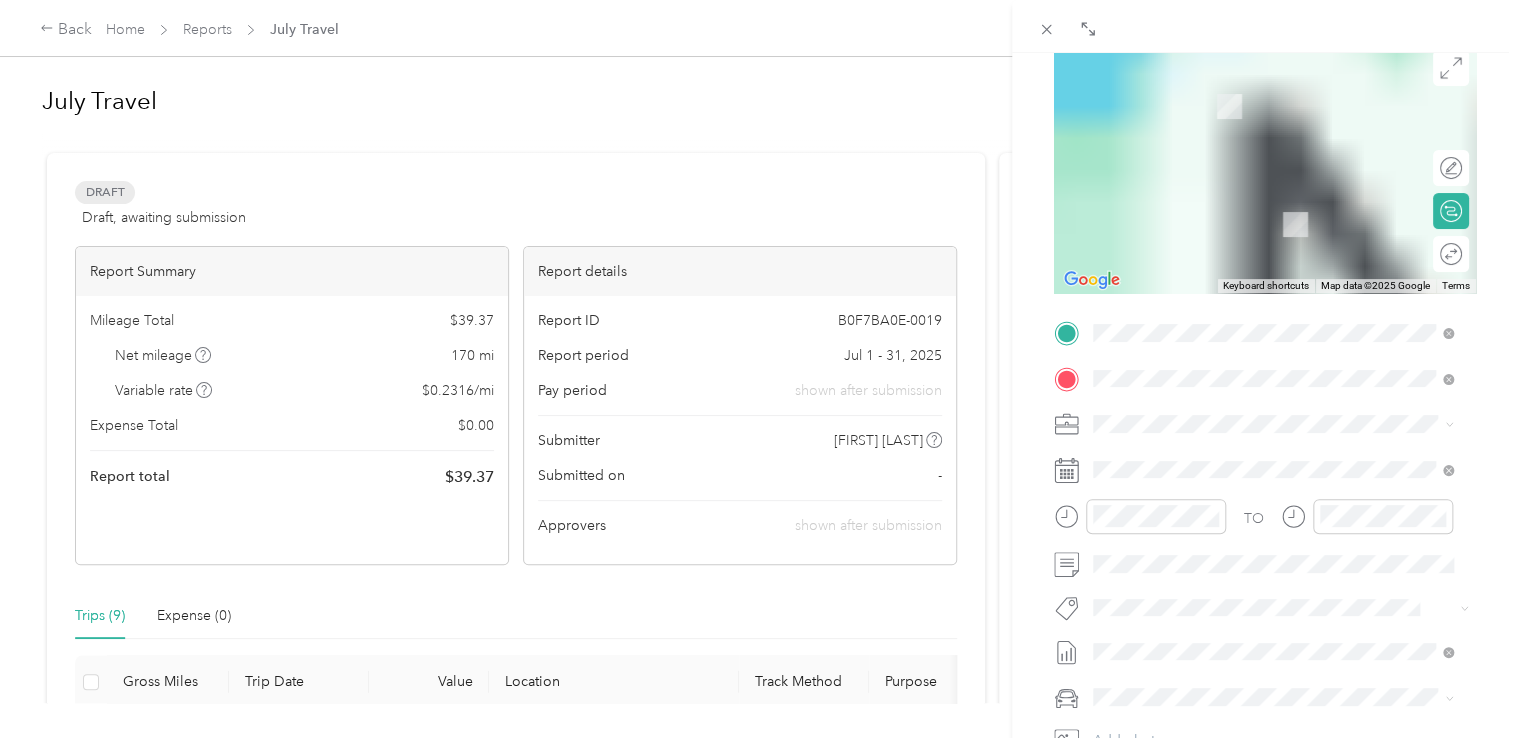 scroll, scrollTop: 200, scrollLeft: 0, axis: vertical 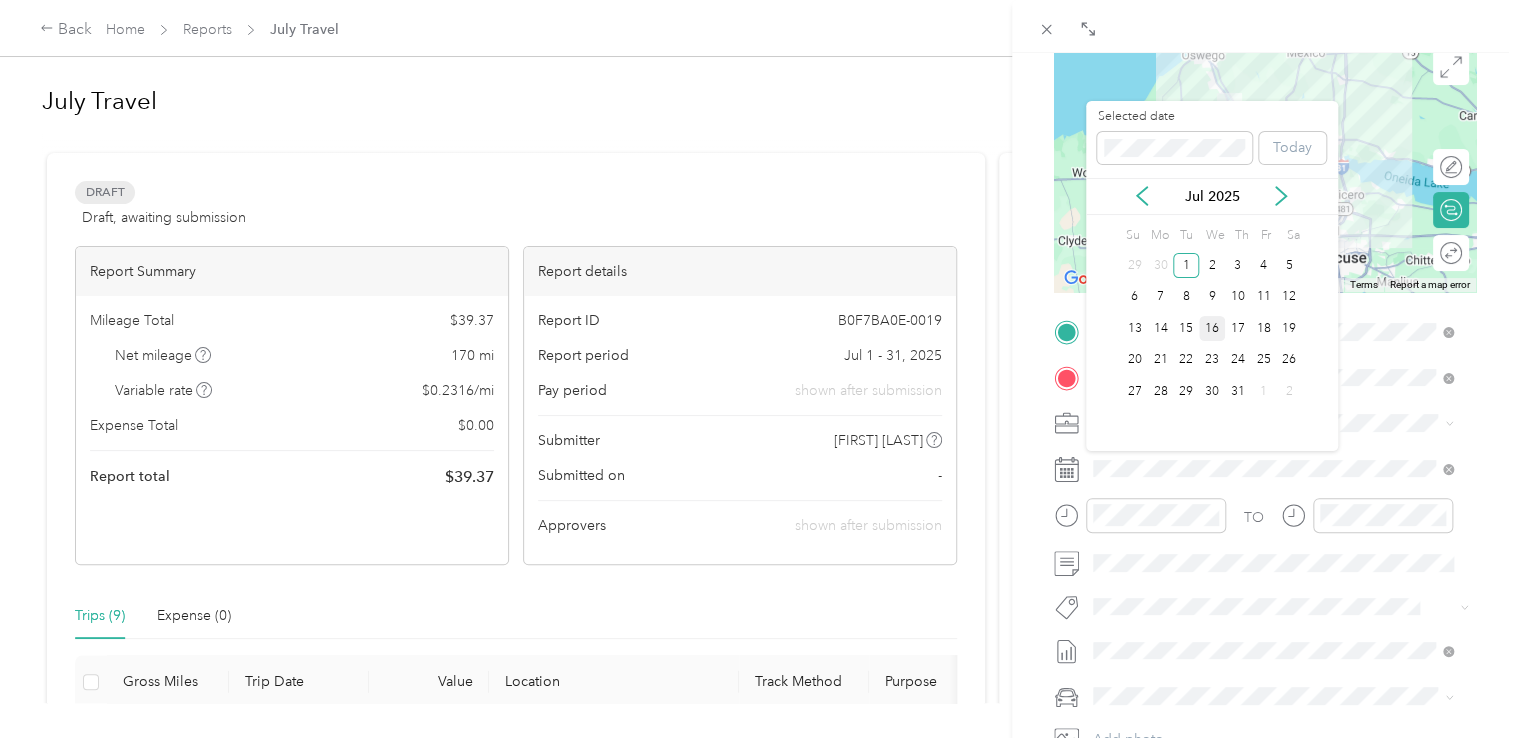 click on "16" at bounding box center [1212, 328] 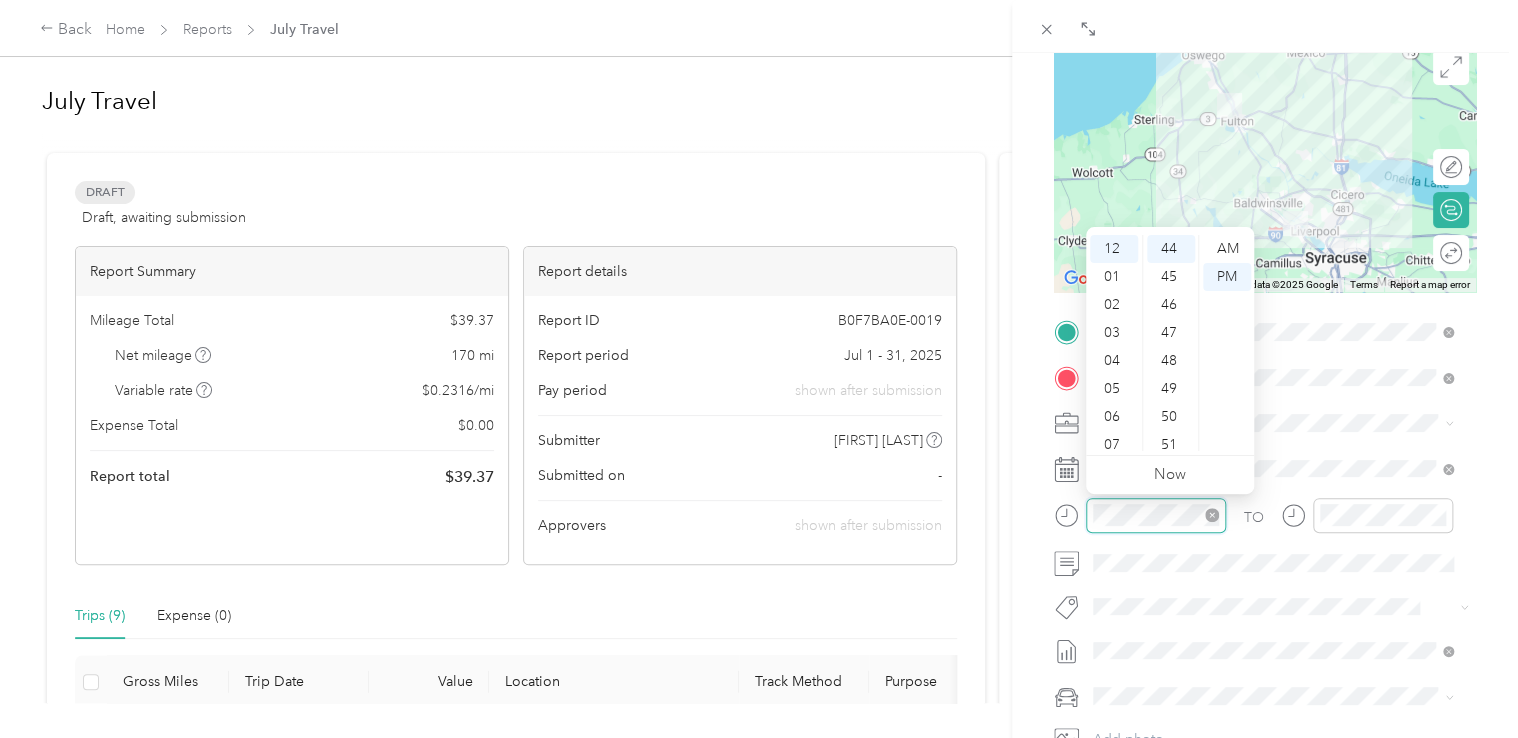 scroll, scrollTop: 1232, scrollLeft: 0, axis: vertical 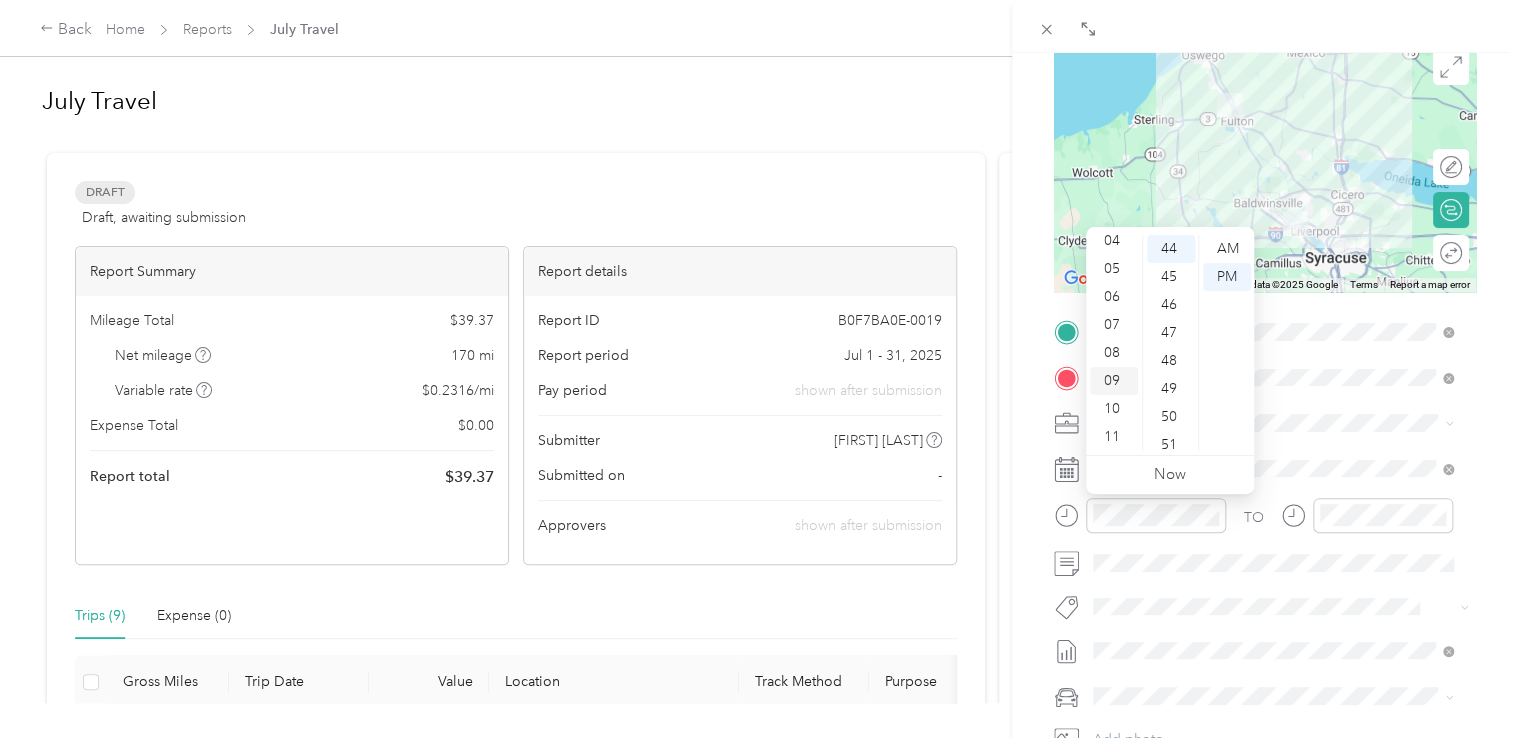 click on "09" at bounding box center [1114, 381] 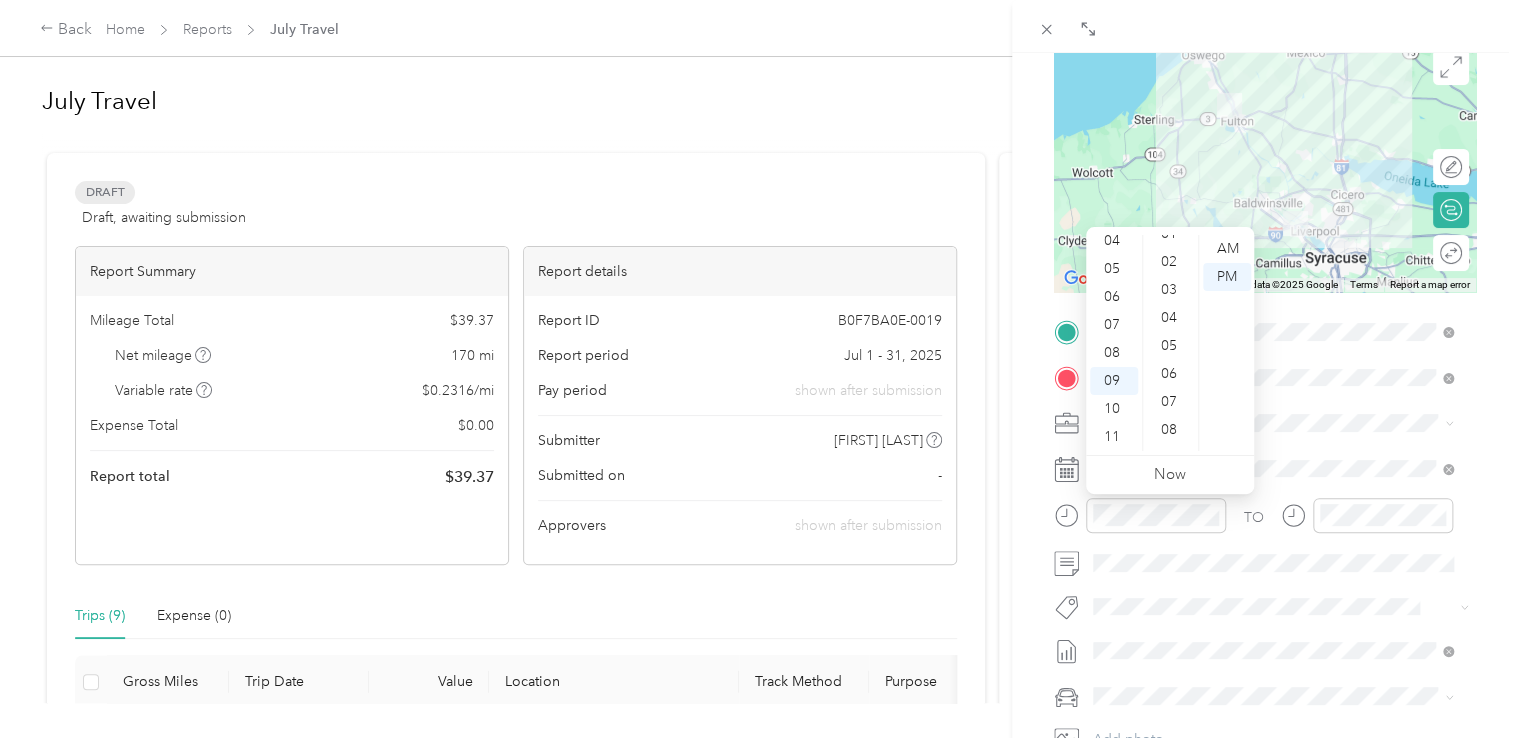 scroll, scrollTop: 0, scrollLeft: 0, axis: both 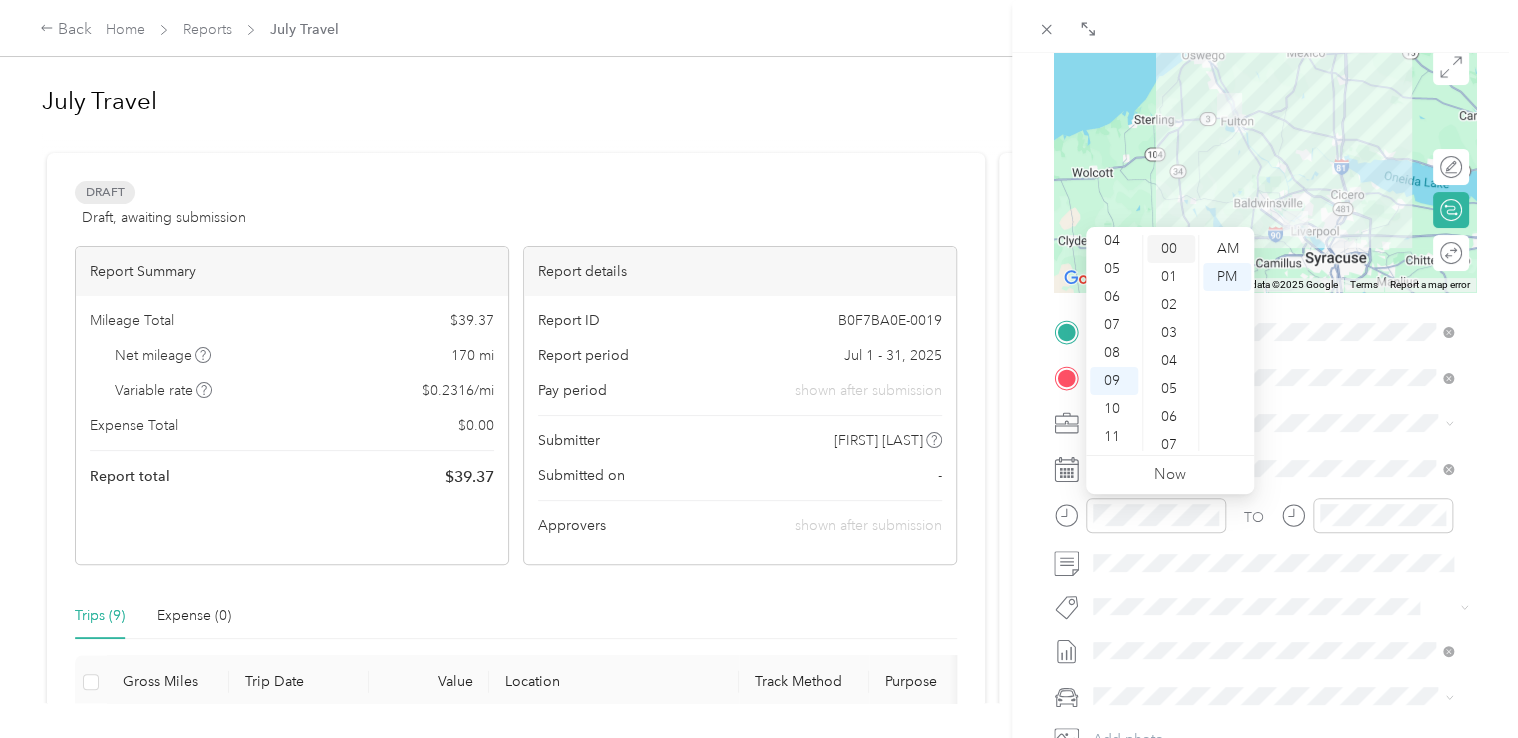 click on "00" at bounding box center (1171, 249) 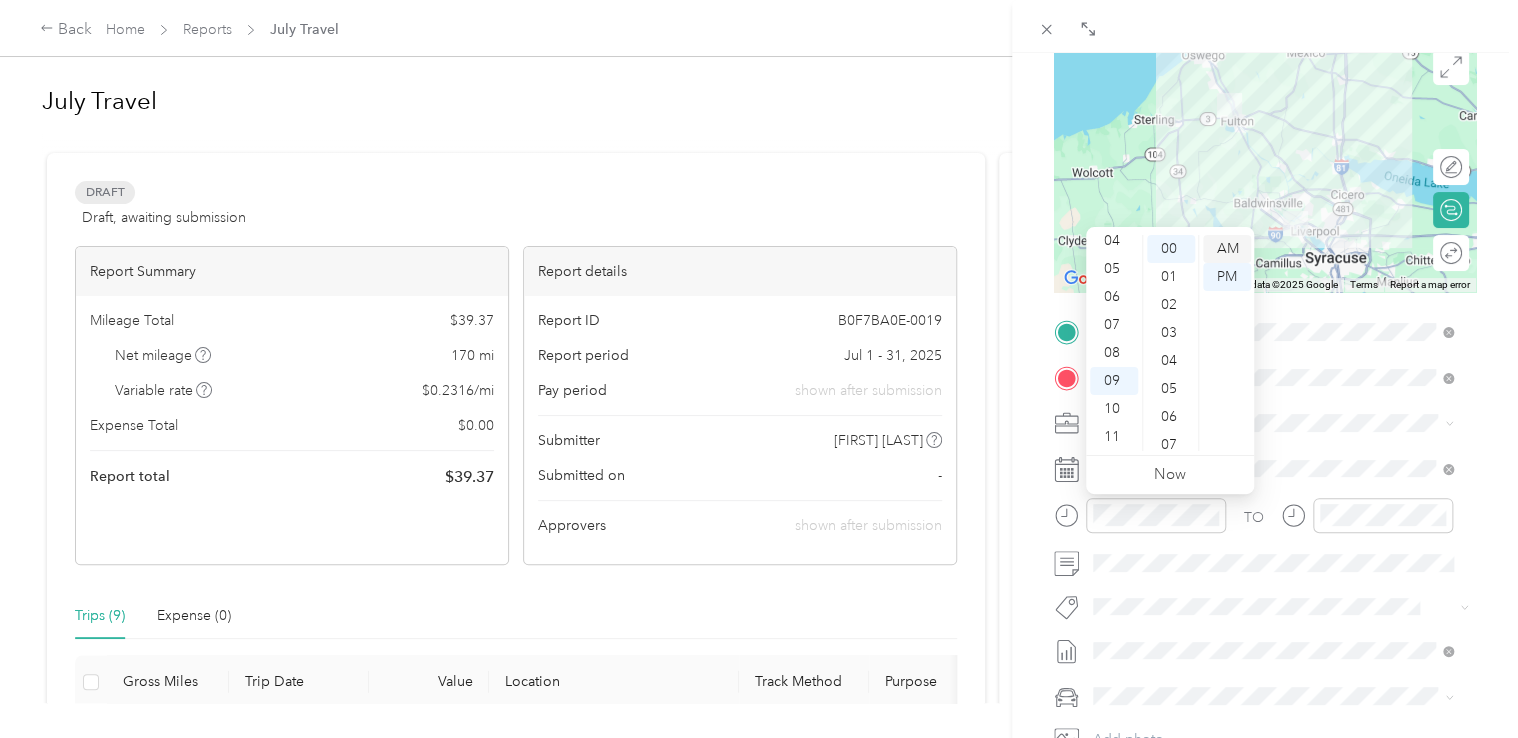 click on "AM" at bounding box center (1227, 249) 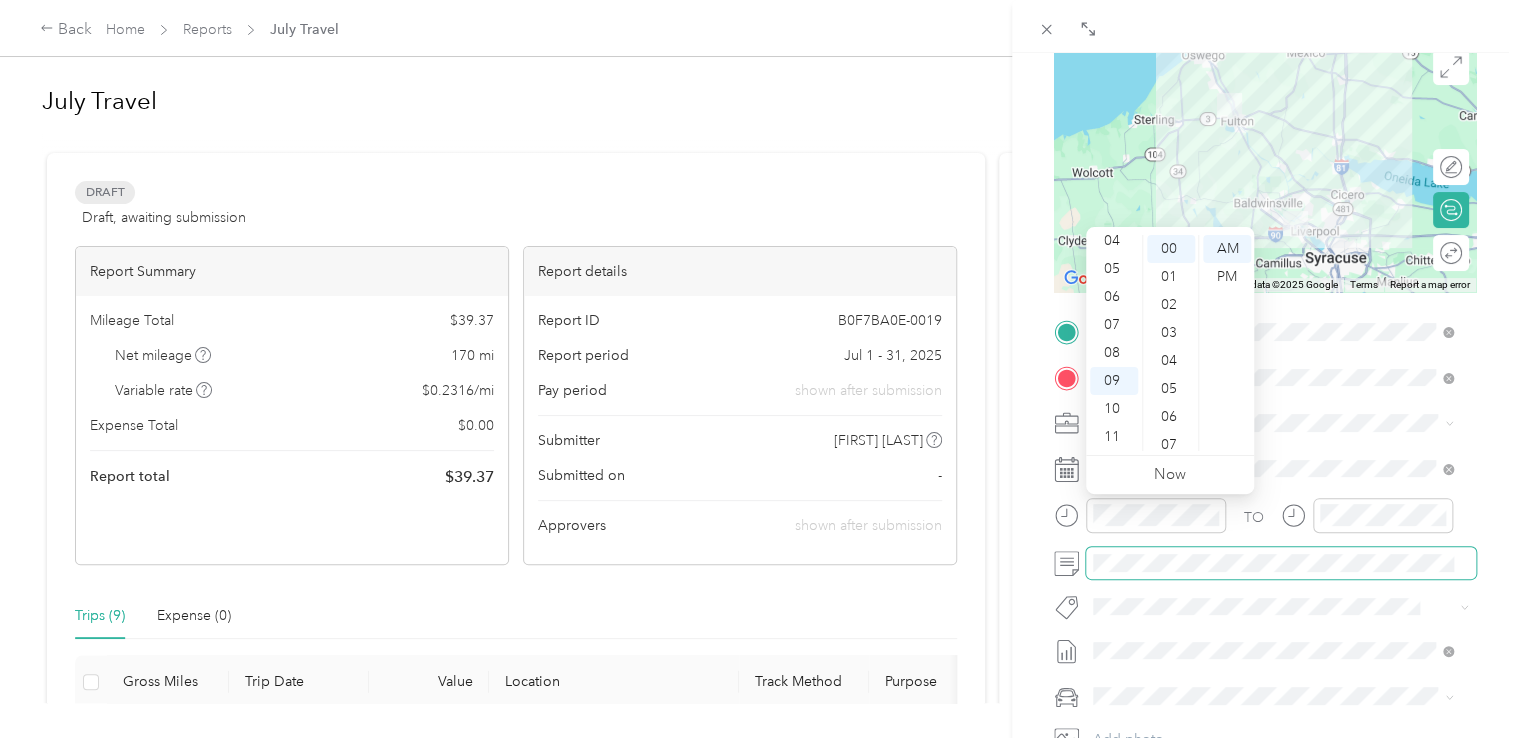 click at bounding box center [1281, 563] 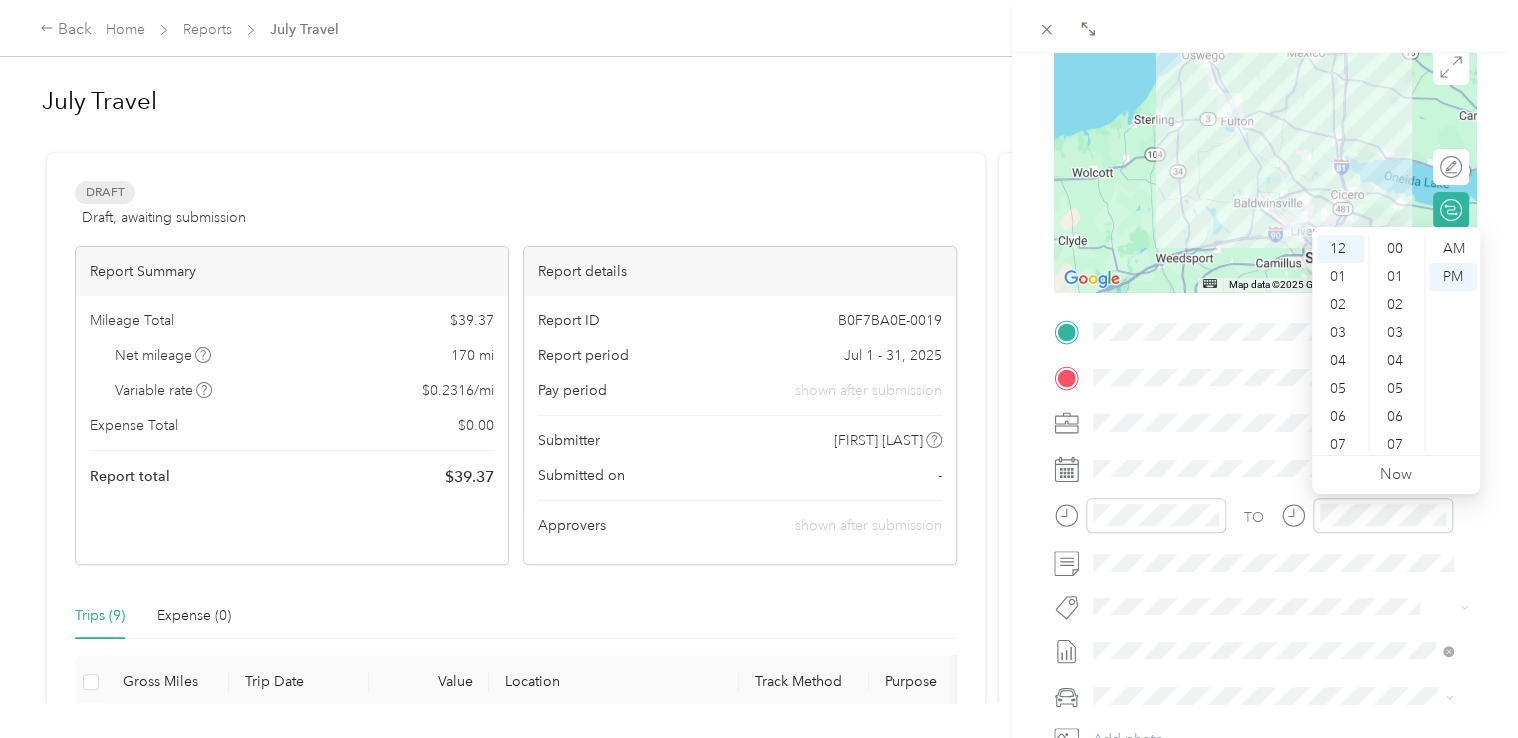 click on "TO Add photo" at bounding box center [1265, 557] 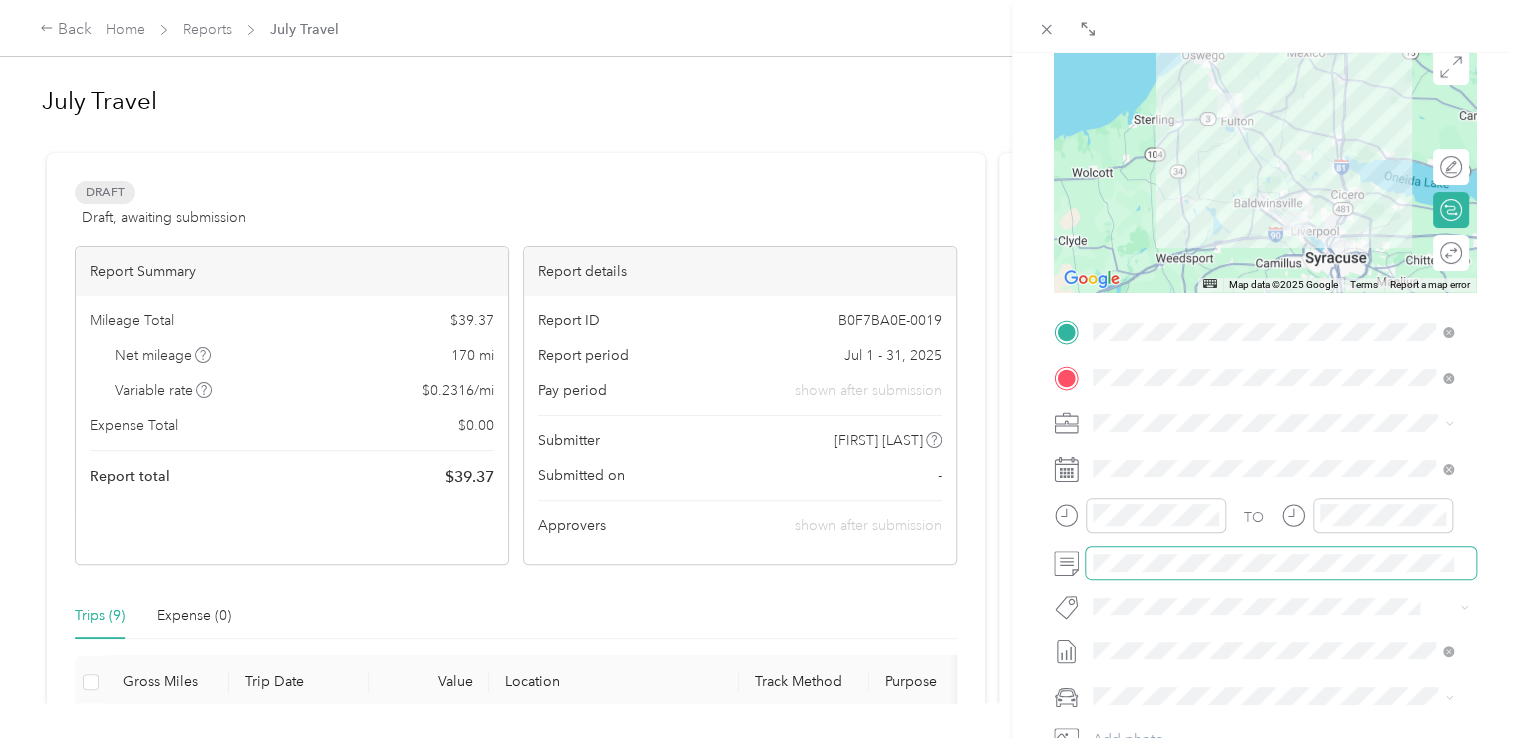 scroll, scrollTop: 0, scrollLeft: 0, axis: both 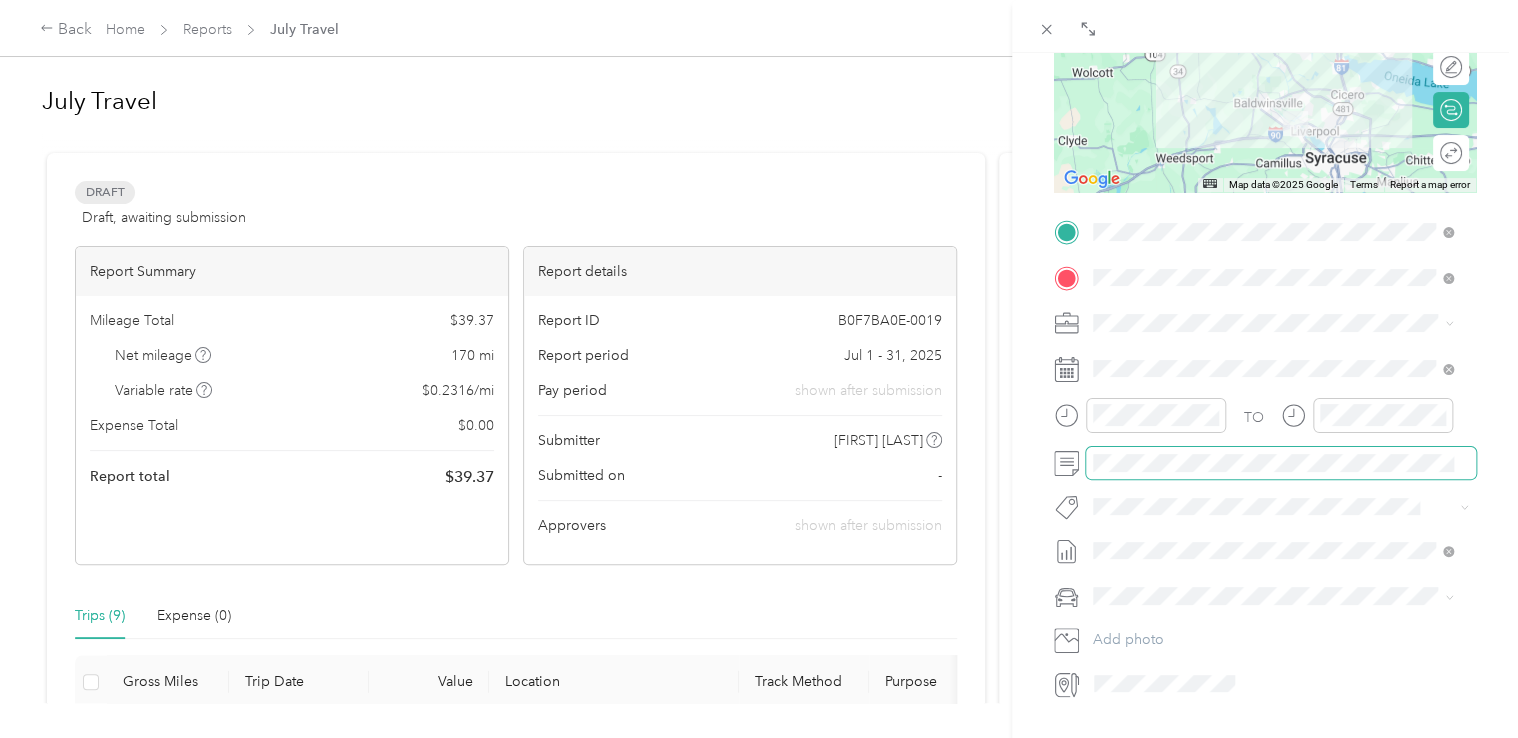 click on "TO Add photo" at bounding box center (1265, 457) 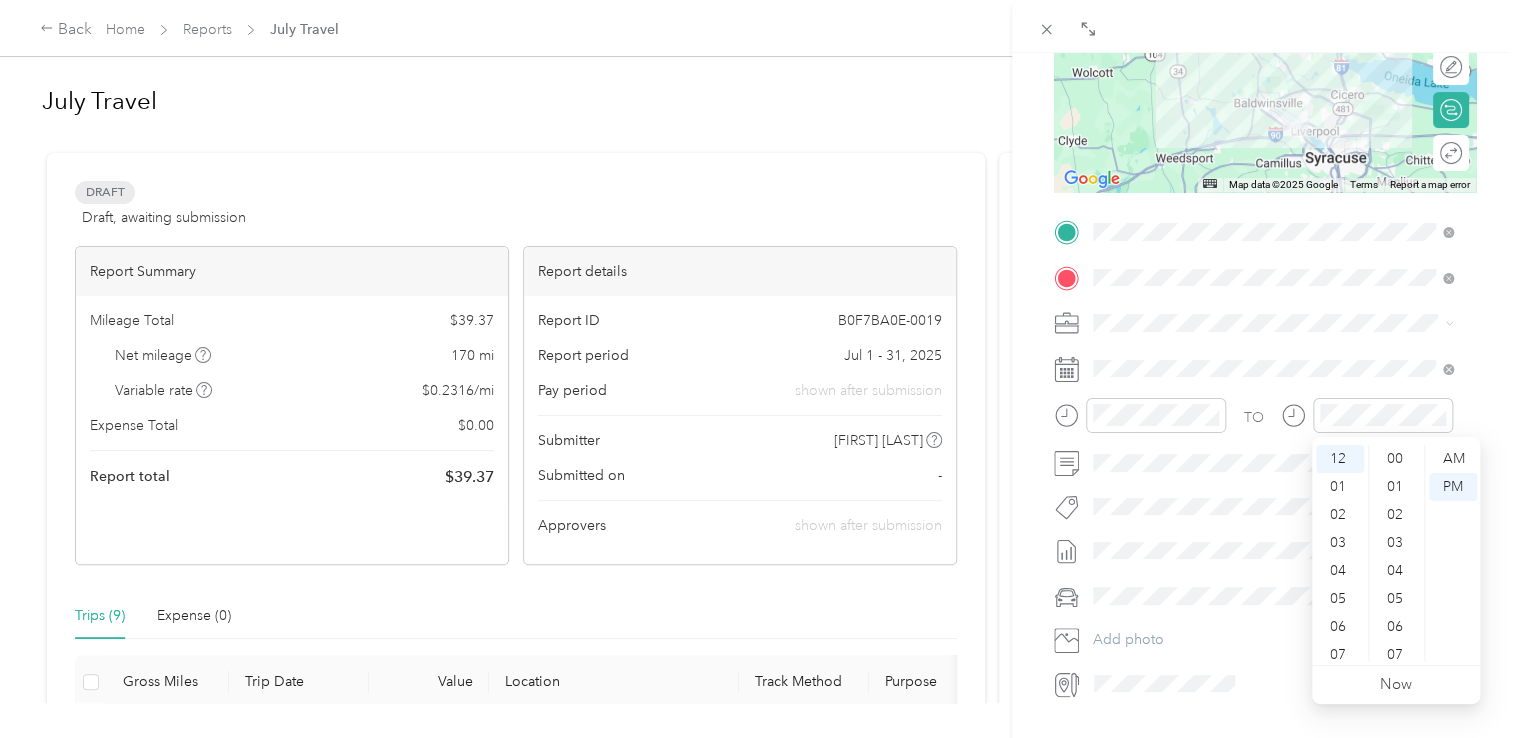 click at bounding box center (1281, 323) 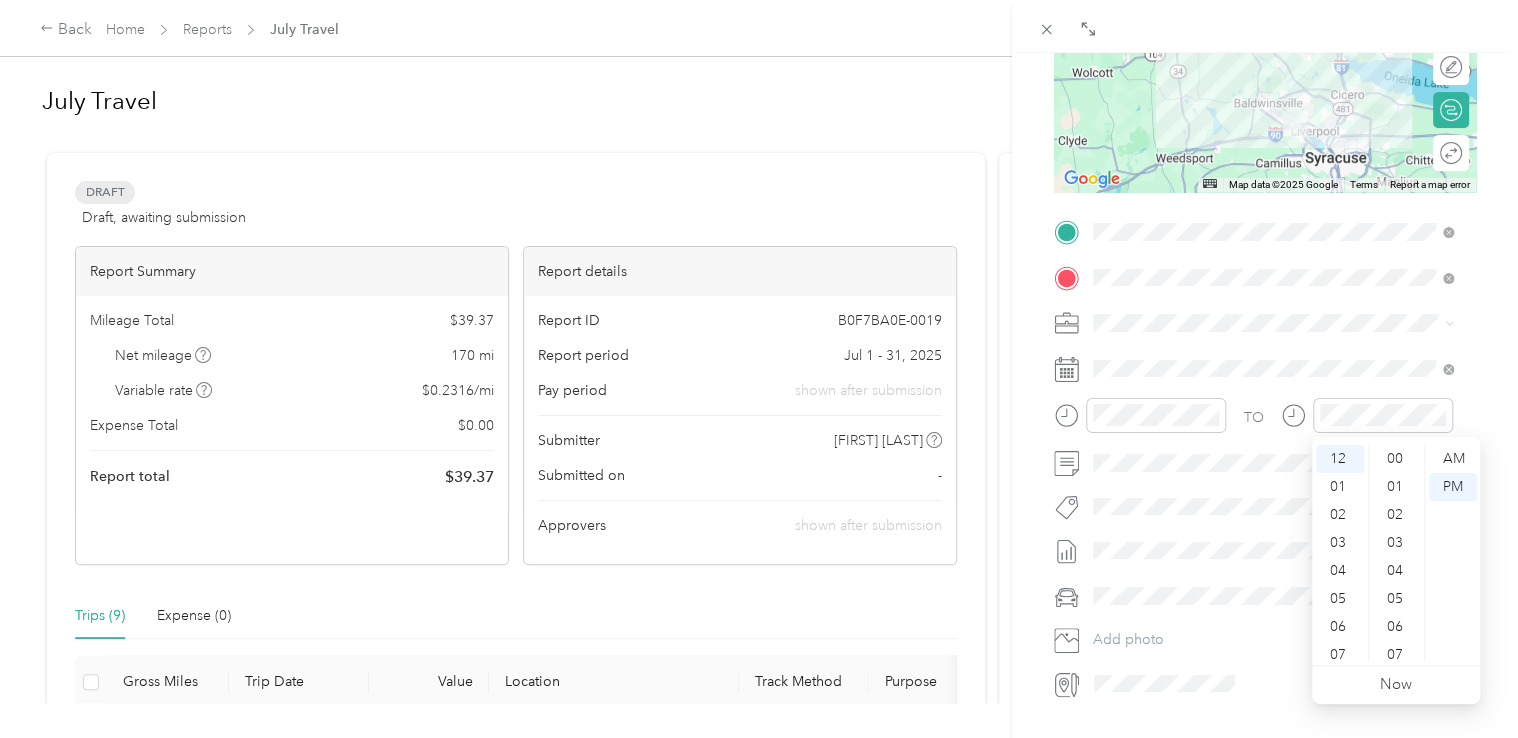 click on "New Trip Save This trip cannot be edited because it is either under review, approved, or paid. Contact your Team Manager to edit it. Miles ← Move left → Move right ↑ Move up ↓ Move down + Zoom in - Zoom out Home Jump left by 75% End Jump right by 75% Page Up Jump up by 75% Page Down Jump down by 75% Map Data Map data ©2025 Google Map data ©2025 Google 10 km  Click to toggle between metric and imperial units Terms Report a map error Edit route Calculate route Round trip TO Add photo" at bounding box center (1265, 253) 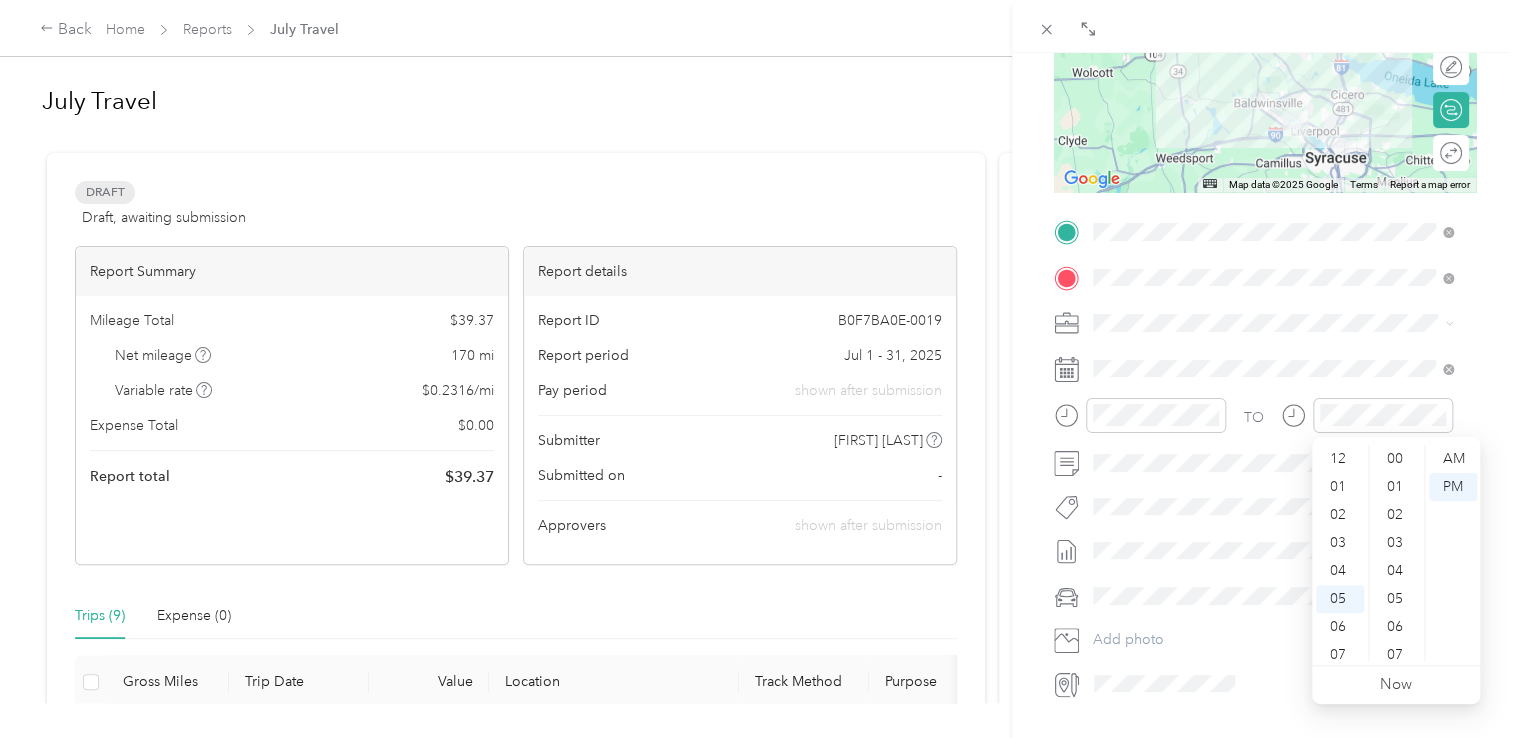 click on "00" at bounding box center (1397, 459) 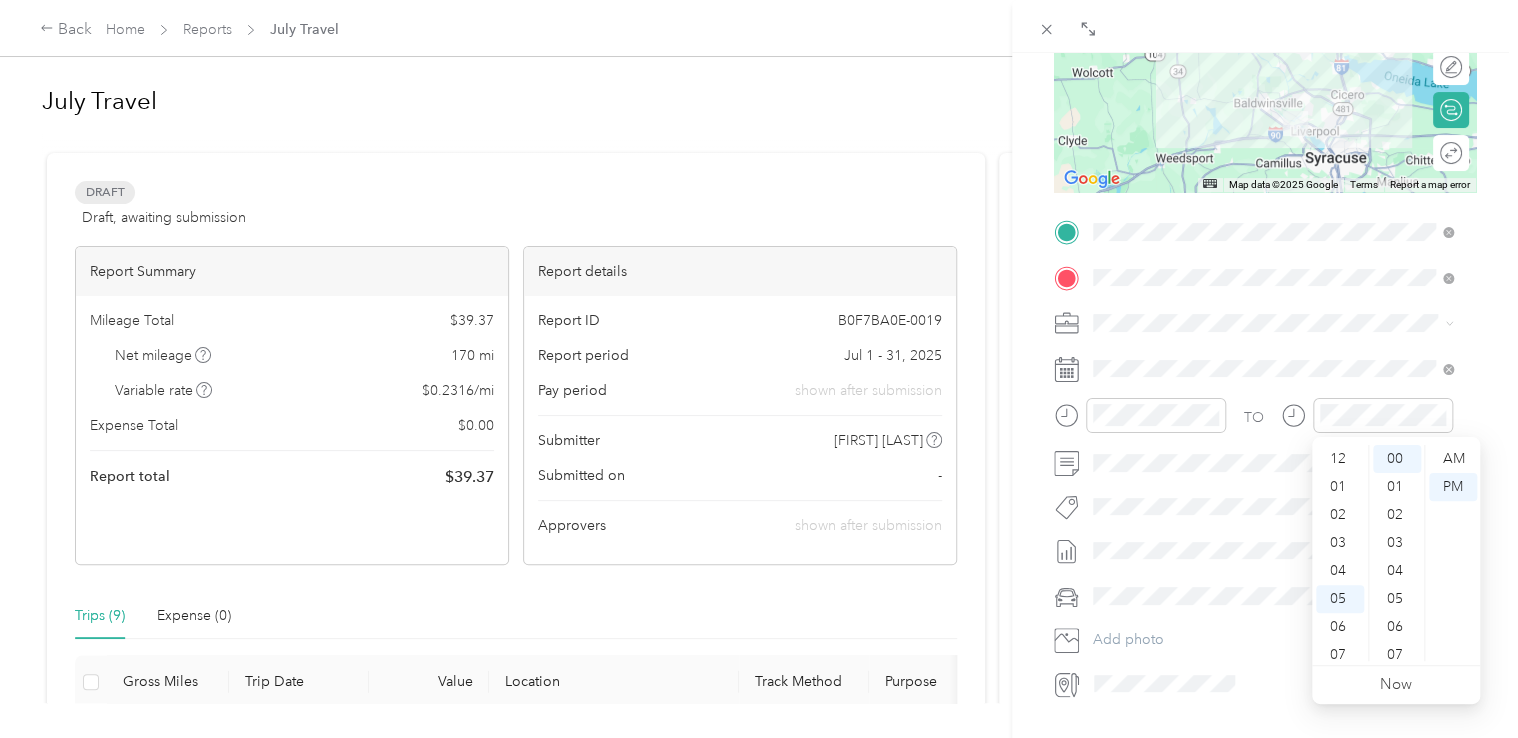 scroll, scrollTop: 120, scrollLeft: 0, axis: vertical 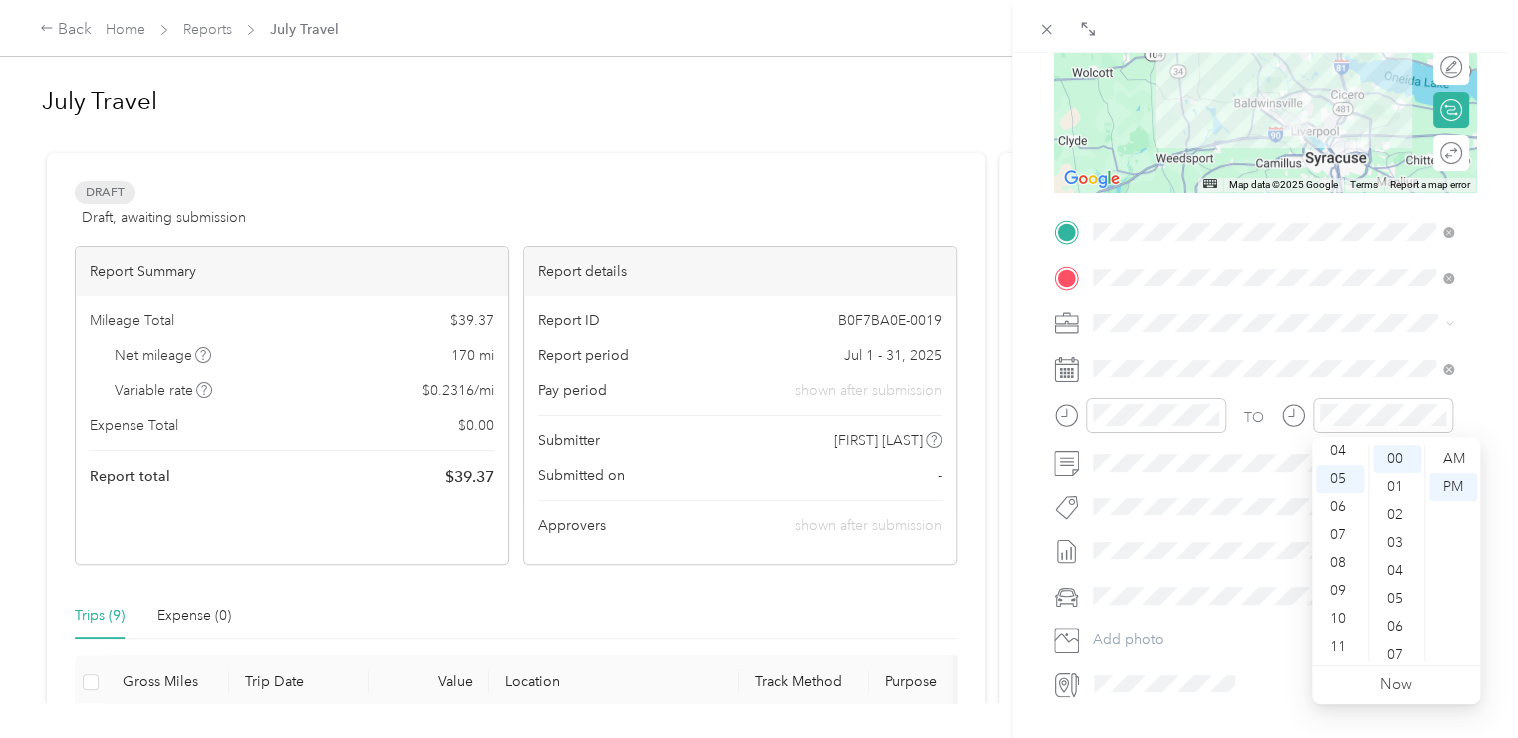 click on "BACK New Trip Save This trip cannot be edited because it is either under review, approved, or paid. Contact your Team Manager to edit it. Miles ← Move left → Move right ↑ Move up ↓ Move down + Zoom in - Zoom out Home Jump left by 75% End Jump right by 75% Page Up Jump up by 75% Page Down Jump down by 75% Map Data Map data ©2025 Google Map data ©2025 Google 10 km  Click to toggle between metric and imperial units Terms Report a map error Edit route Calculate route Round trip TO Add photo" at bounding box center (1265, 422) 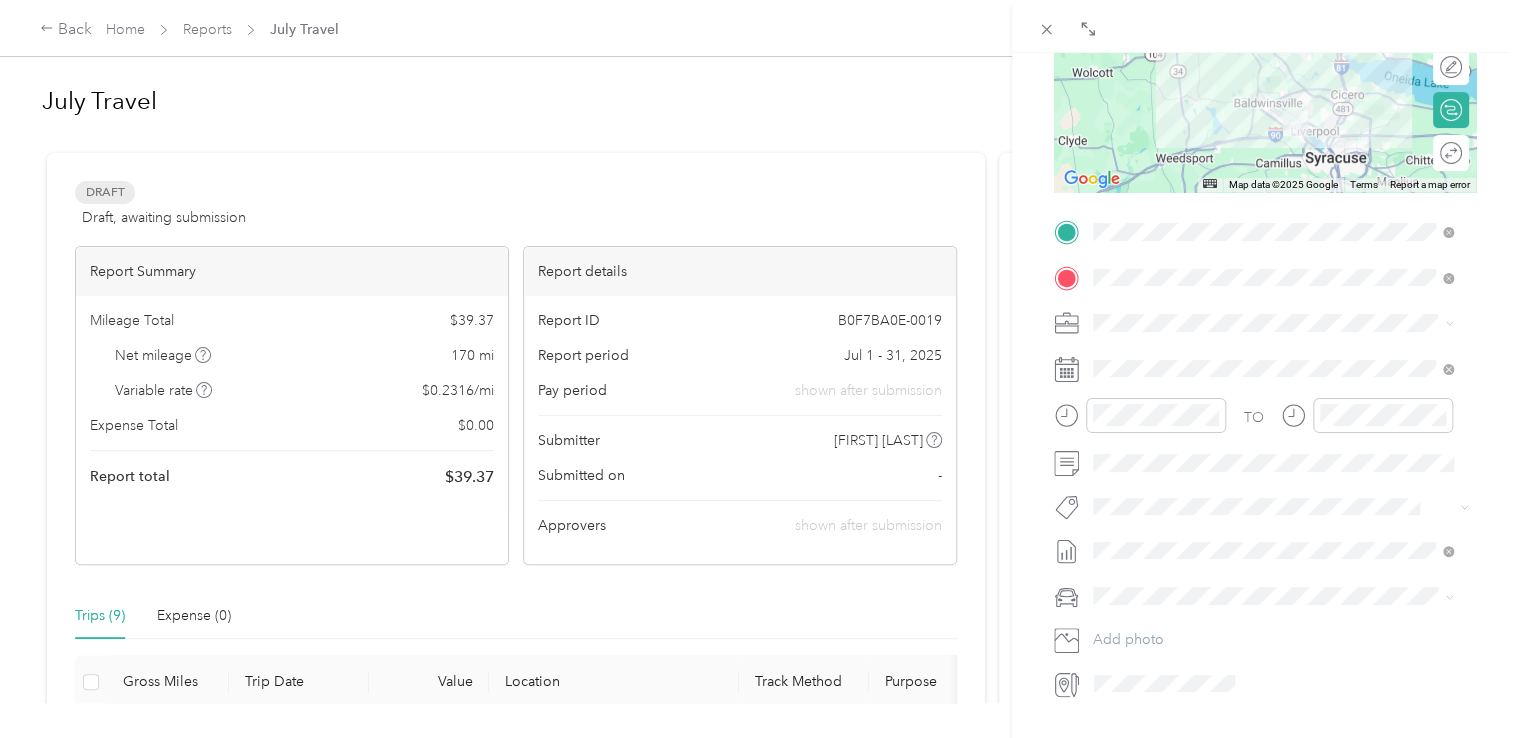 click on "BACK New Trip Save This trip cannot be edited because it is either under review, approved, or paid. Contact your Team Manager to edit it. Miles ← Move left → Move right ↑ Move up ↓ Move down + Zoom in - Zoom out Home Jump left by 75% End Jump right by 75% Page Up Jump up by 75% Page Down Jump down by 75% Map Data Map data ©2025 Google Map data ©2025 Google 10 km  Click to toggle between metric and imperial units Terms Report a map error Edit route Calculate route Round trip TO Add photo" at bounding box center [1265, 422] 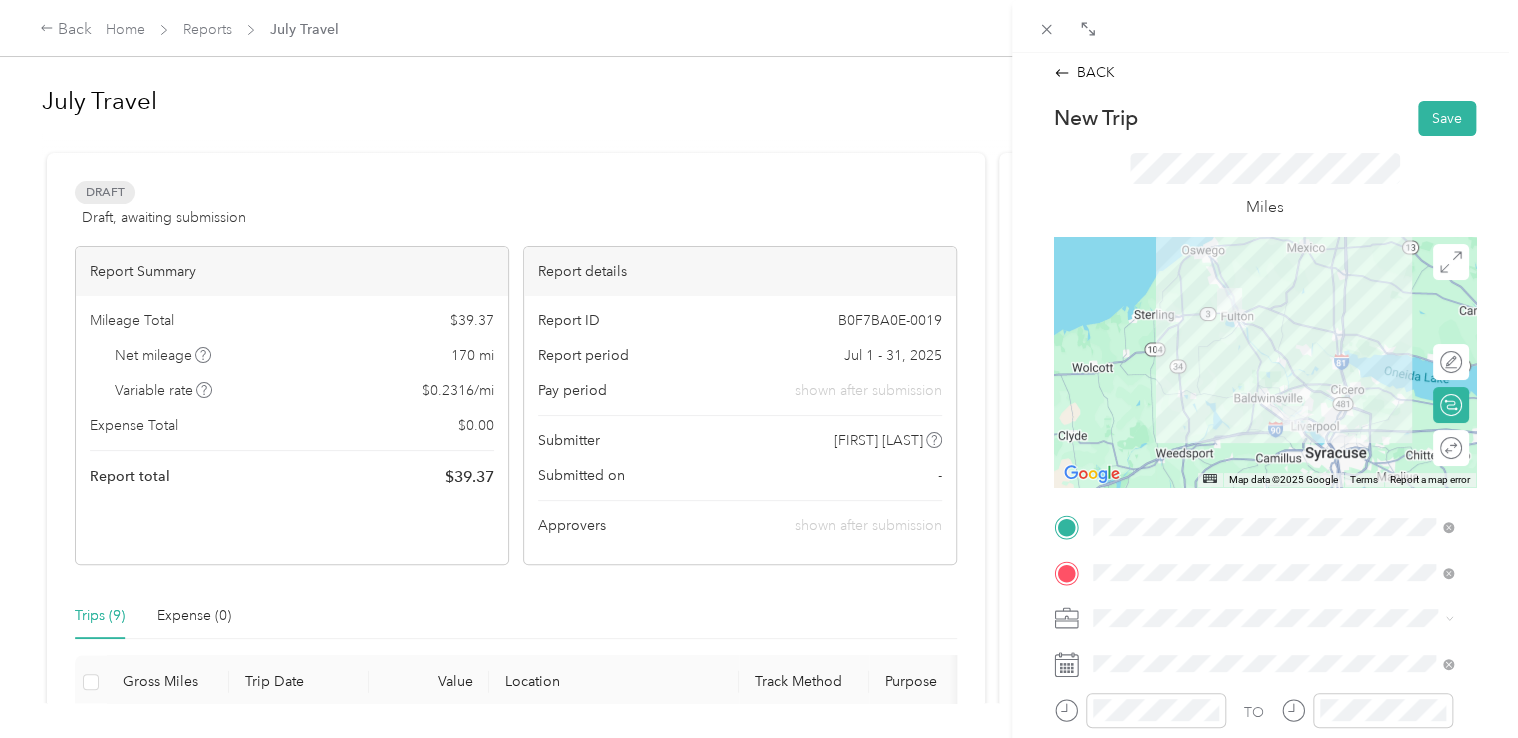 scroll, scrollTop: 0, scrollLeft: 0, axis: both 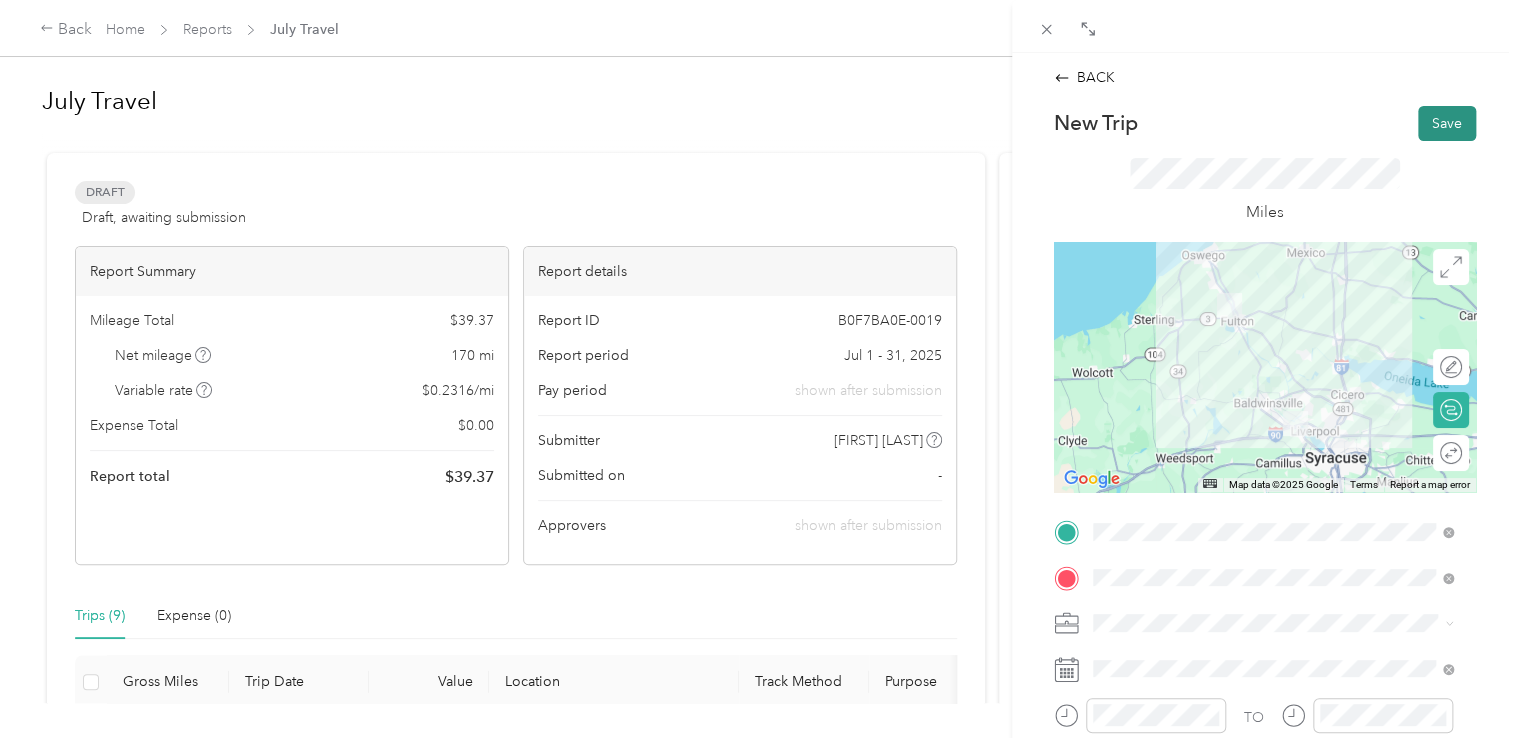 click on "Save" at bounding box center [1447, 123] 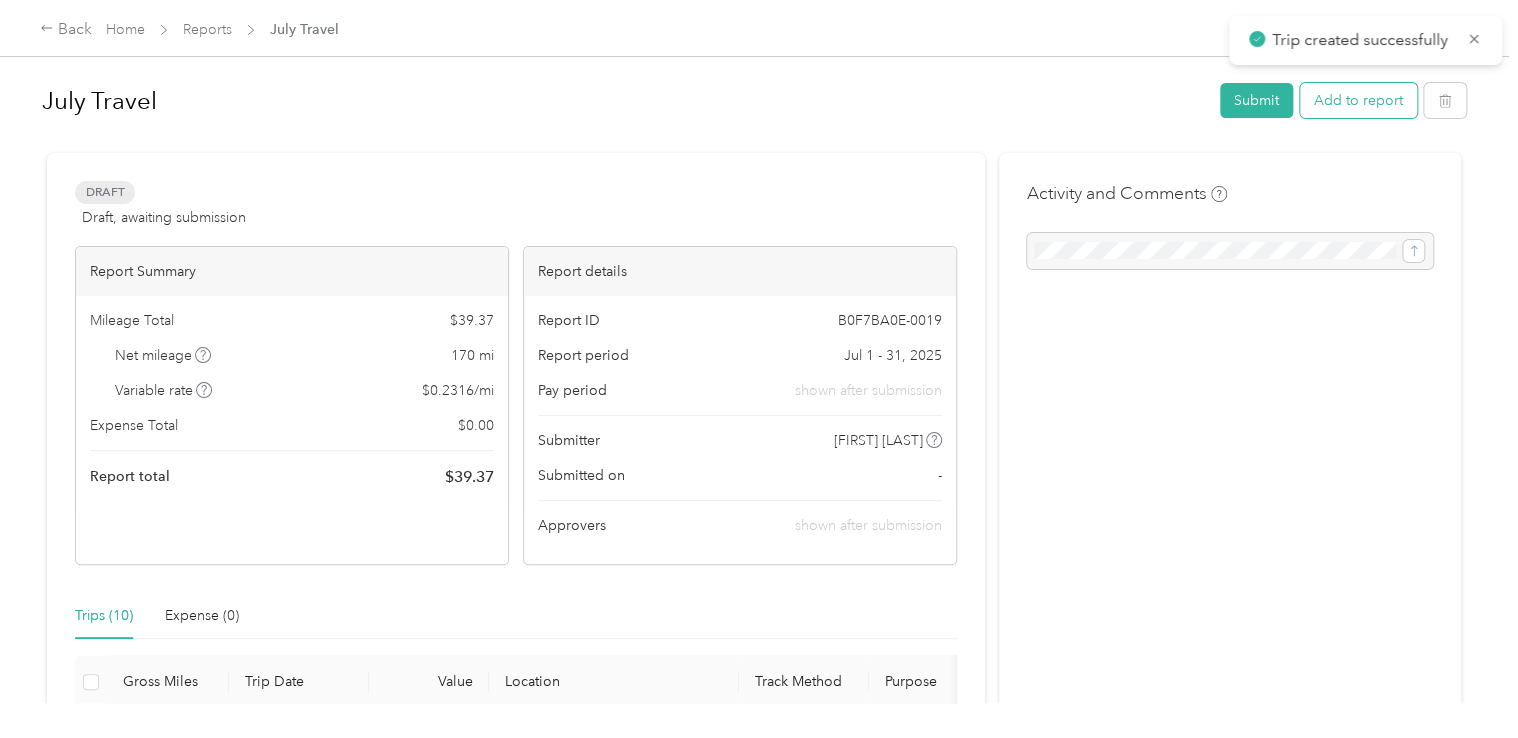 click on "Add to report" at bounding box center (1358, 100) 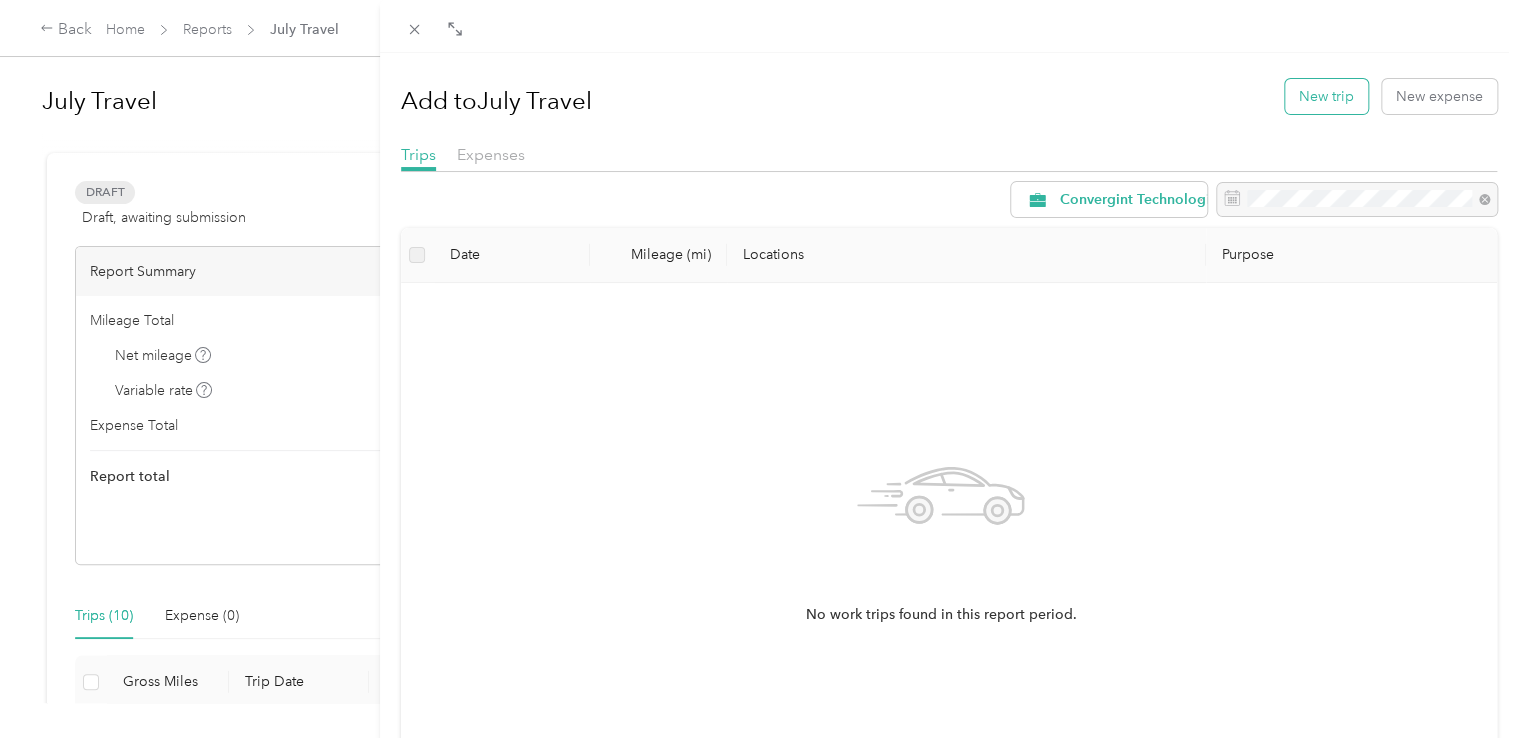 click on "New trip" at bounding box center [1326, 96] 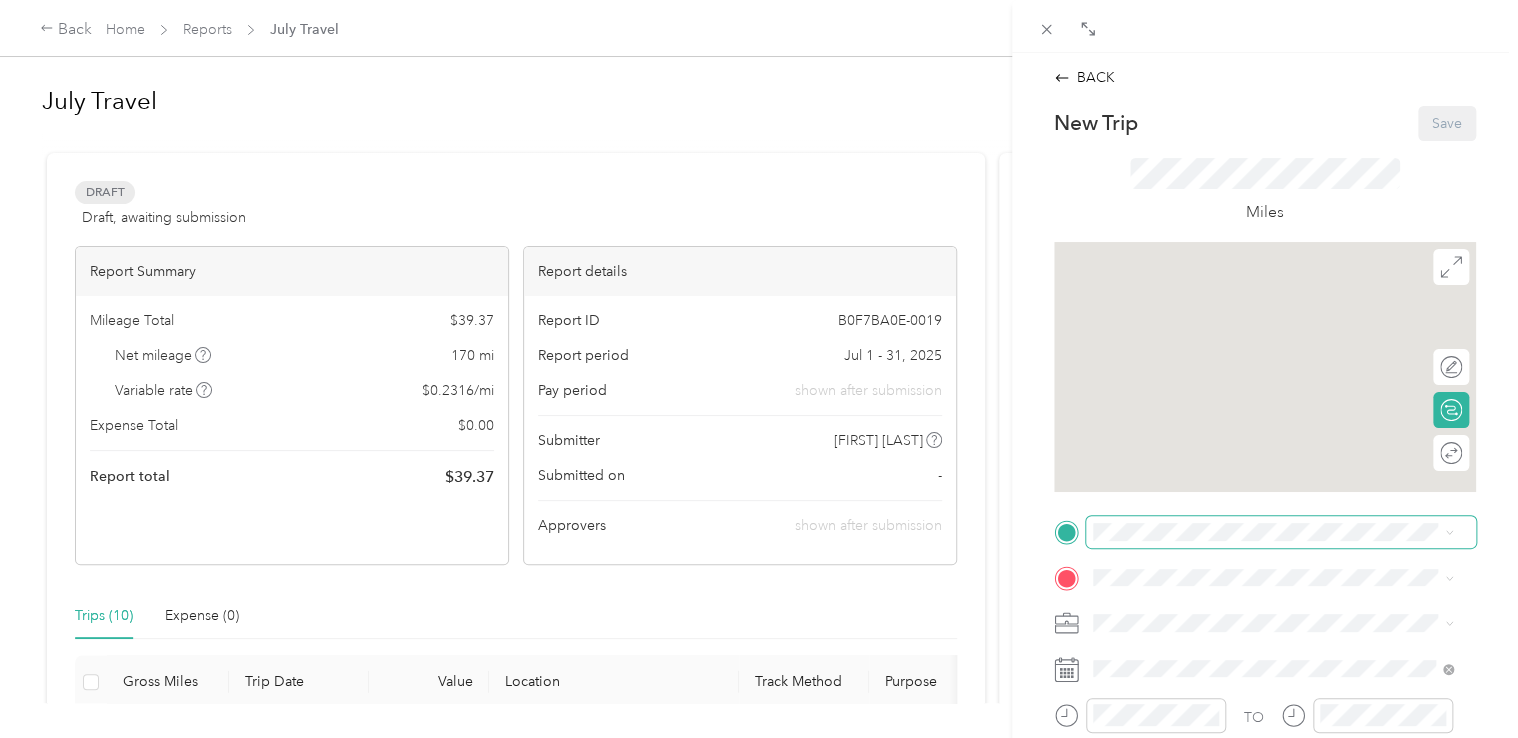 click at bounding box center (1281, 532) 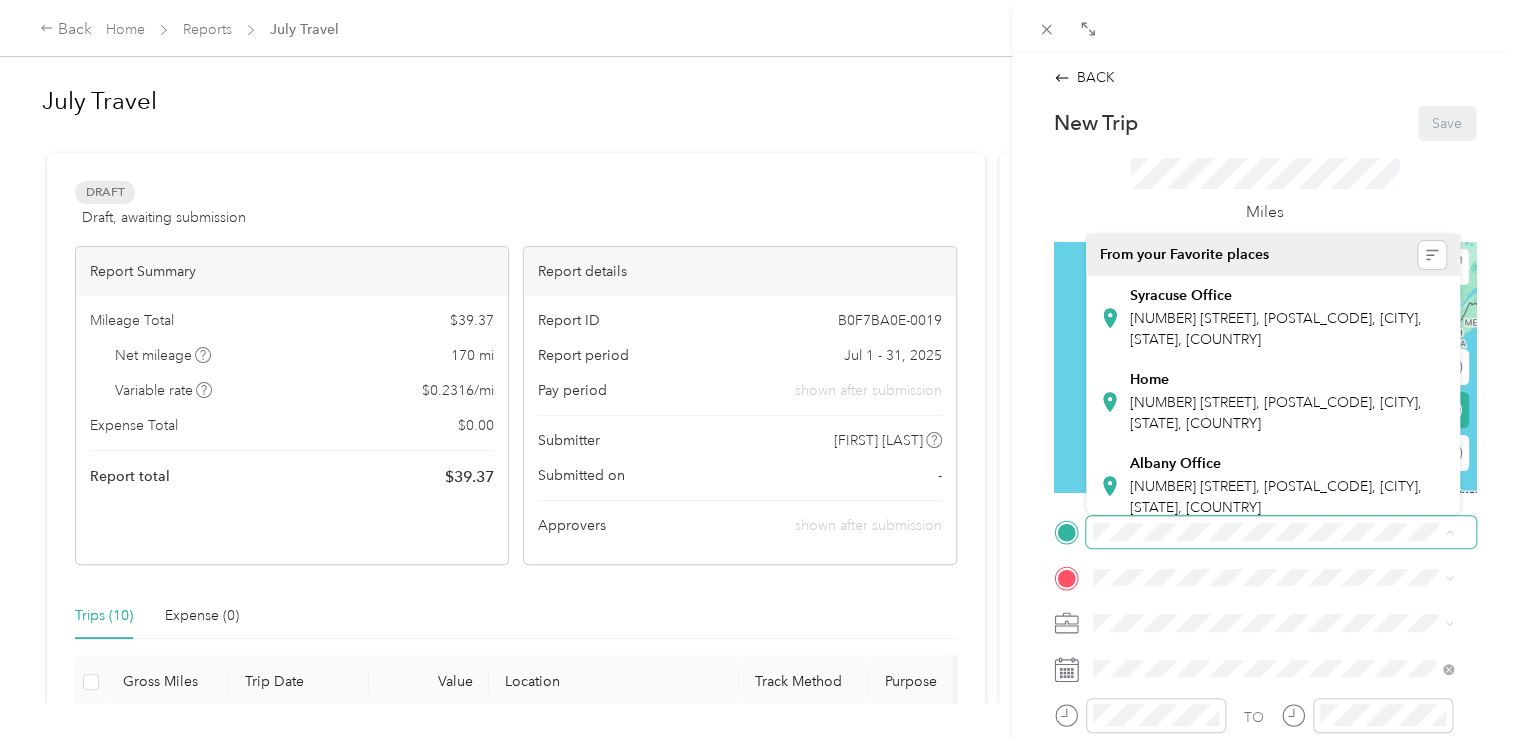 click on "[NUMBER] [STREET], [POSTAL_CODE], [CITY], [STATE], [COUNTRY]" at bounding box center (1276, 329) 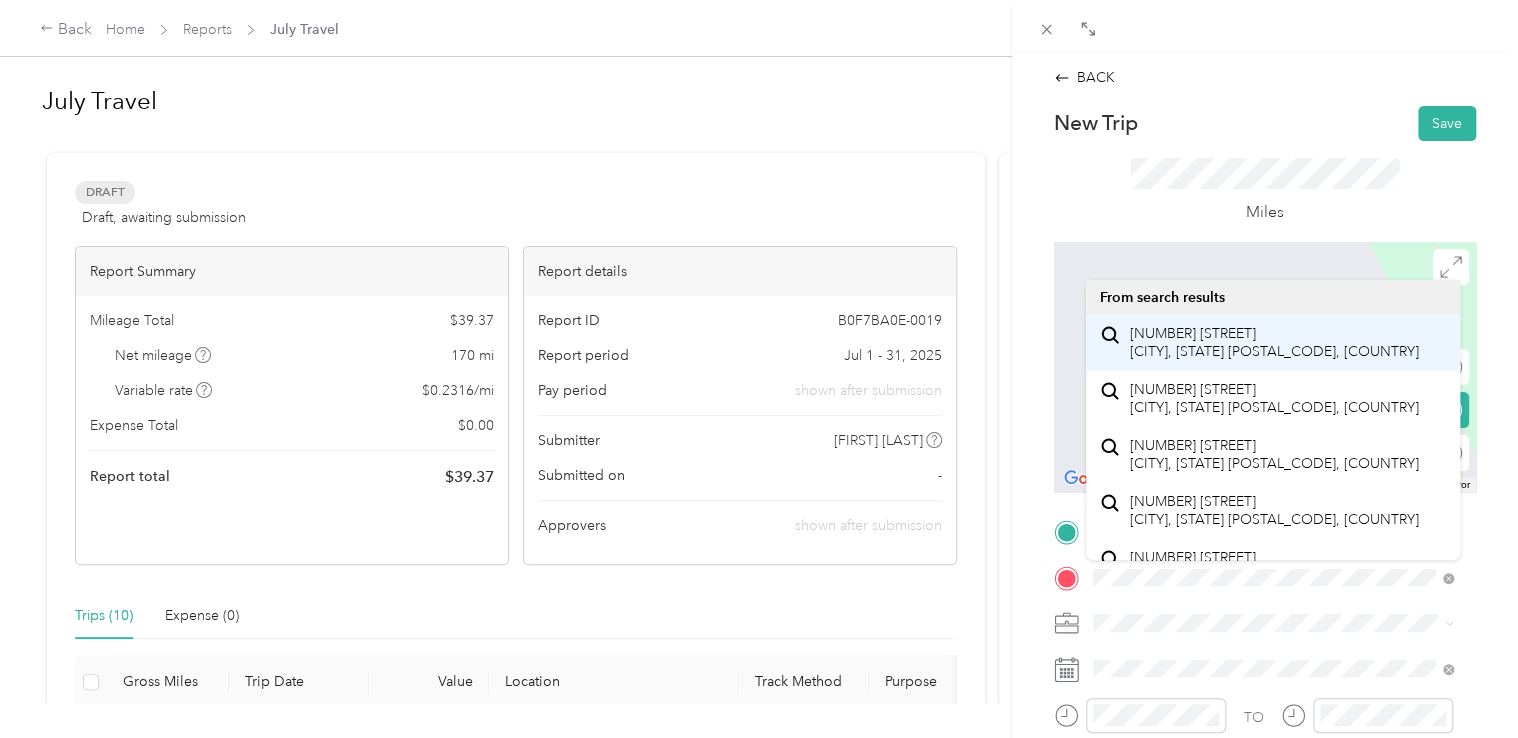 click on "[NUMBER] [STREET]
[CITY], [STATE] [POSTAL_CODE], [COUNTRY]" at bounding box center (1274, 342) 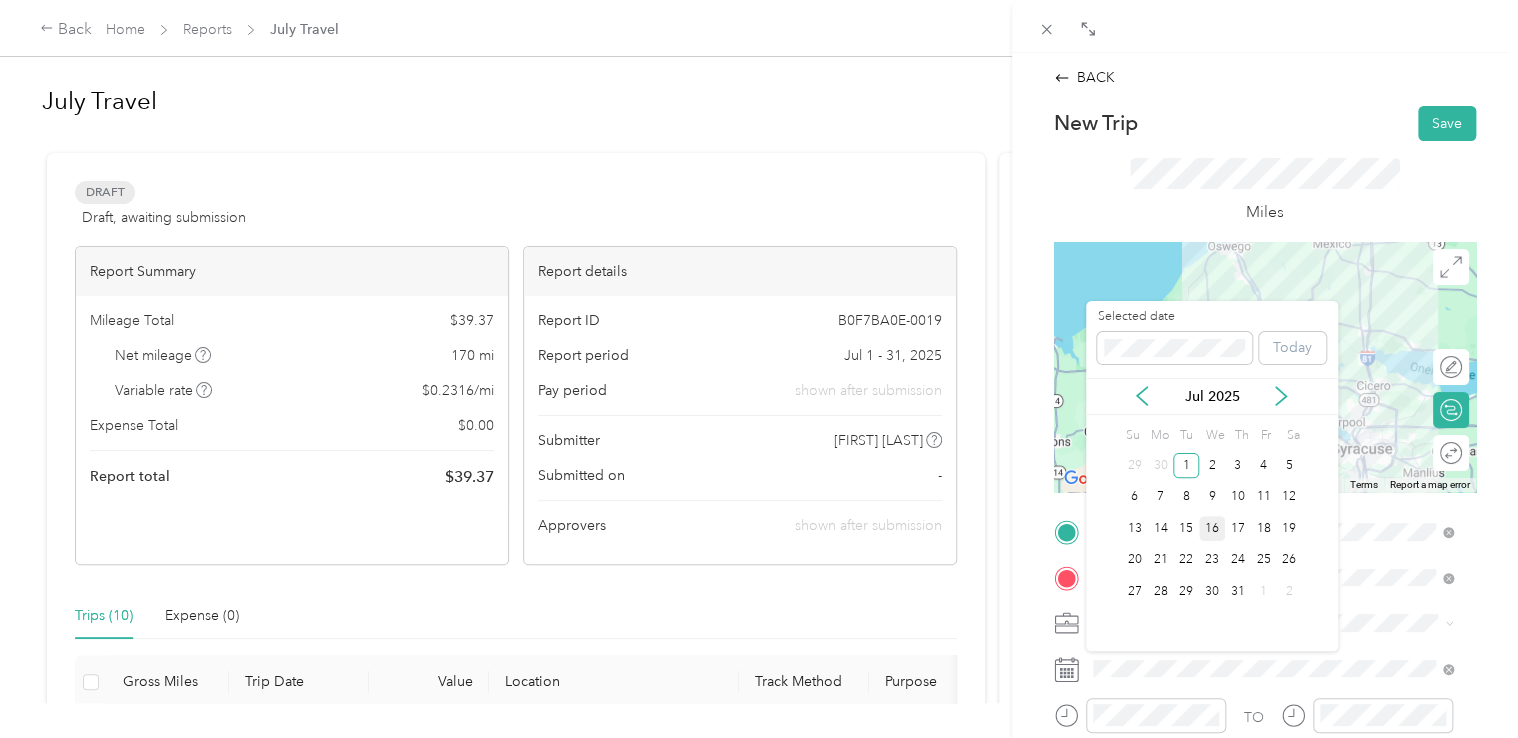 click on "16" at bounding box center [1212, 528] 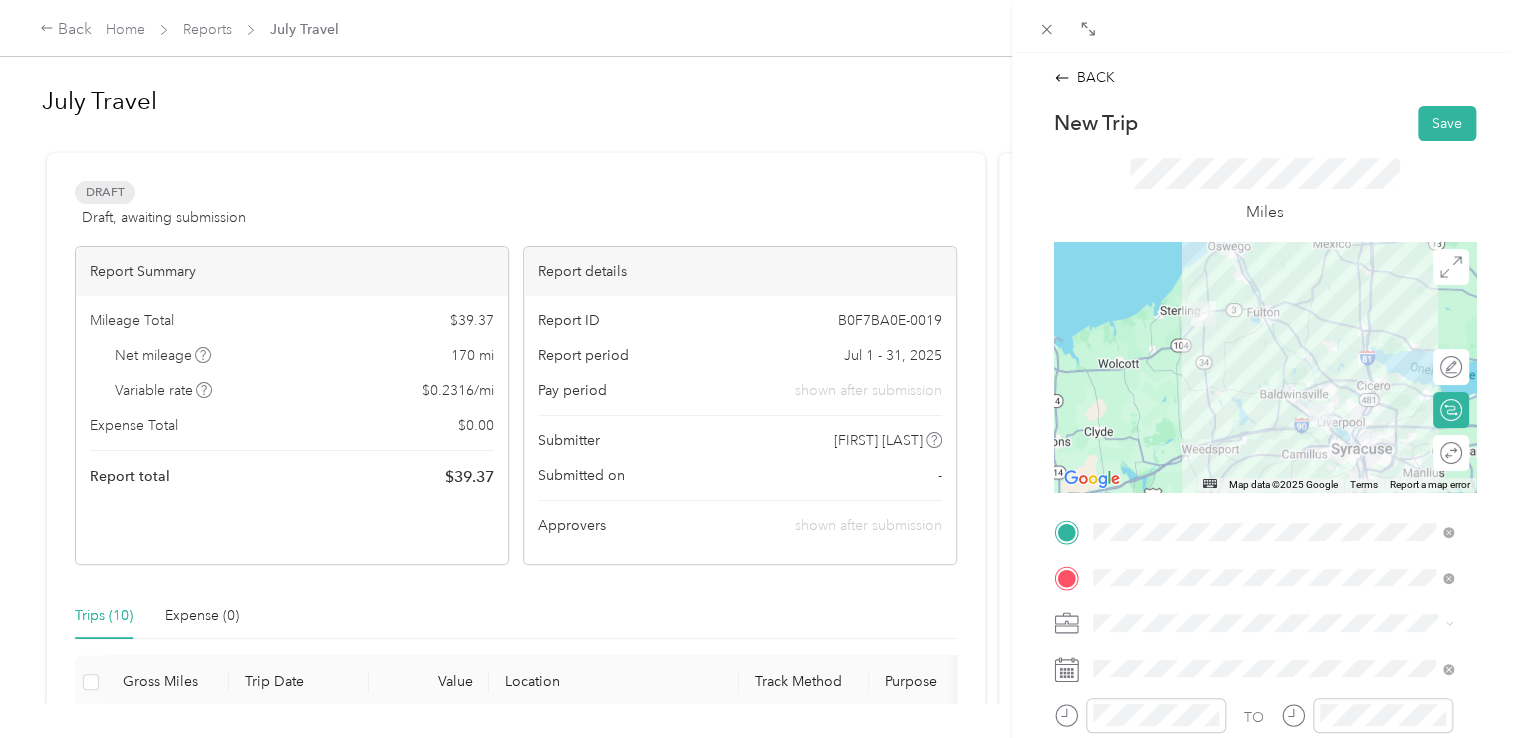 scroll, scrollTop: 200, scrollLeft: 0, axis: vertical 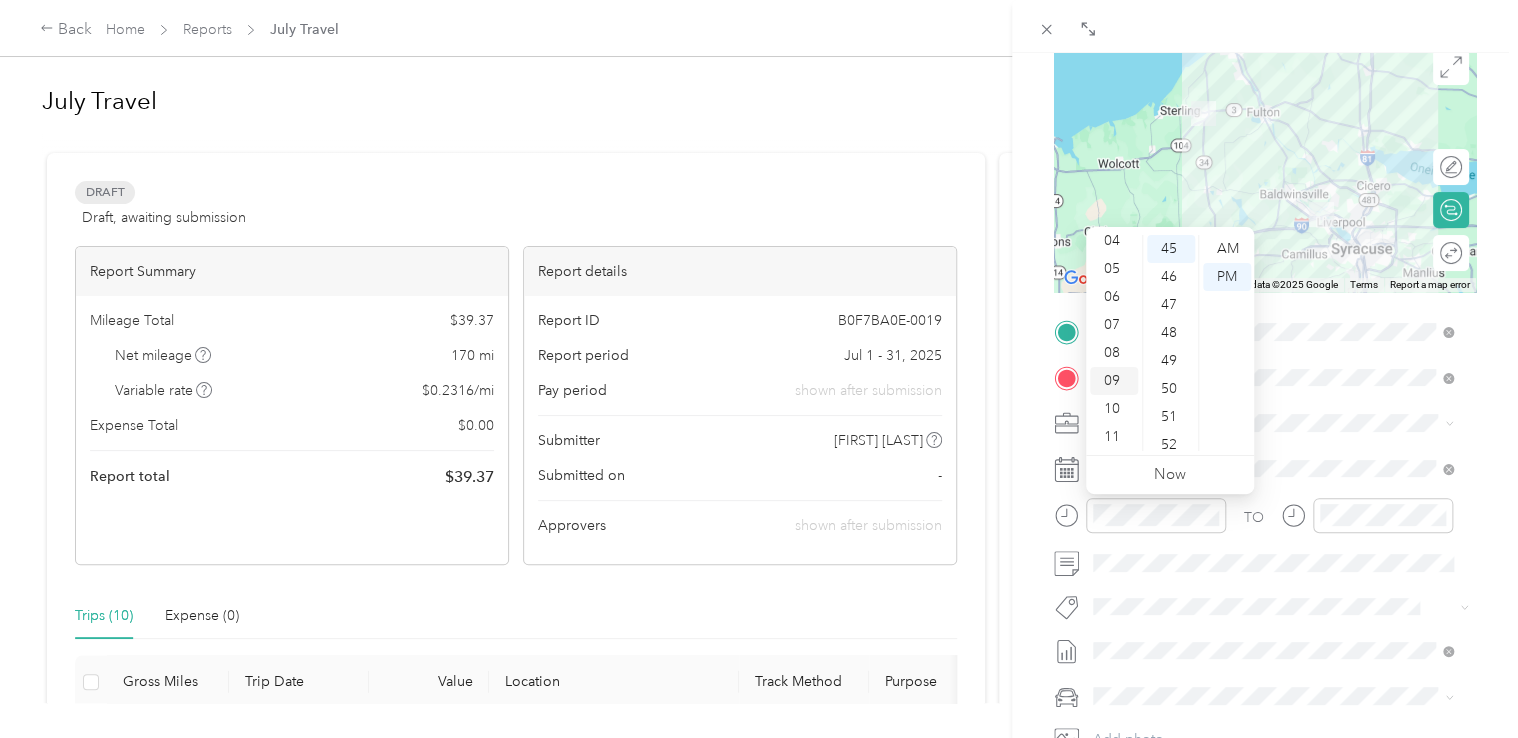 click on "09" at bounding box center [1114, 381] 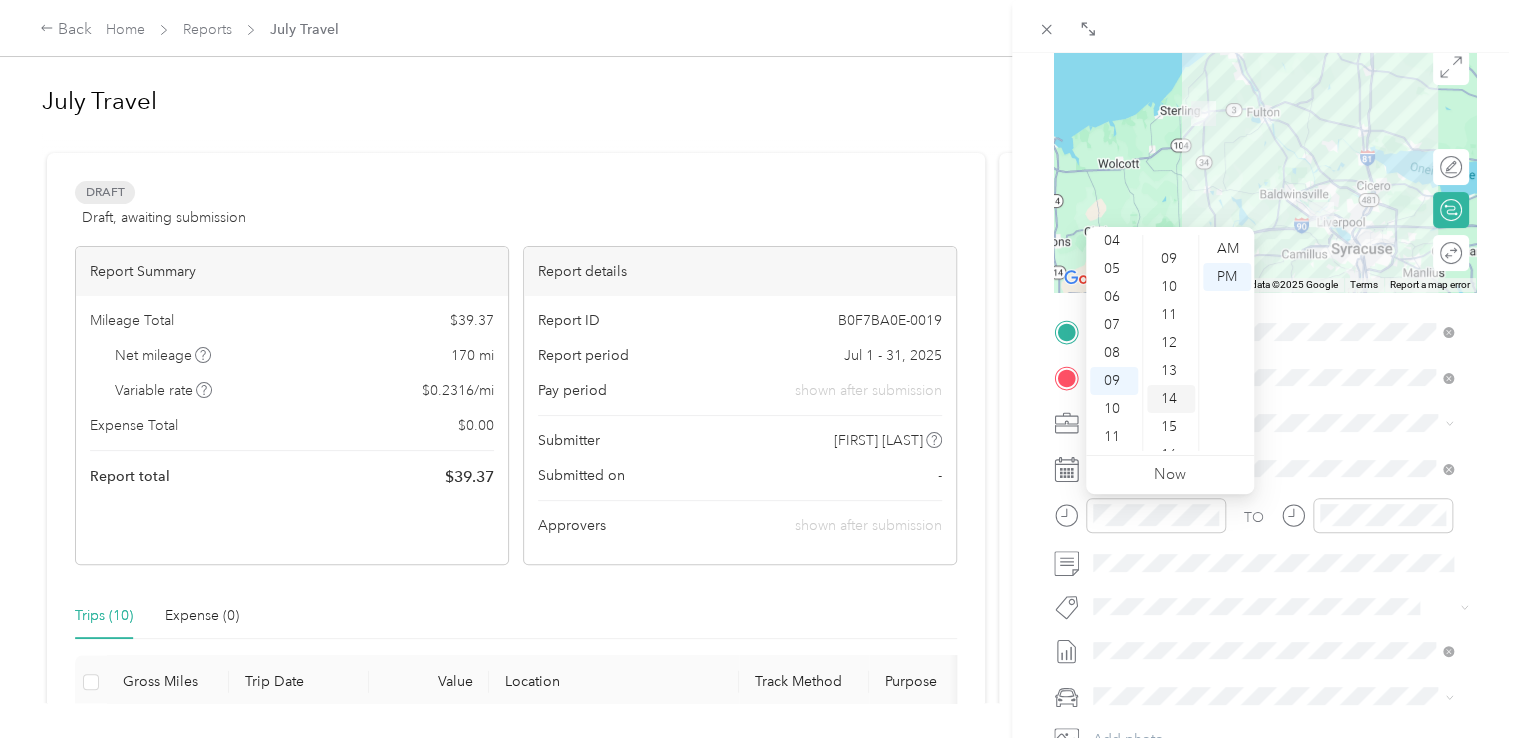scroll, scrollTop: 0, scrollLeft: 0, axis: both 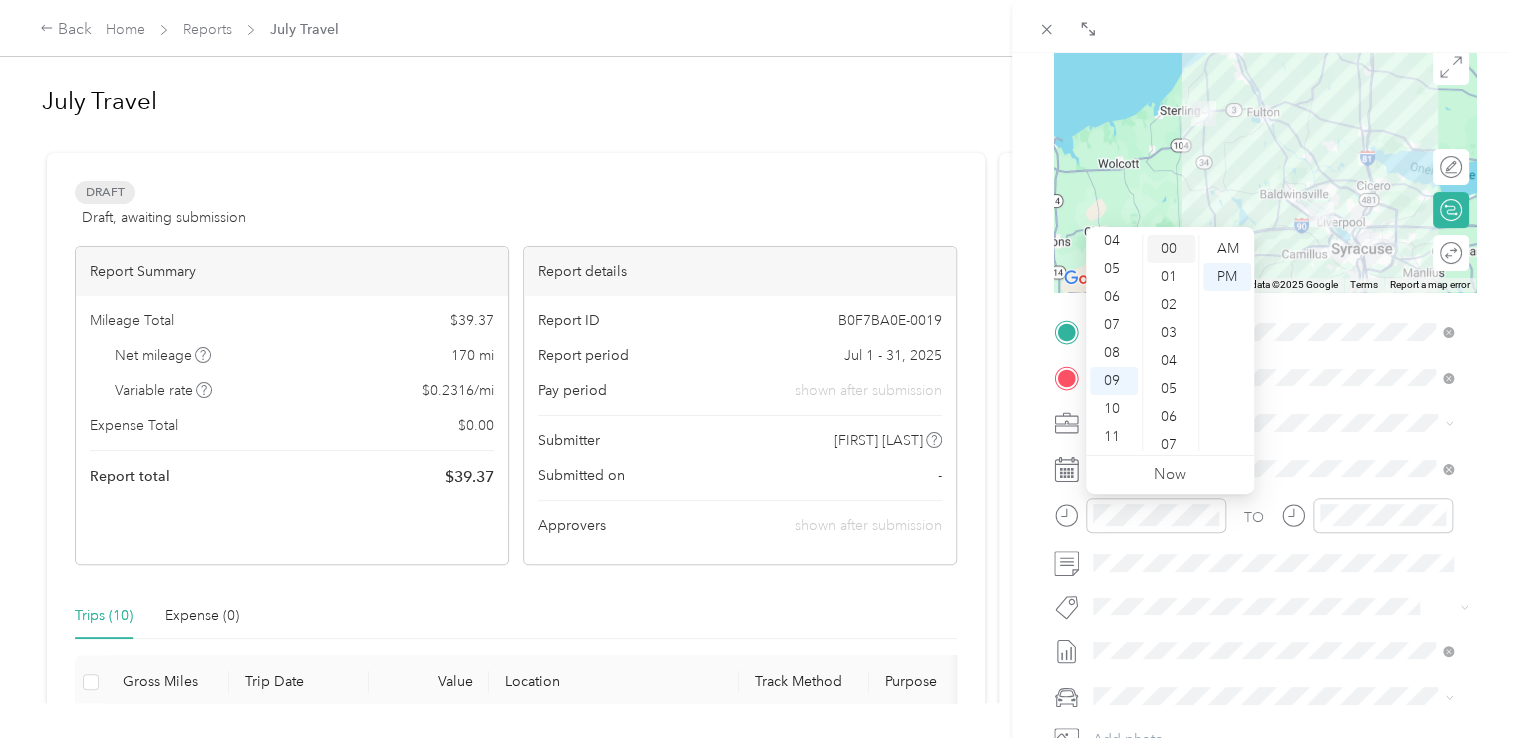 click on "00" at bounding box center (1171, 249) 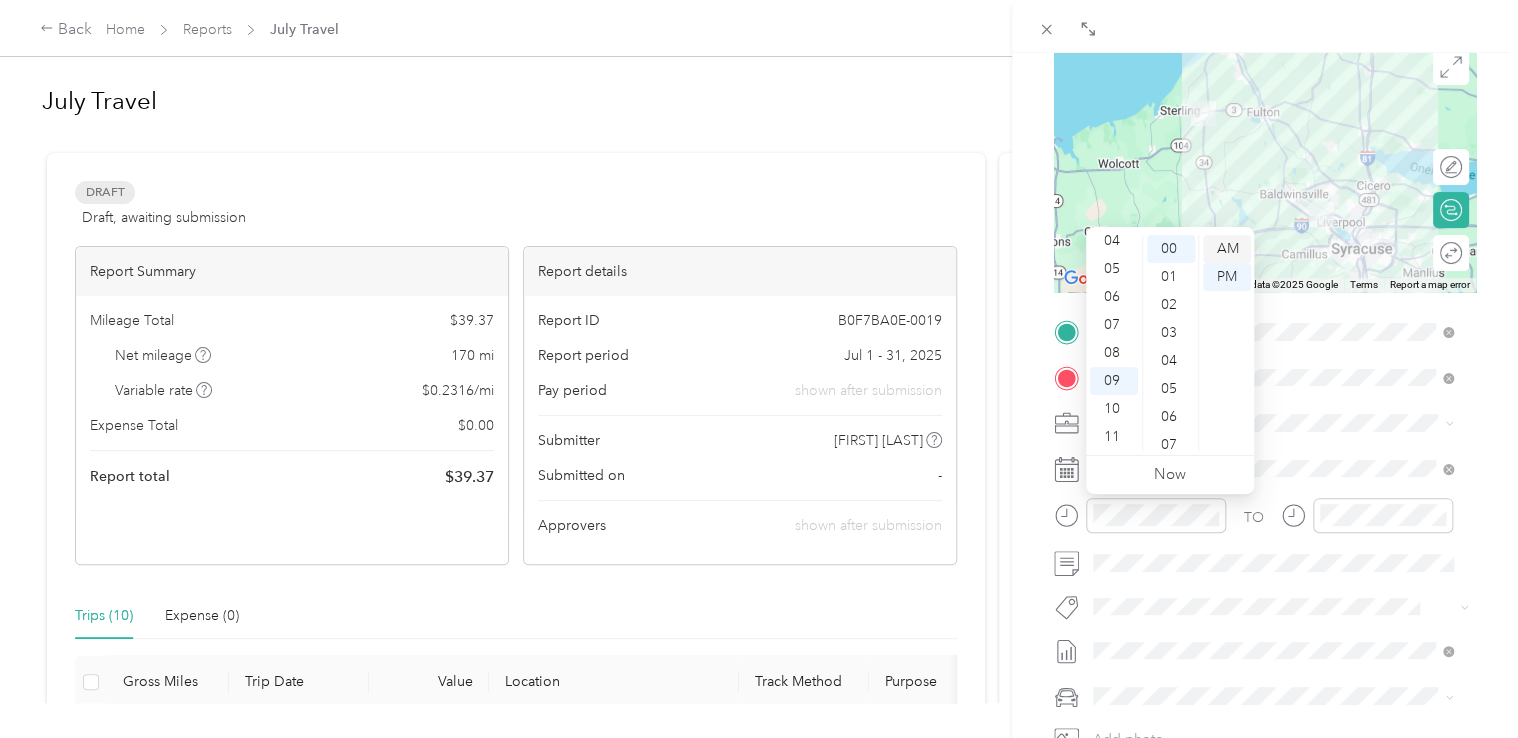 click on "AM" at bounding box center [1227, 249] 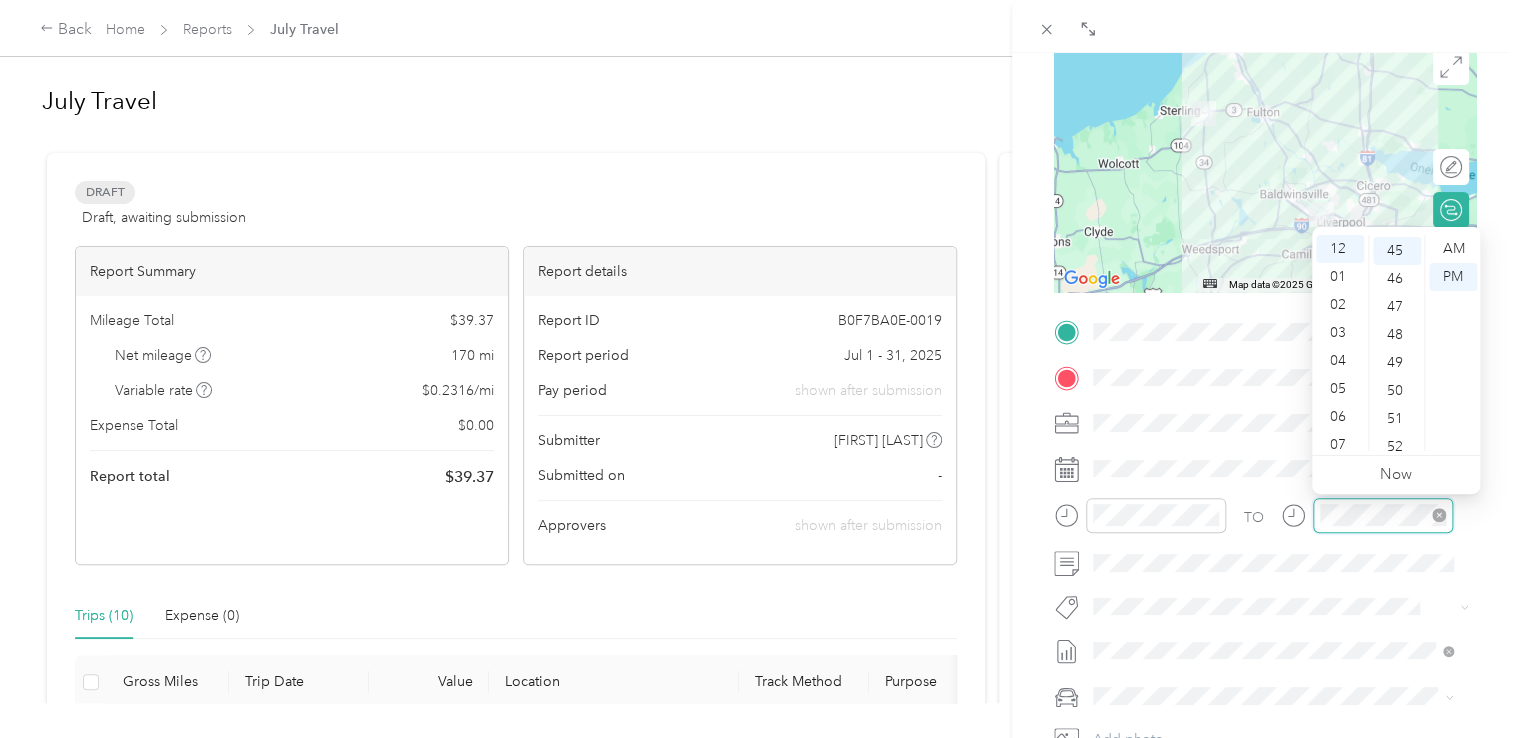 scroll, scrollTop: 1260, scrollLeft: 0, axis: vertical 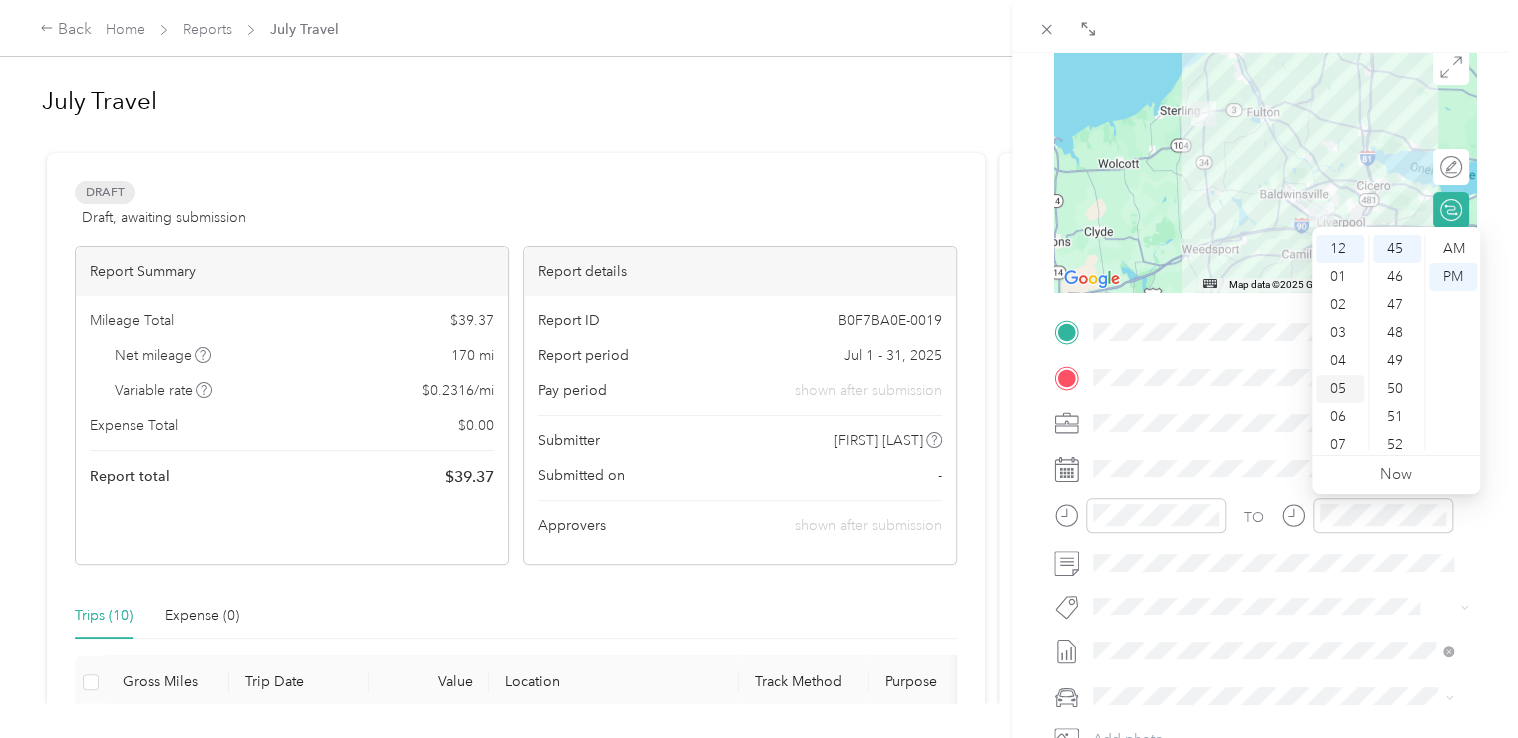 click on "05" at bounding box center (1340, 389) 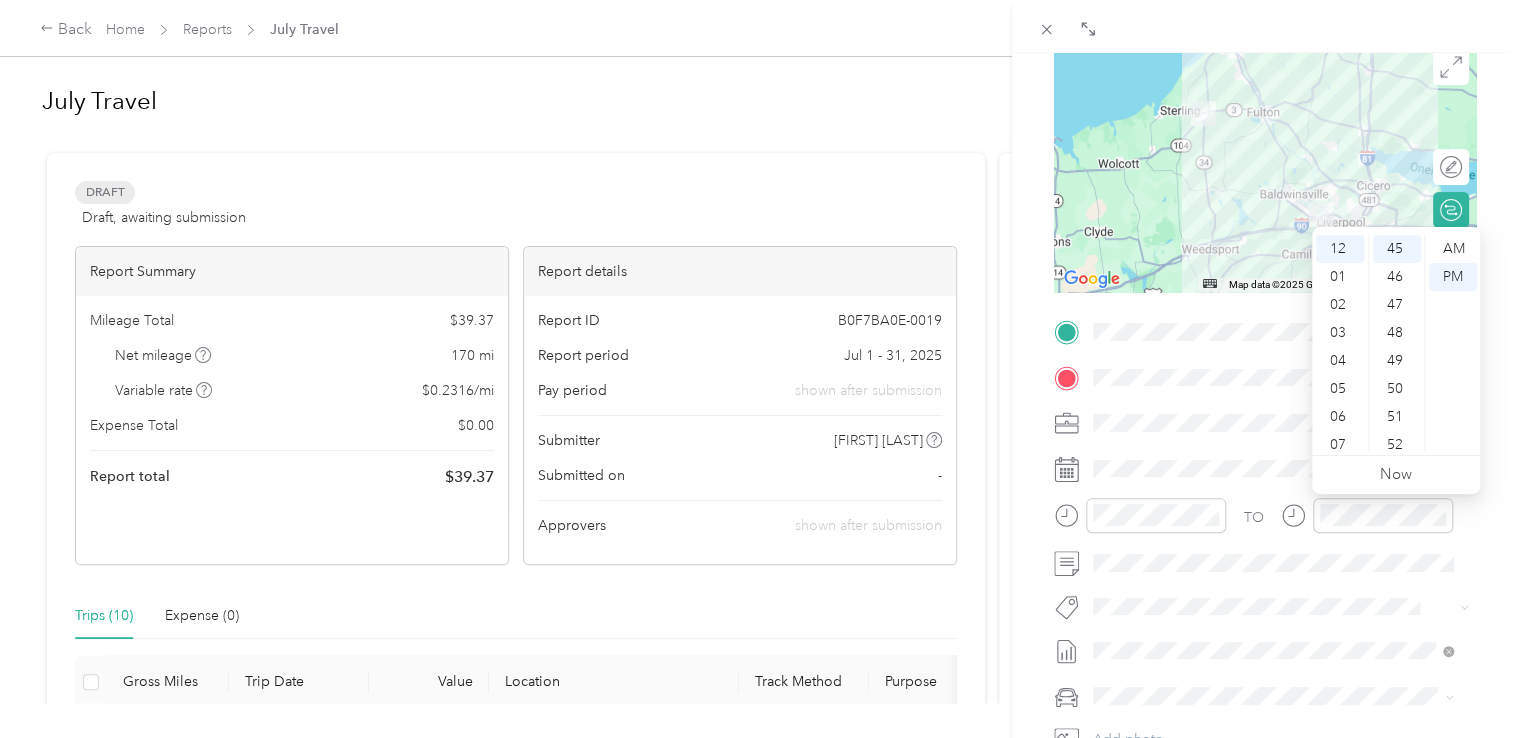 scroll, scrollTop: 120, scrollLeft: 0, axis: vertical 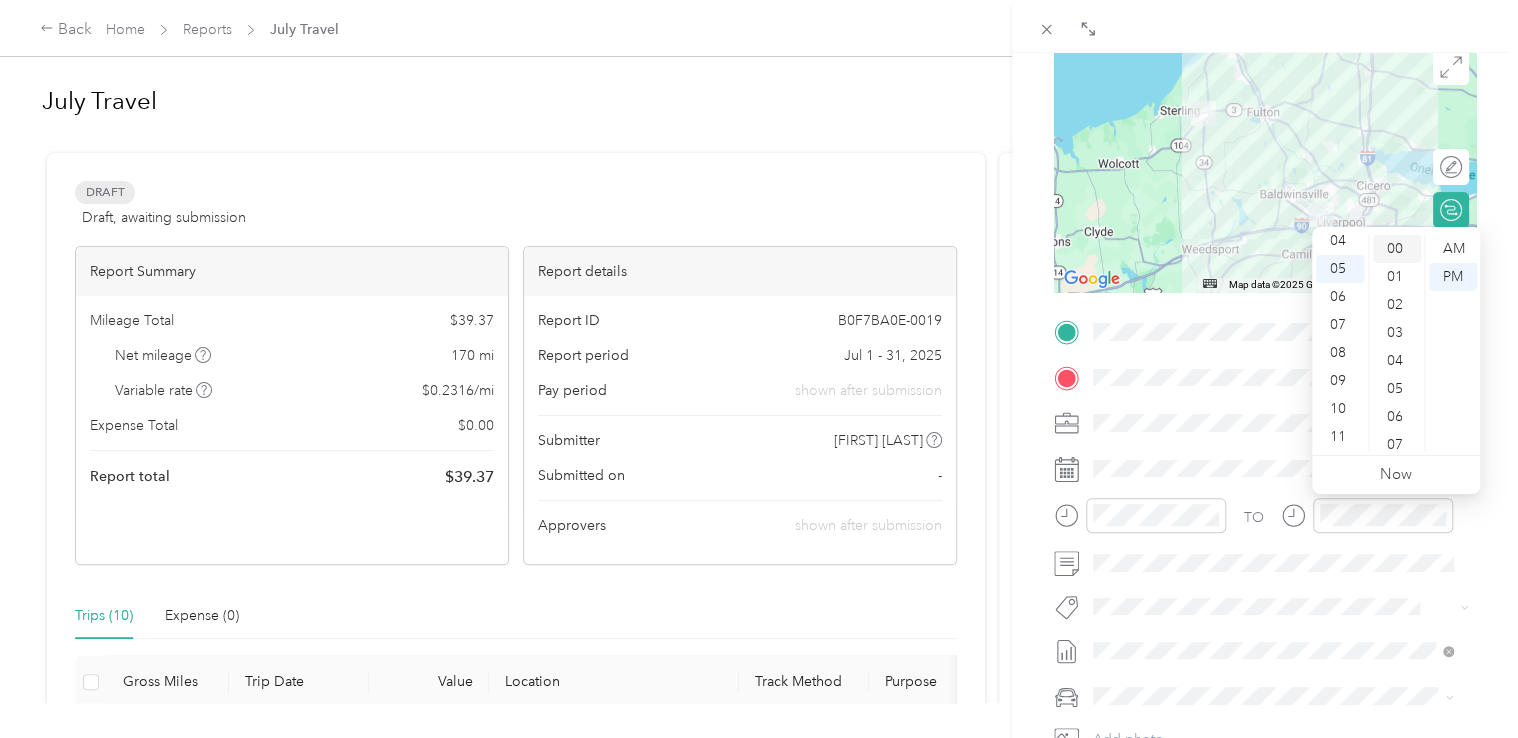 click on "00" at bounding box center (1397, 249) 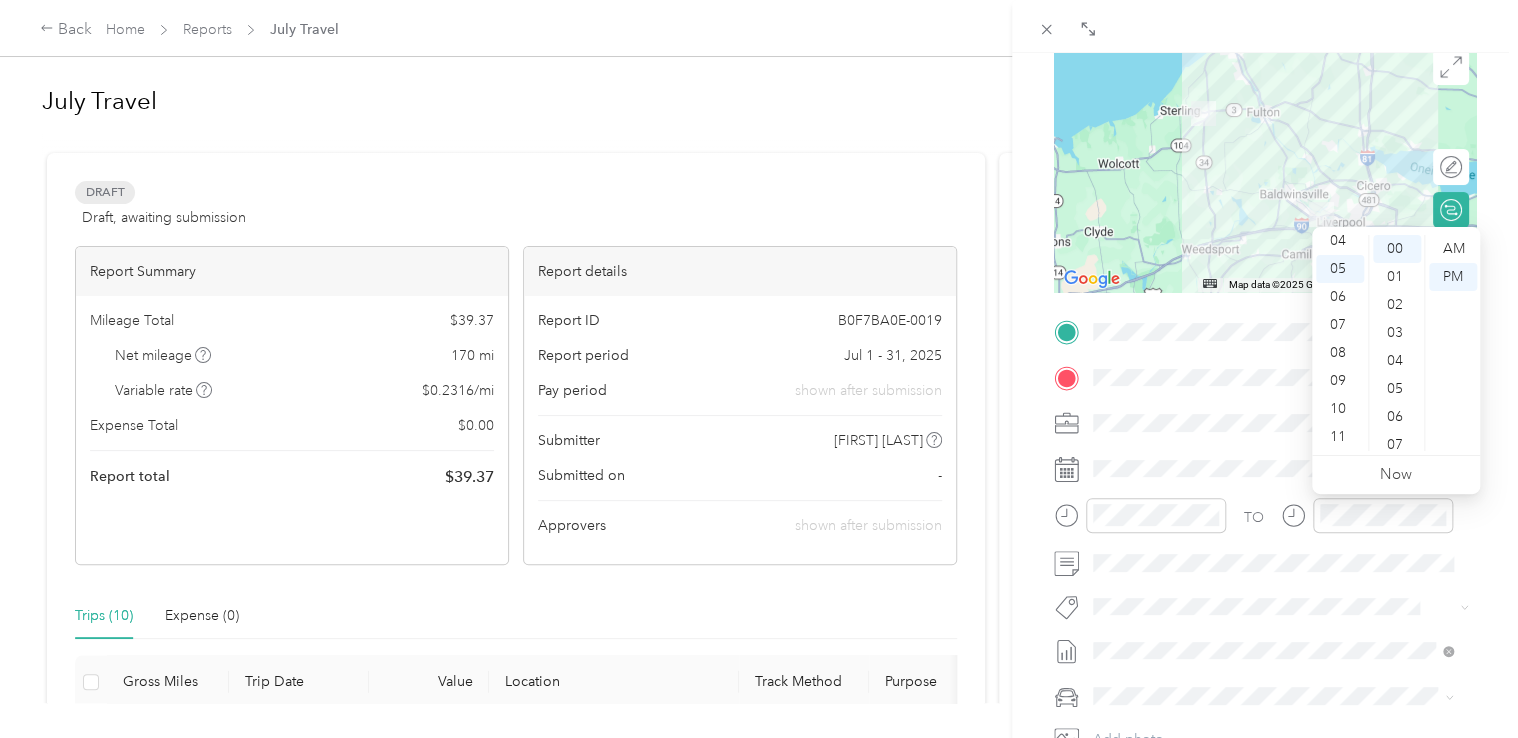 click on "New Trip Save This trip cannot be edited because it is either under review, approved, or paid. Contact your Team Manager to edit it. Miles ← Move left → Move right ↑ Move up ↓ Move down + Zoom in - Zoom out Home Jump left by 75% End Jump right by 75% Page Up Jump up by 75% Page Down Jump down by 75% Map Data Map data ©2025 Google Map data ©2025 Google 10 km  Click to toggle between metric and imperial units Terms Report a map error Edit route Calculate route Round trip TO Add photo" at bounding box center (1265, 353) 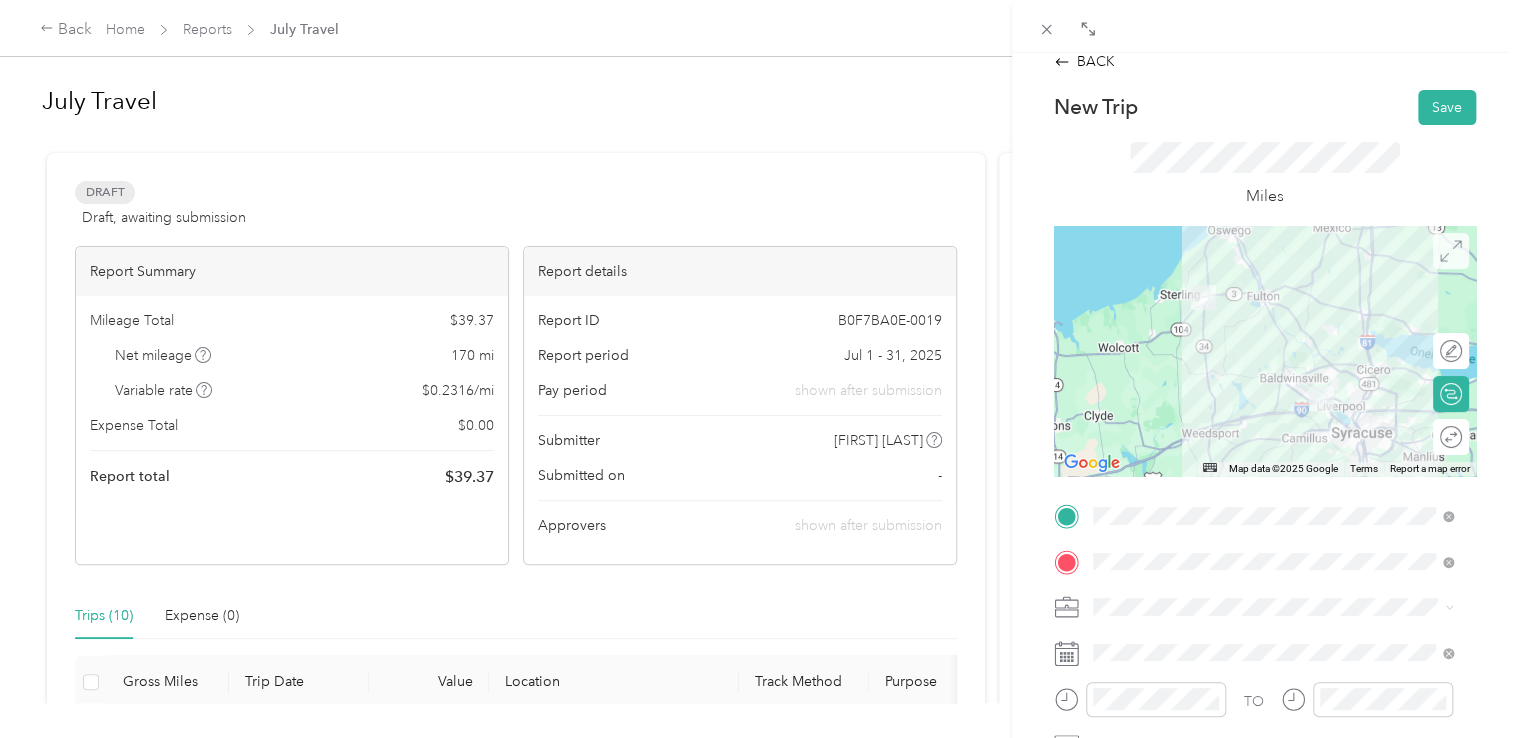 scroll, scrollTop: 0, scrollLeft: 0, axis: both 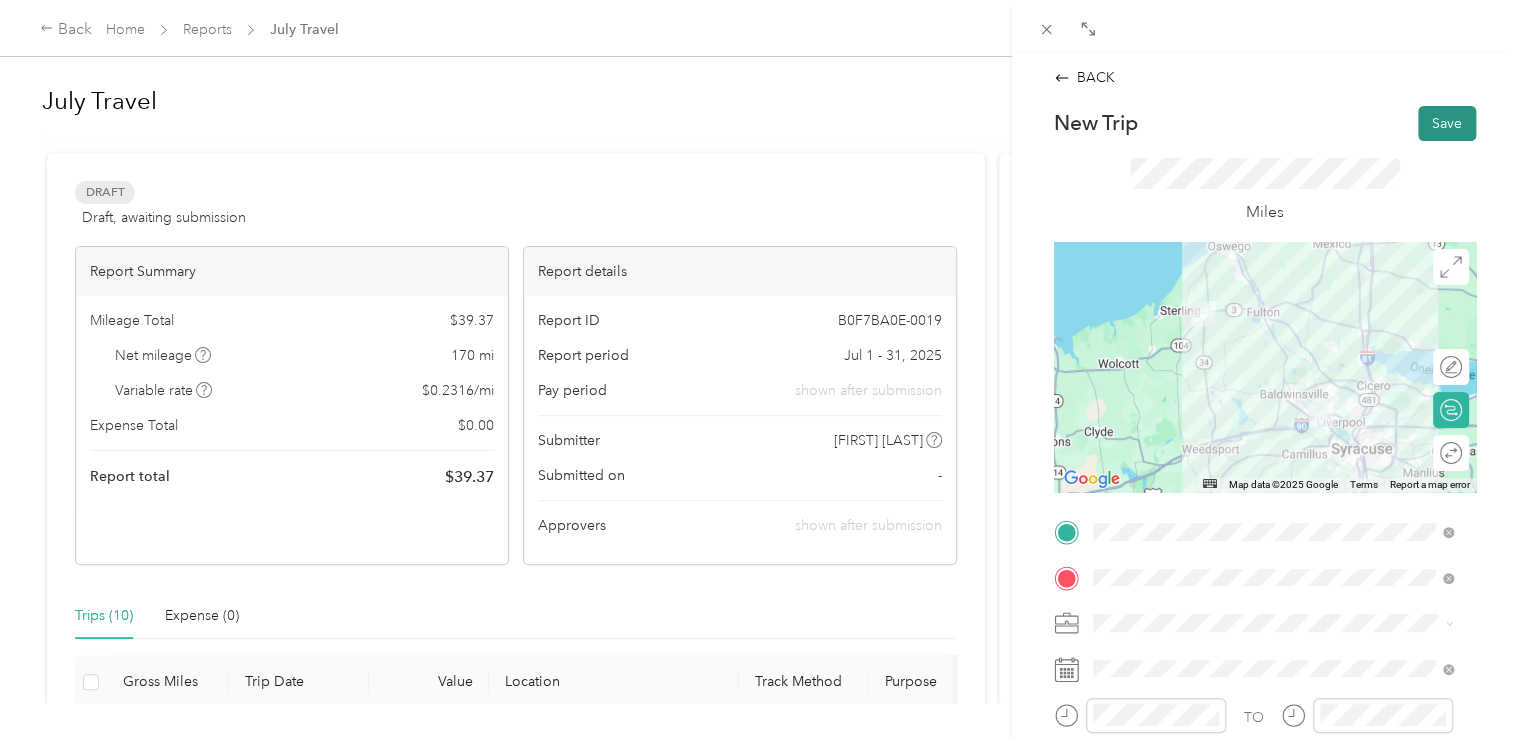 click on "Save" at bounding box center [1447, 123] 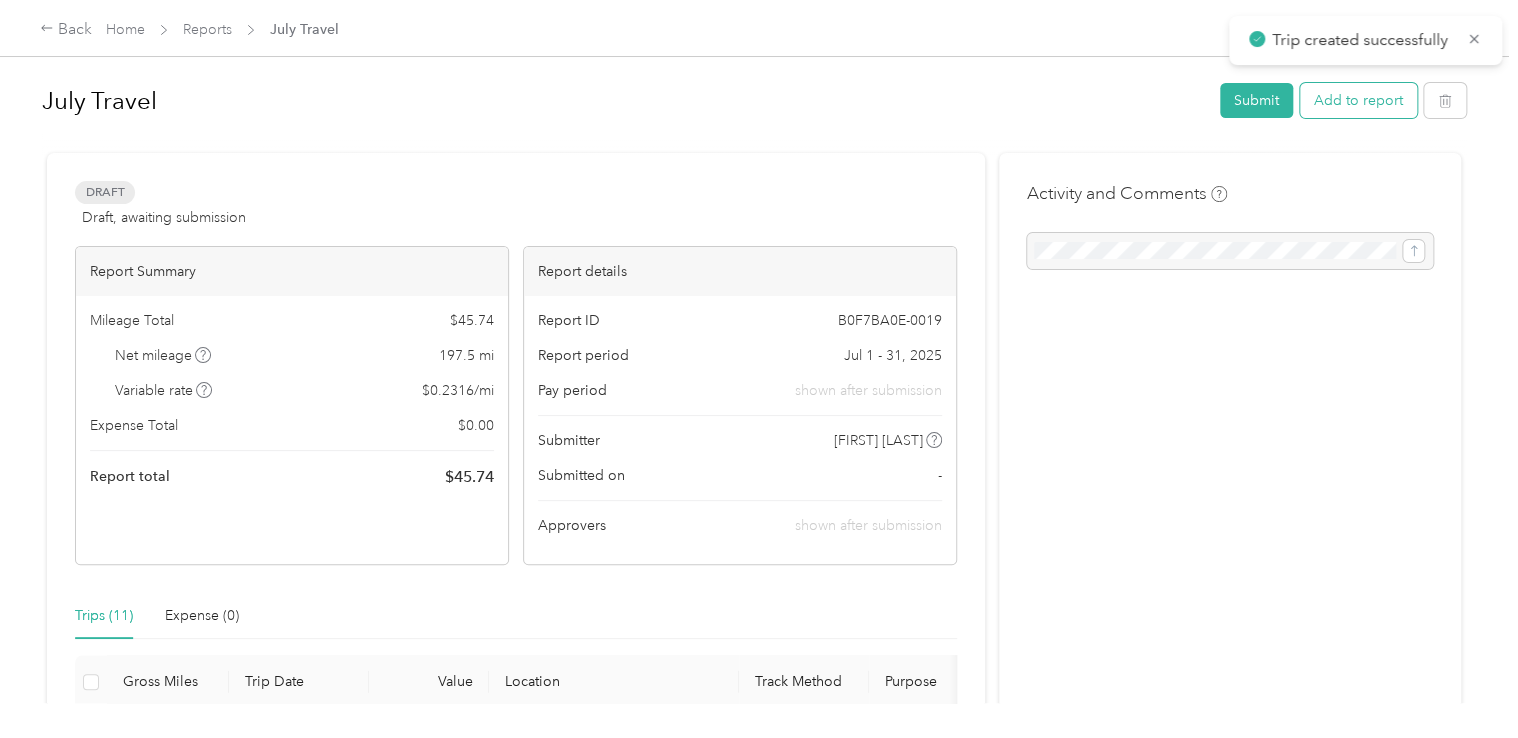 click on "Add to report" at bounding box center [1358, 100] 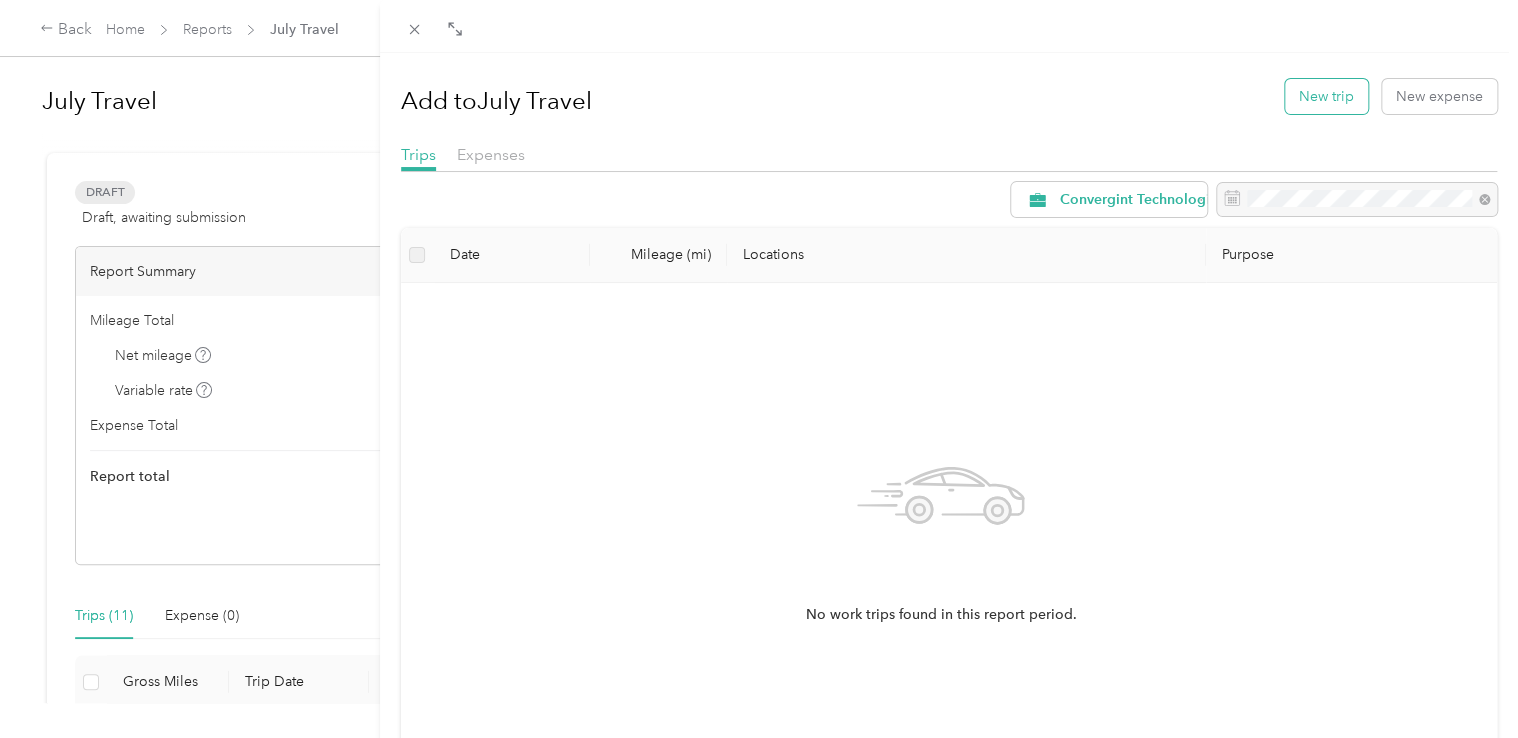 click on "New trip" at bounding box center (1326, 96) 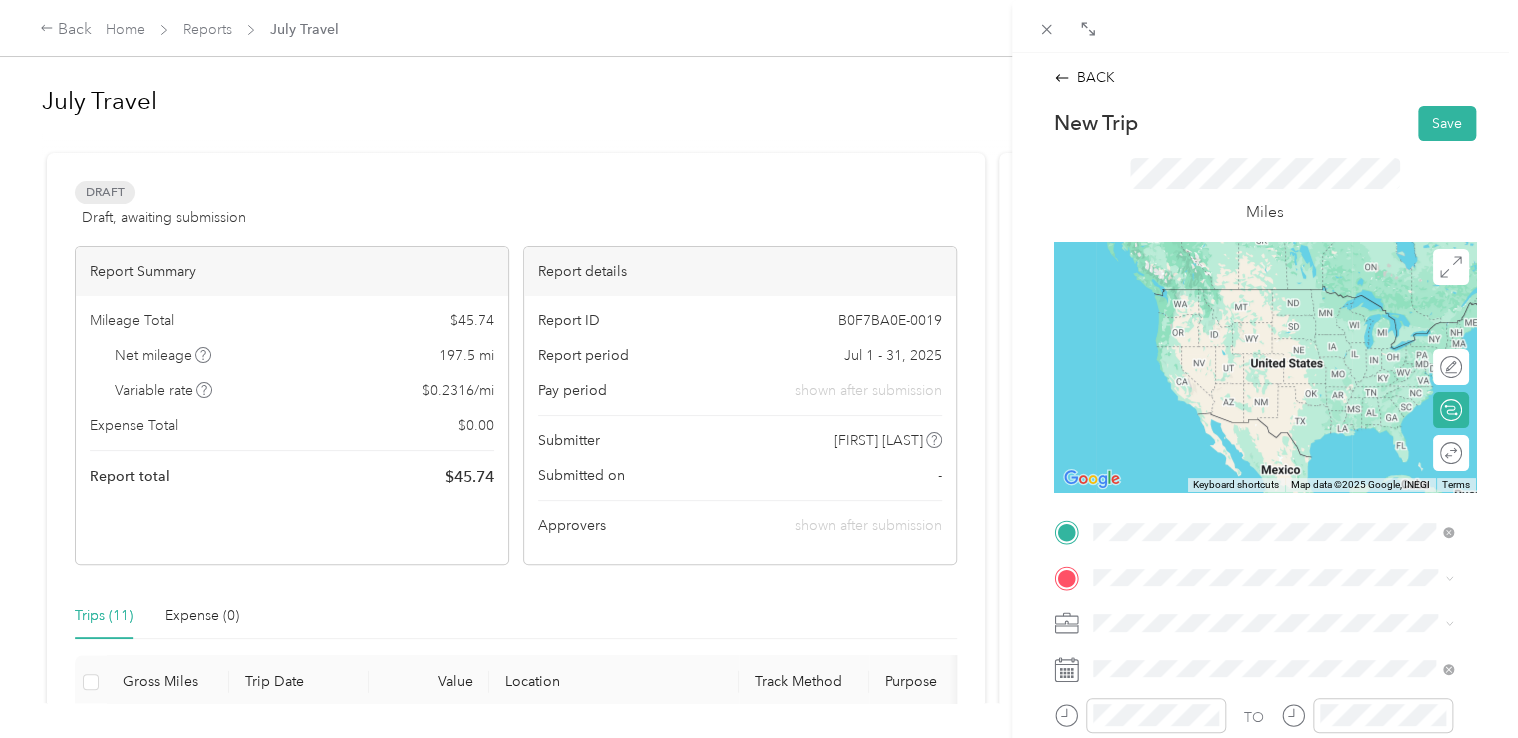 click on "[NUMBER] [STREET]
[CITY], [STATE] [POSTAL_CODE], [COUNTRY]" at bounding box center [1274, 297] 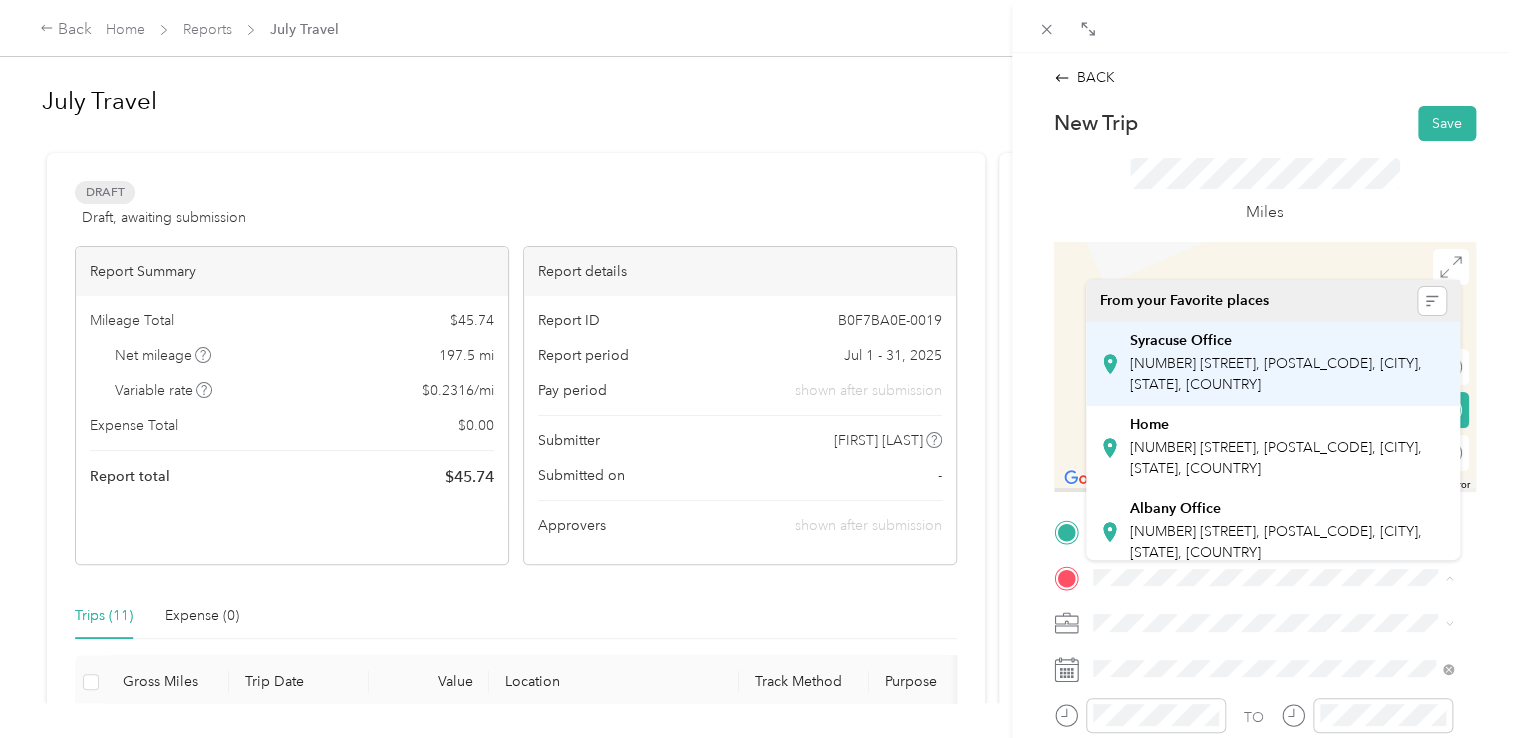 click on "[NUMBER] [STREET], [POSTAL_CODE], [CITY], [STATE], [COUNTRY]" at bounding box center [1276, 374] 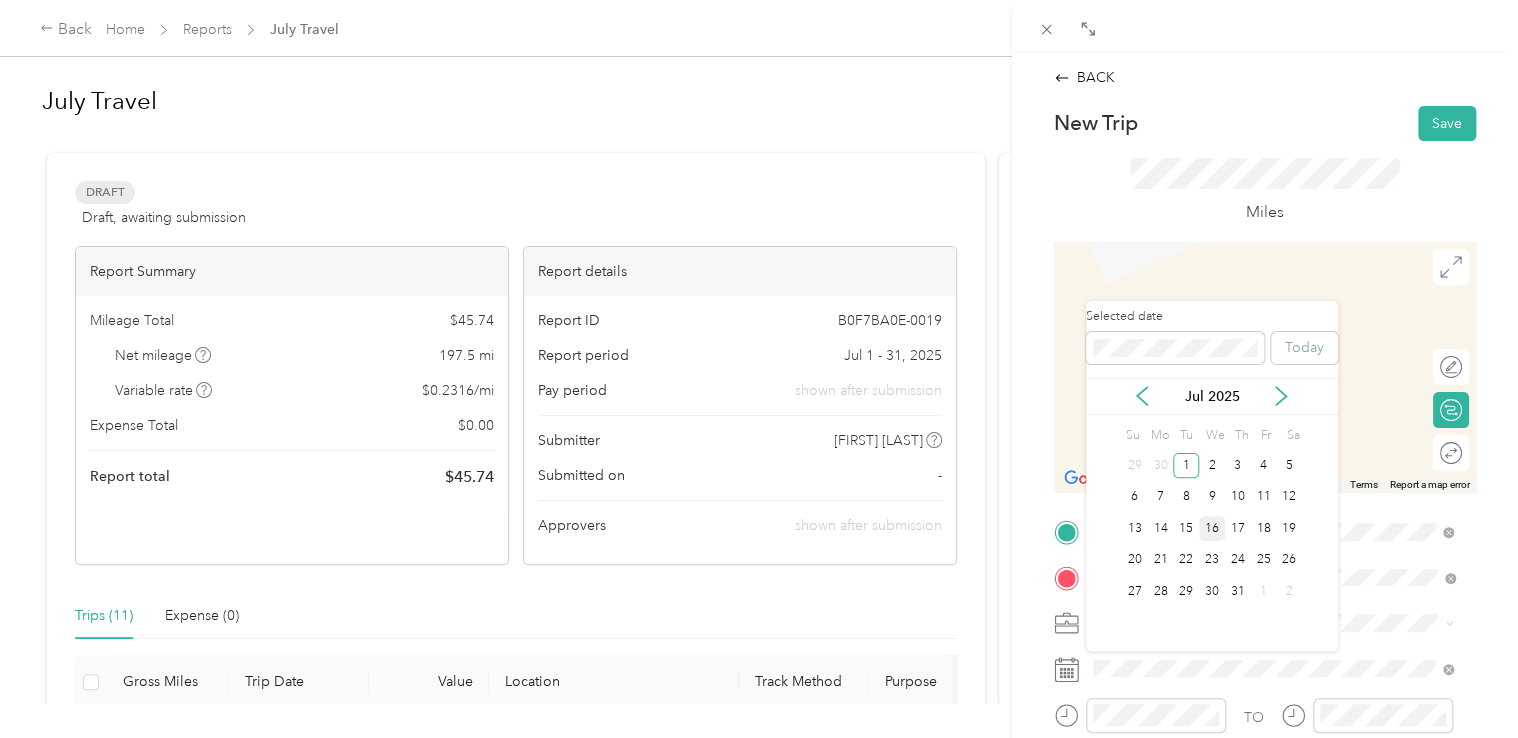 click on "16" at bounding box center [1212, 528] 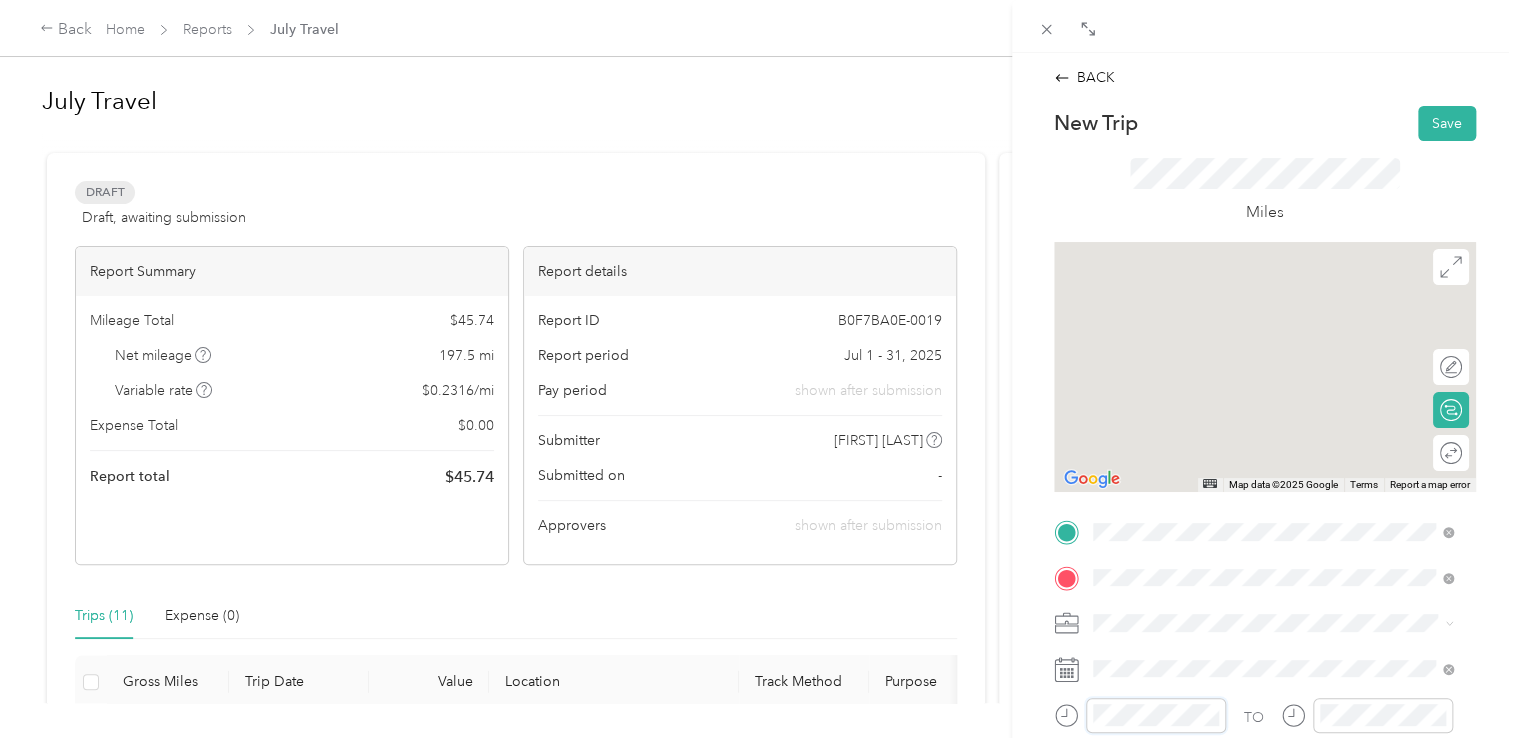 scroll, scrollTop: 1260, scrollLeft: 0, axis: vertical 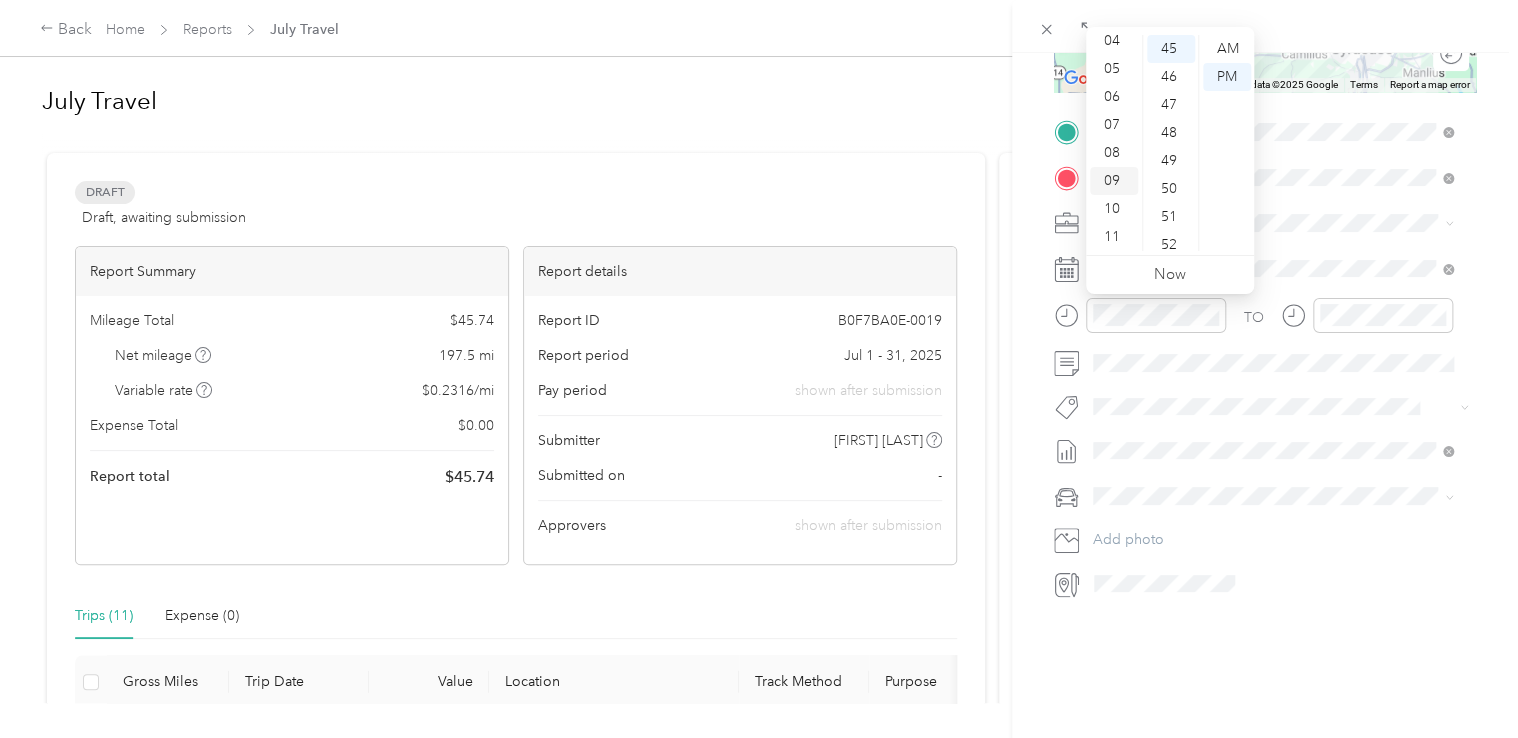 click on "09" at bounding box center [1114, 181] 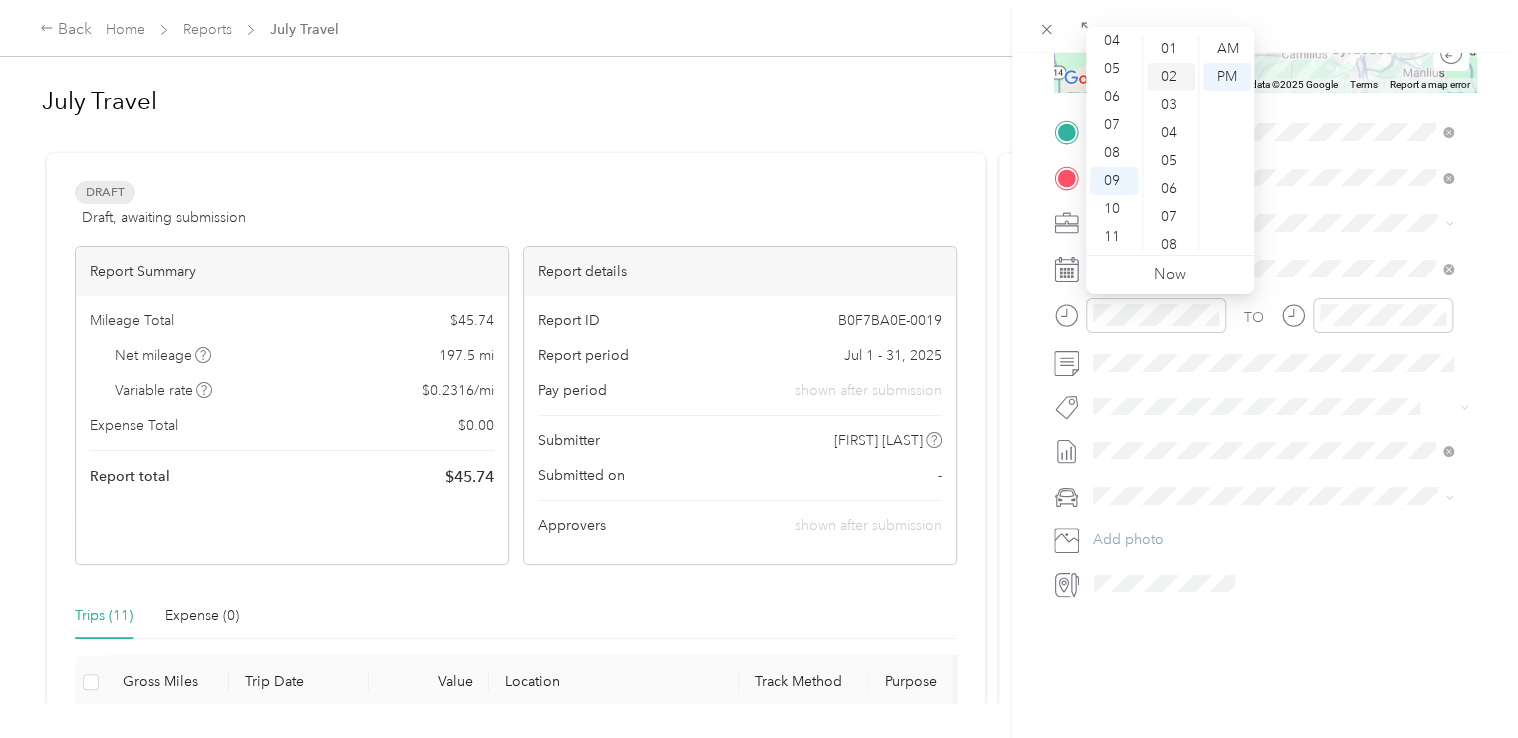 scroll, scrollTop: 0, scrollLeft: 0, axis: both 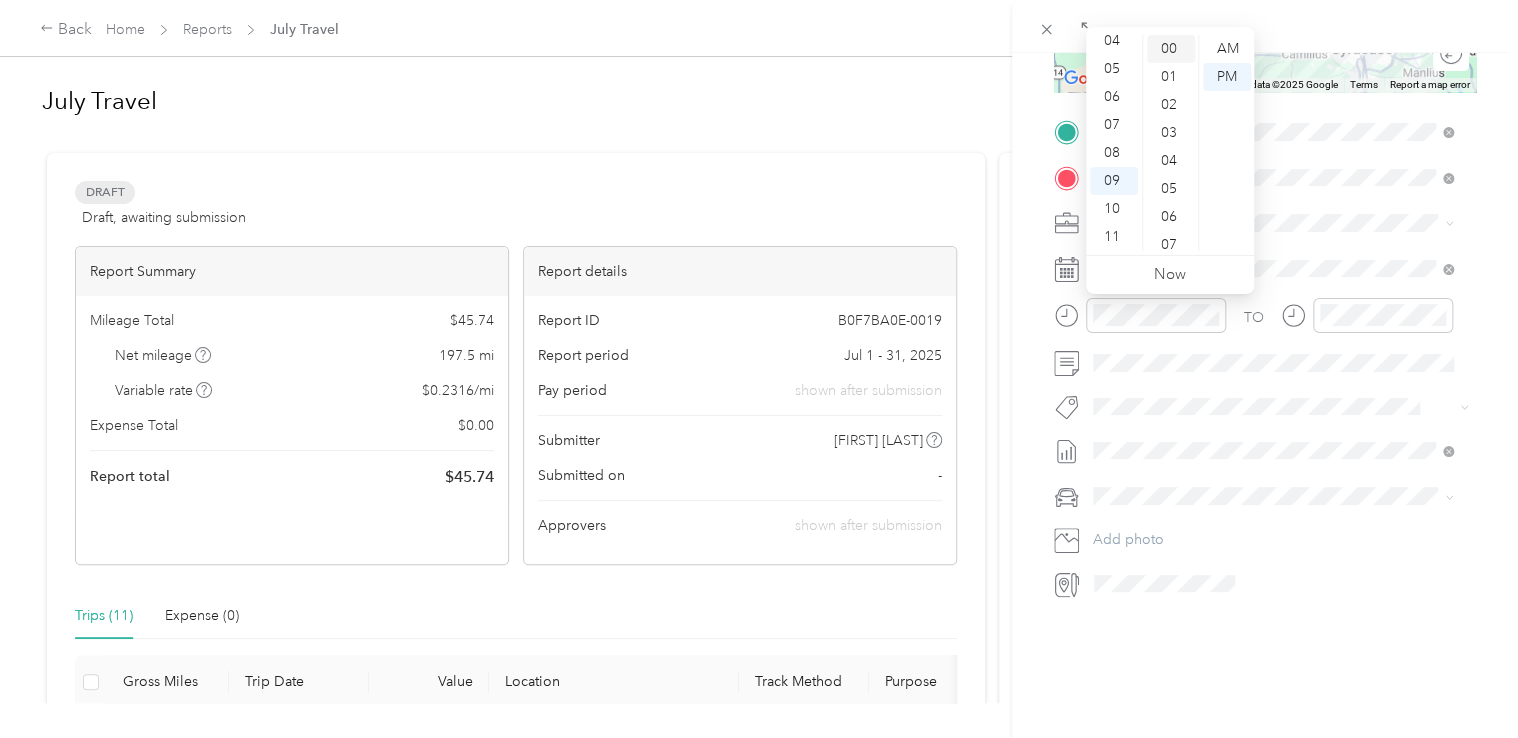 click on "00" at bounding box center (1171, 49) 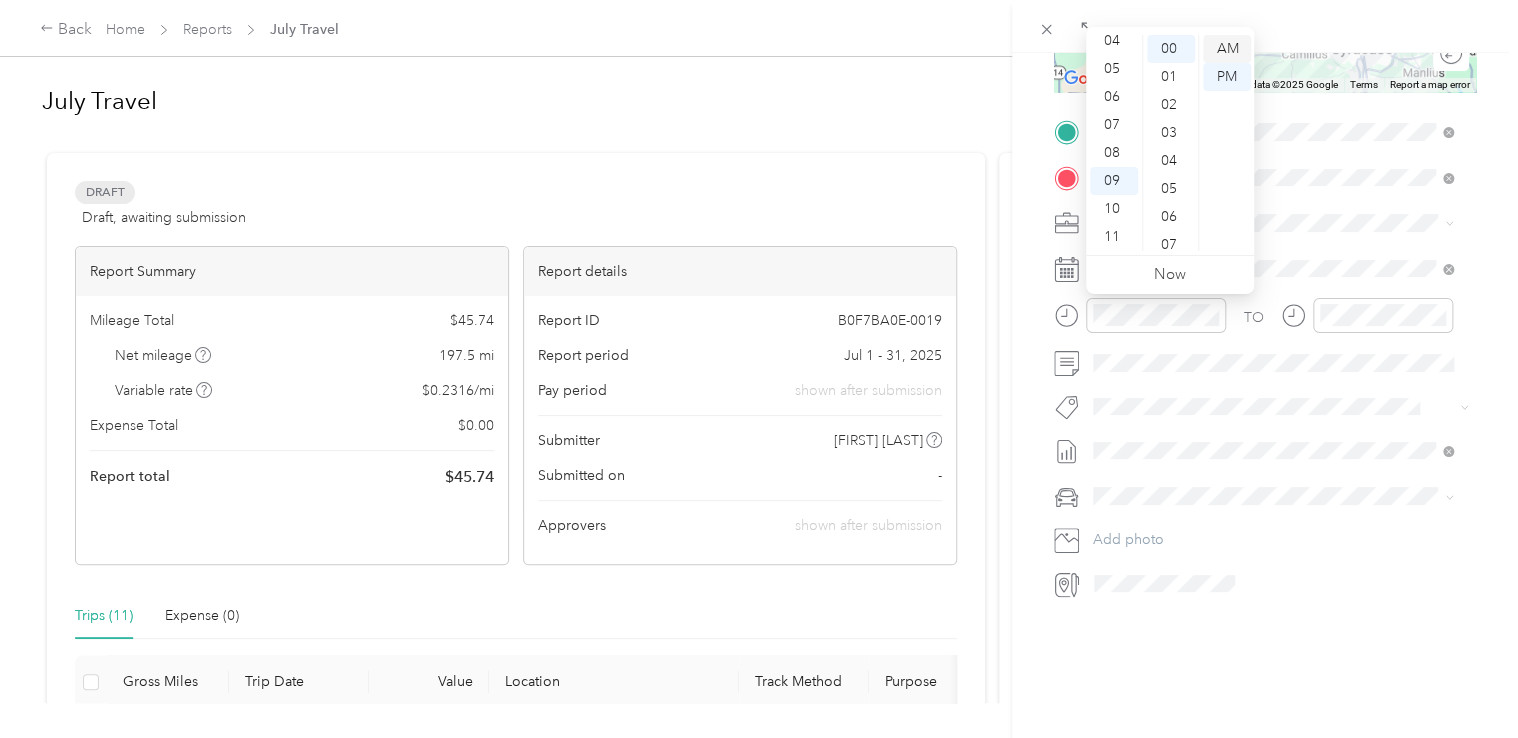 click on "AM" at bounding box center [1227, 49] 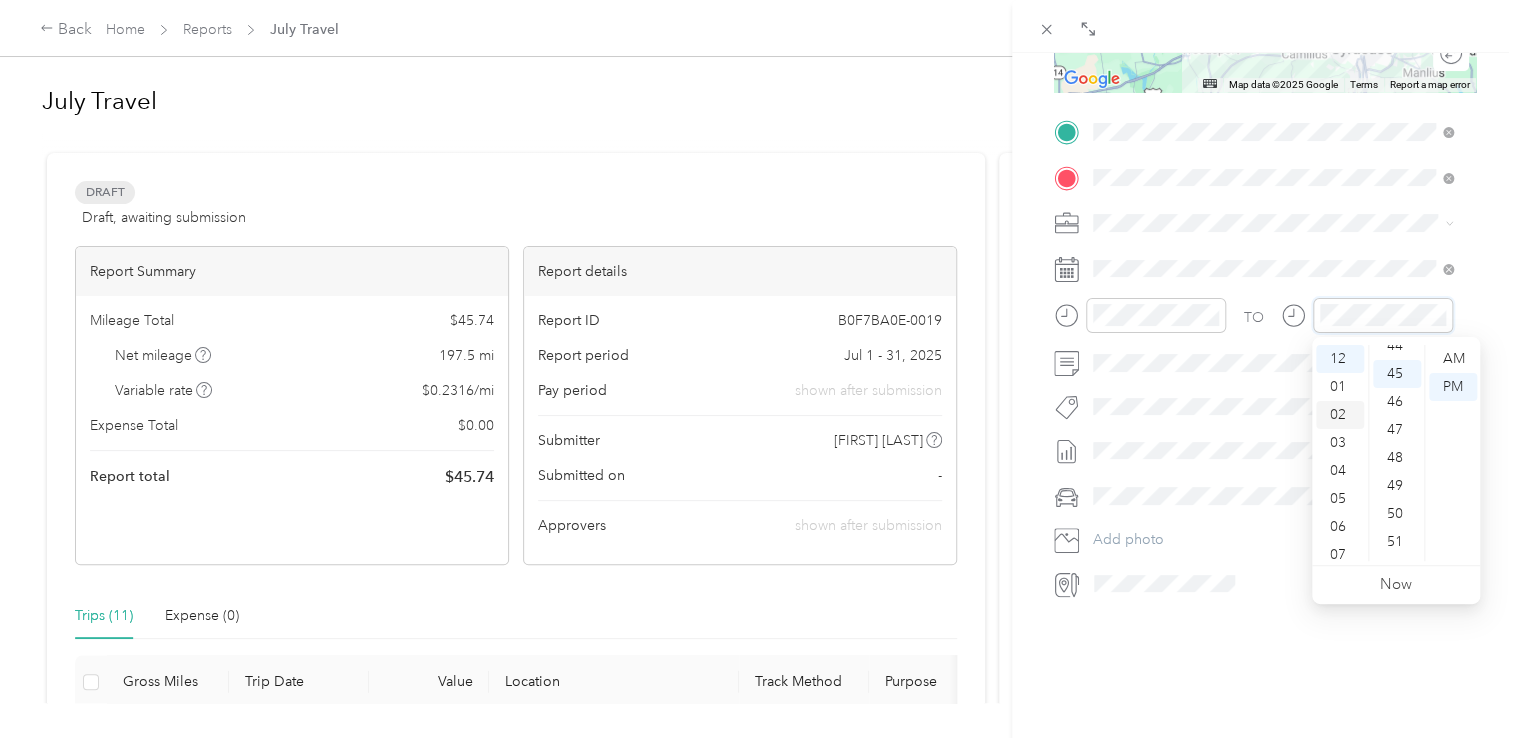 scroll, scrollTop: 1258, scrollLeft: 0, axis: vertical 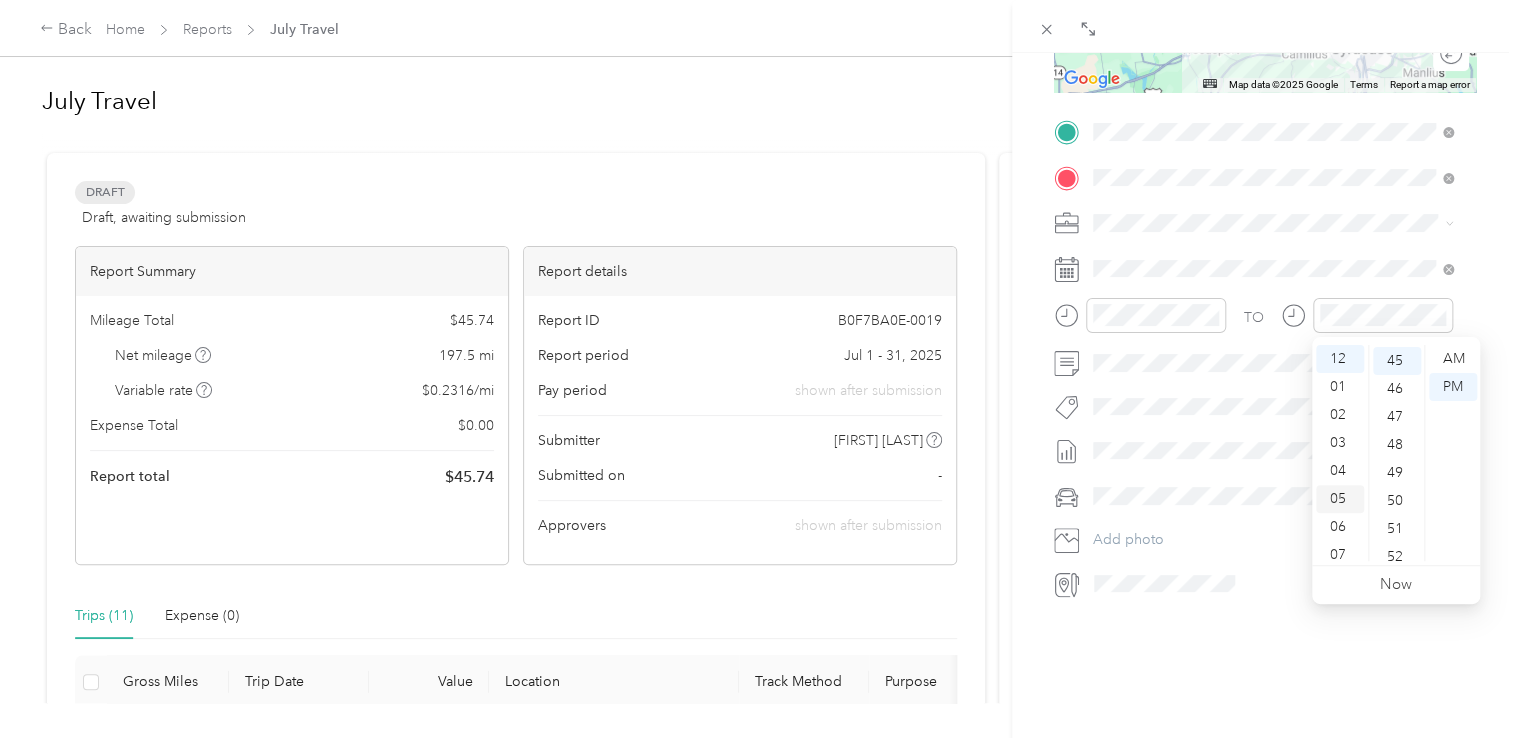 click on "05" at bounding box center [1340, 499] 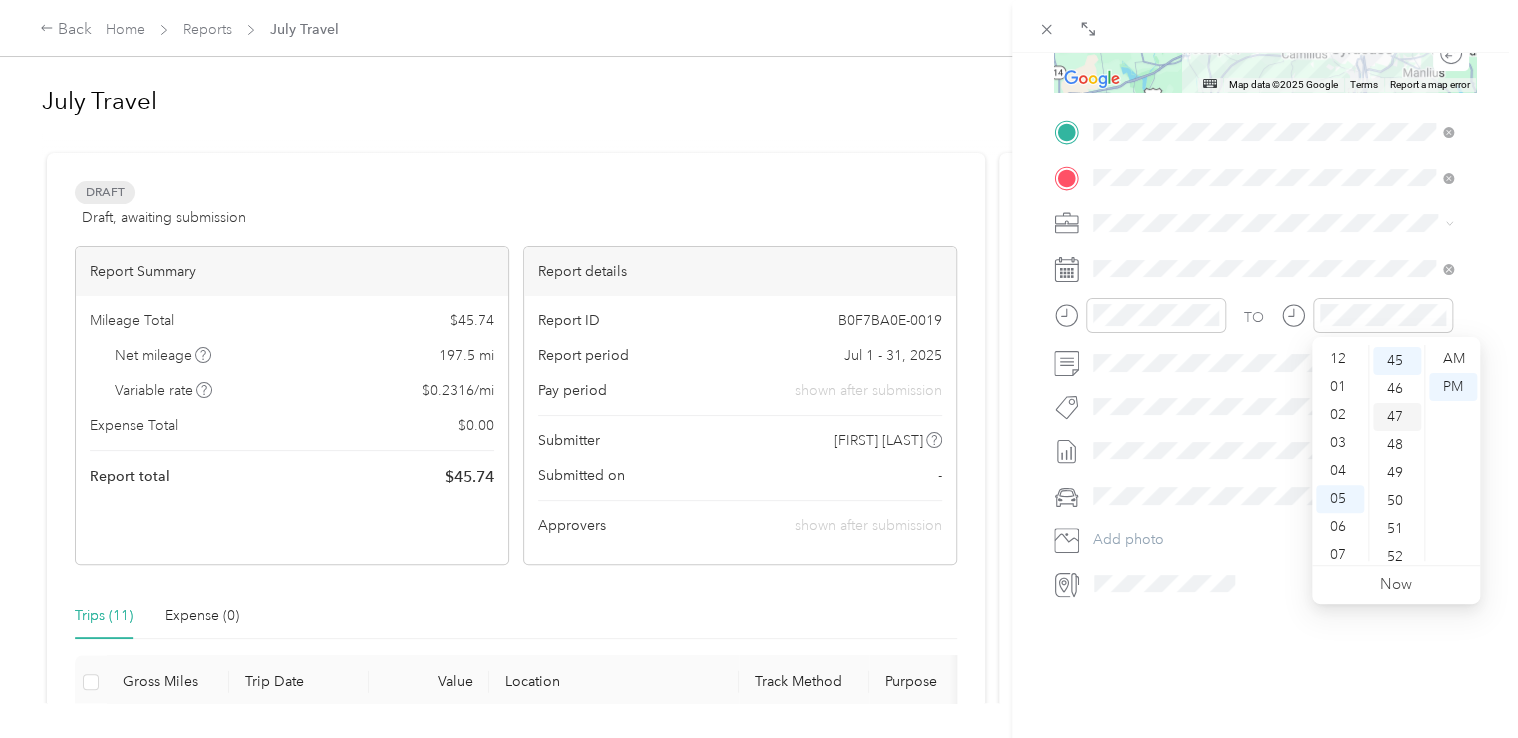 scroll, scrollTop: 1260, scrollLeft: 0, axis: vertical 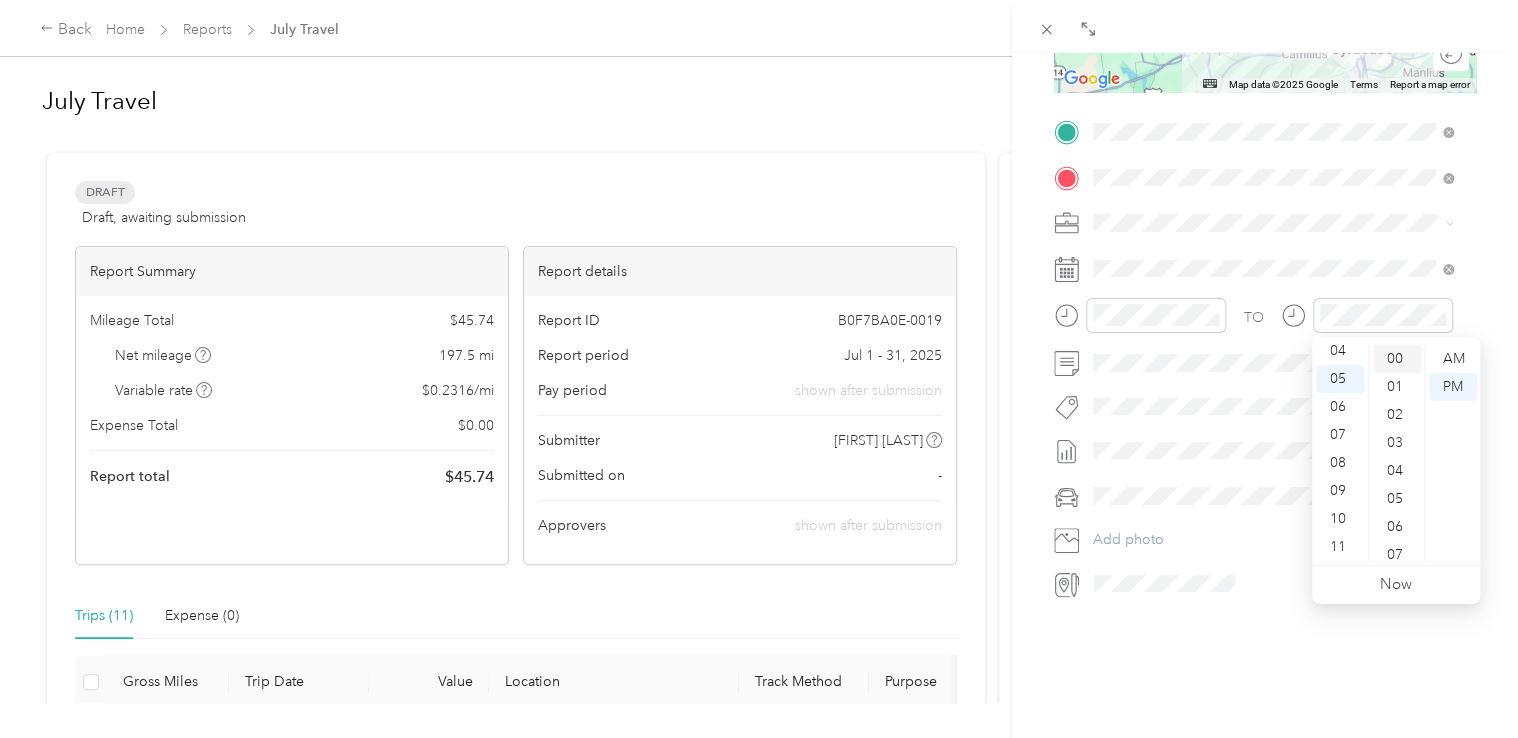 click on "00" at bounding box center (1397, 359) 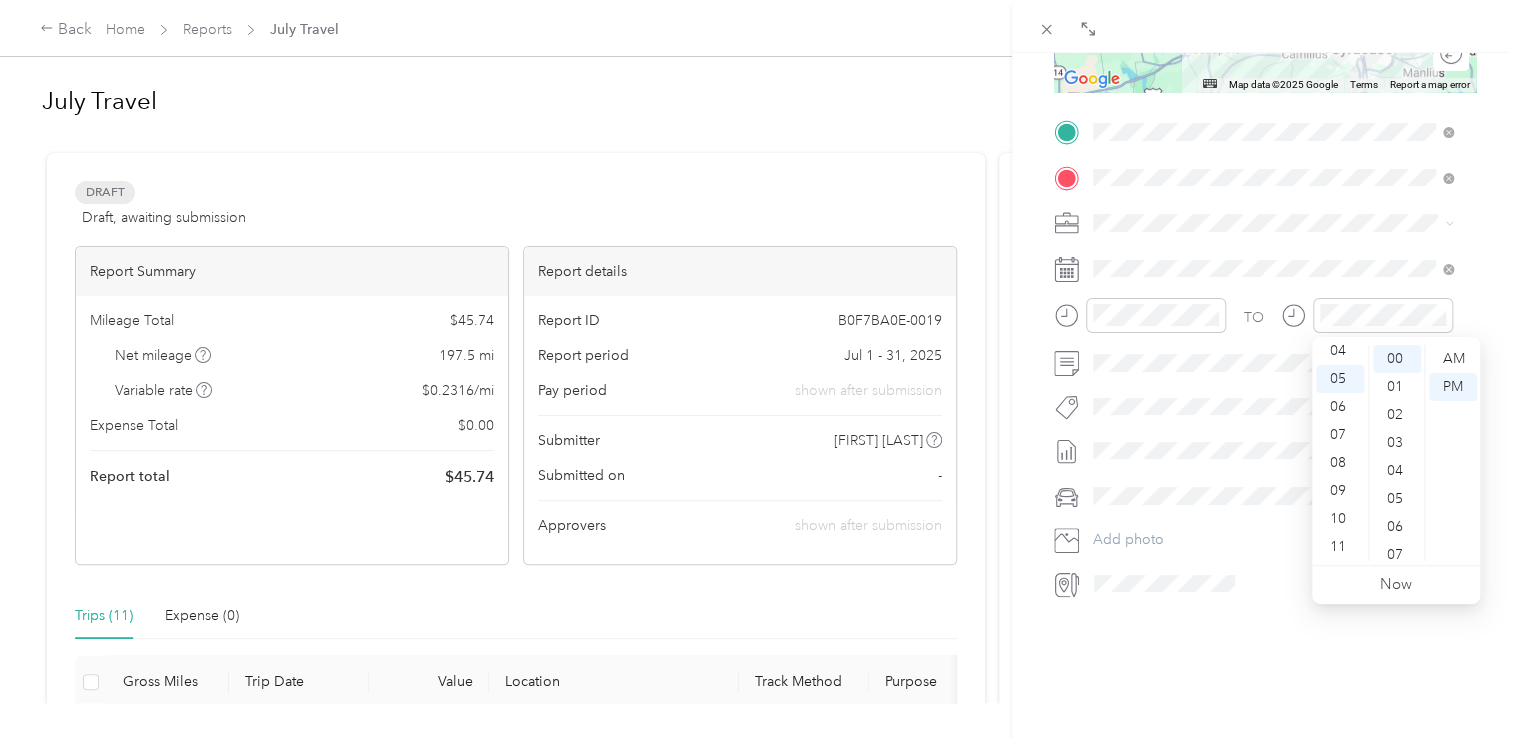 click on "New Trip Save This trip cannot be edited because it is either under review, approved, or paid. Contact your Team Manager to edit it. Miles ← Move left → Move right ↑ Move up ↓ Move down + Zoom in - Zoom out Home Jump left by 75% End Jump right by 75% Page Up Jump up by 75% Page Down Jump down by 75% Map Data Map data ©2025 Google Map data ©2025 Google 10 km  Click to toggle between metric and imperial units Terms Report a map error Edit route Calculate route Round trip TO Add photo" at bounding box center [1265, 153] 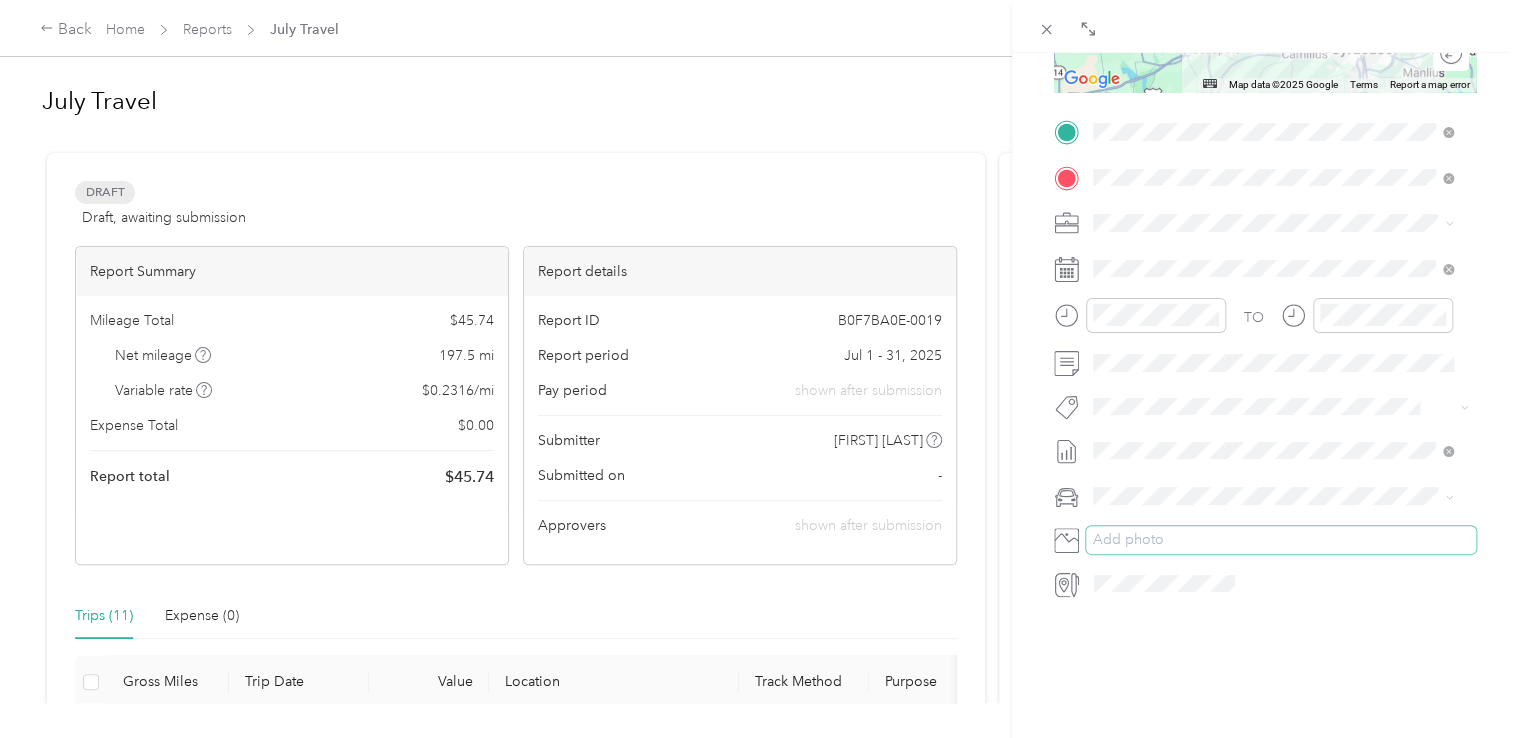 scroll, scrollTop: 0, scrollLeft: 0, axis: both 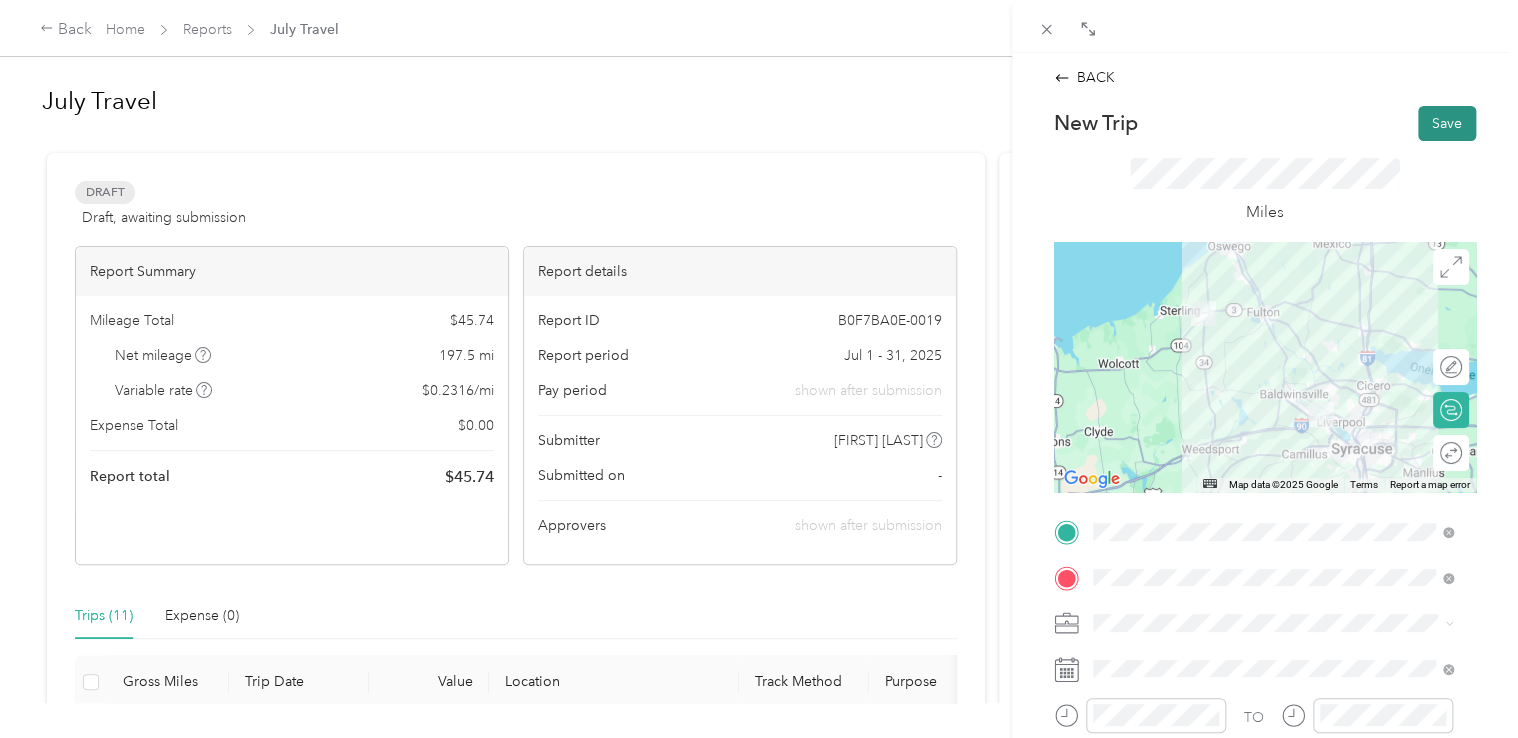 click on "Save" at bounding box center [1447, 123] 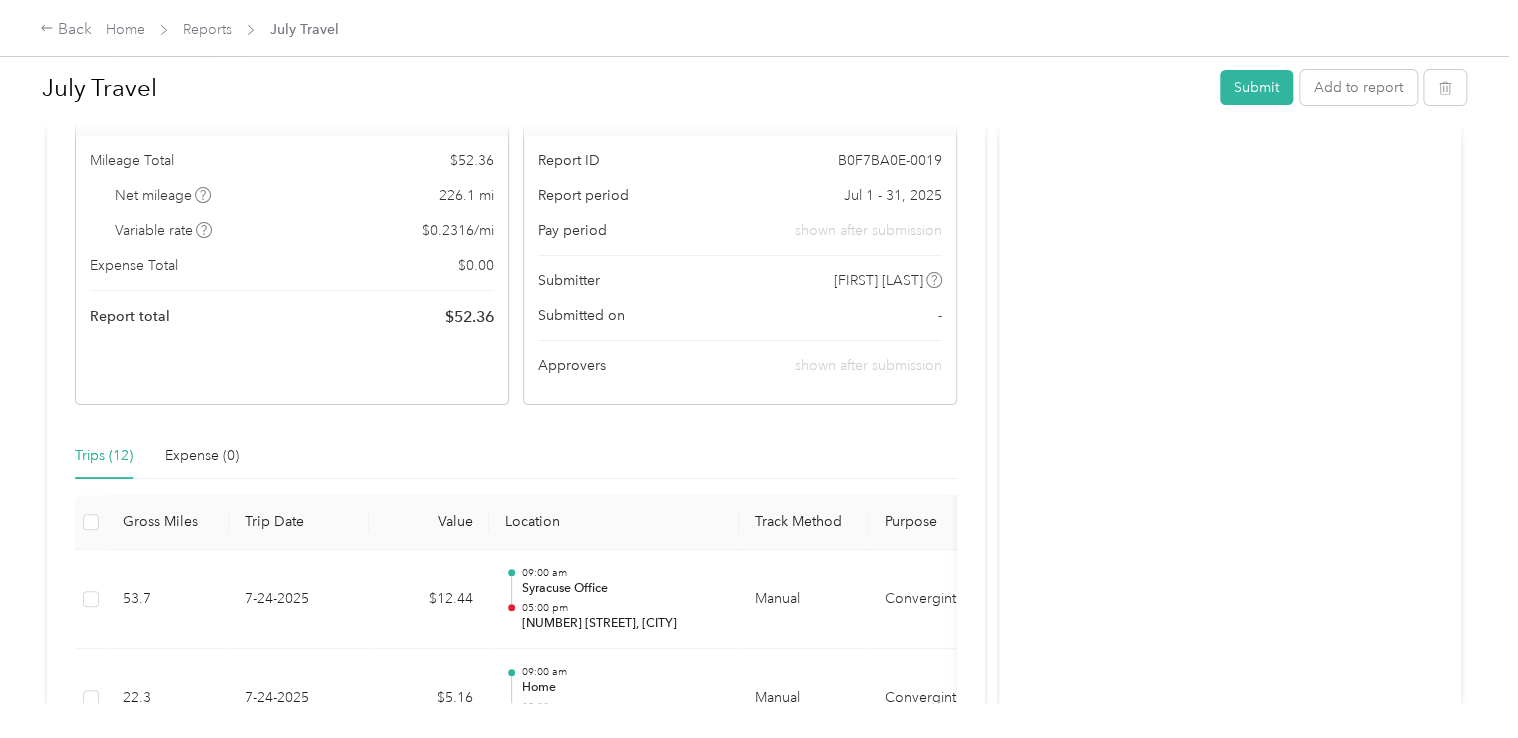 scroll, scrollTop: 0, scrollLeft: 0, axis: both 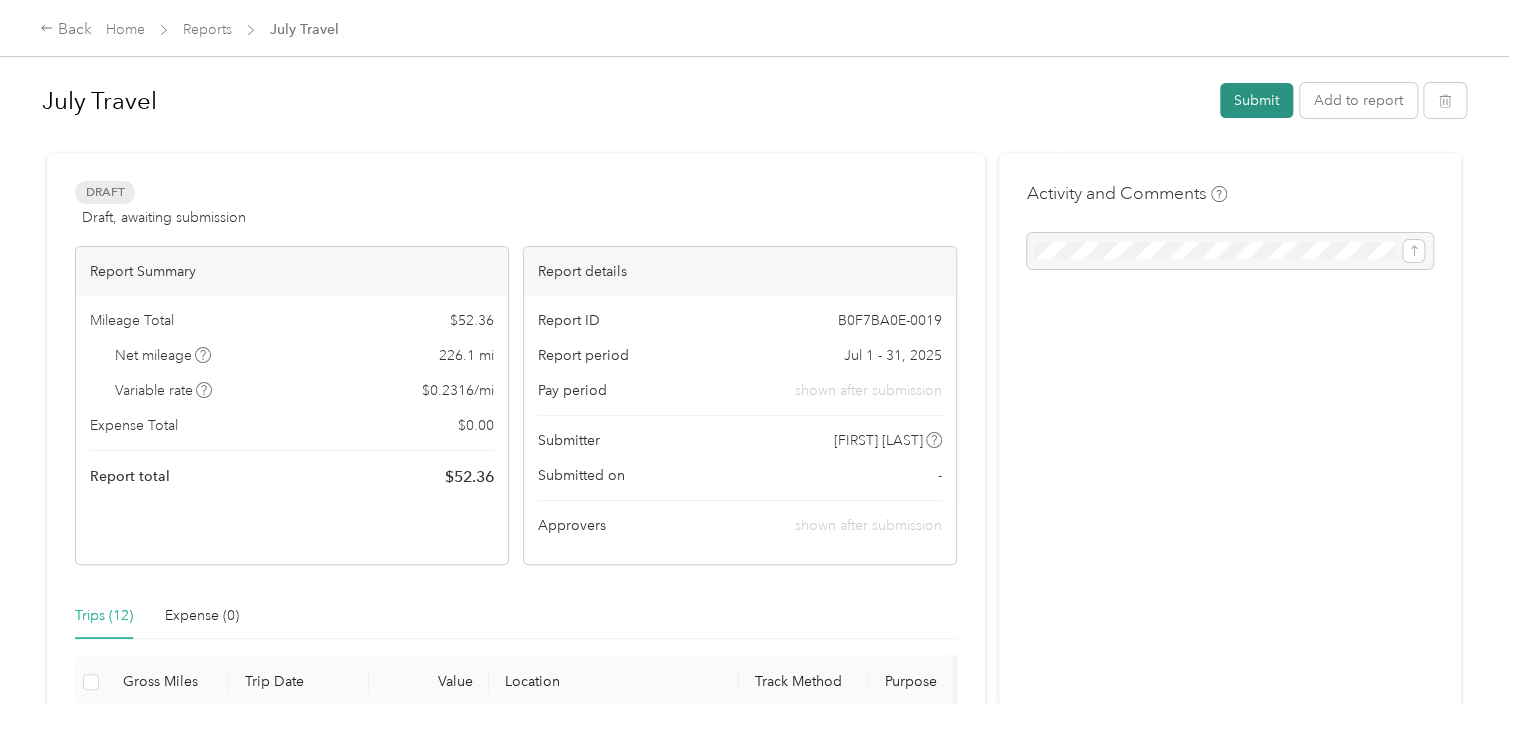 click on "Submit" at bounding box center (1256, 100) 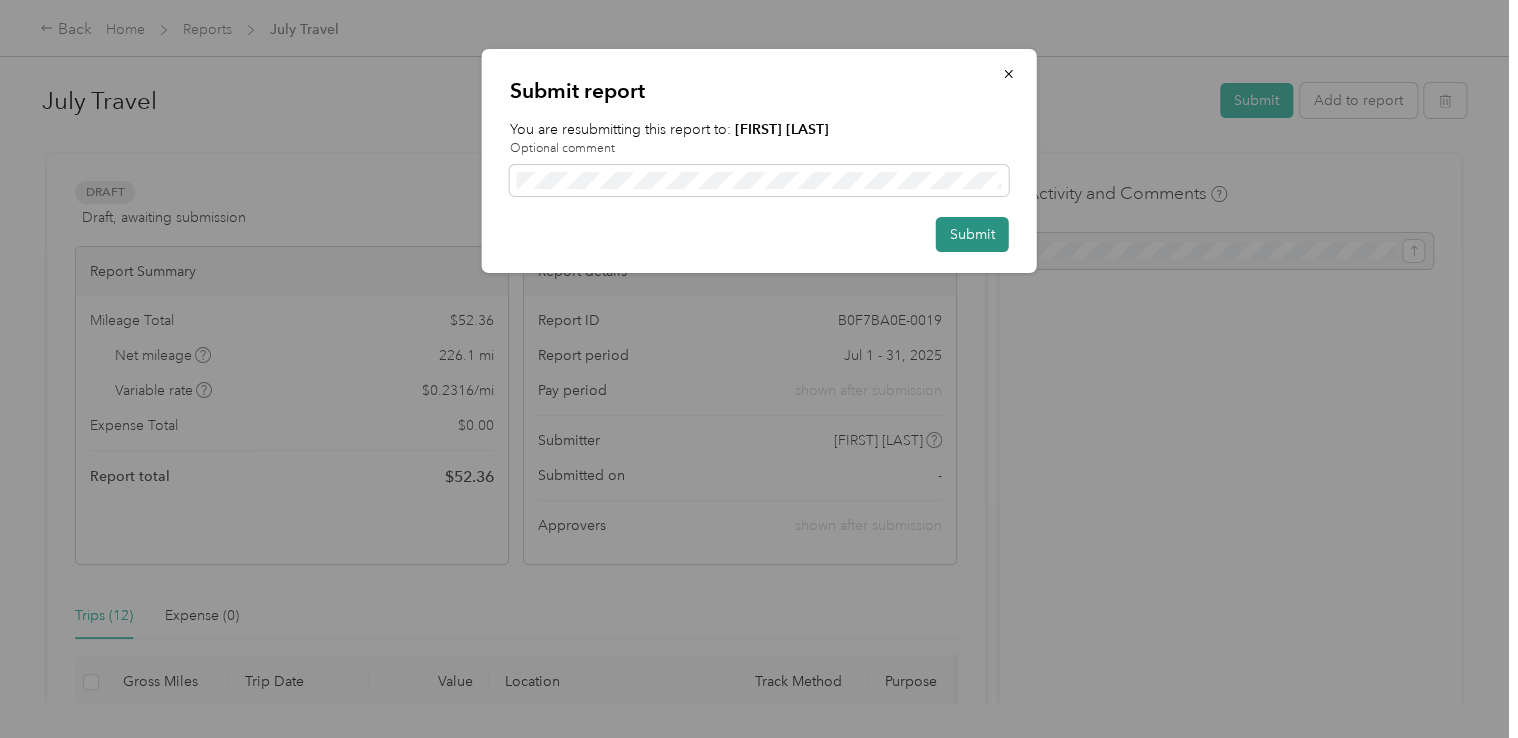 click on "Submit" at bounding box center [972, 234] 